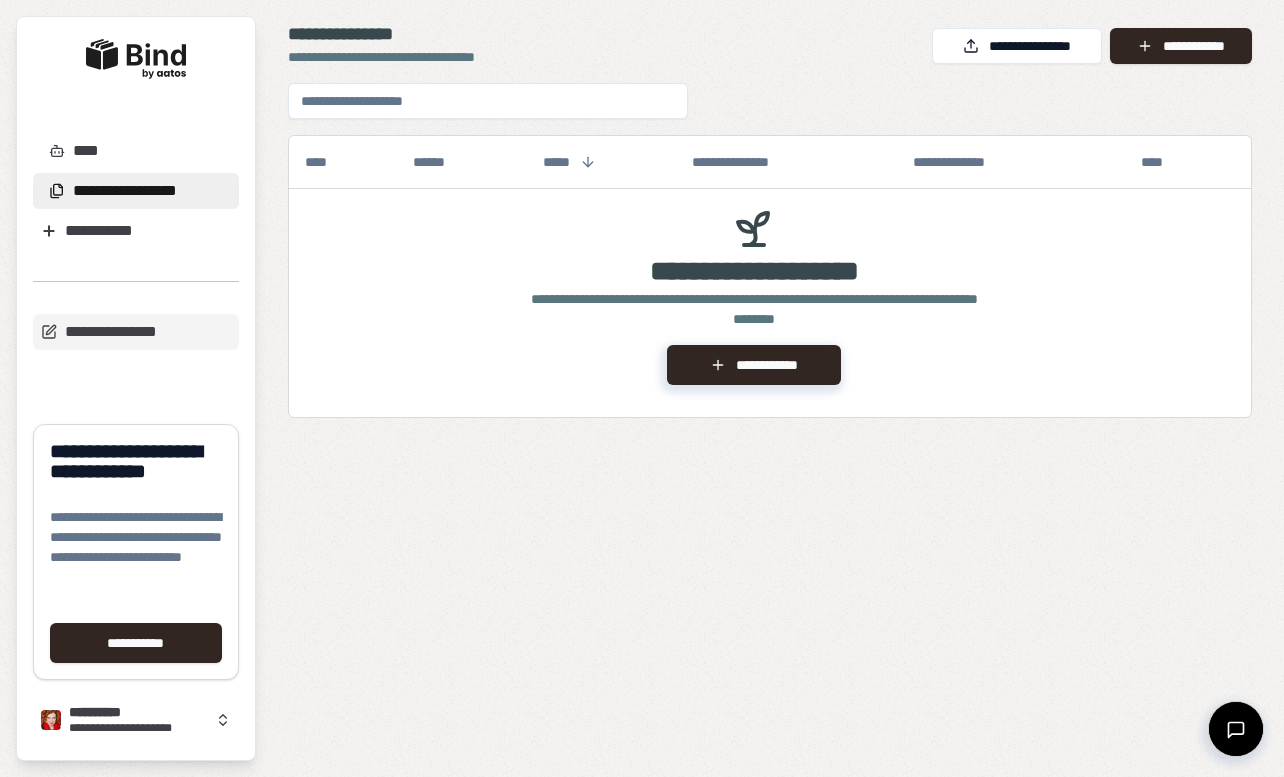 scroll, scrollTop: 0, scrollLeft: 0, axis: both 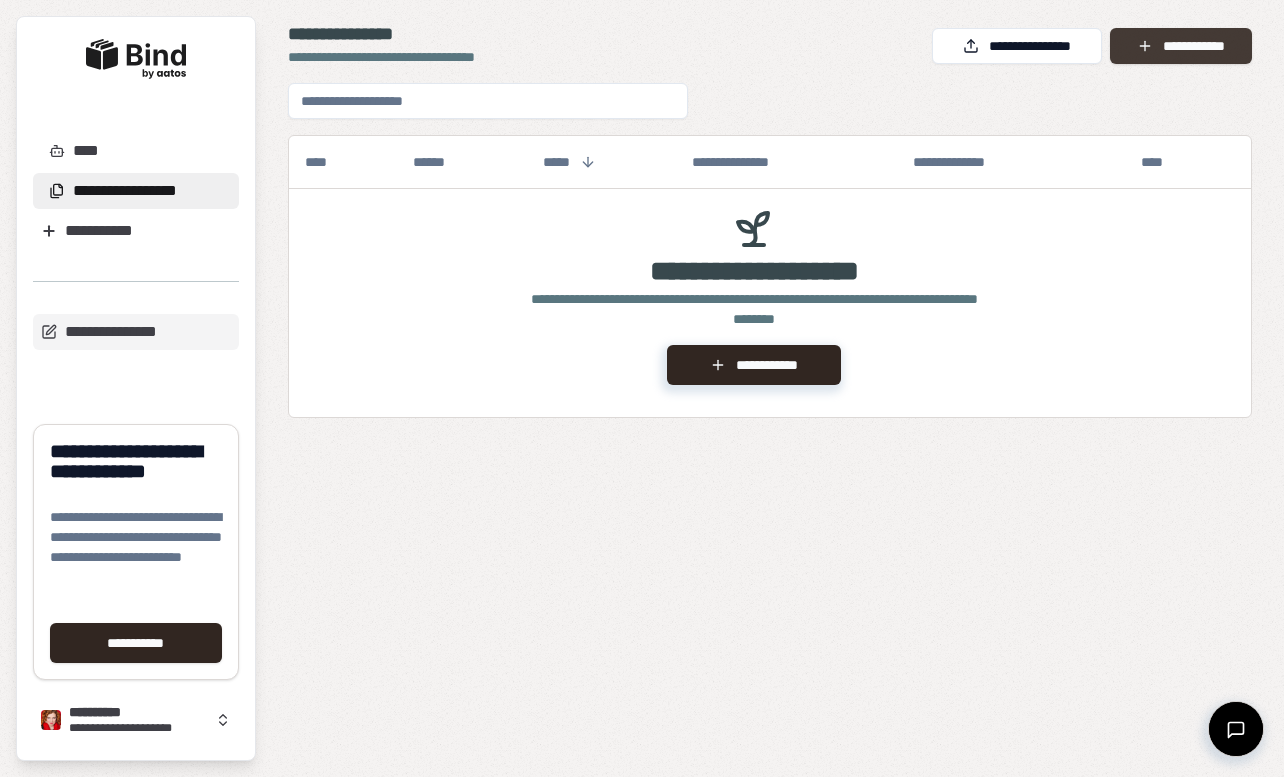 click on "**********" at bounding box center [1181, 46] 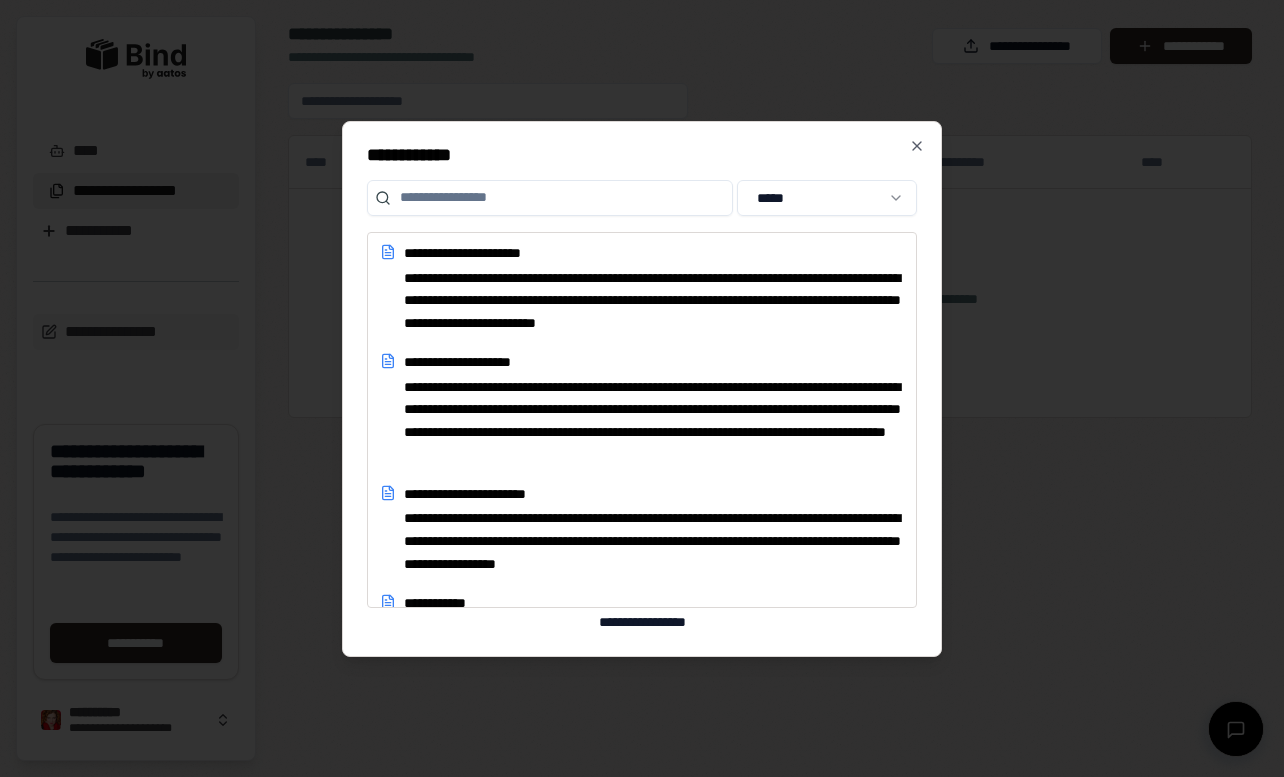 scroll, scrollTop: 416, scrollLeft: 0, axis: vertical 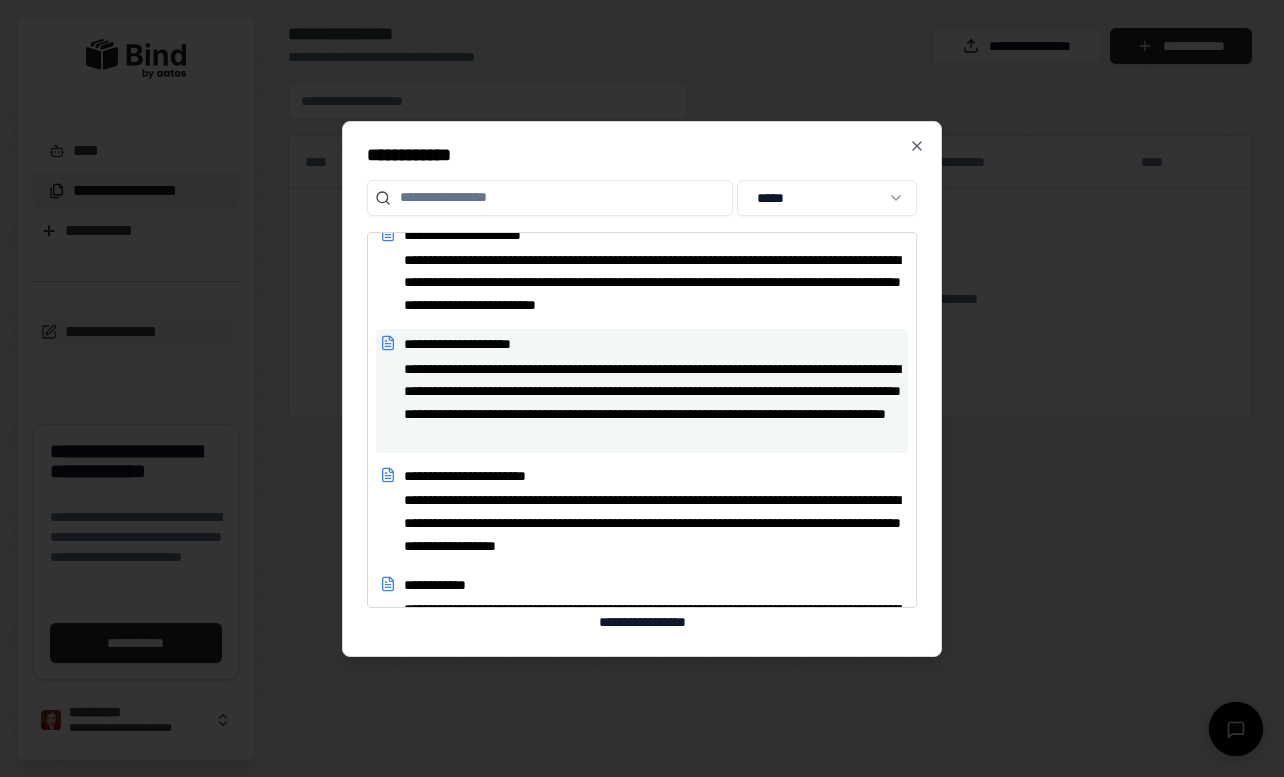 click on "**********" at bounding box center (654, 403) 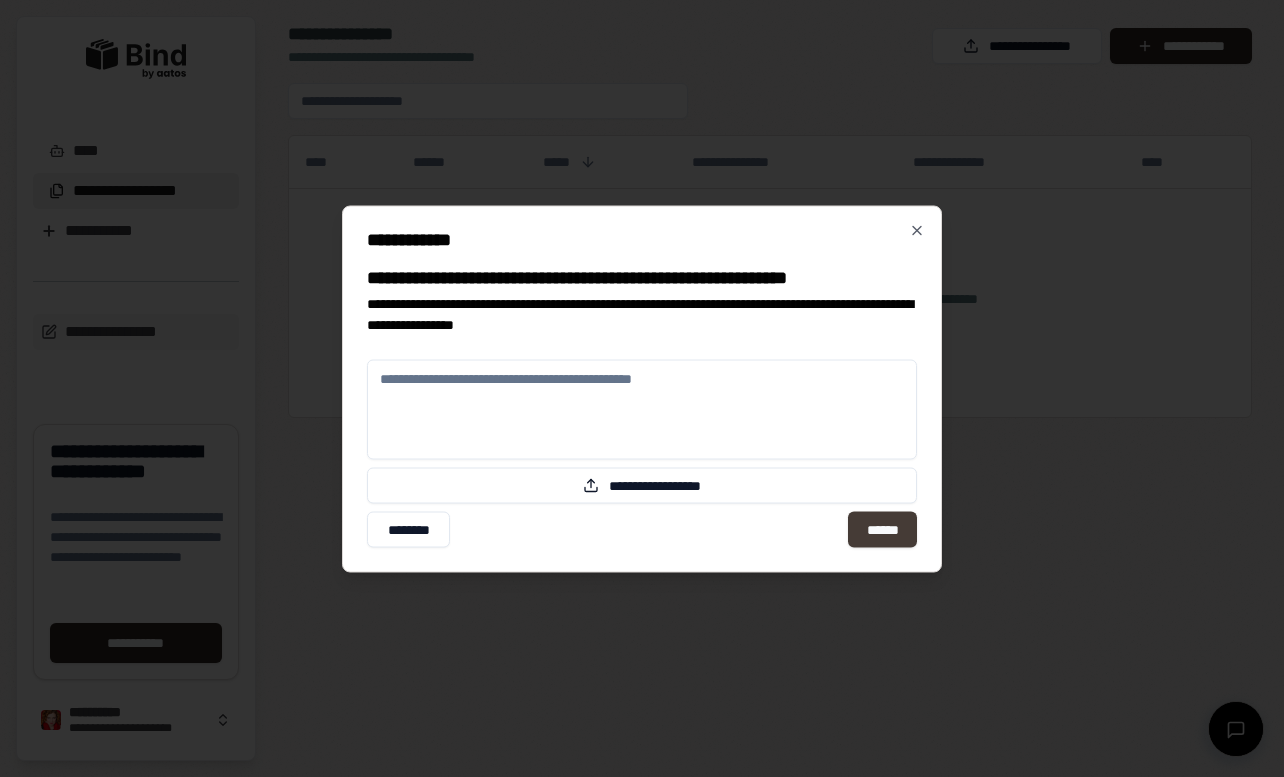 click on "******" at bounding box center [882, 529] 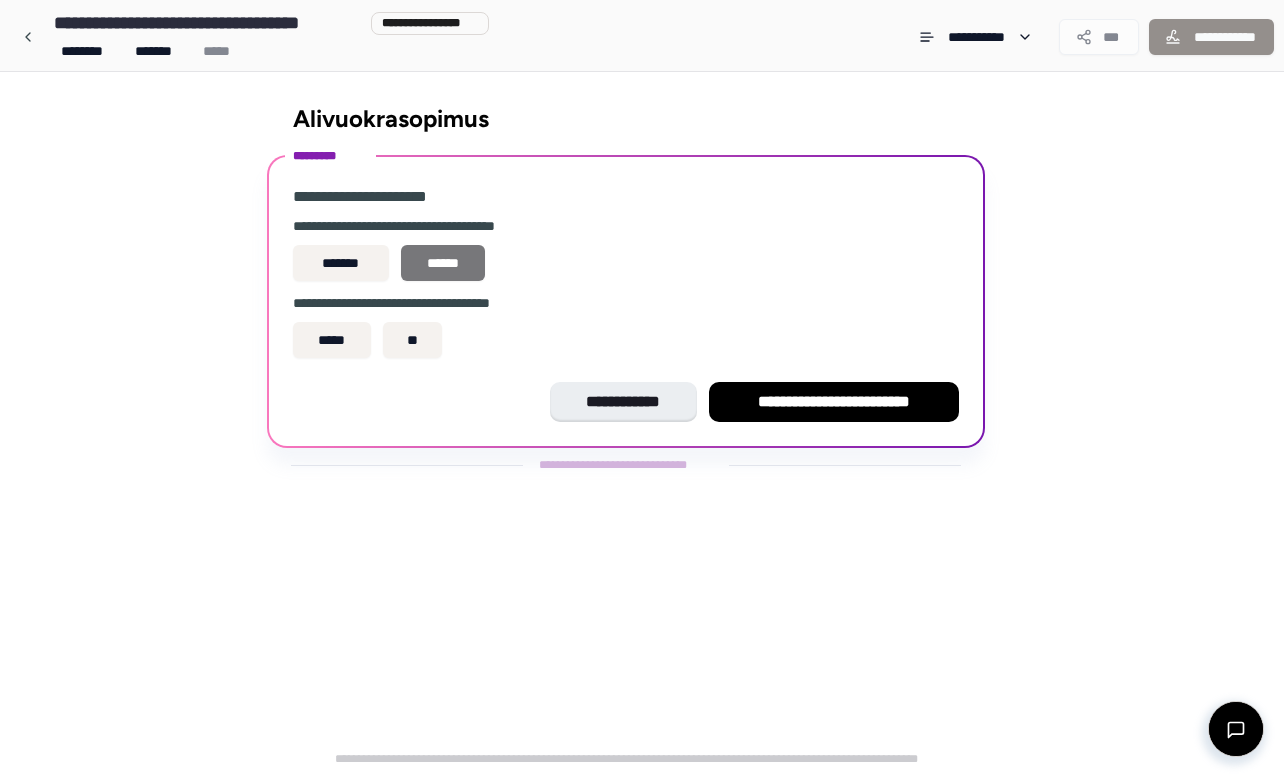 click on "******" at bounding box center [443, 263] 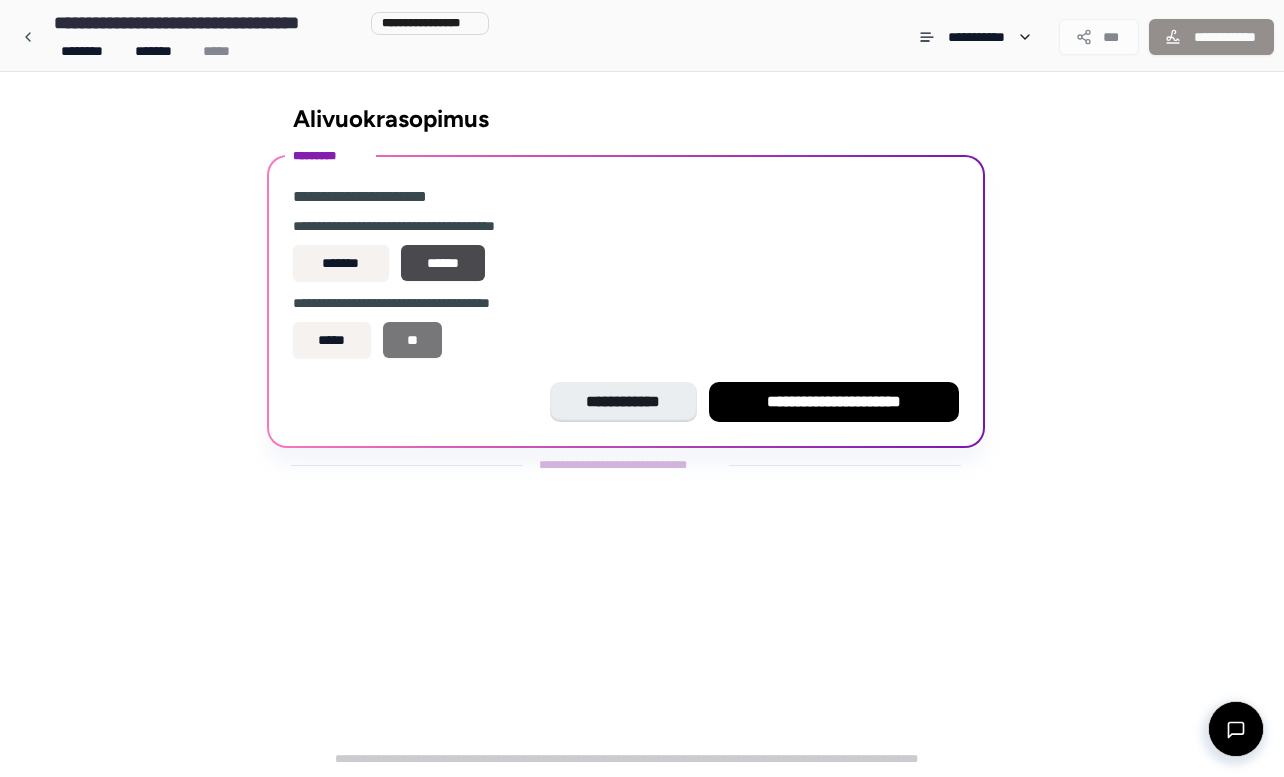 click on "**" at bounding box center [413, 340] 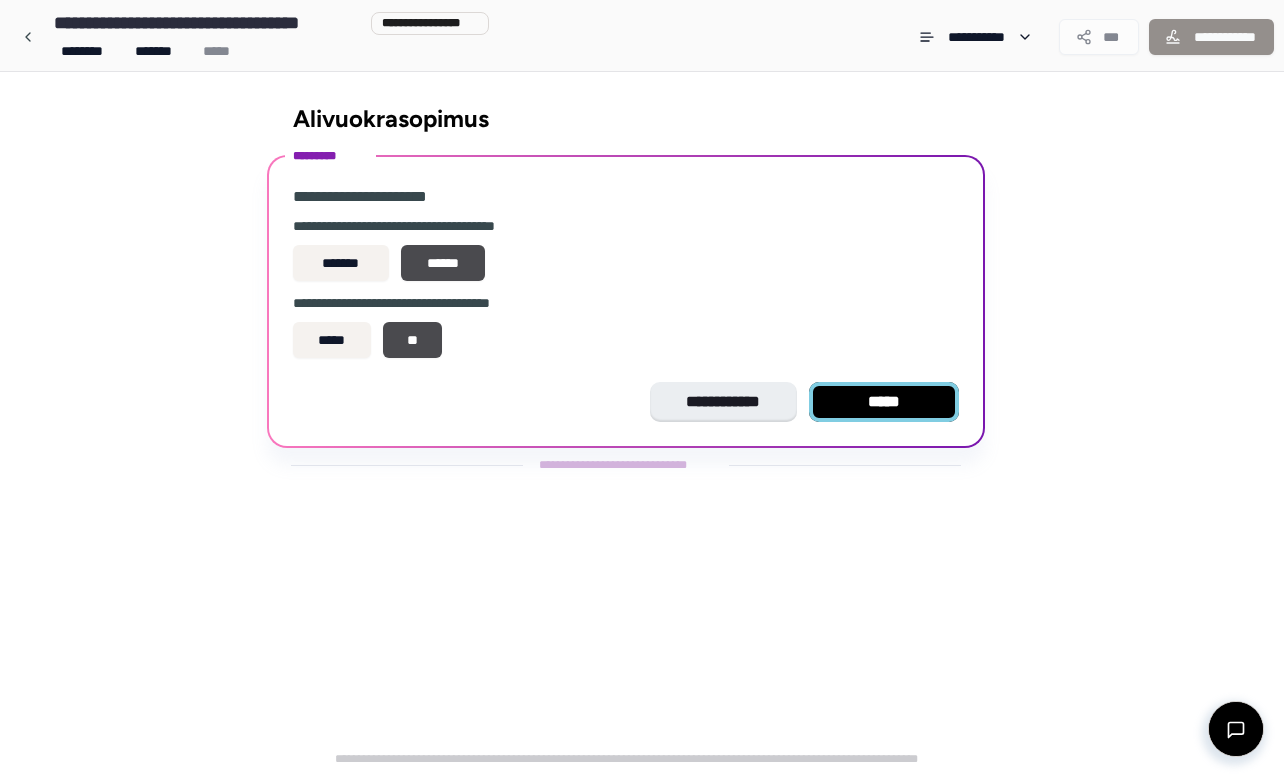 click on "*****" at bounding box center [884, 402] 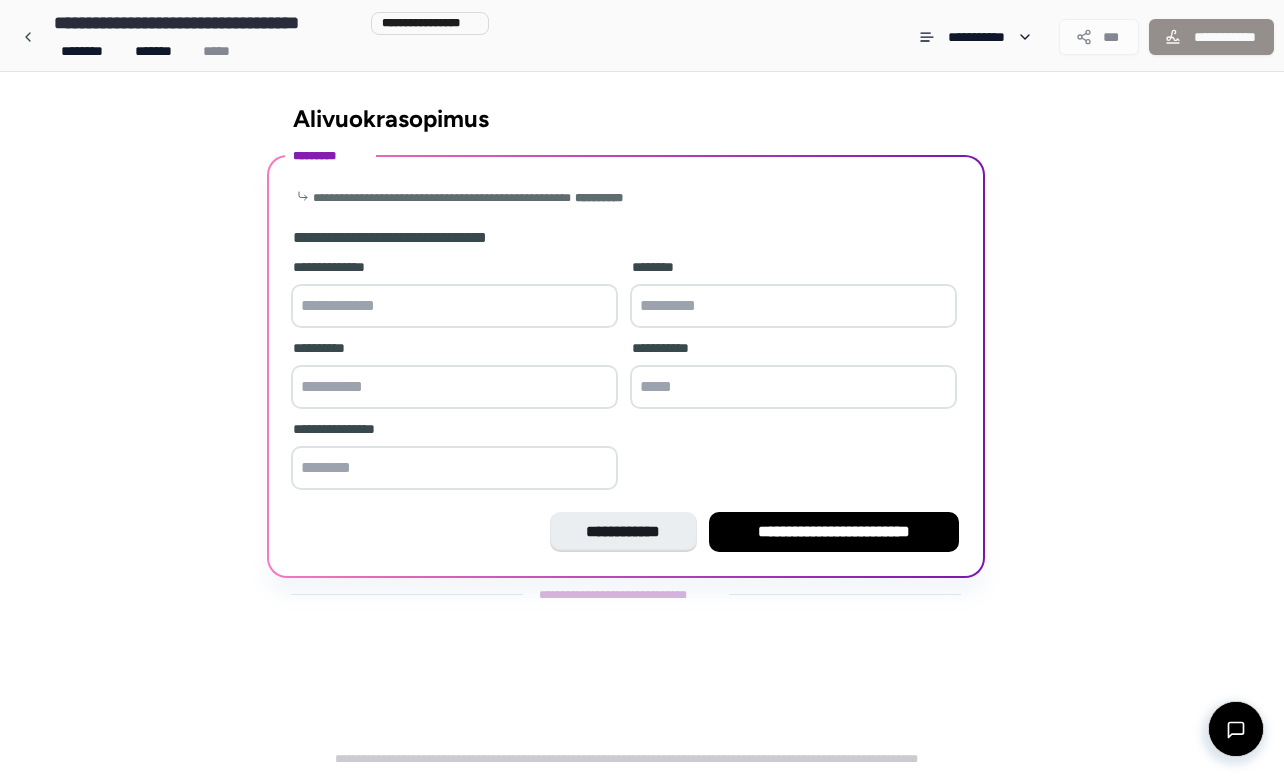 click at bounding box center [454, 306] 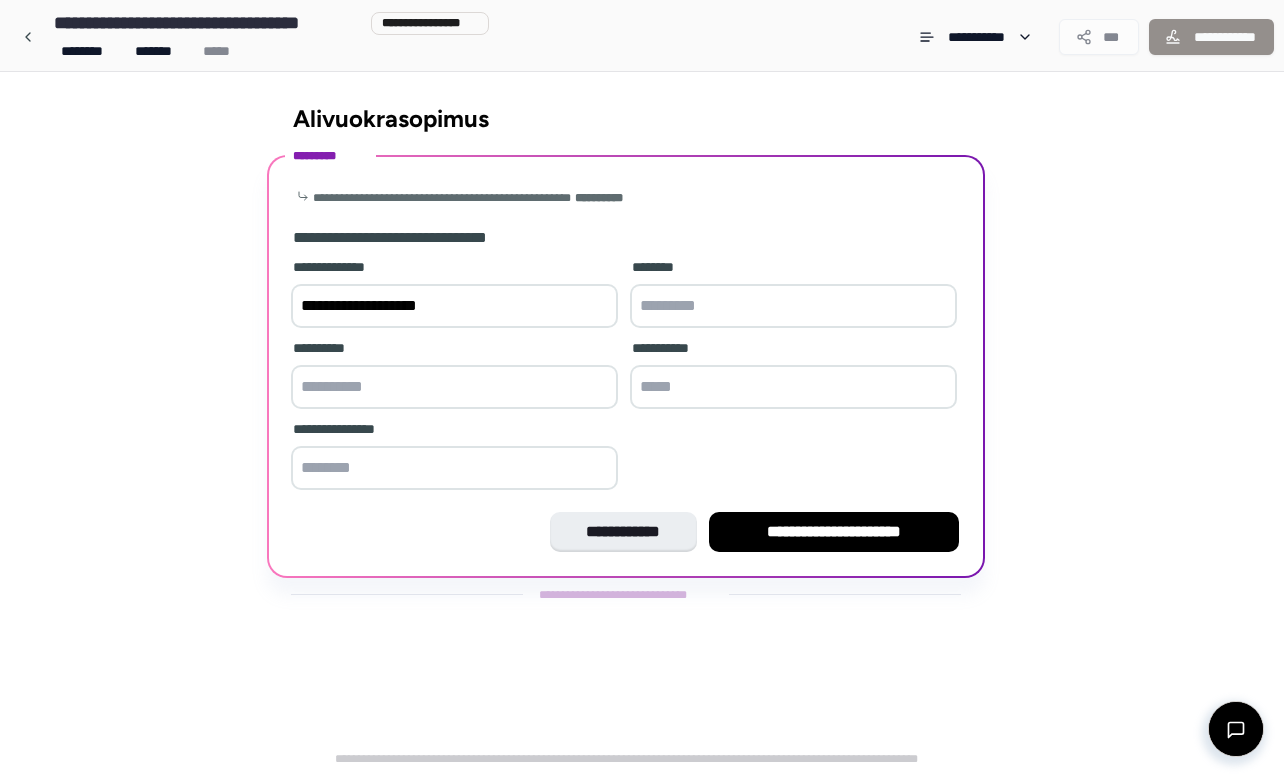 type on "**********" 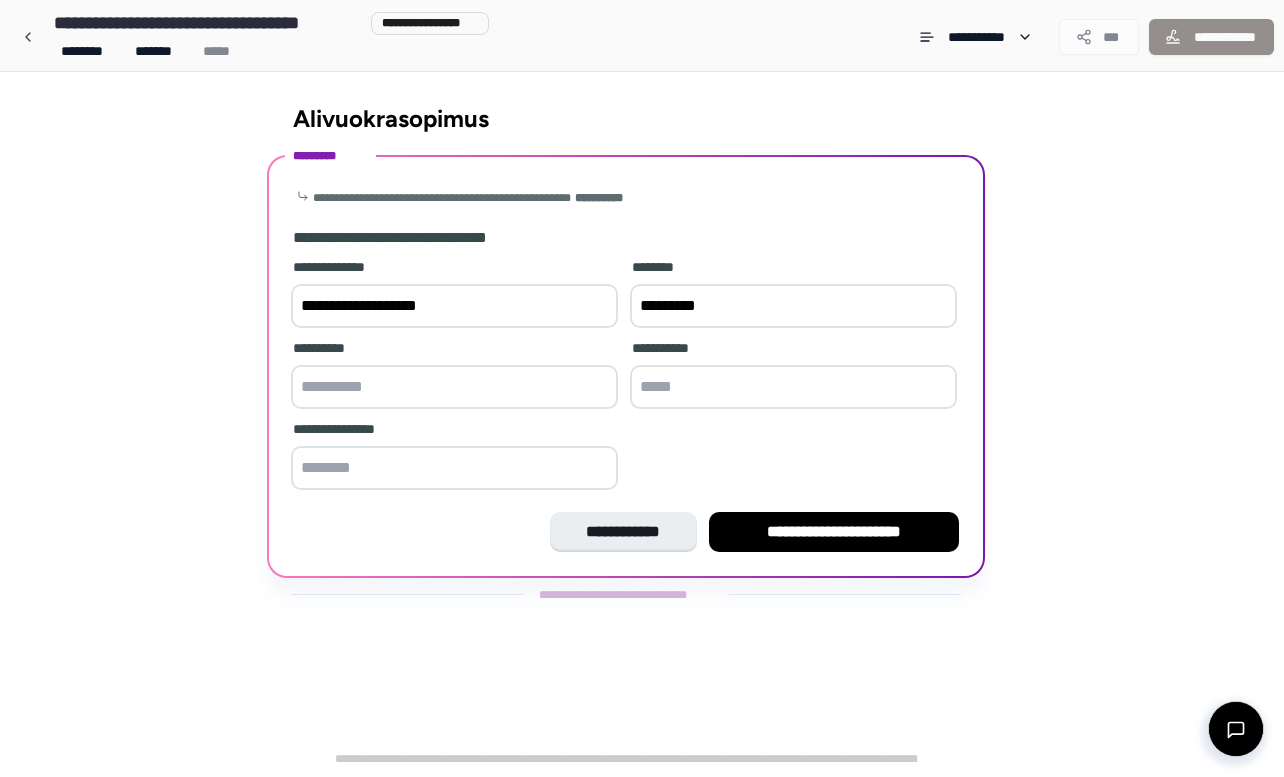 type on "*********" 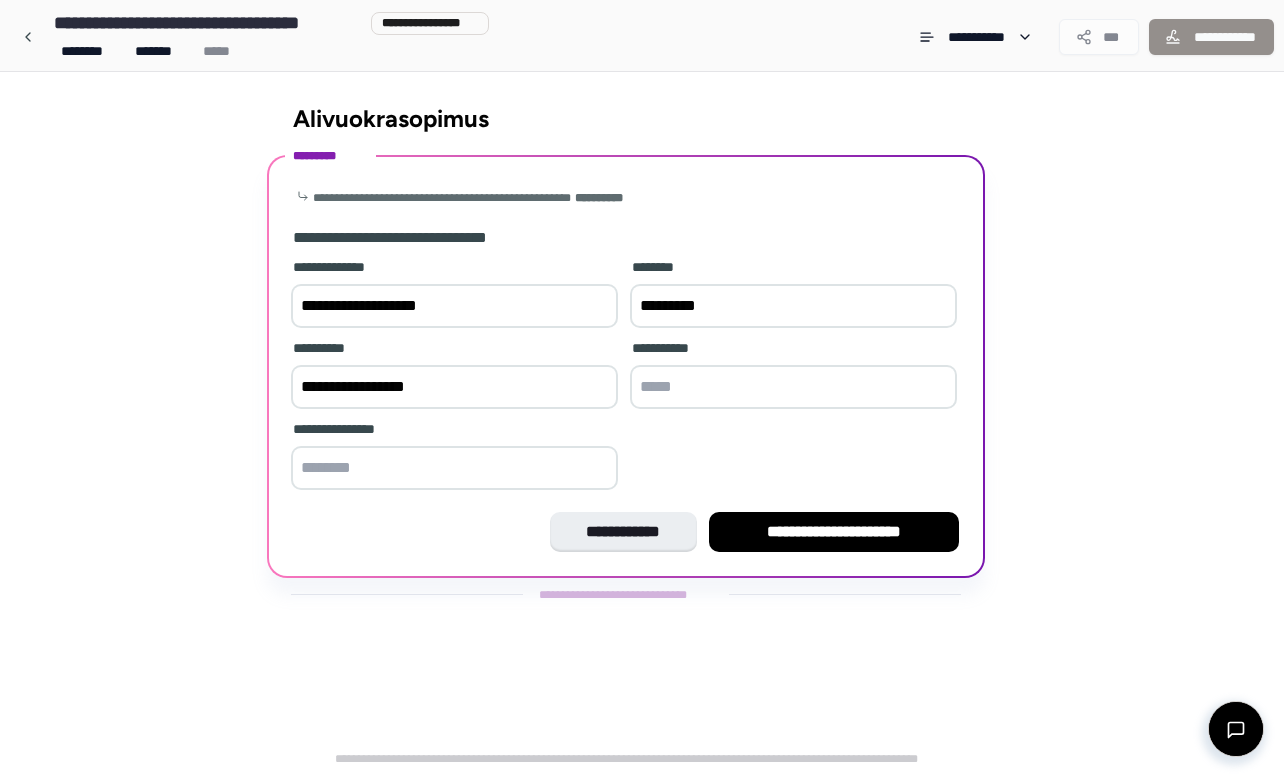 type on "**********" 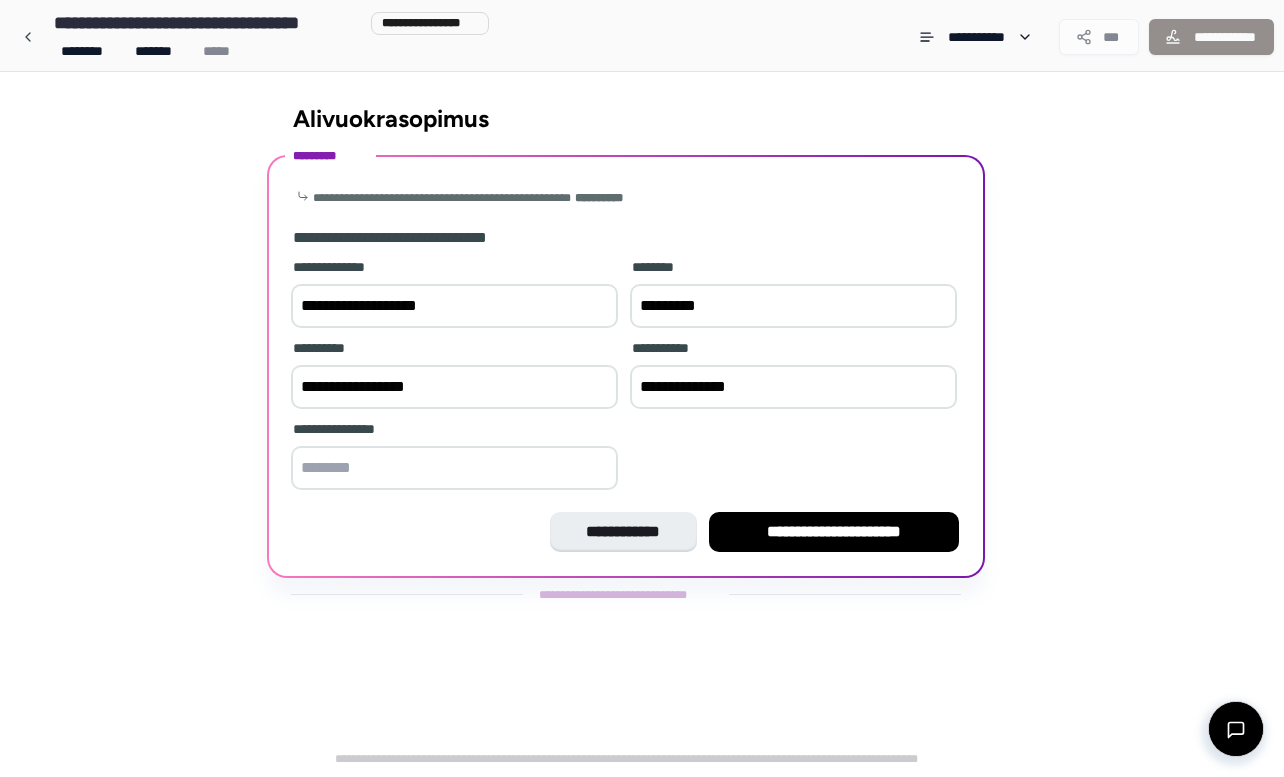 drag, startPoint x: 697, startPoint y: 386, endPoint x: 801, endPoint y: 396, distance: 104.47966 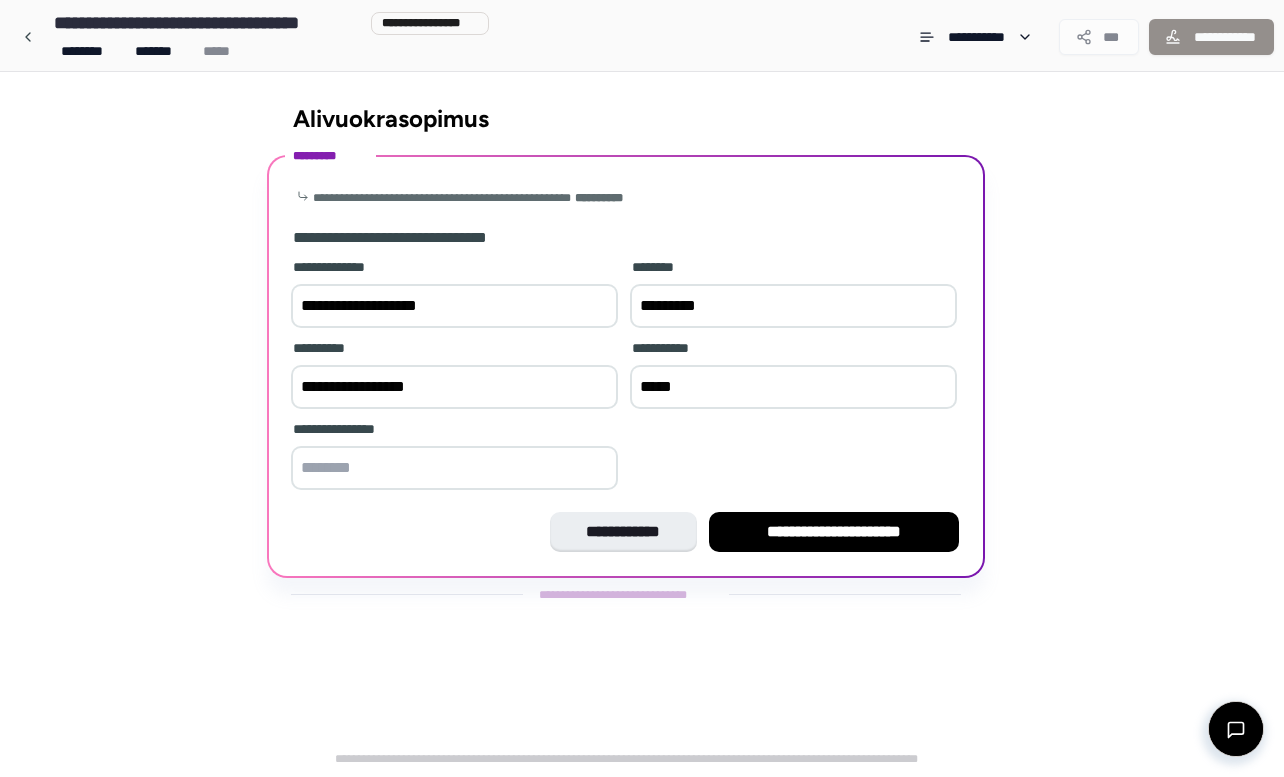 type on "*****" 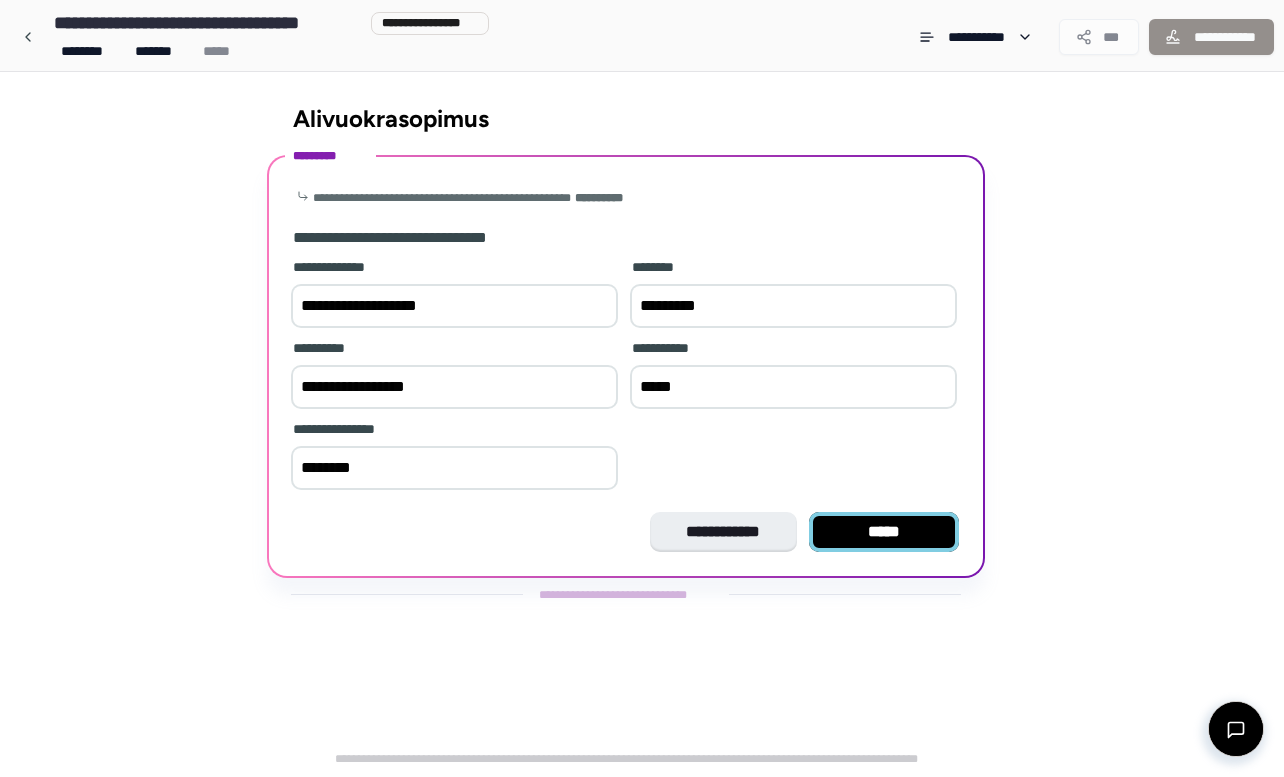 type on "********" 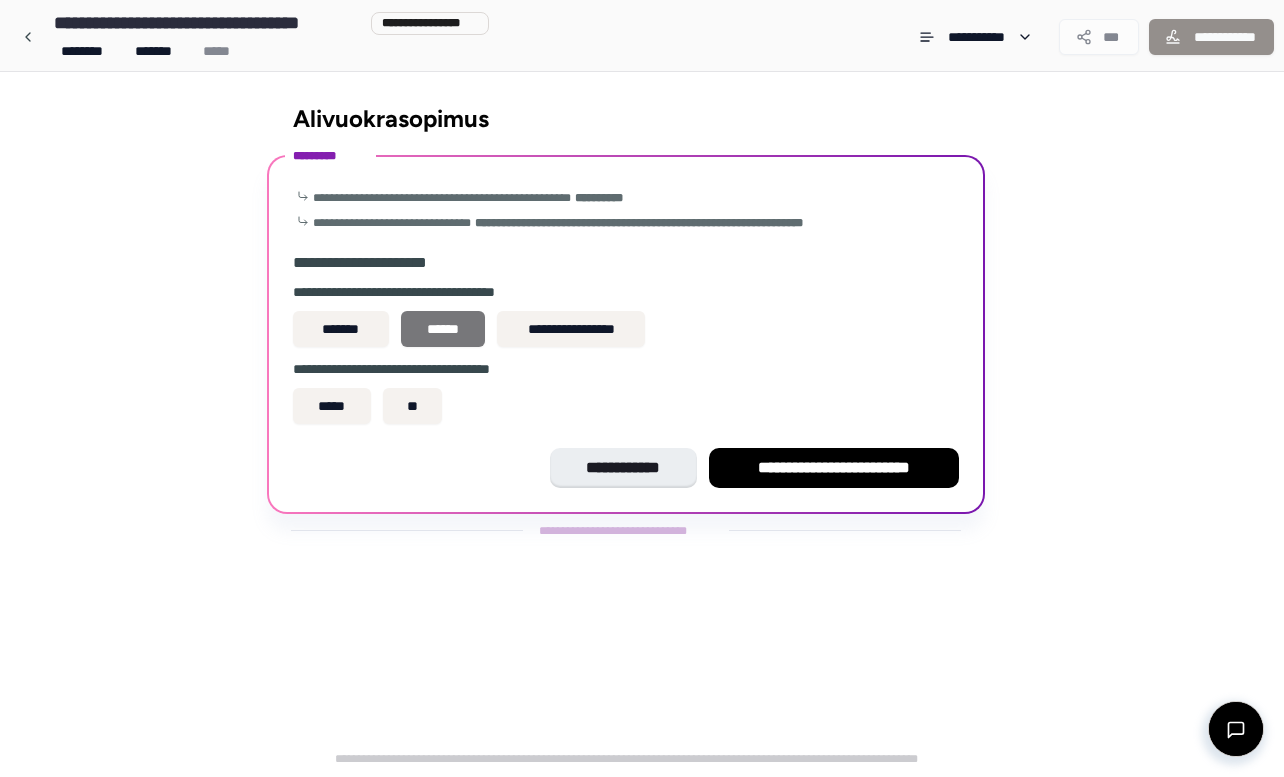 click on "******" at bounding box center (443, 329) 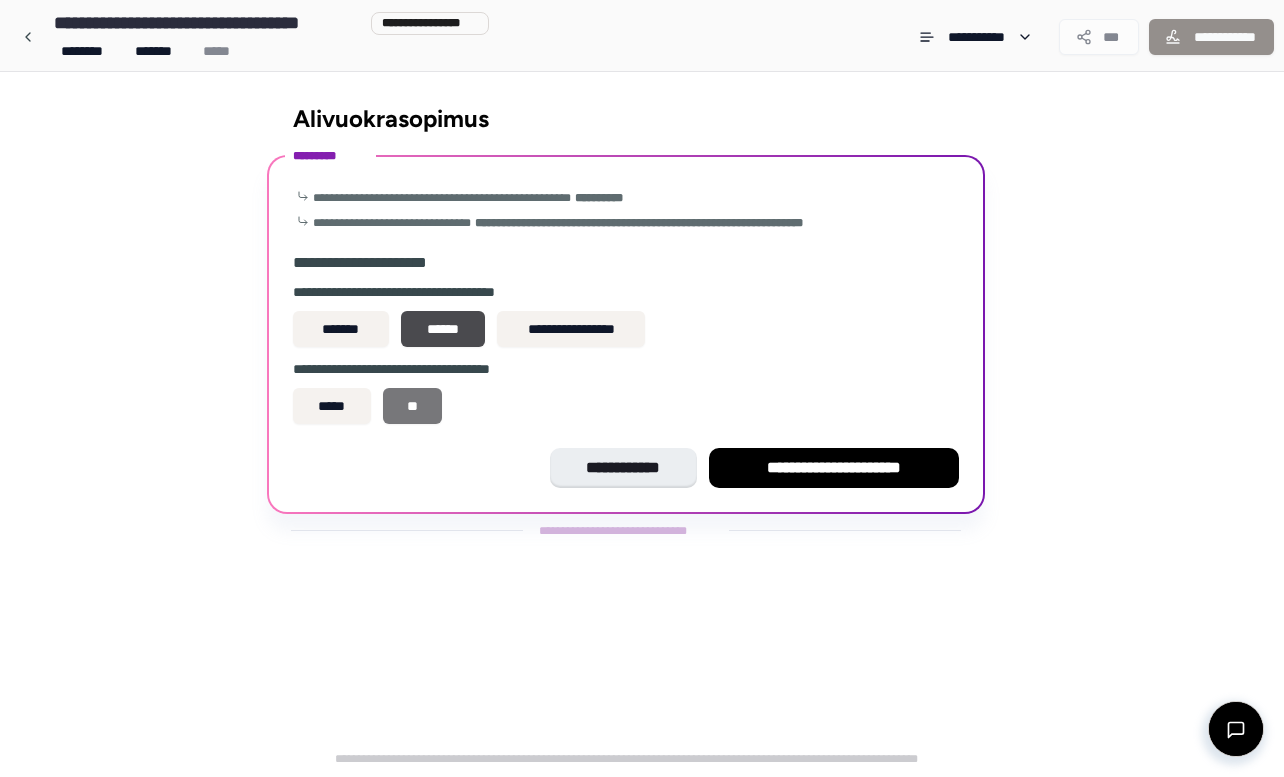 click on "**" at bounding box center (413, 406) 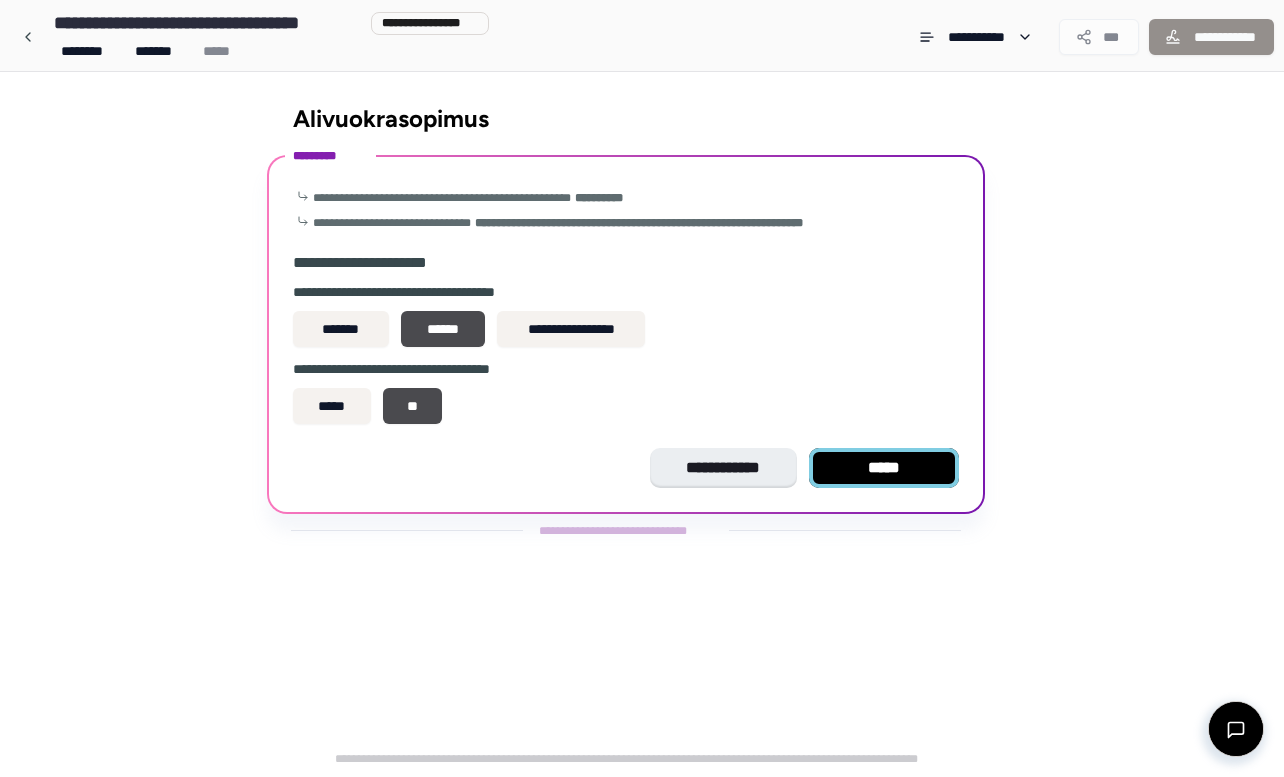 click on "*****" at bounding box center [884, 468] 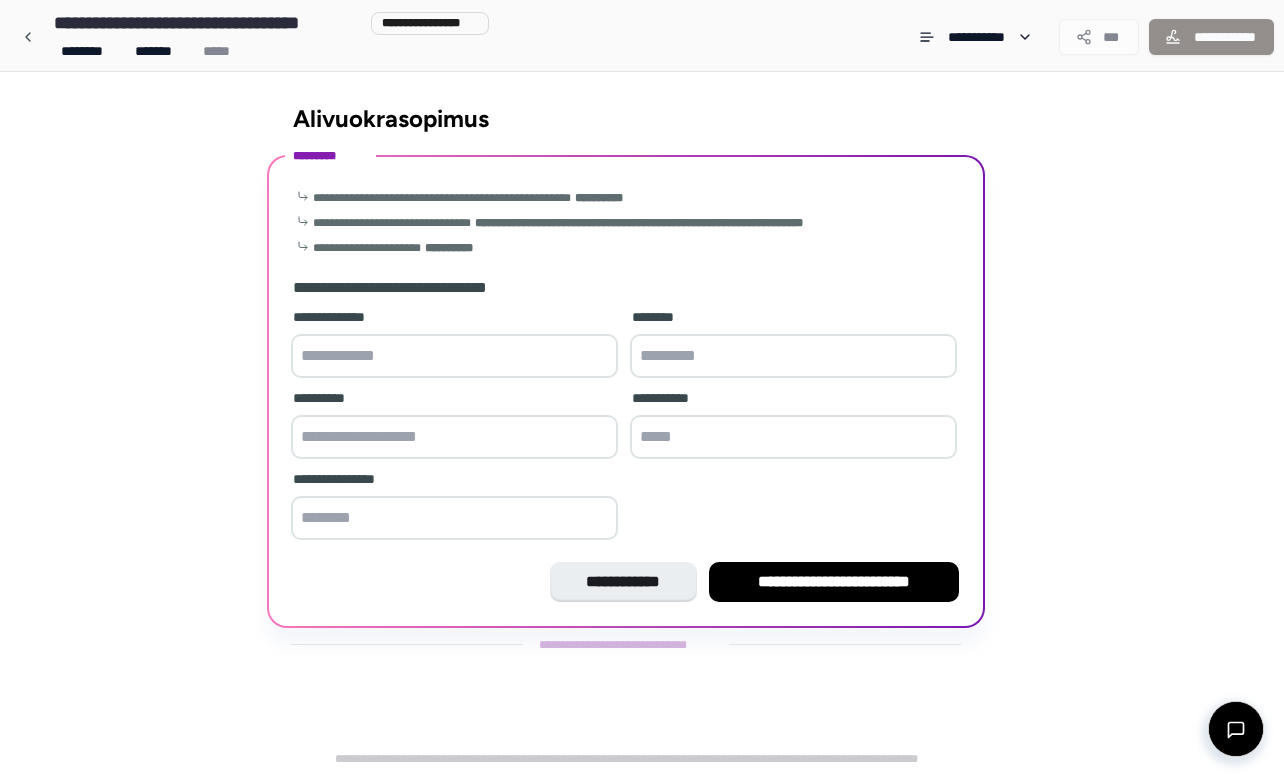 click at bounding box center [454, 356] 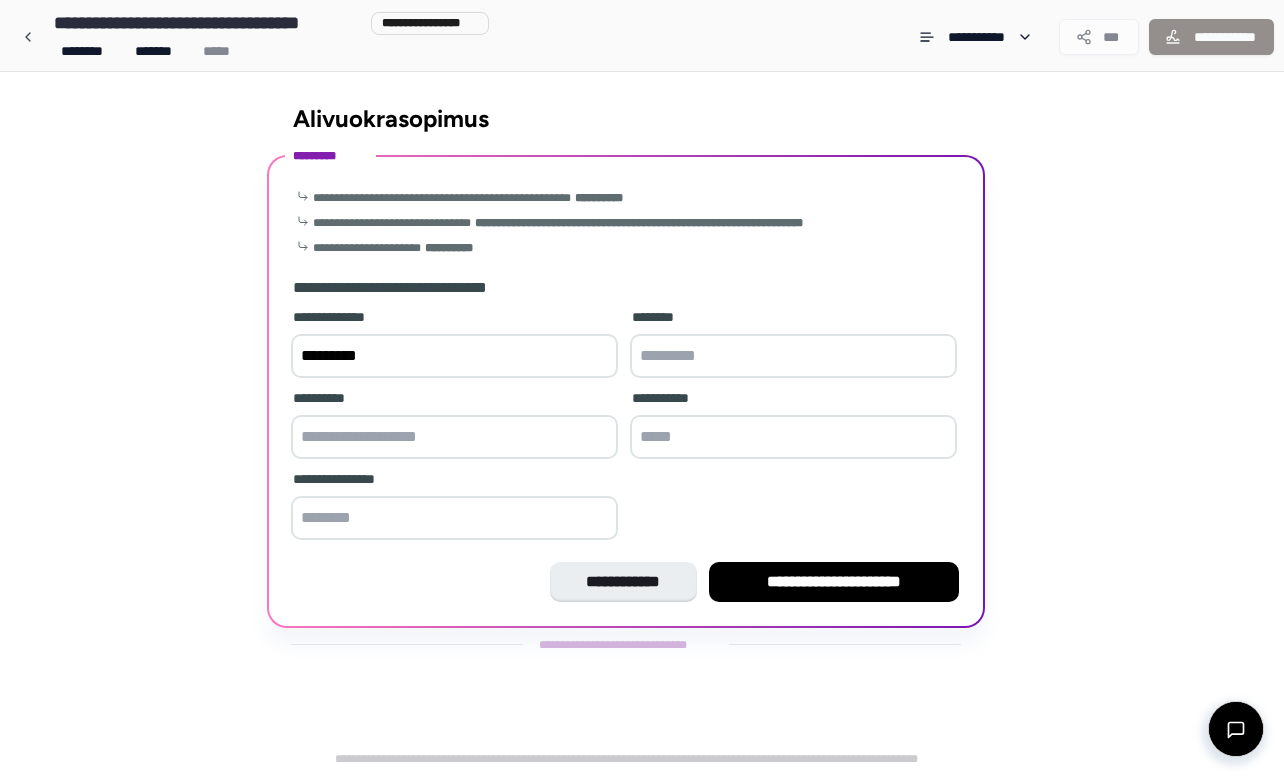 type on "*********" 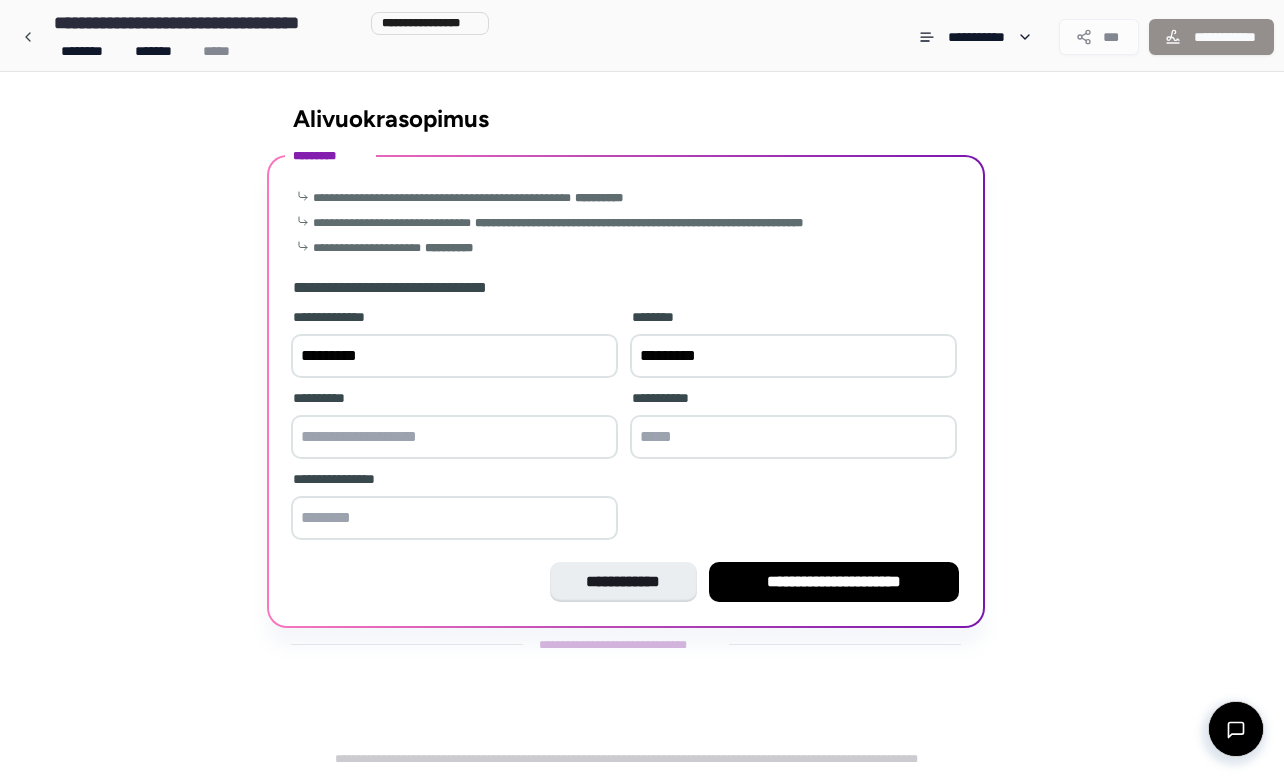 type on "*********" 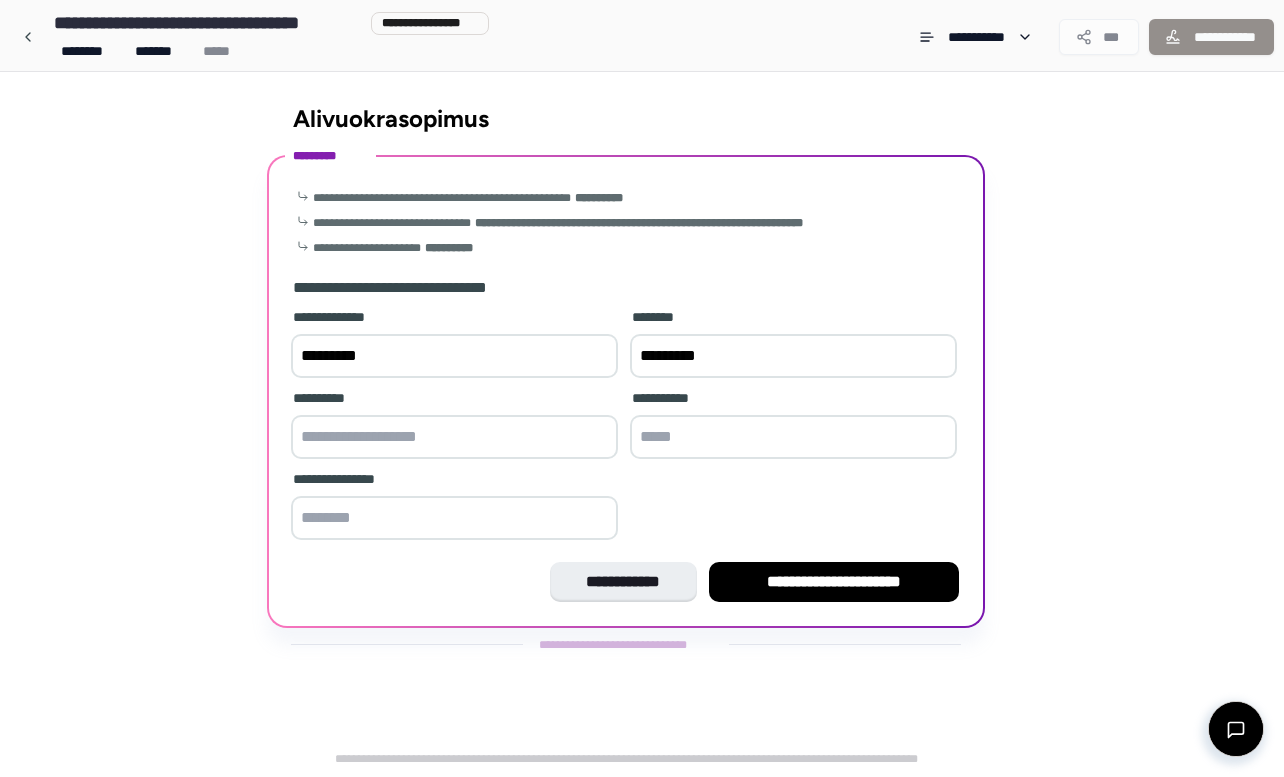 drag, startPoint x: 440, startPoint y: 357, endPoint x: 150, endPoint y: 357, distance: 290 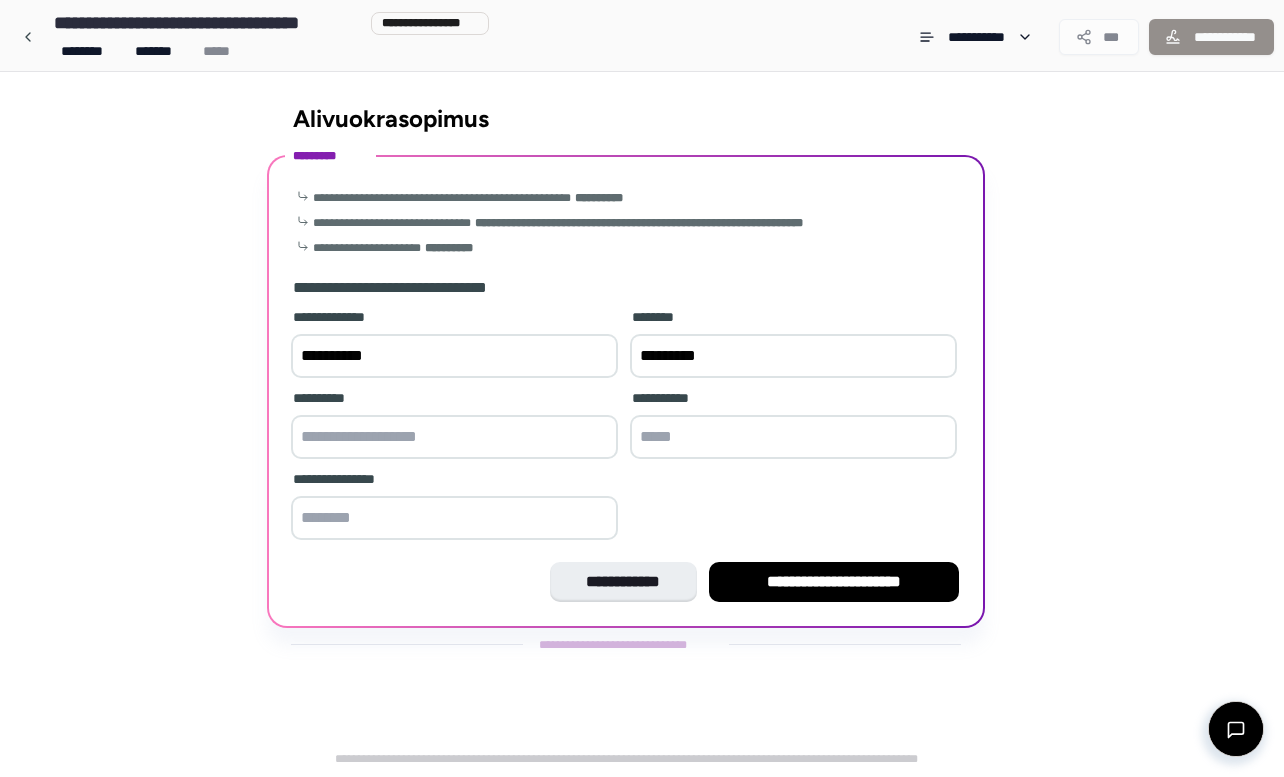 type on "**********" 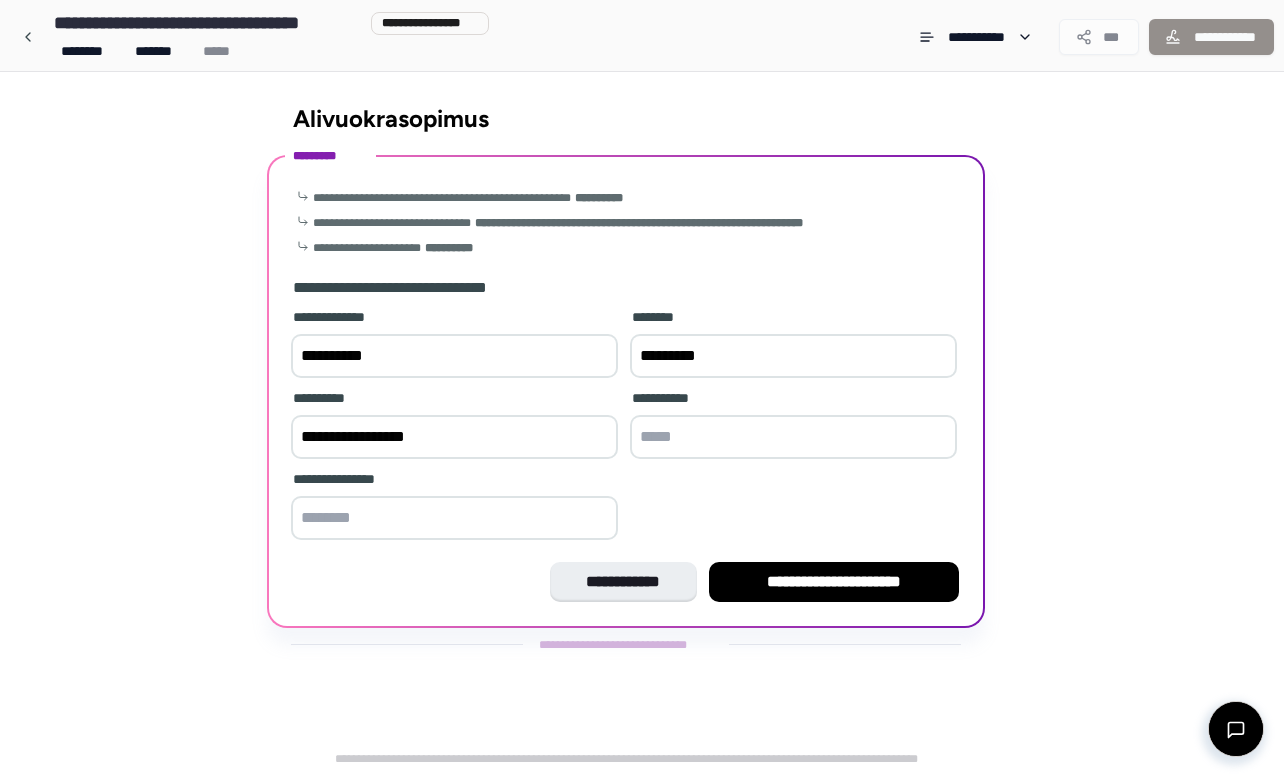 type on "**********" 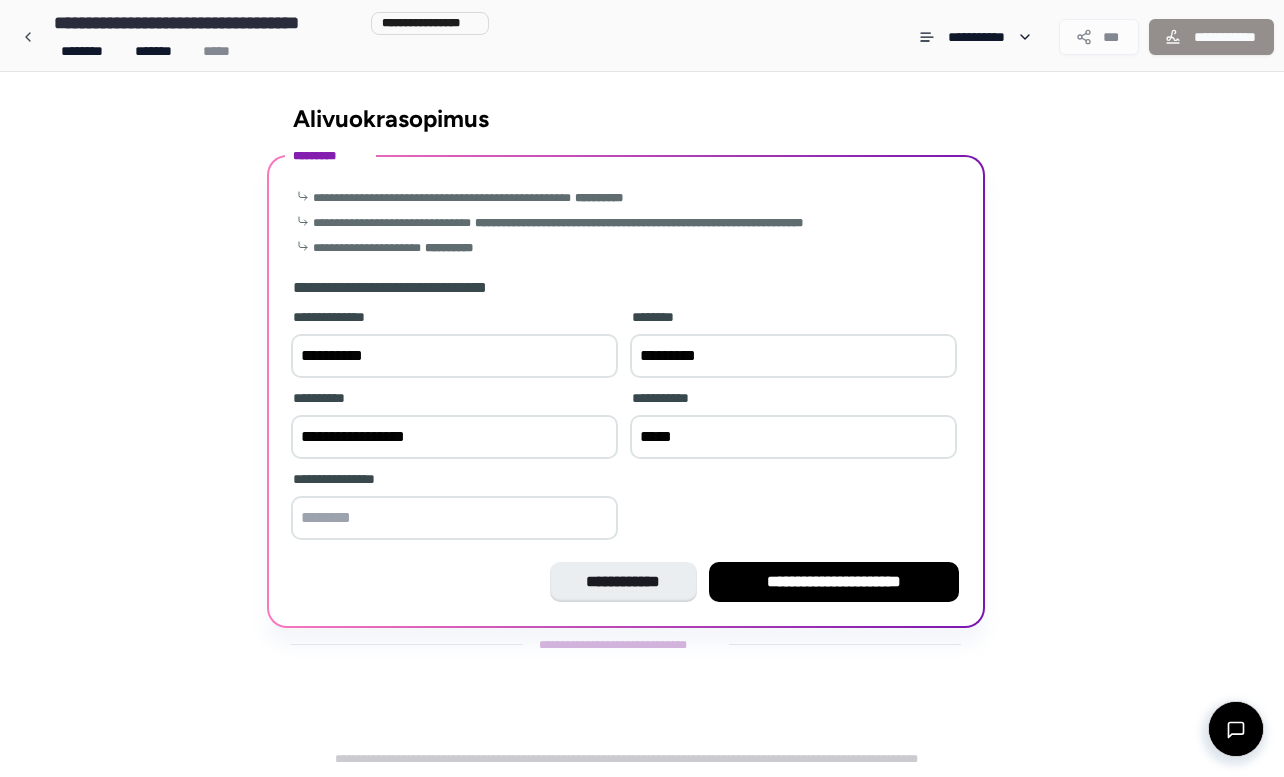 type on "*****" 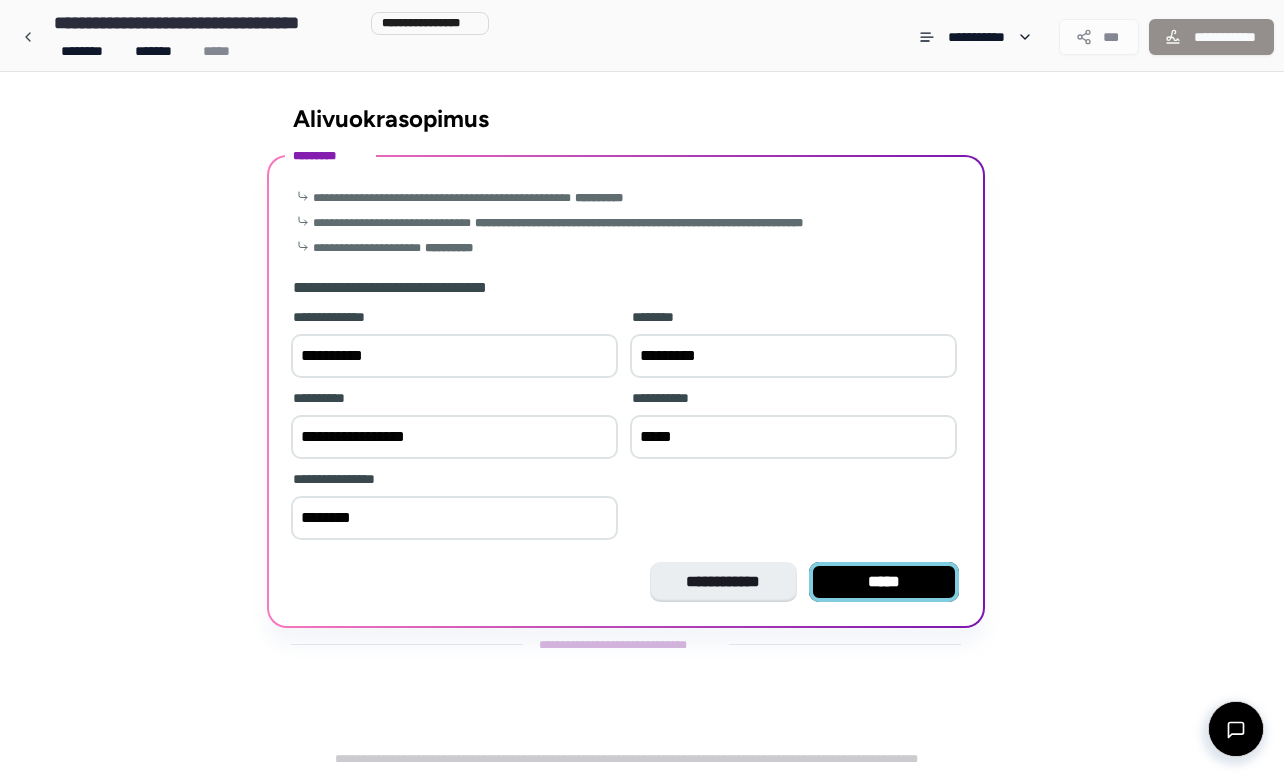 type on "********" 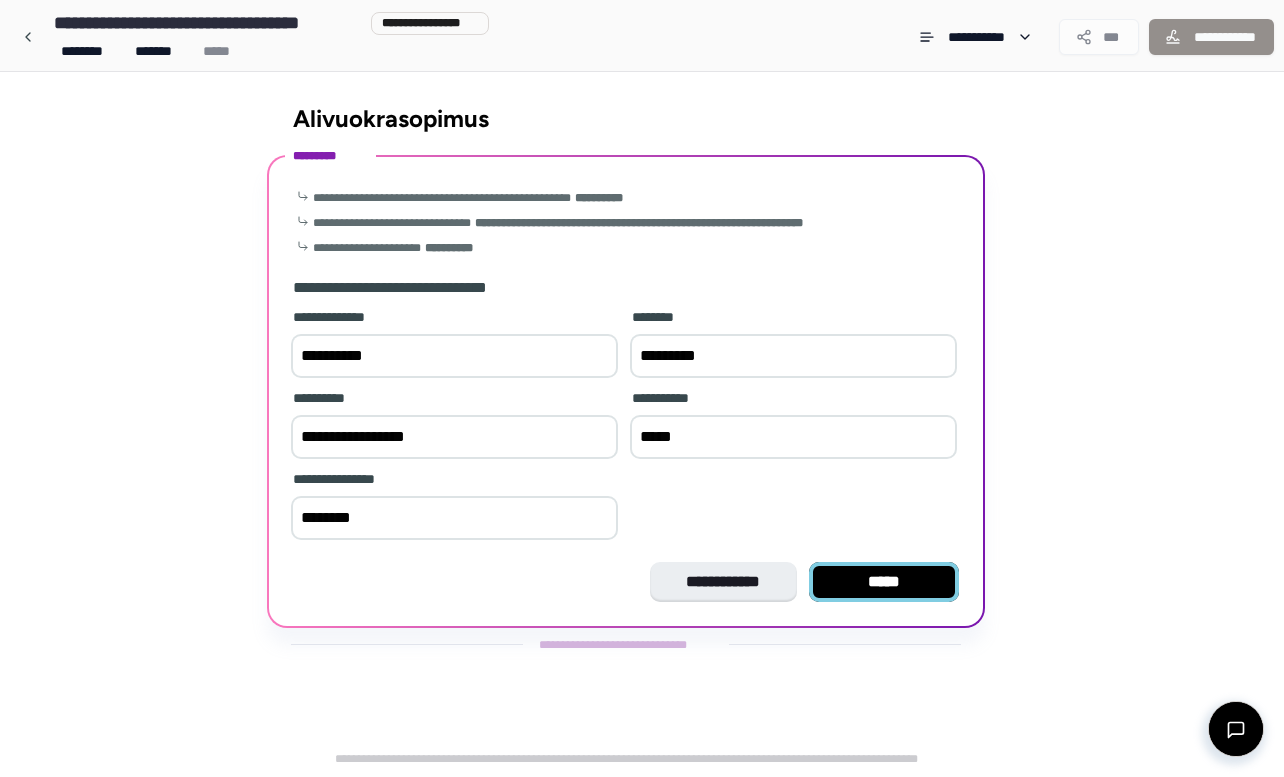 click on "*****" at bounding box center [884, 582] 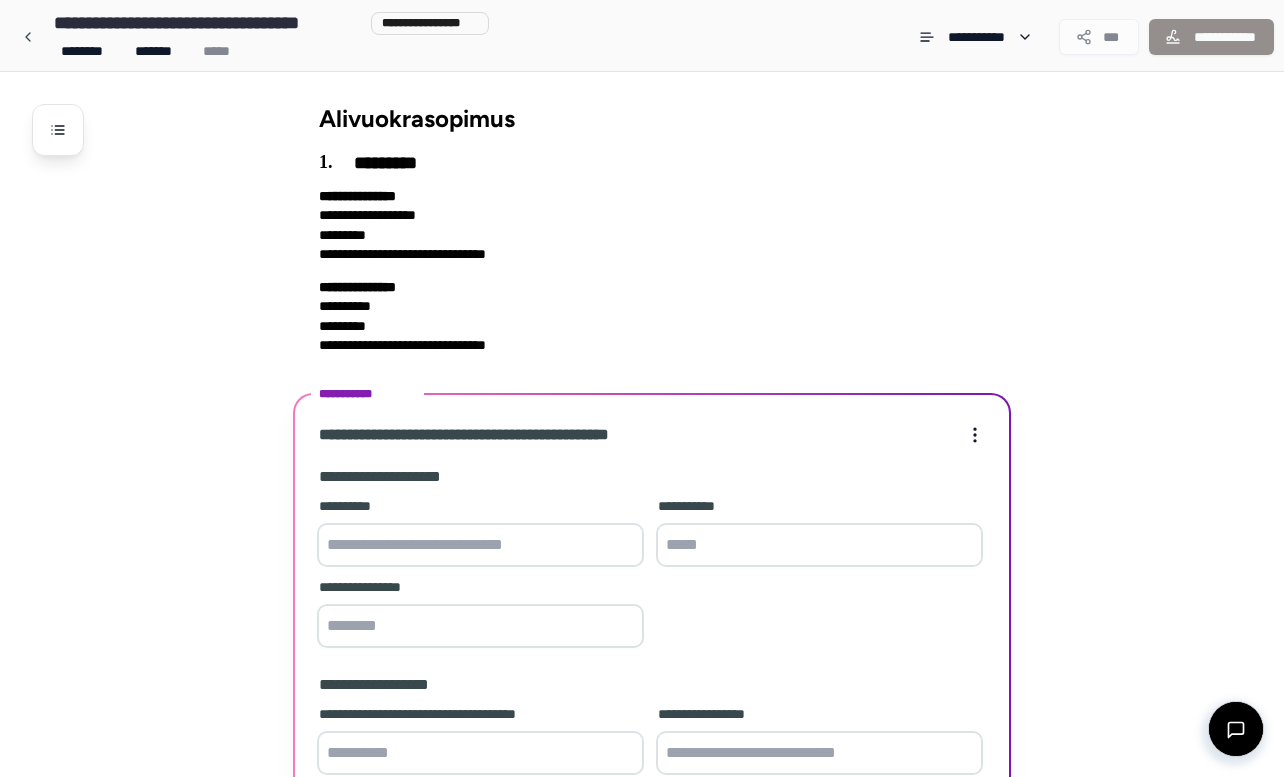 scroll, scrollTop: 164, scrollLeft: 0, axis: vertical 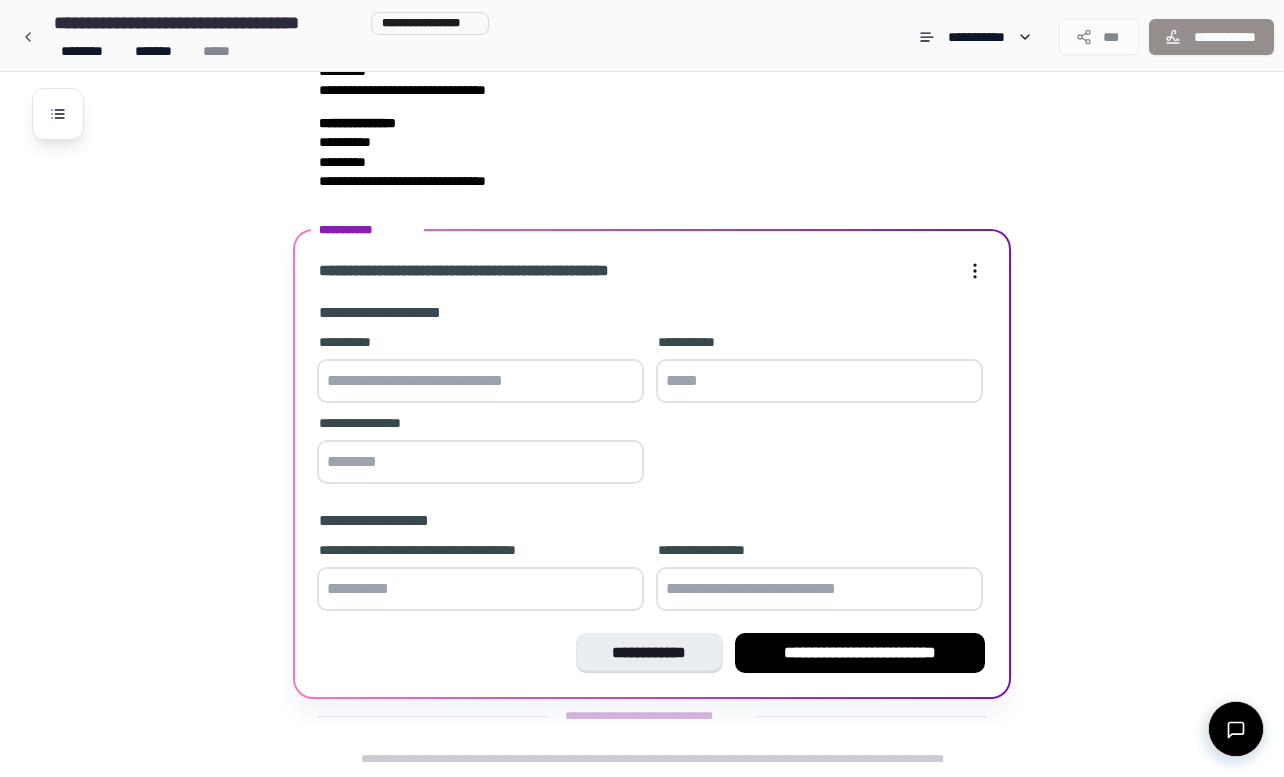 click at bounding box center (480, 381) 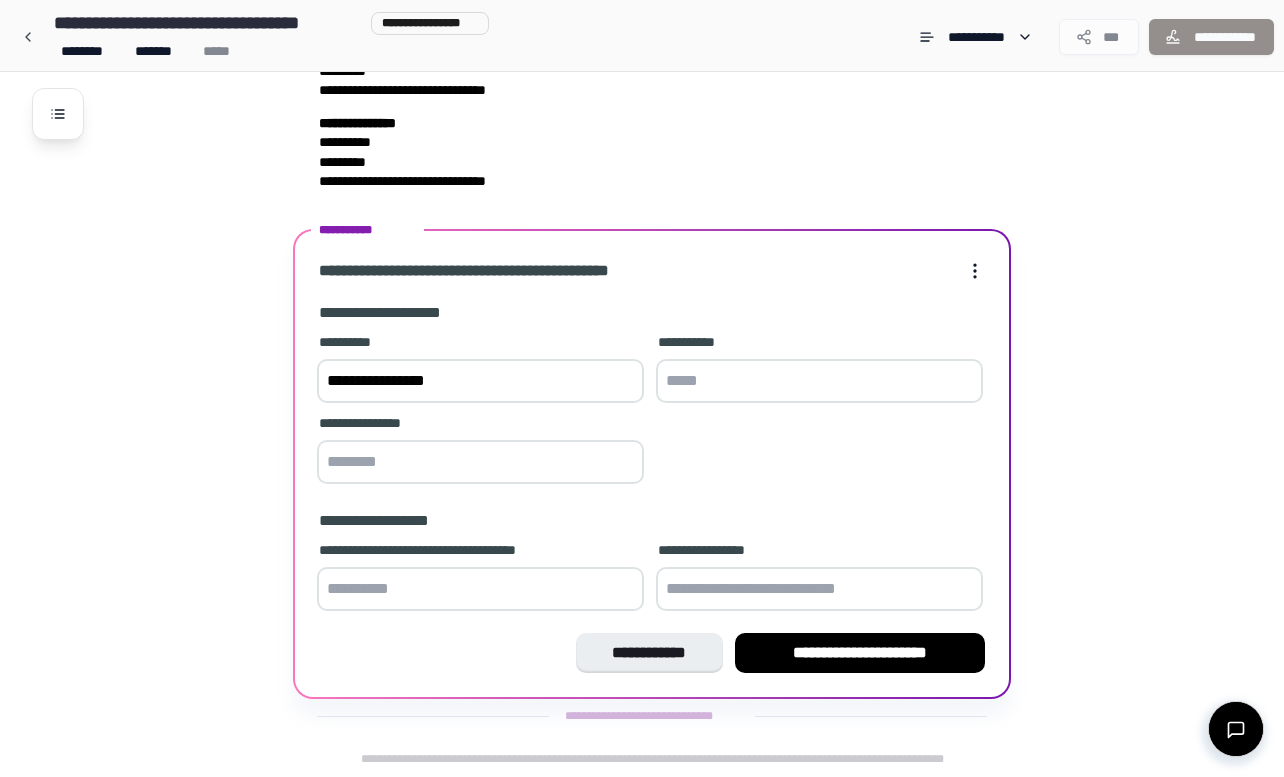 type on "**********" 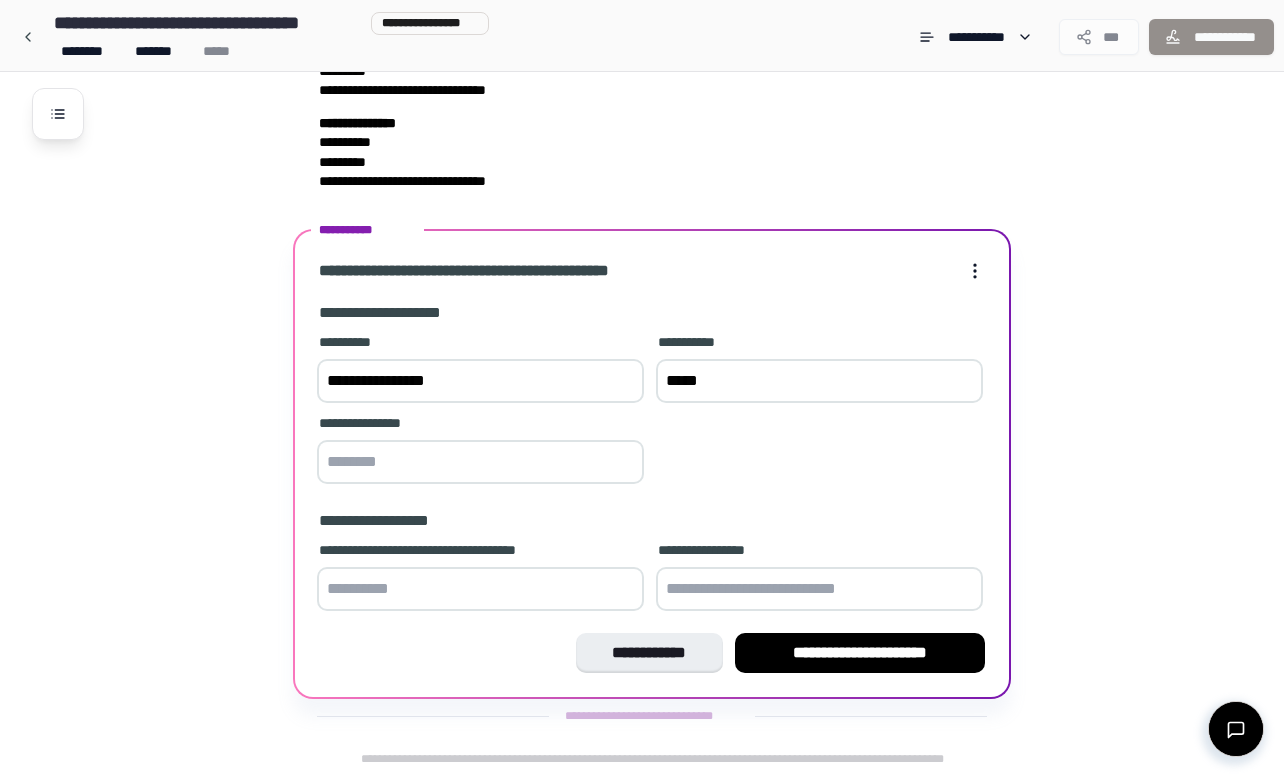 type on "*****" 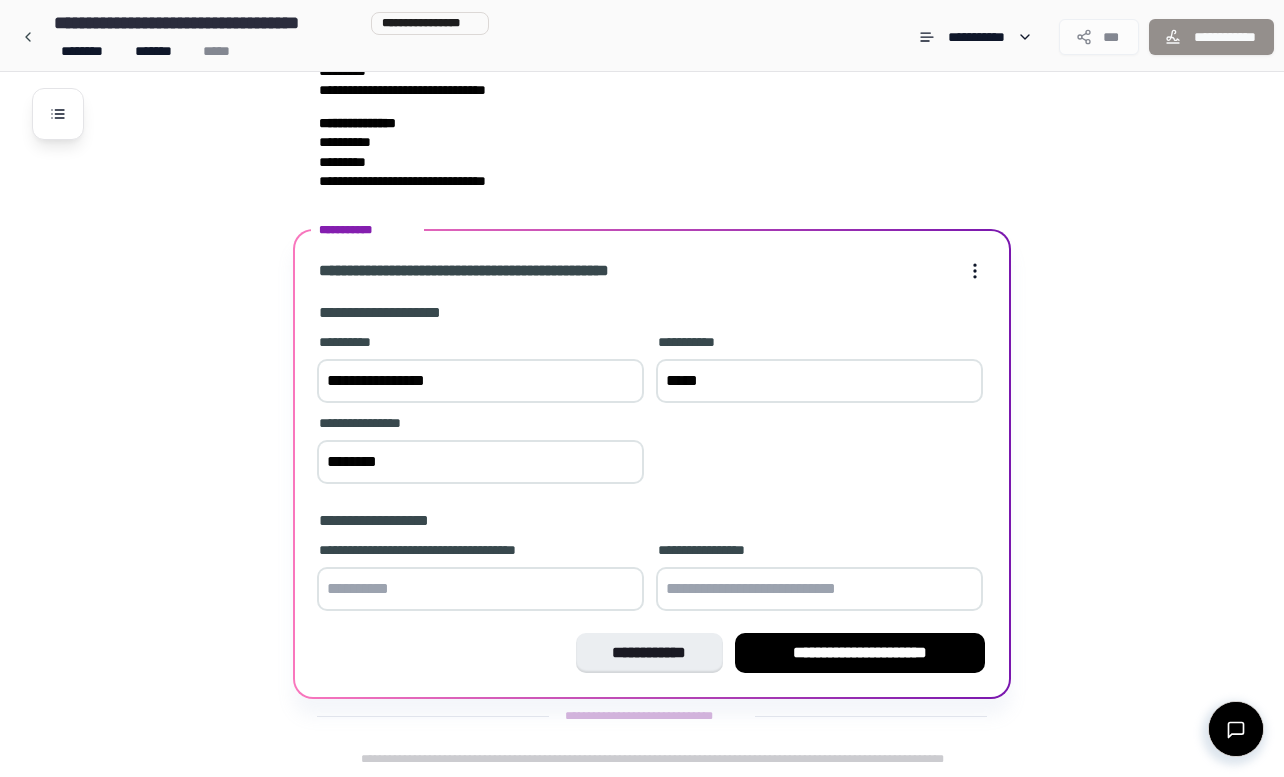 type on "********" 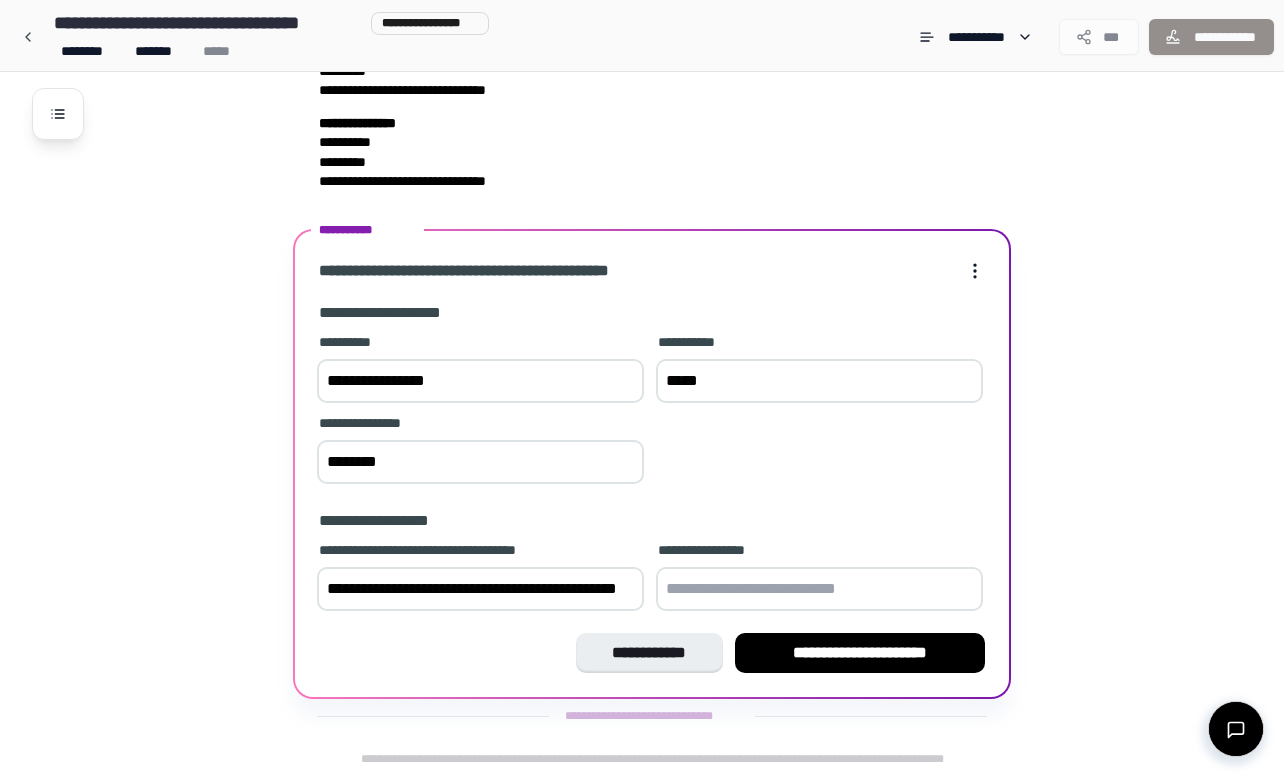 scroll, scrollTop: 188, scrollLeft: 0, axis: vertical 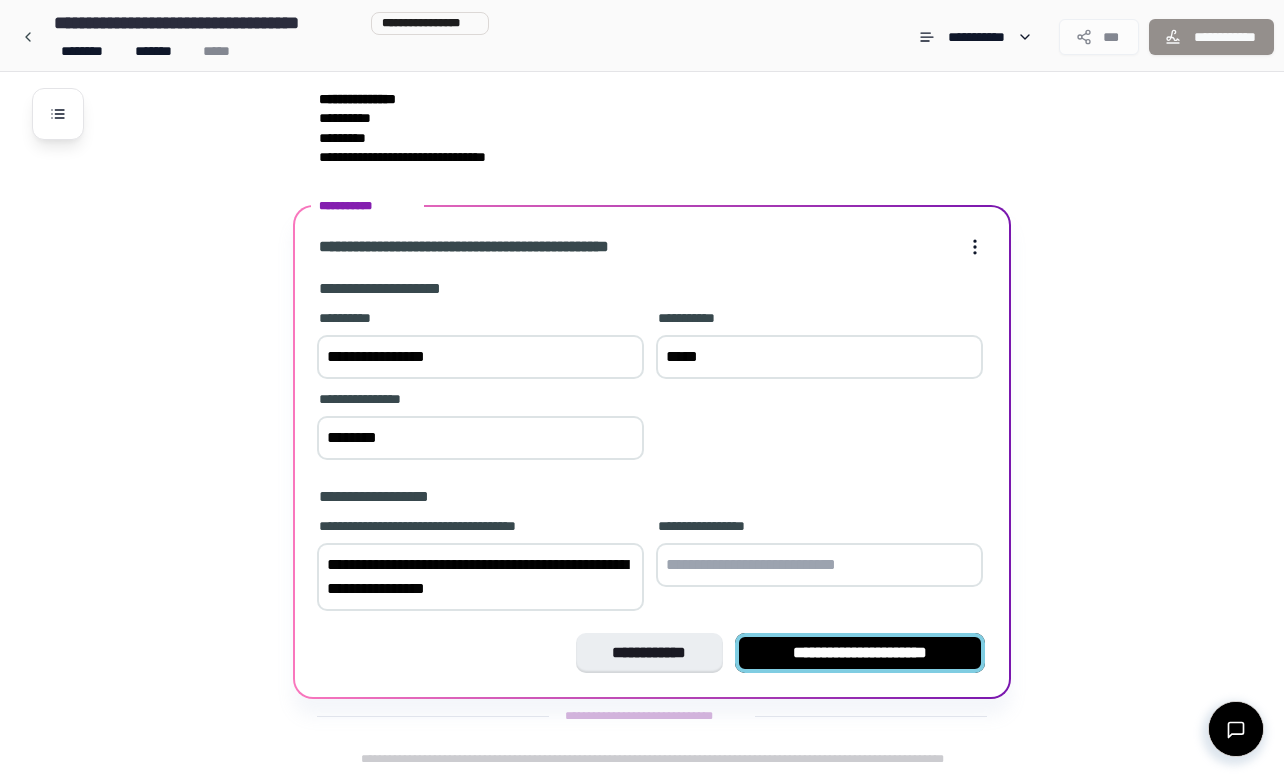 type on "**********" 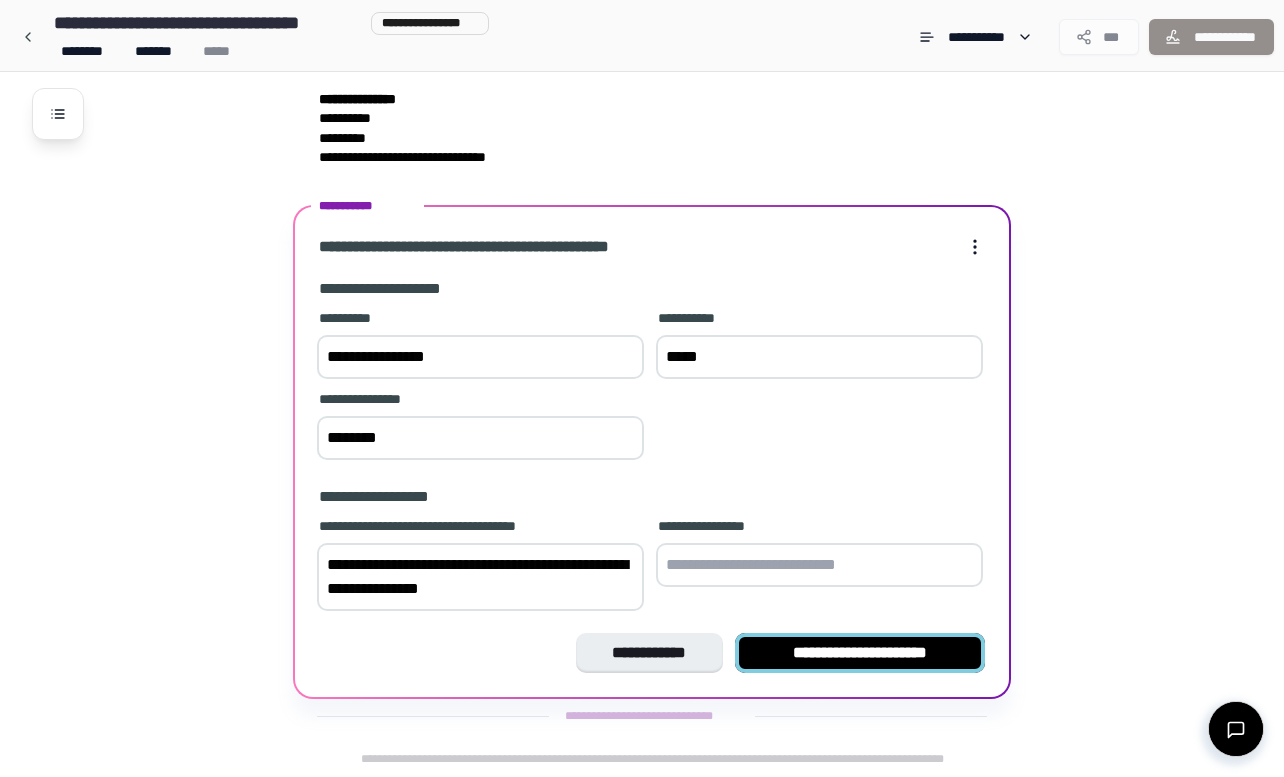 click on "**********" at bounding box center [860, 653] 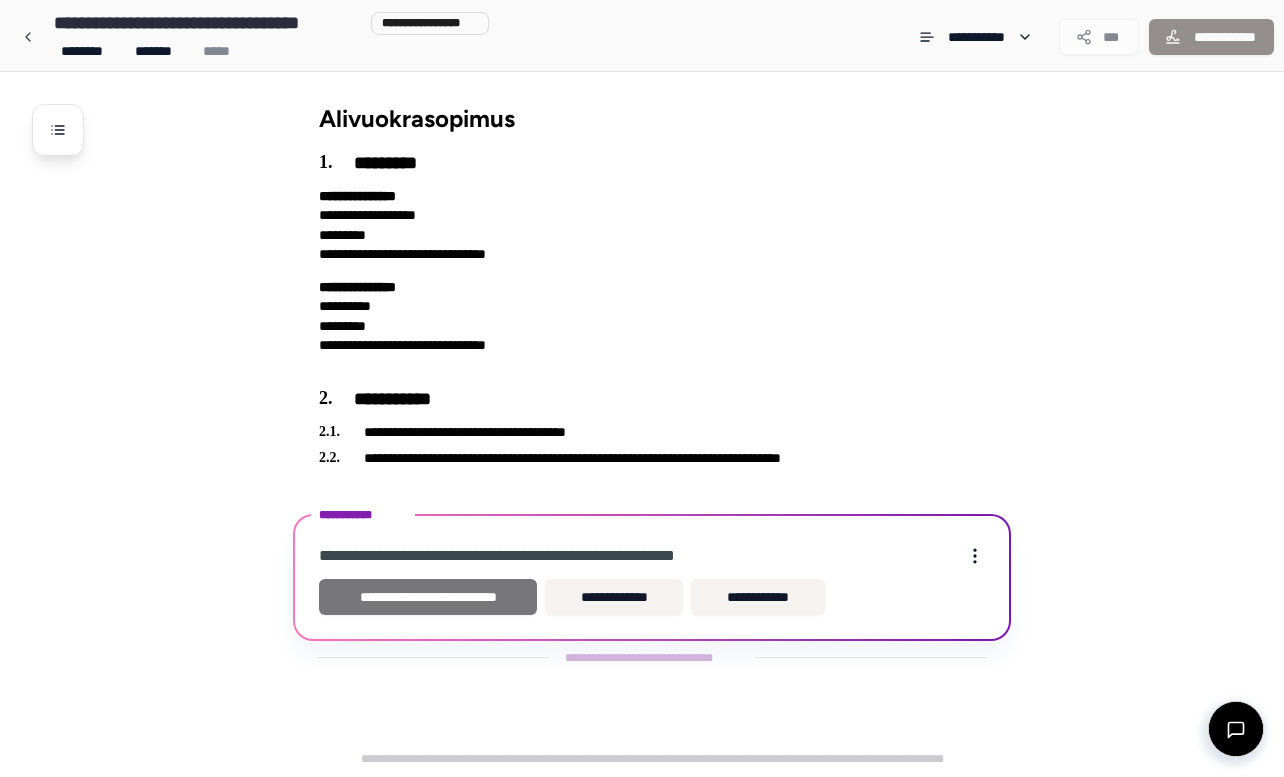 click on "**********" at bounding box center [428, 597] 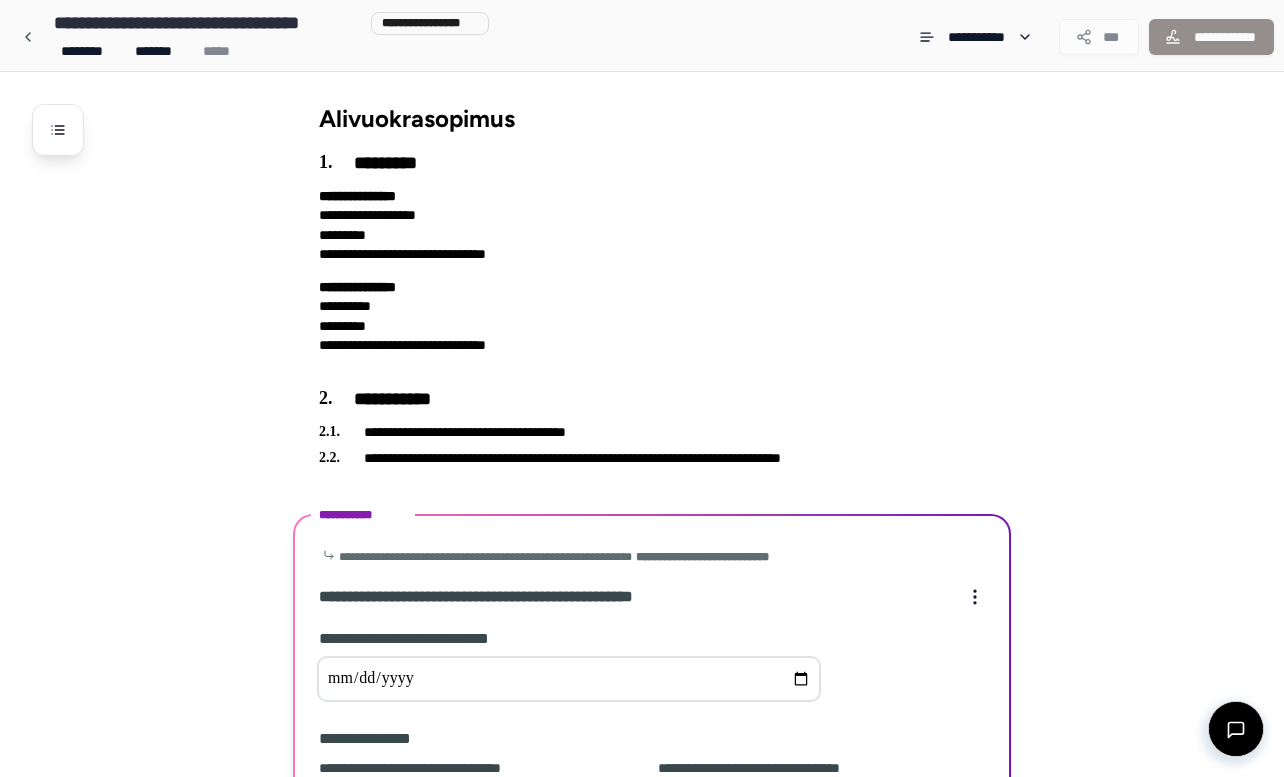 scroll, scrollTop: 218, scrollLeft: 0, axis: vertical 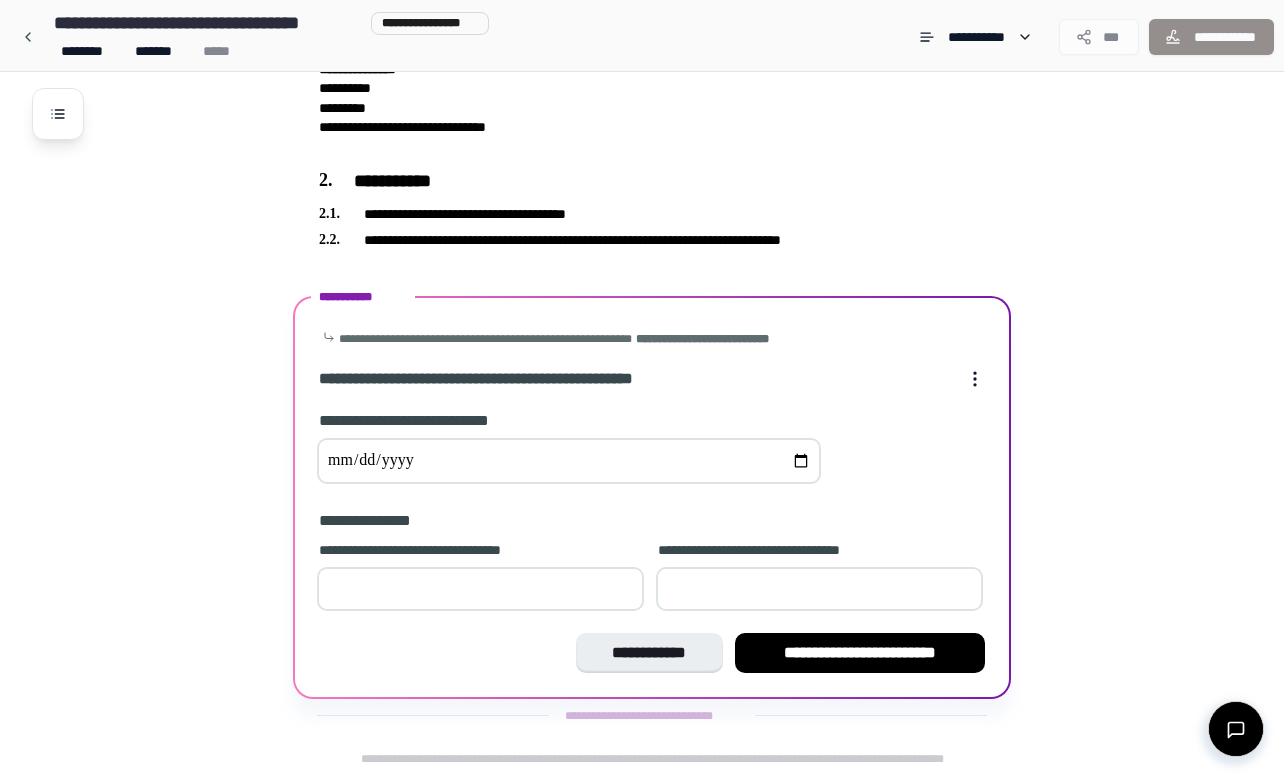 click at bounding box center (569, 461) 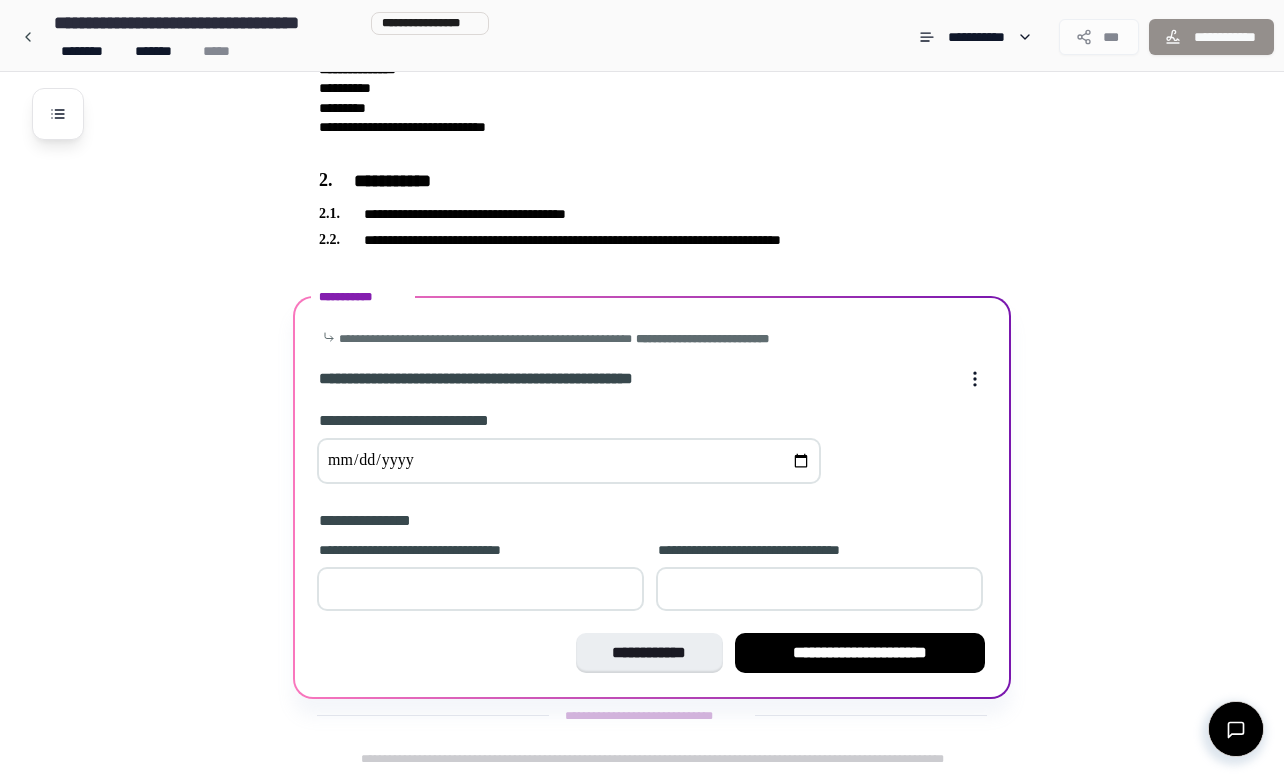 type on "**********" 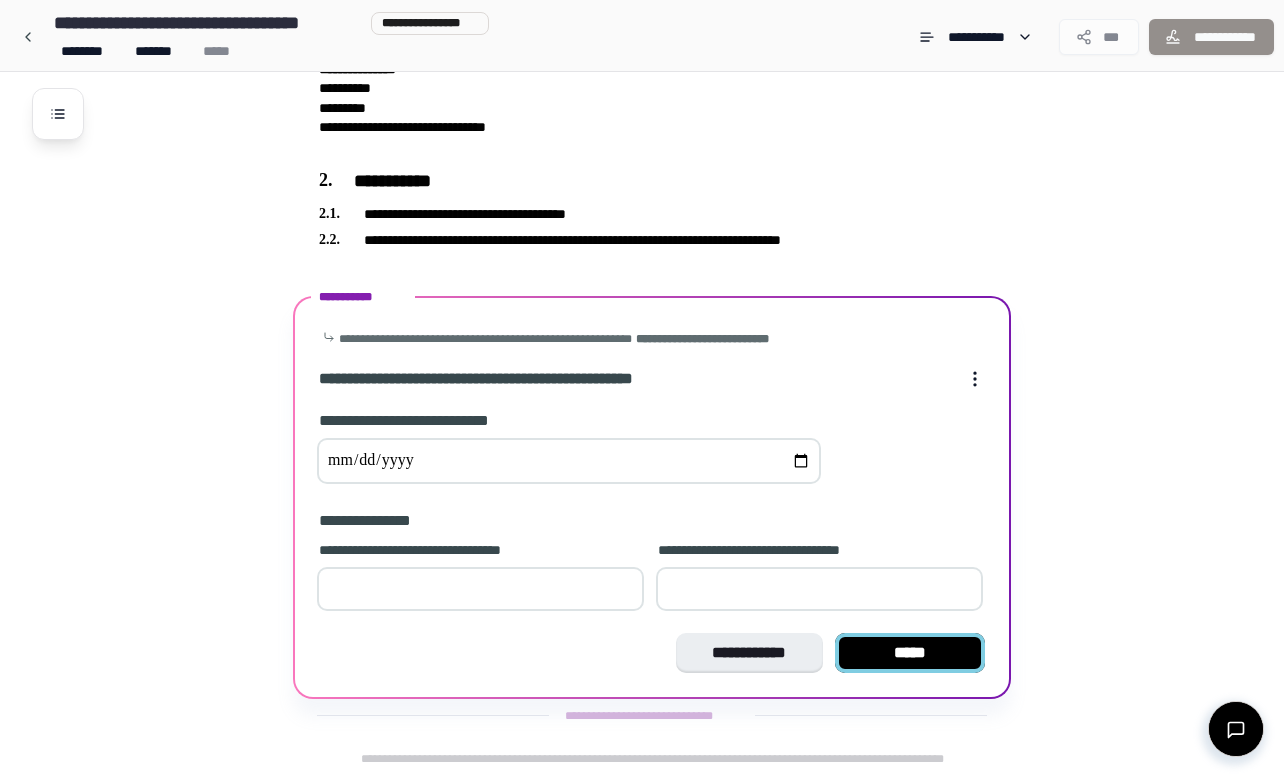 type on "*" 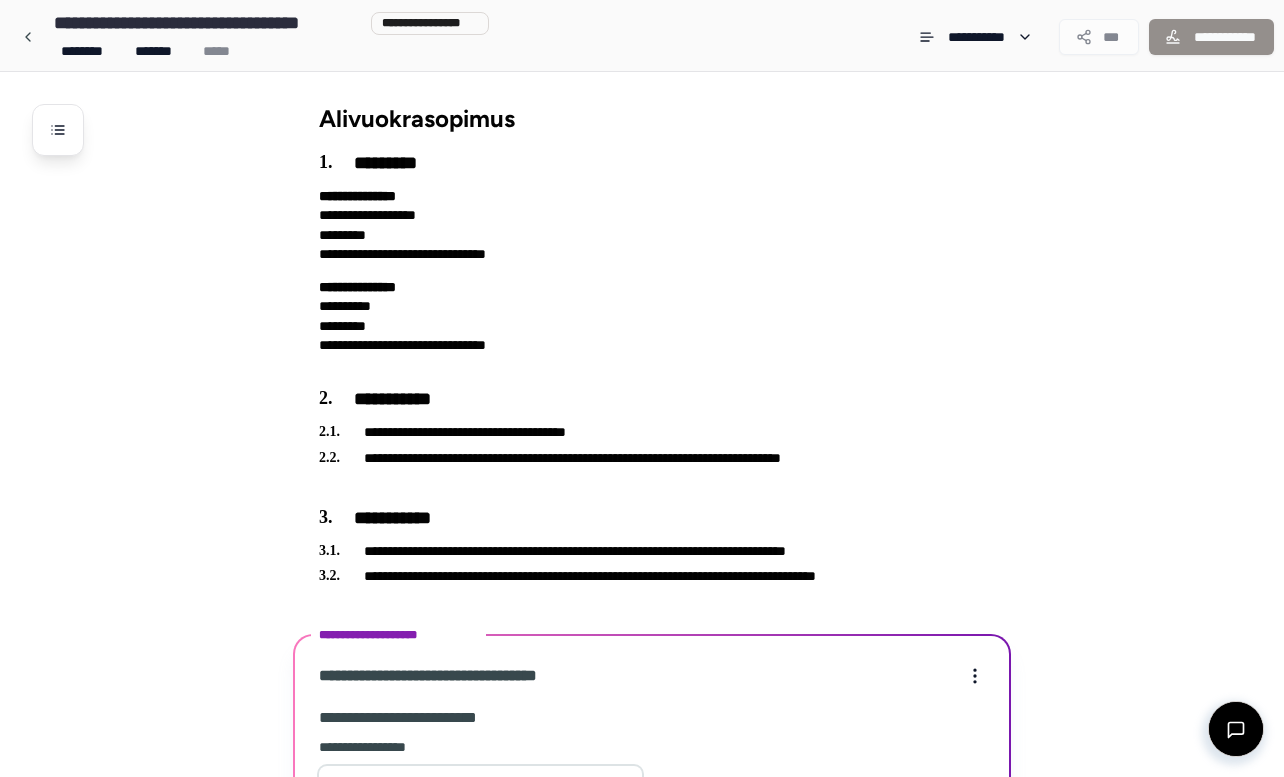 scroll, scrollTop: 572, scrollLeft: 0, axis: vertical 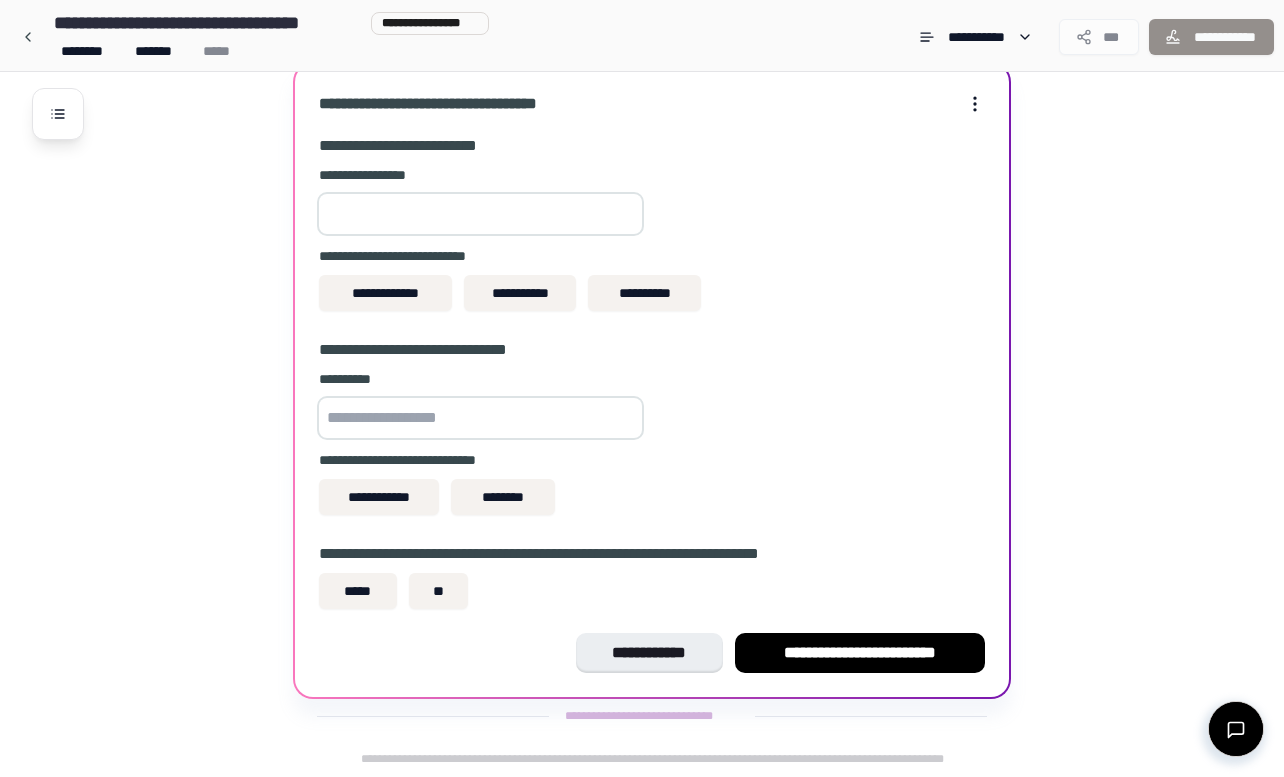 click at bounding box center (480, 418) 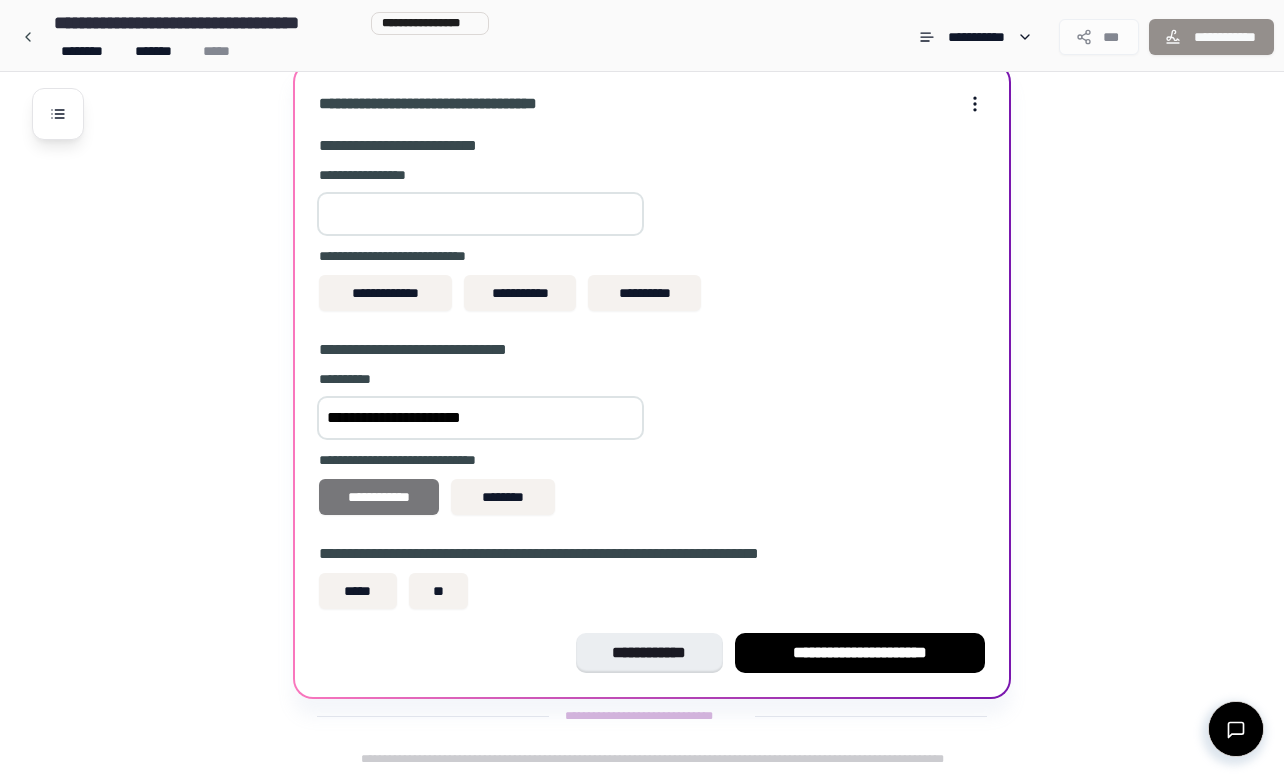 type on "**********" 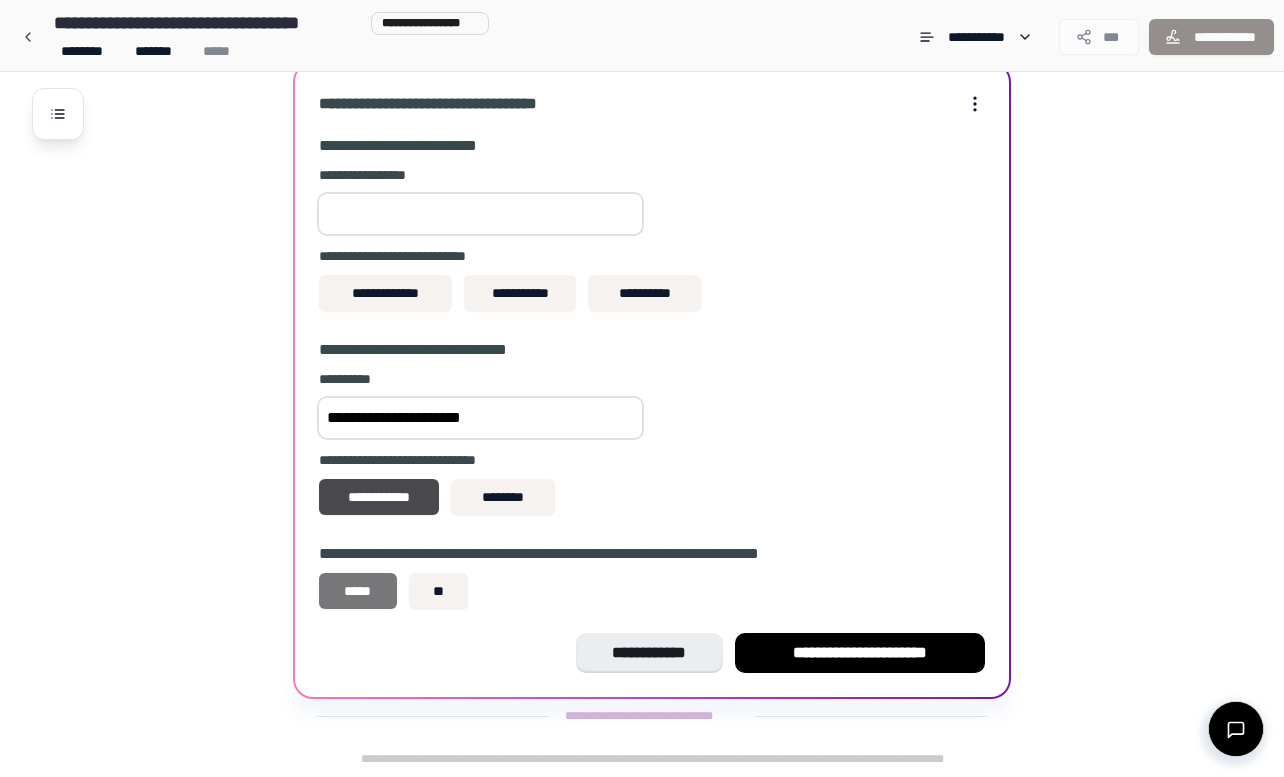 click on "*****" at bounding box center (358, 591) 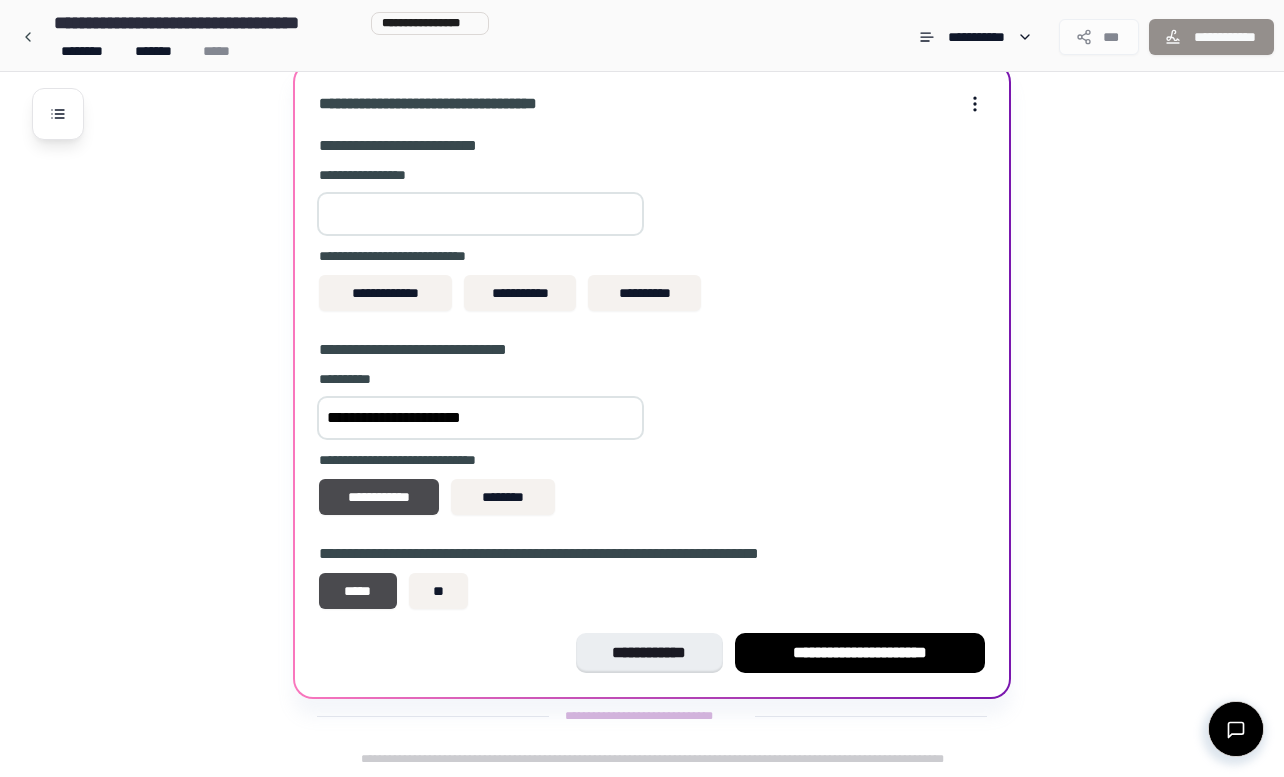 click at bounding box center [480, 214] 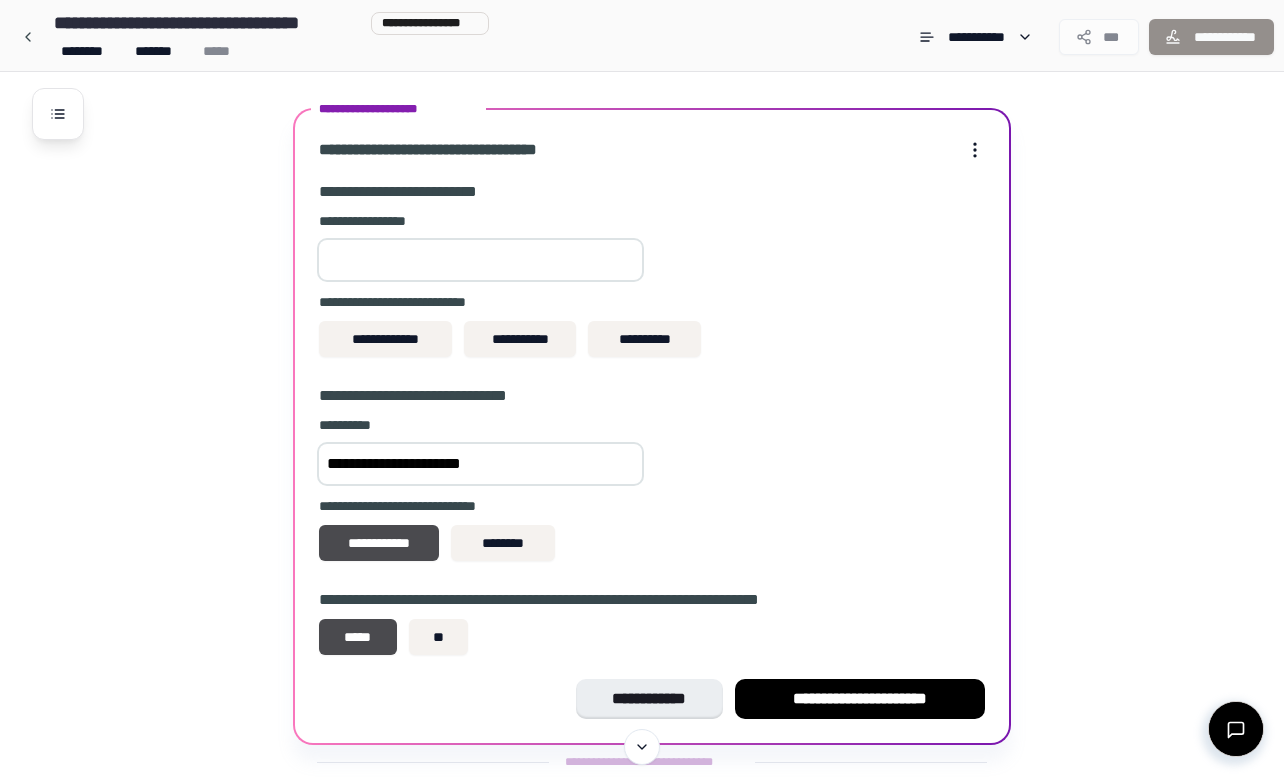 scroll, scrollTop: 520, scrollLeft: 0, axis: vertical 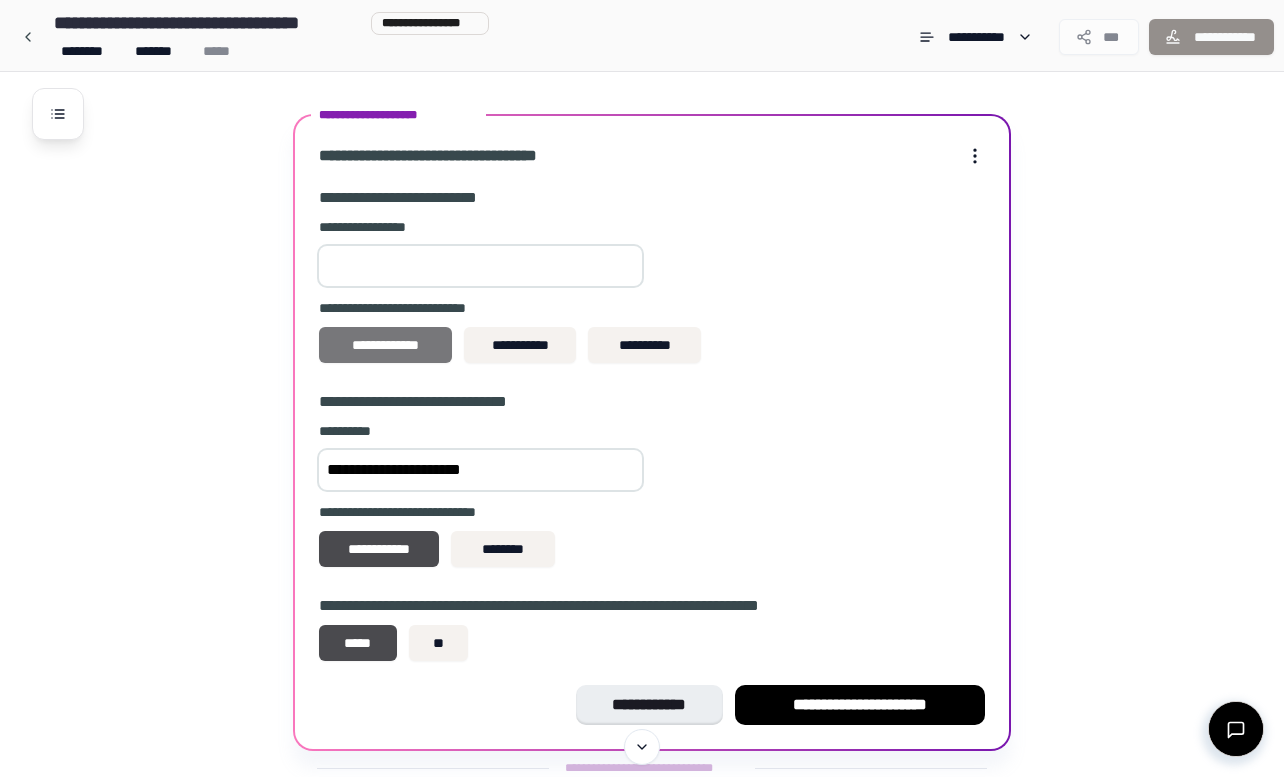 type on "***" 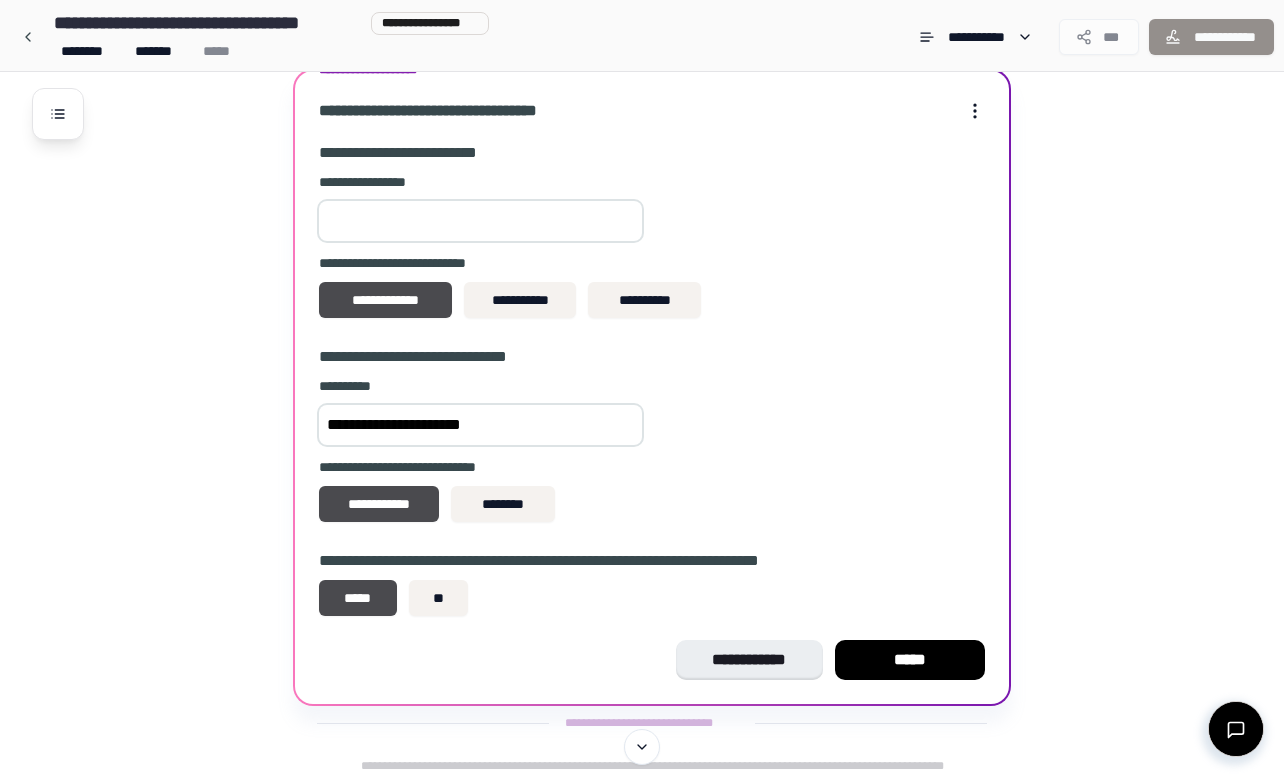 scroll, scrollTop: 572, scrollLeft: 0, axis: vertical 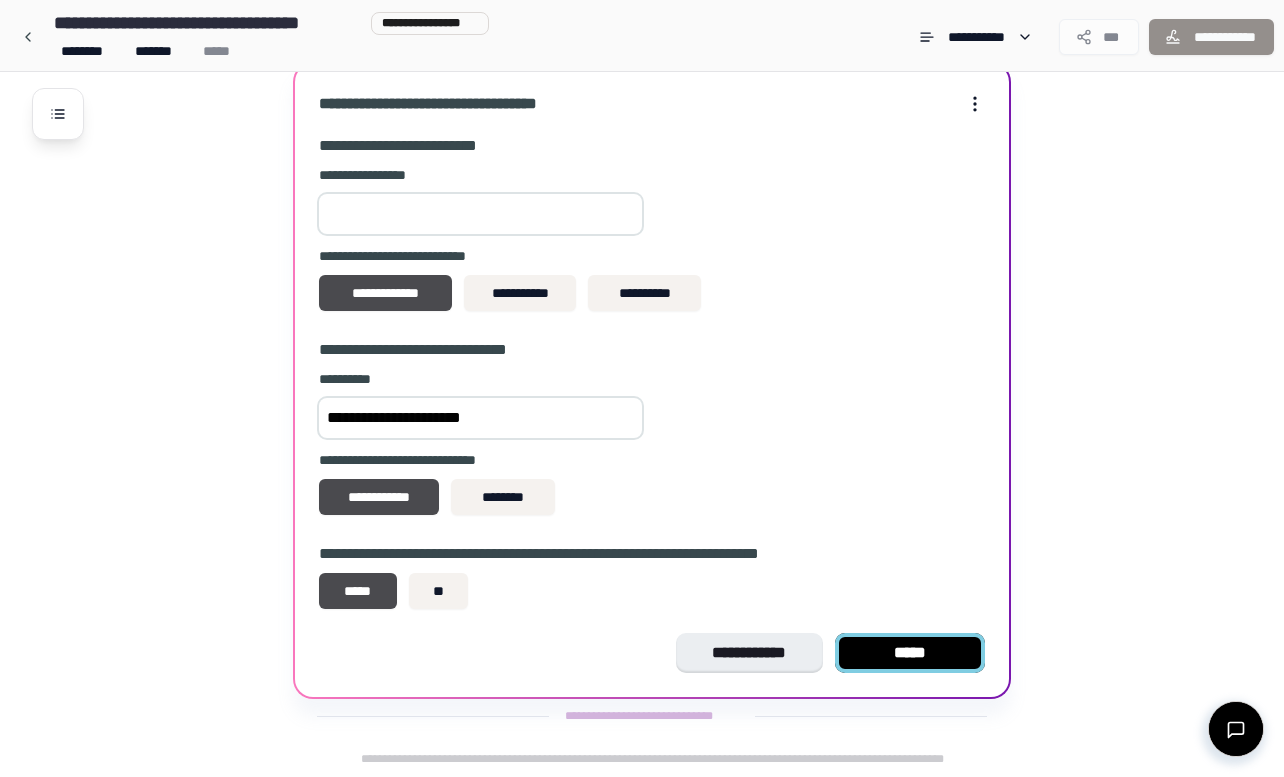 click on "*****" at bounding box center (910, 653) 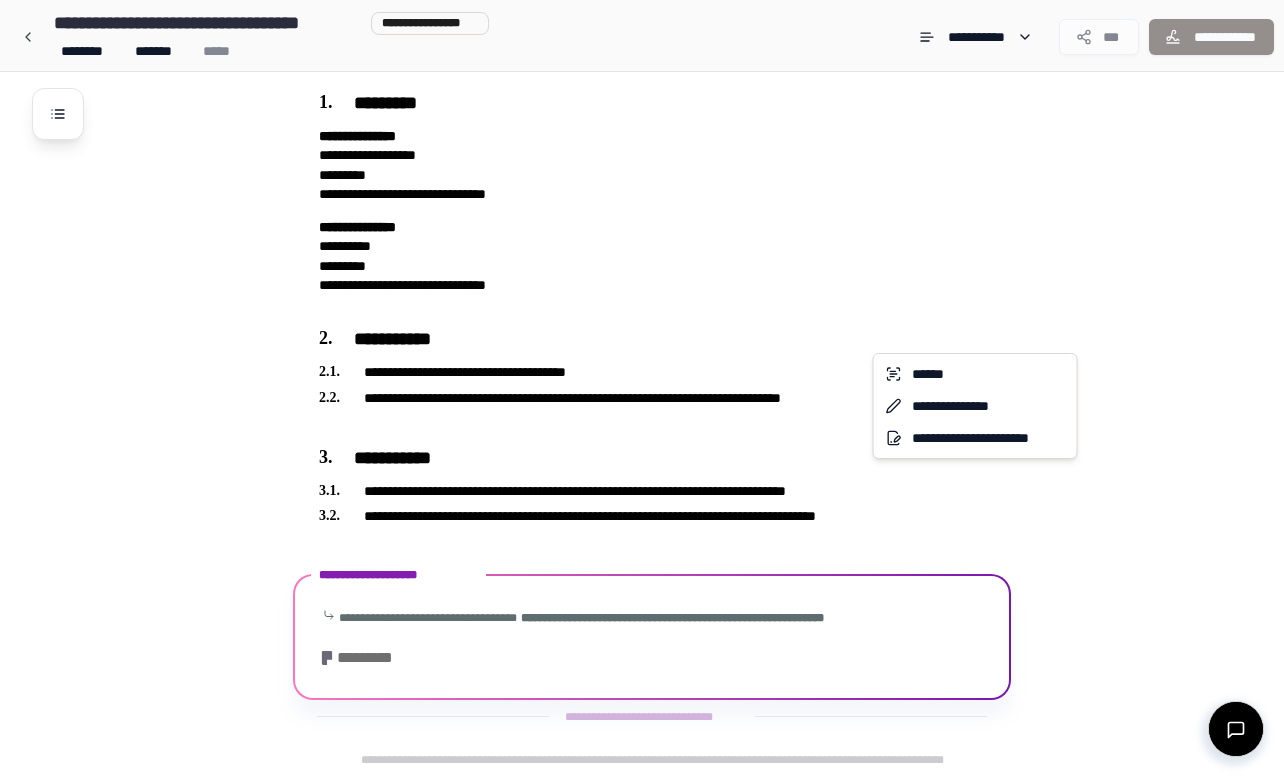 click on "**********" at bounding box center (642, 358) 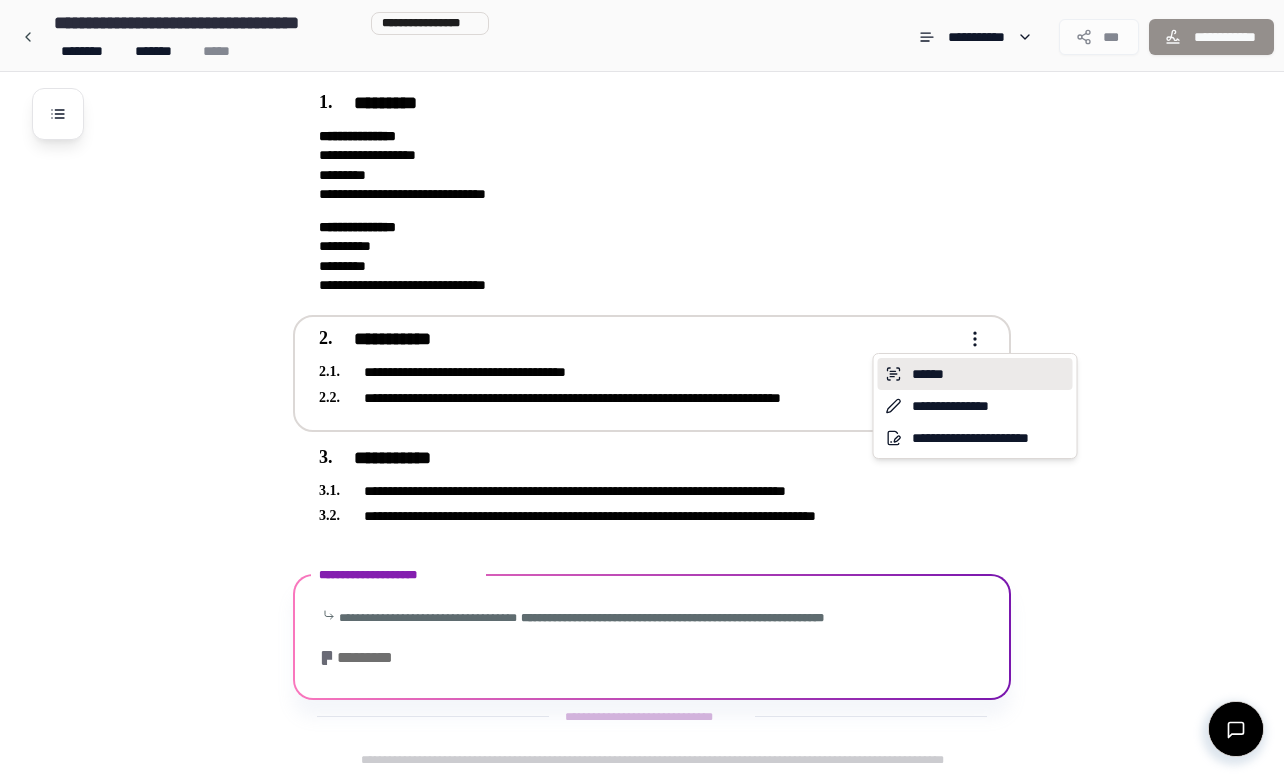 click on "******" at bounding box center [975, 374] 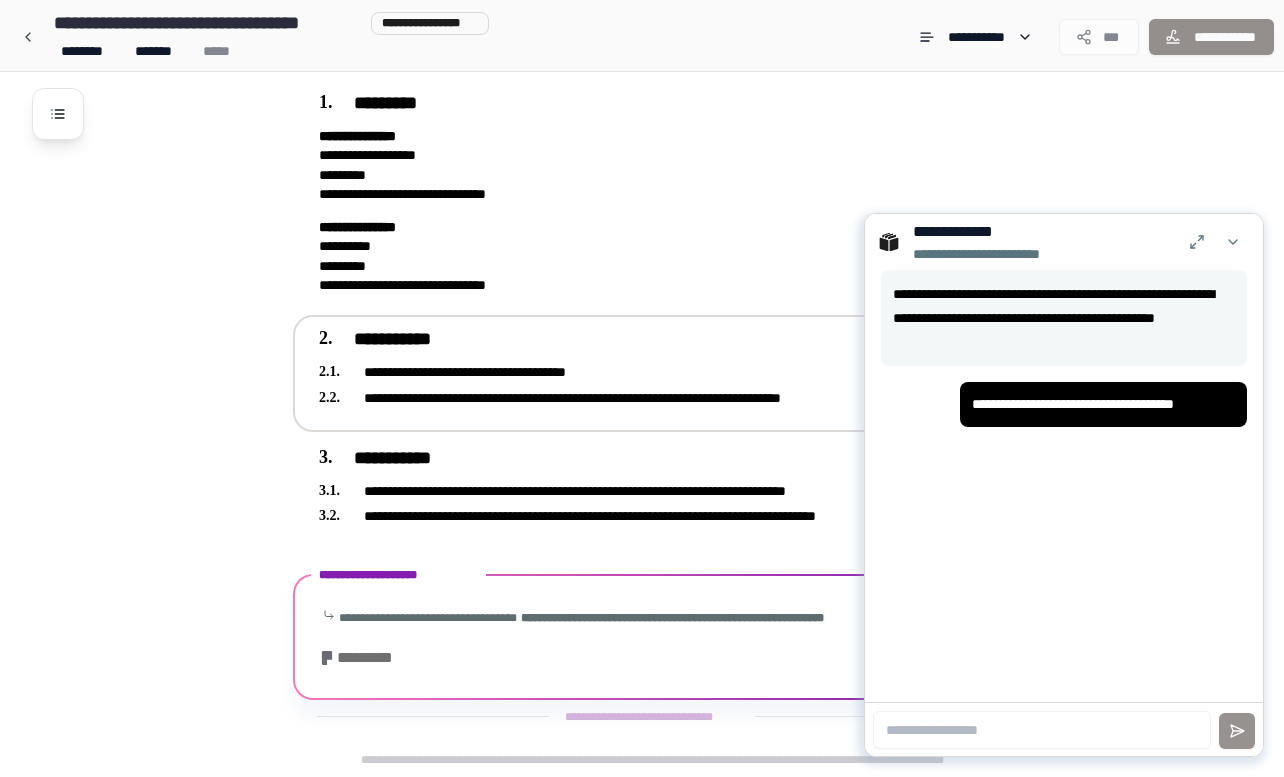 scroll, scrollTop: 197, scrollLeft: 0, axis: vertical 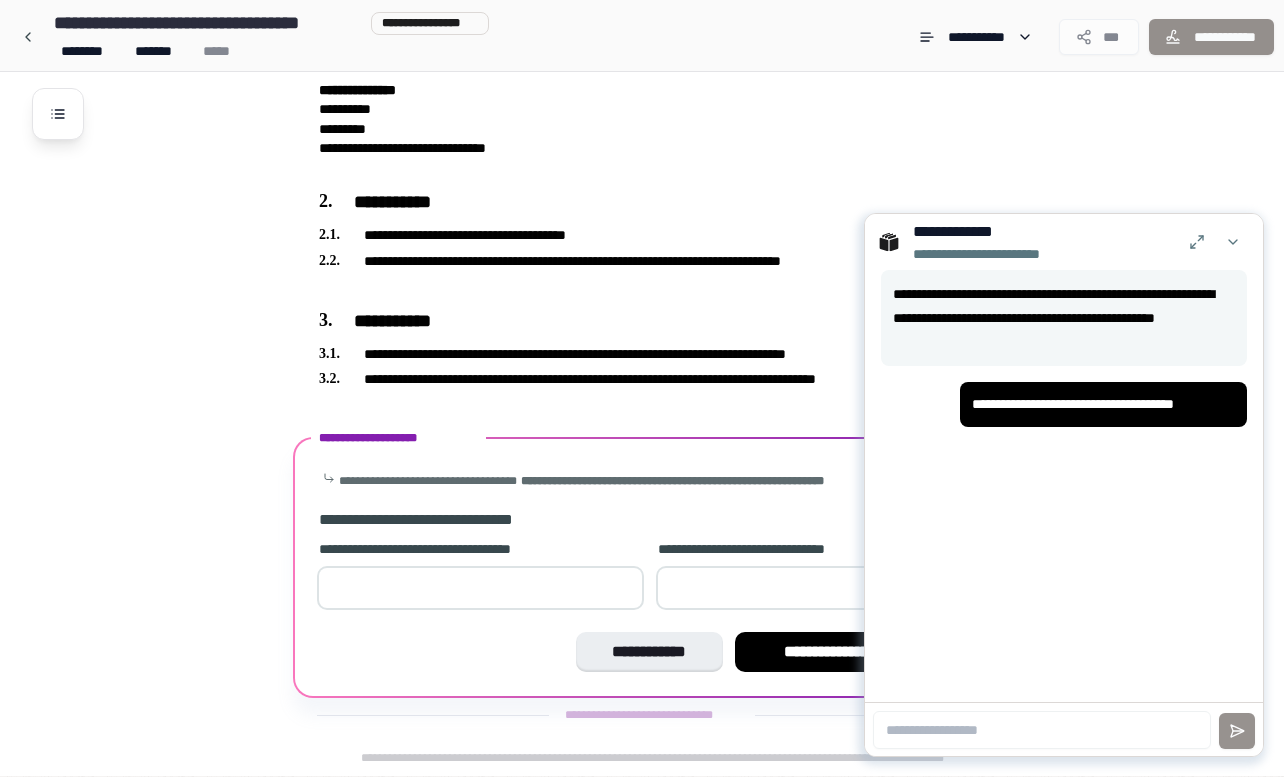 click on "**********" at bounding box center [668, 325] 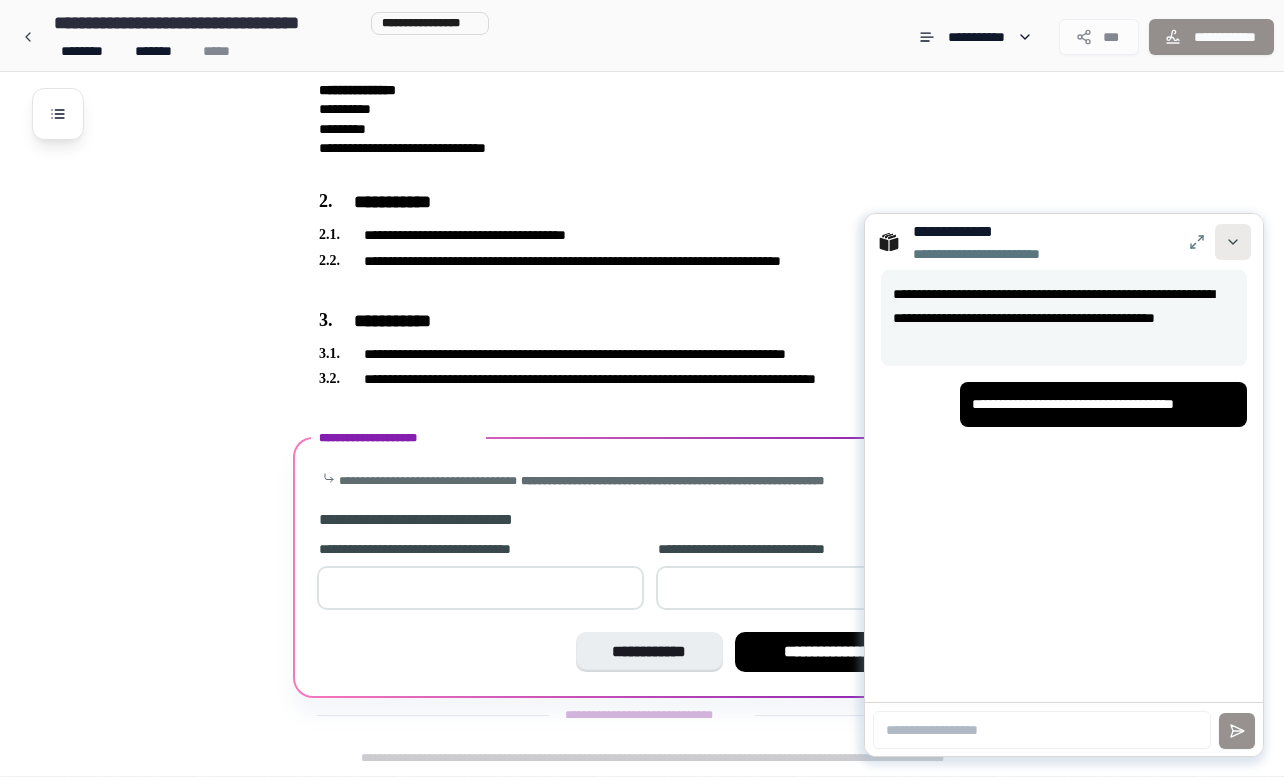 click at bounding box center [1233, 242] 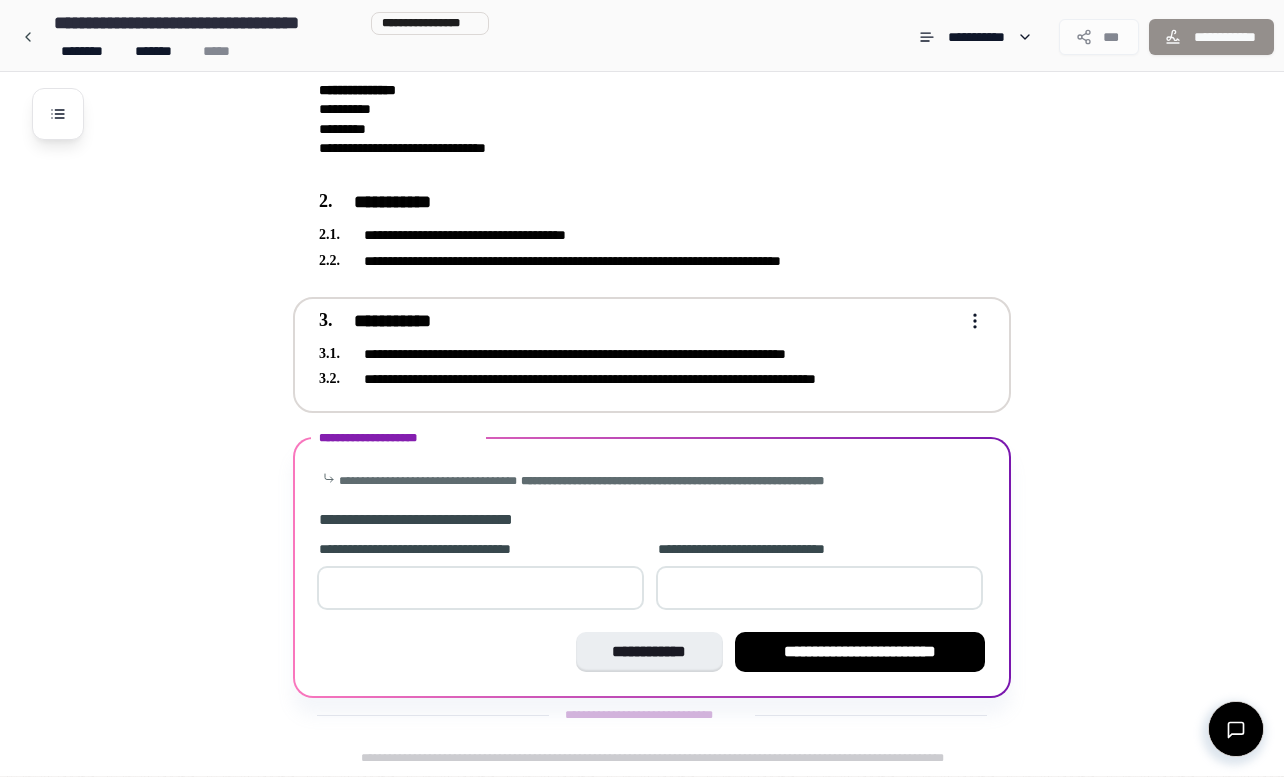 click on "**********" at bounding box center [642, 290] 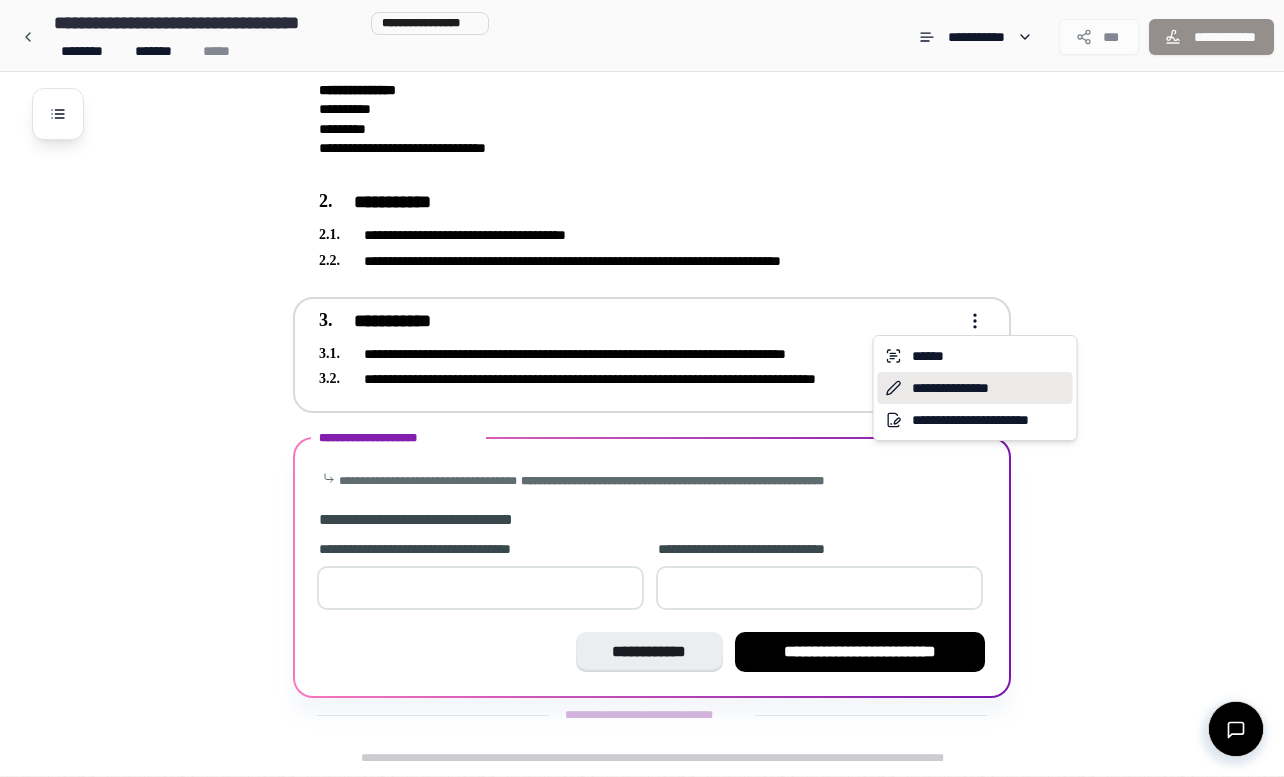 click on "**********" at bounding box center (975, 388) 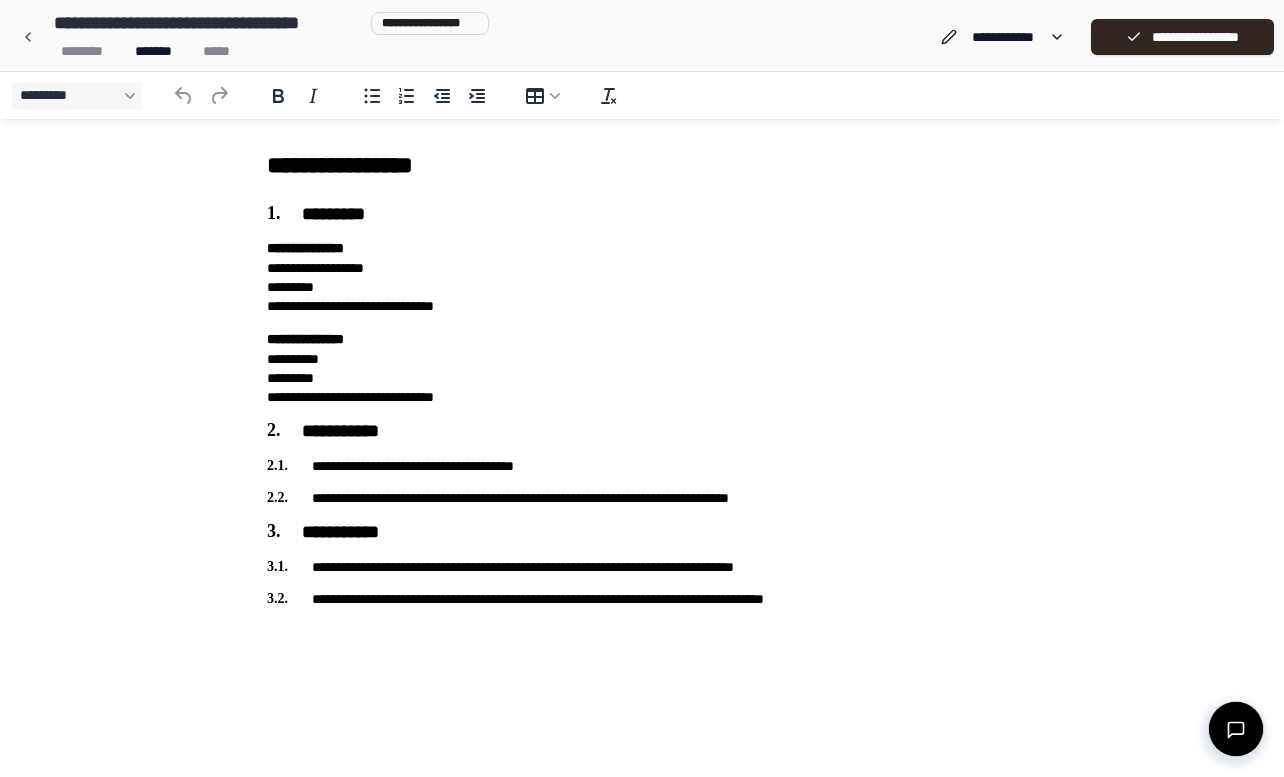 scroll, scrollTop: 0, scrollLeft: 0, axis: both 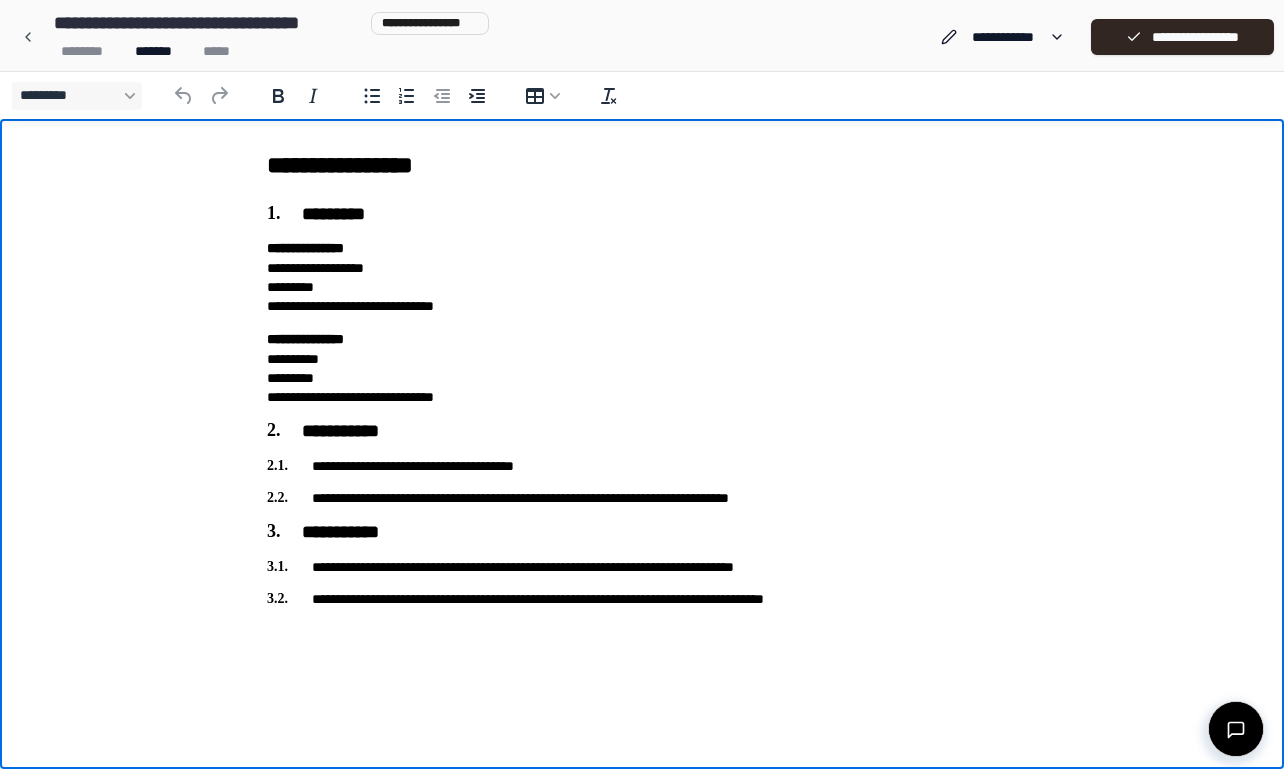 click on "**********" at bounding box center (642, 498) 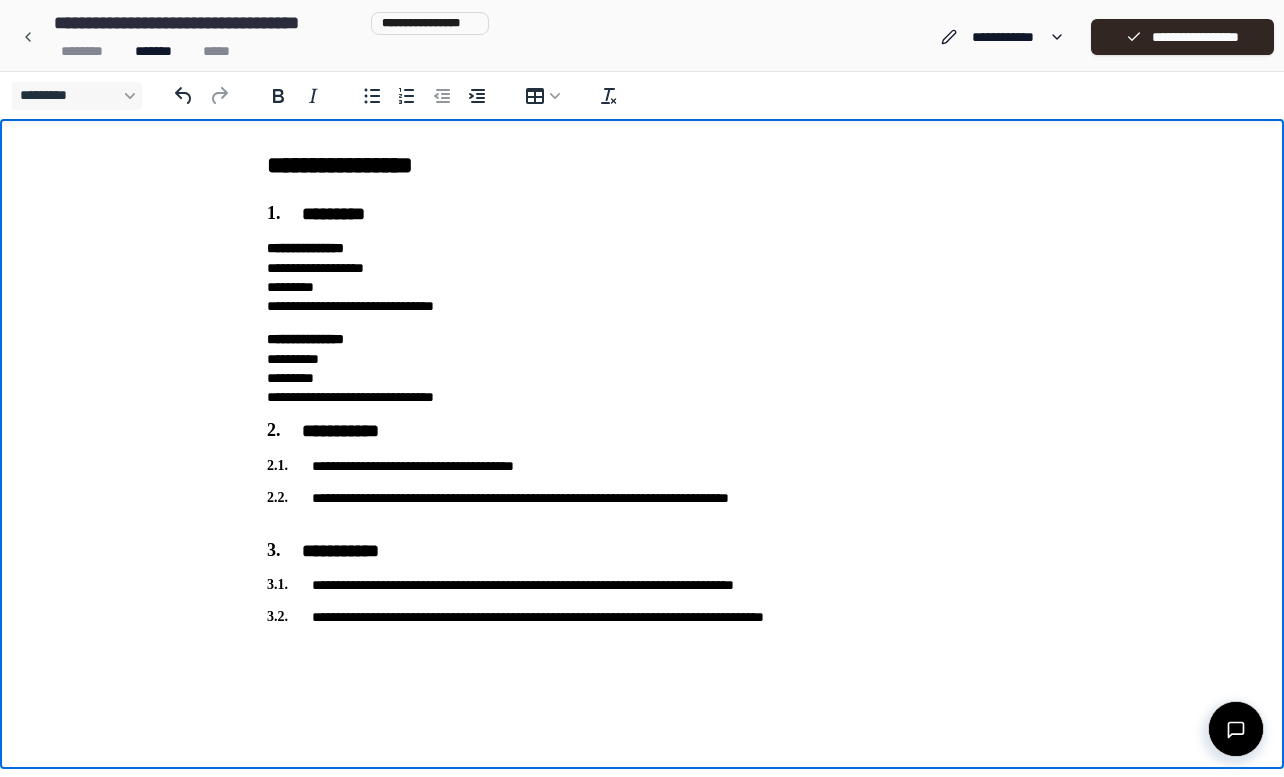 type 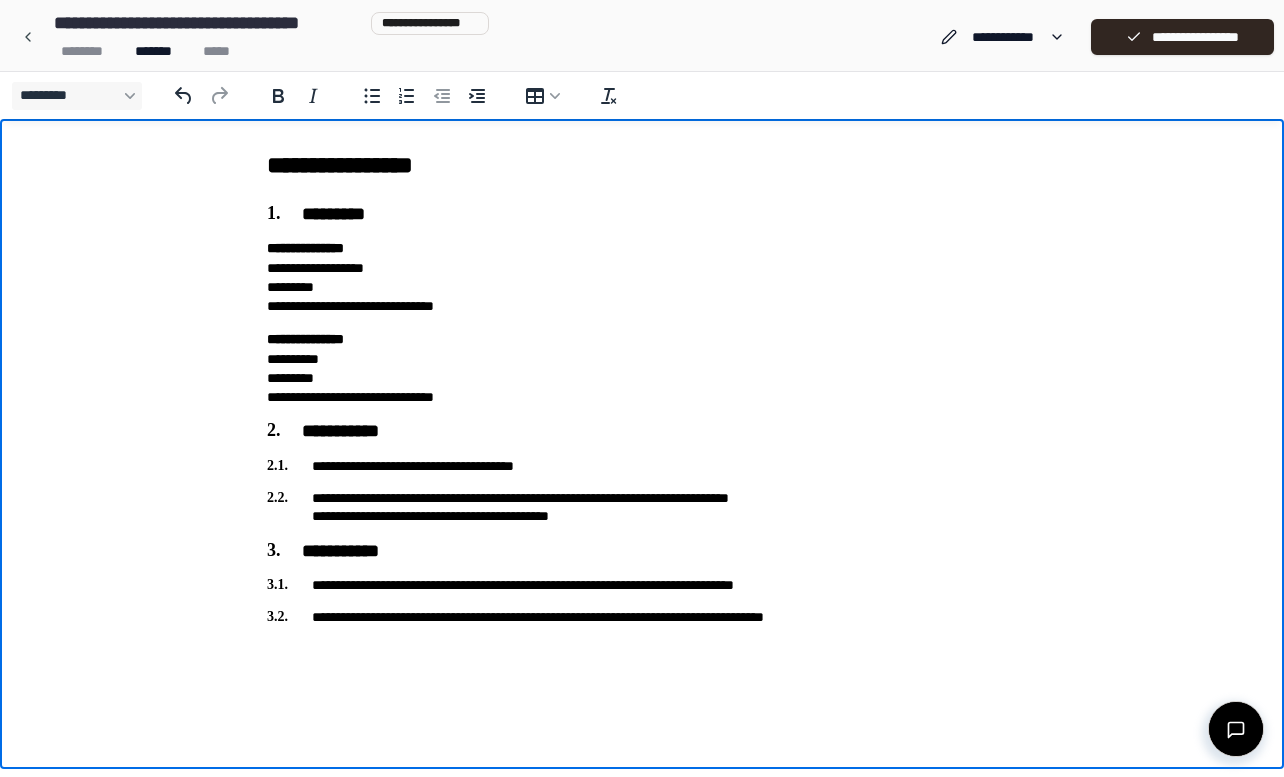 click on "**********" at bounding box center [642, 507] 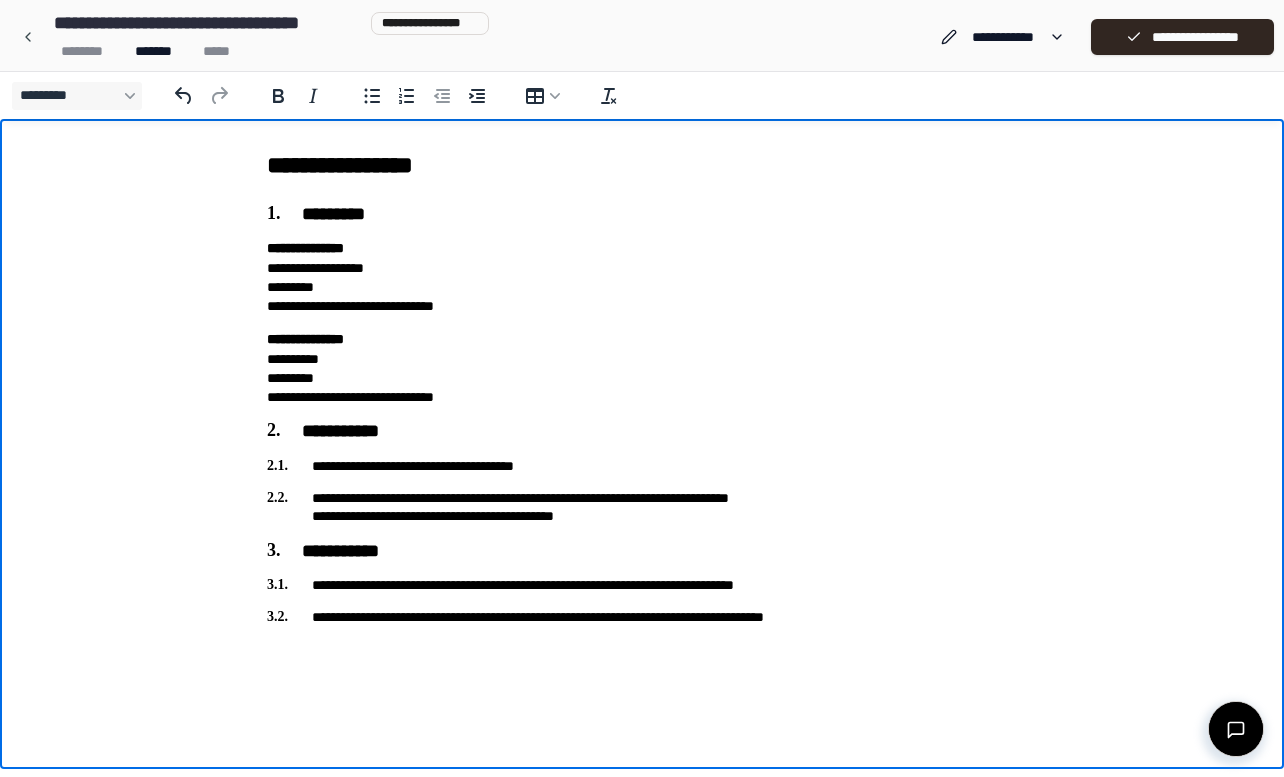 click on "**********" at bounding box center (642, 507) 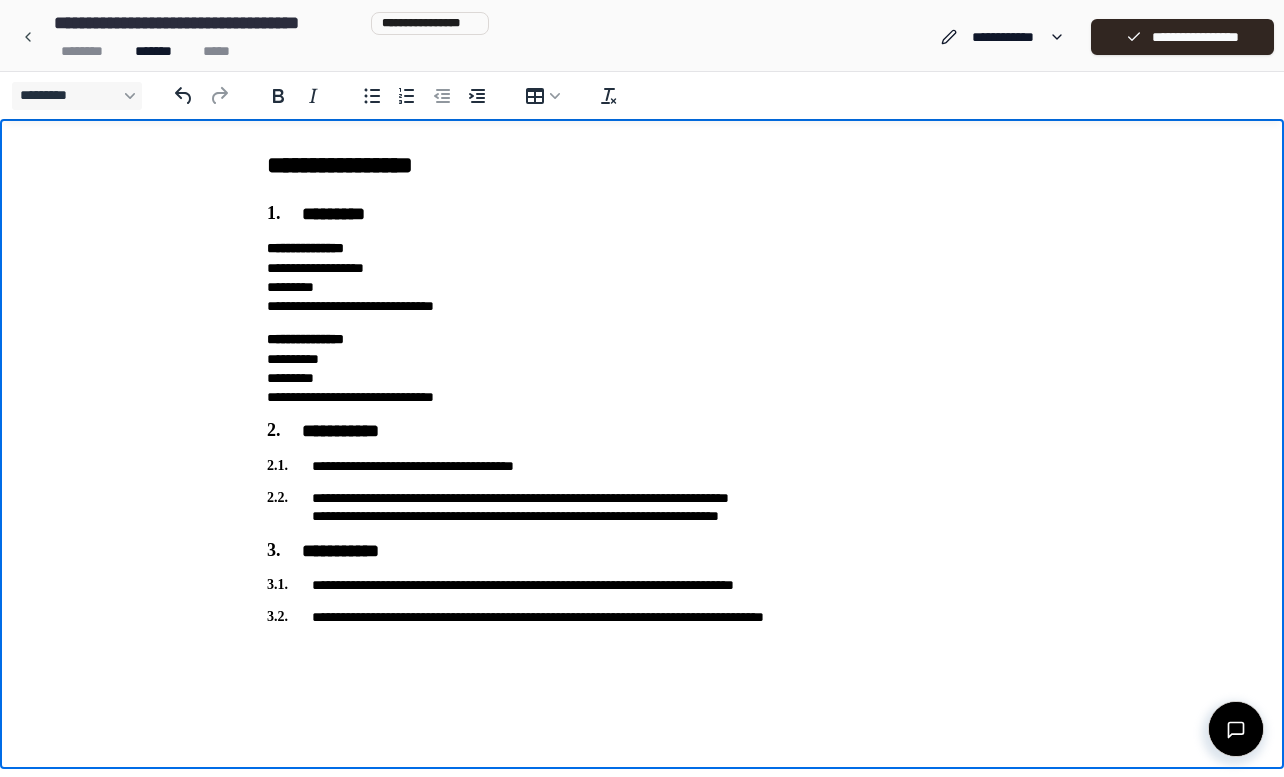 click on "**********" at bounding box center [642, 585] 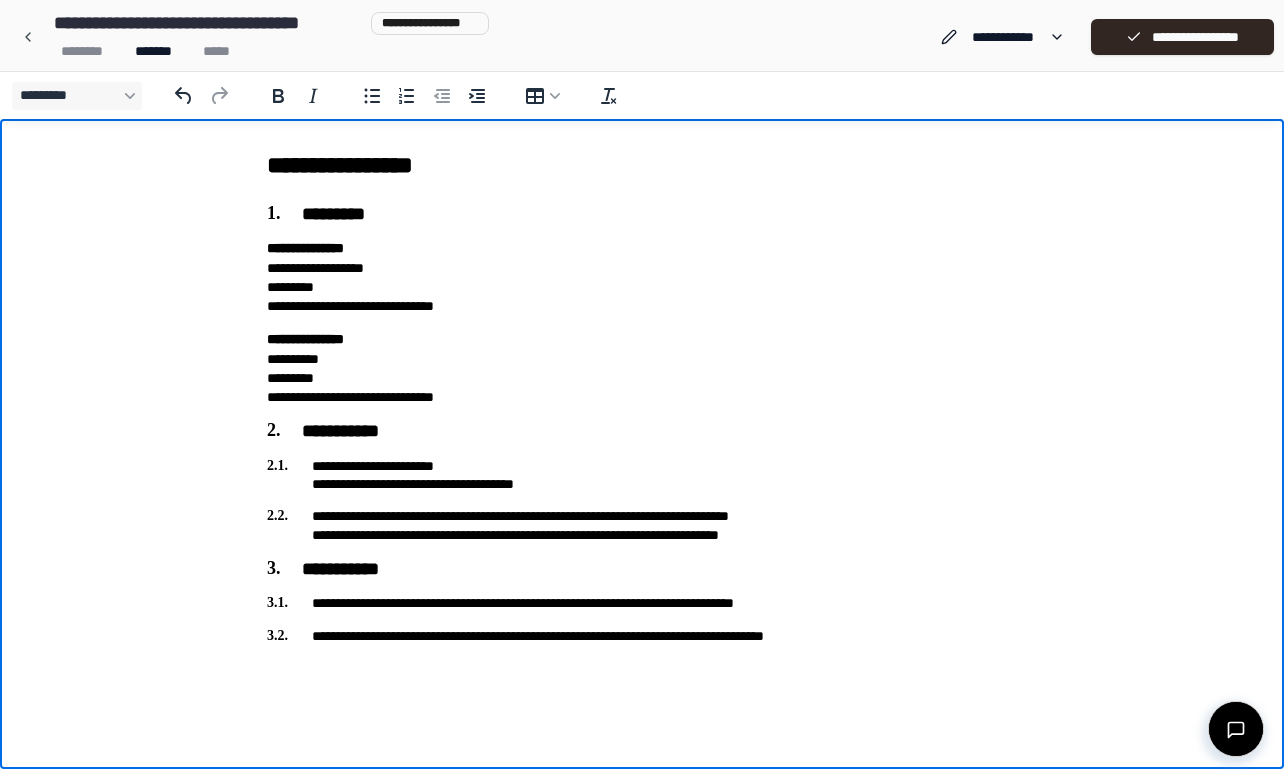 click on "**********" at bounding box center (642, 393) 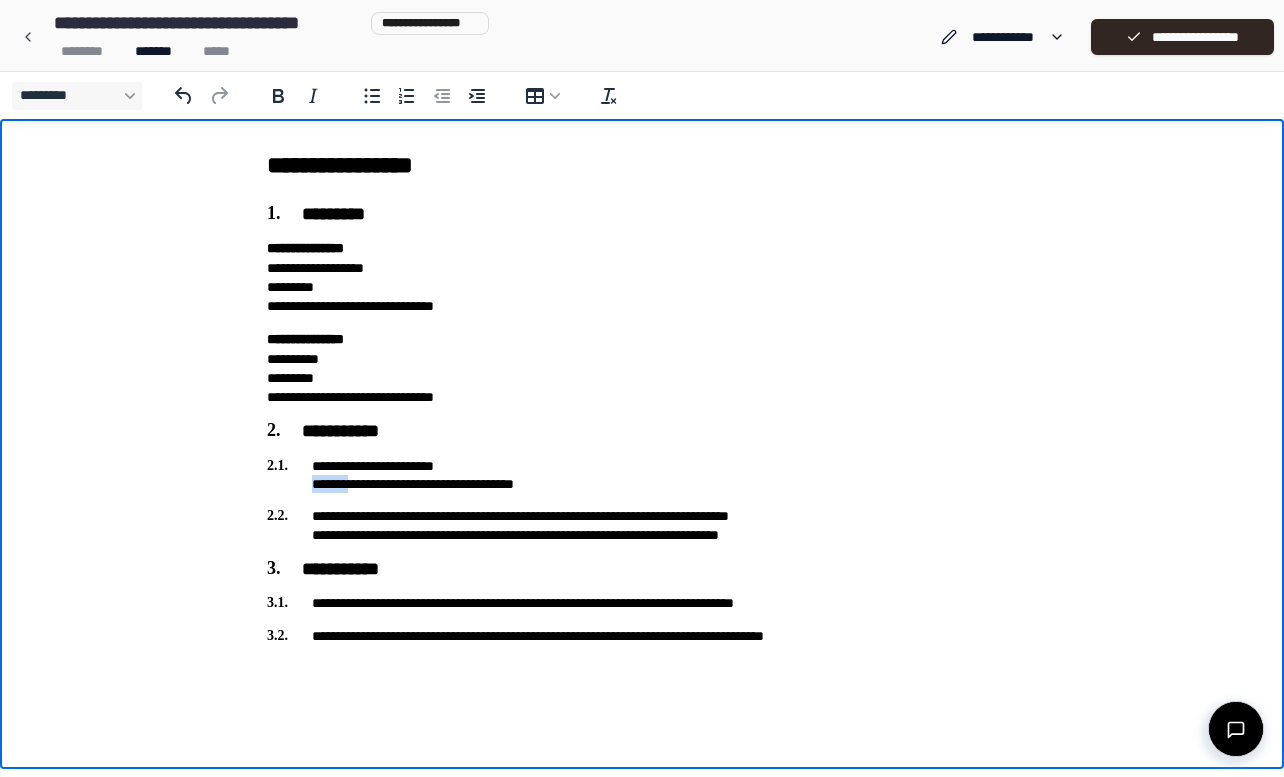 drag, startPoint x: 358, startPoint y: 484, endPoint x: 301, endPoint y: 484, distance: 57 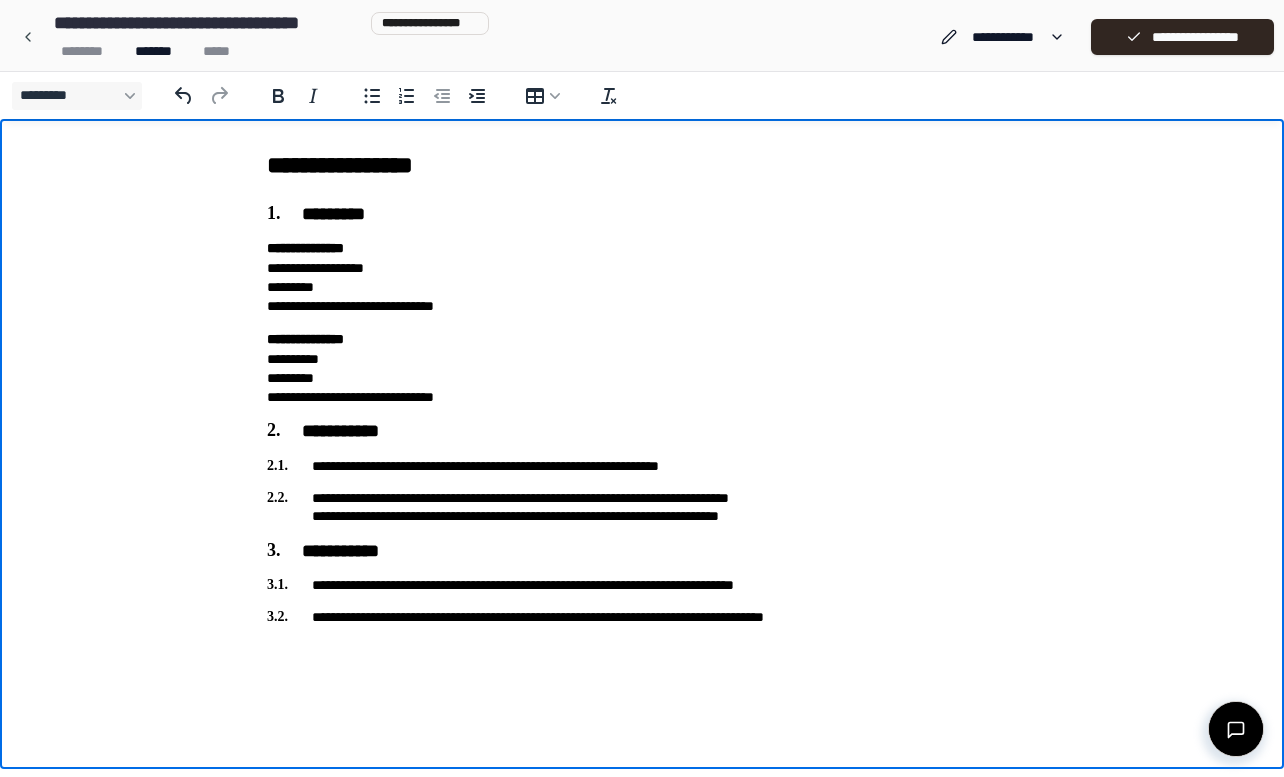 click on "**********" at bounding box center [642, 507] 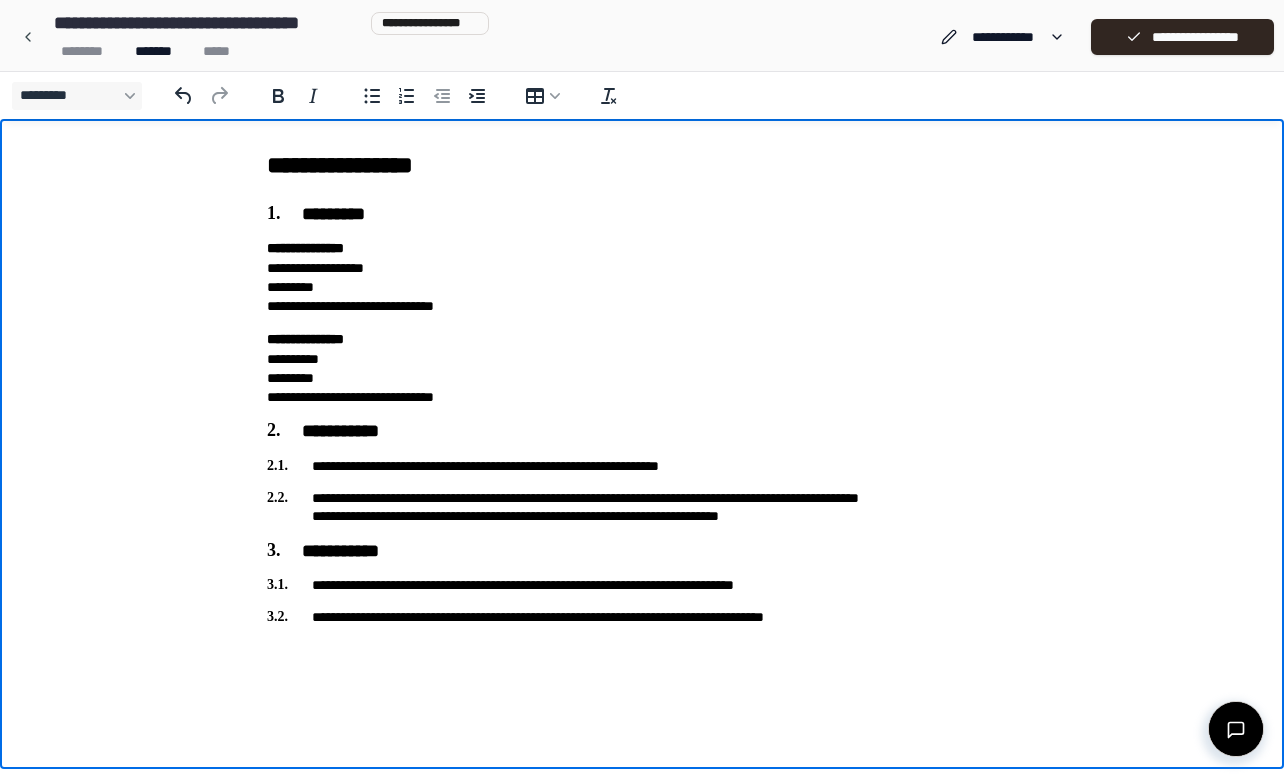 click on "**********" at bounding box center [642, 507] 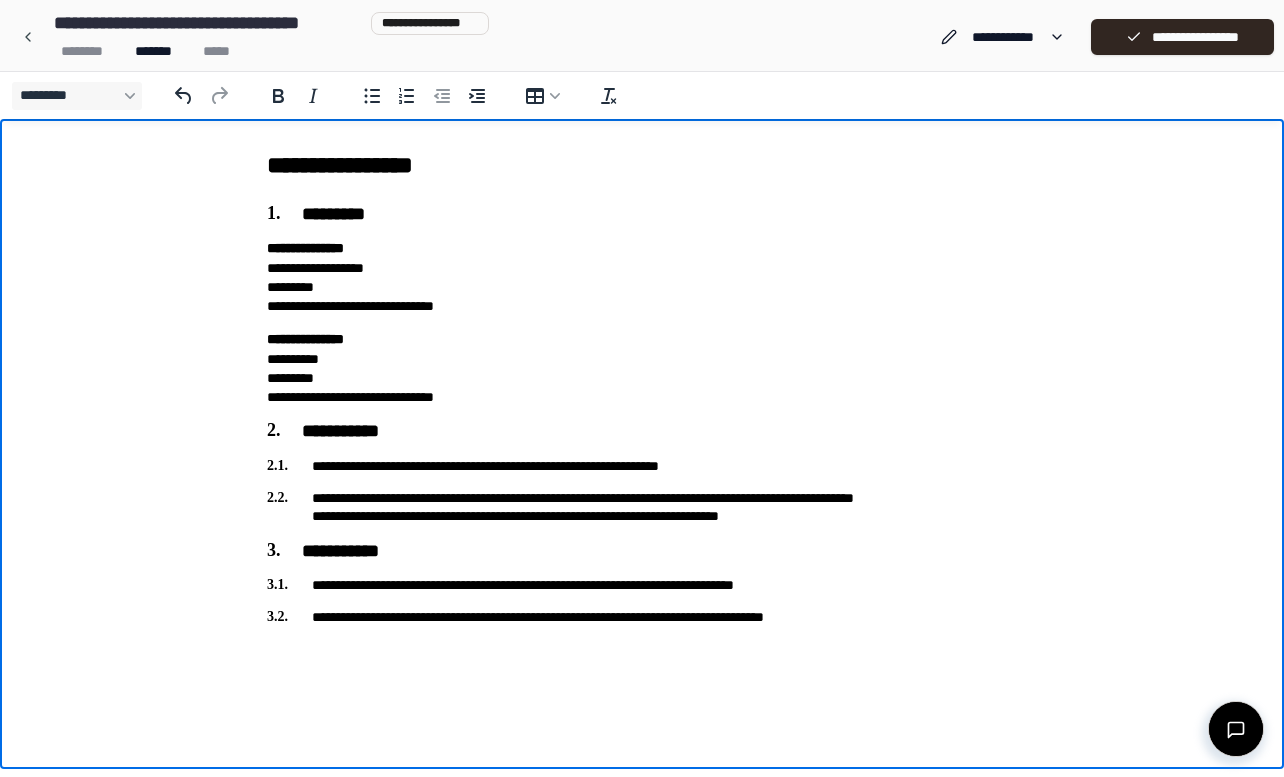 click on "**********" at bounding box center (642, 384) 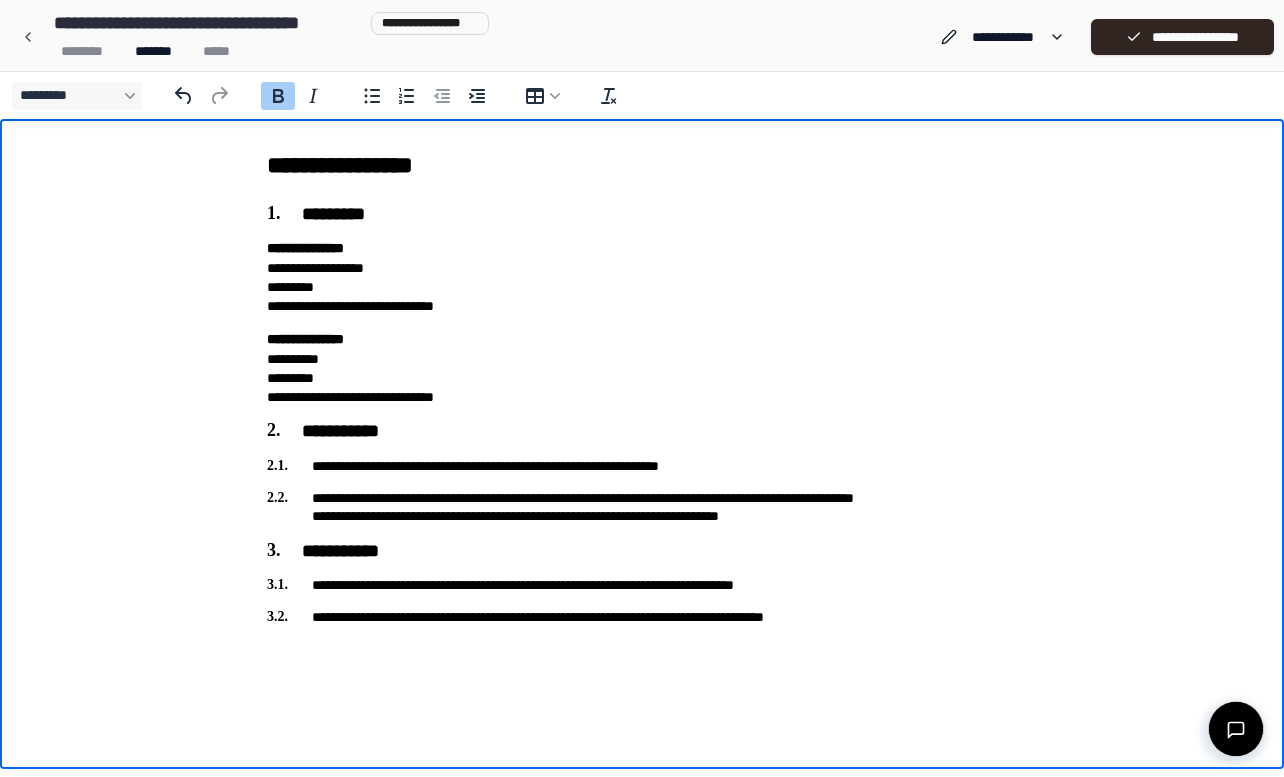 click on "**********" at bounding box center [642, 277] 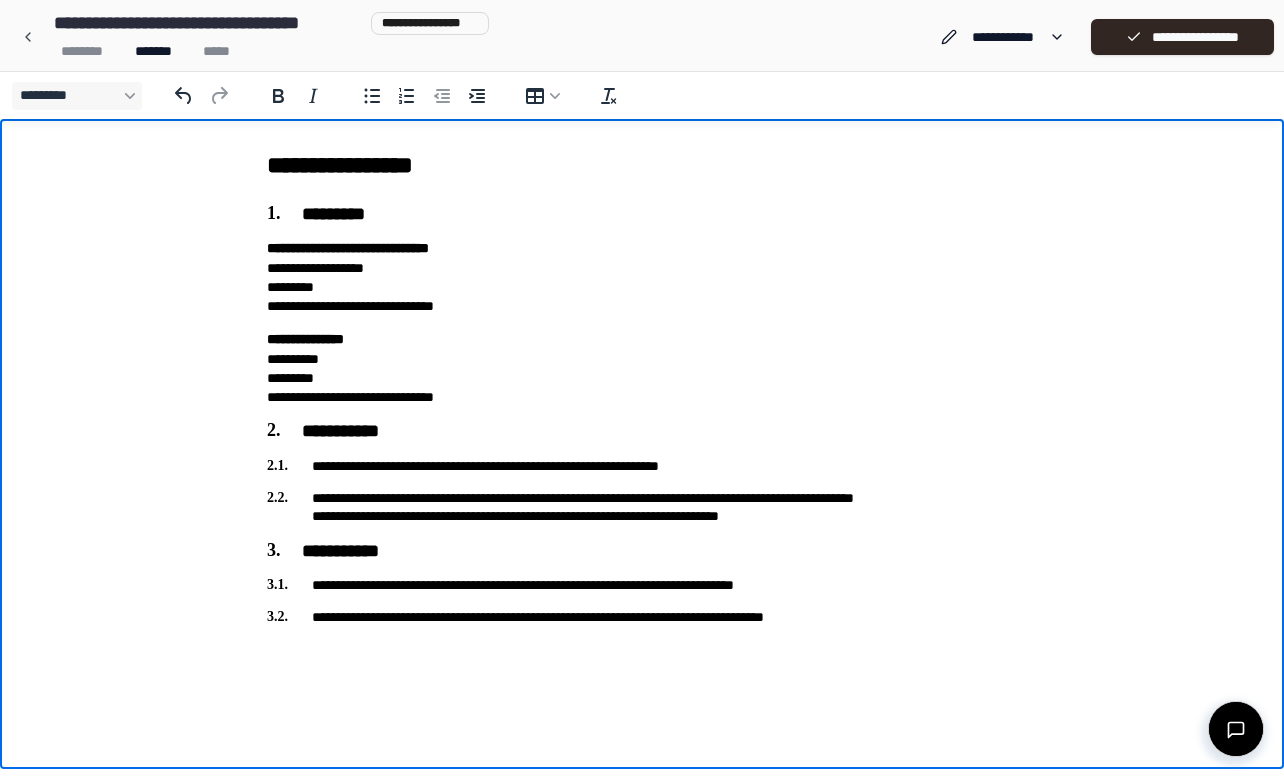 click on "**********" at bounding box center (642, 368) 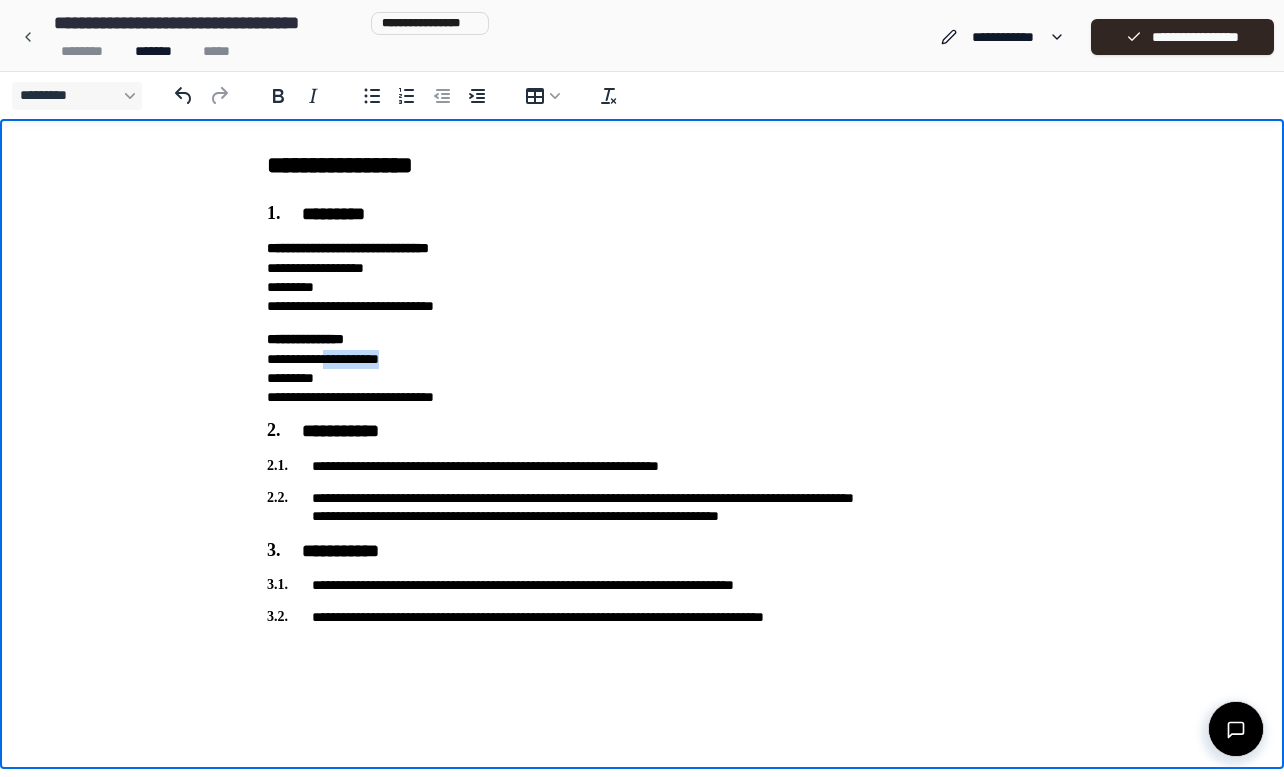 drag, startPoint x: 332, startPoint y: 358, endPoint x: 423, endPoint y: 366, distance: 91.350975 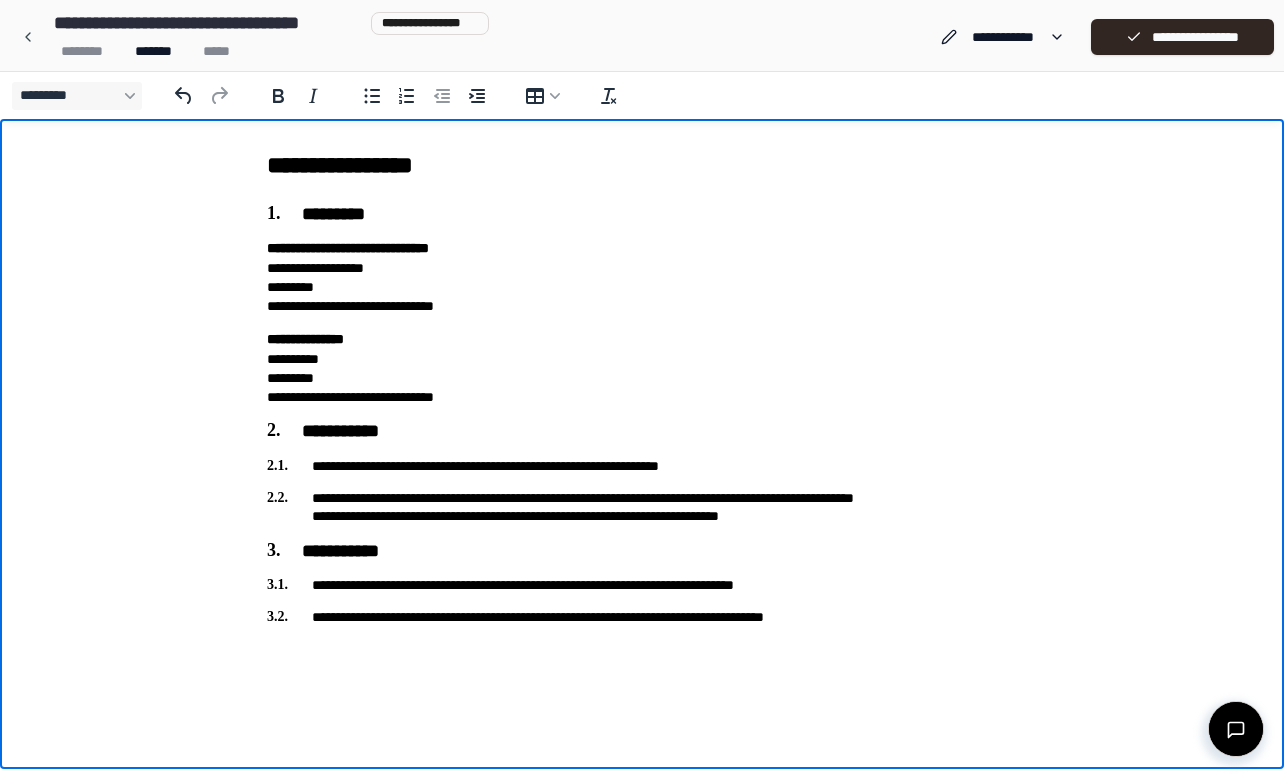 click on "**********" at bounding box center (642, 585) 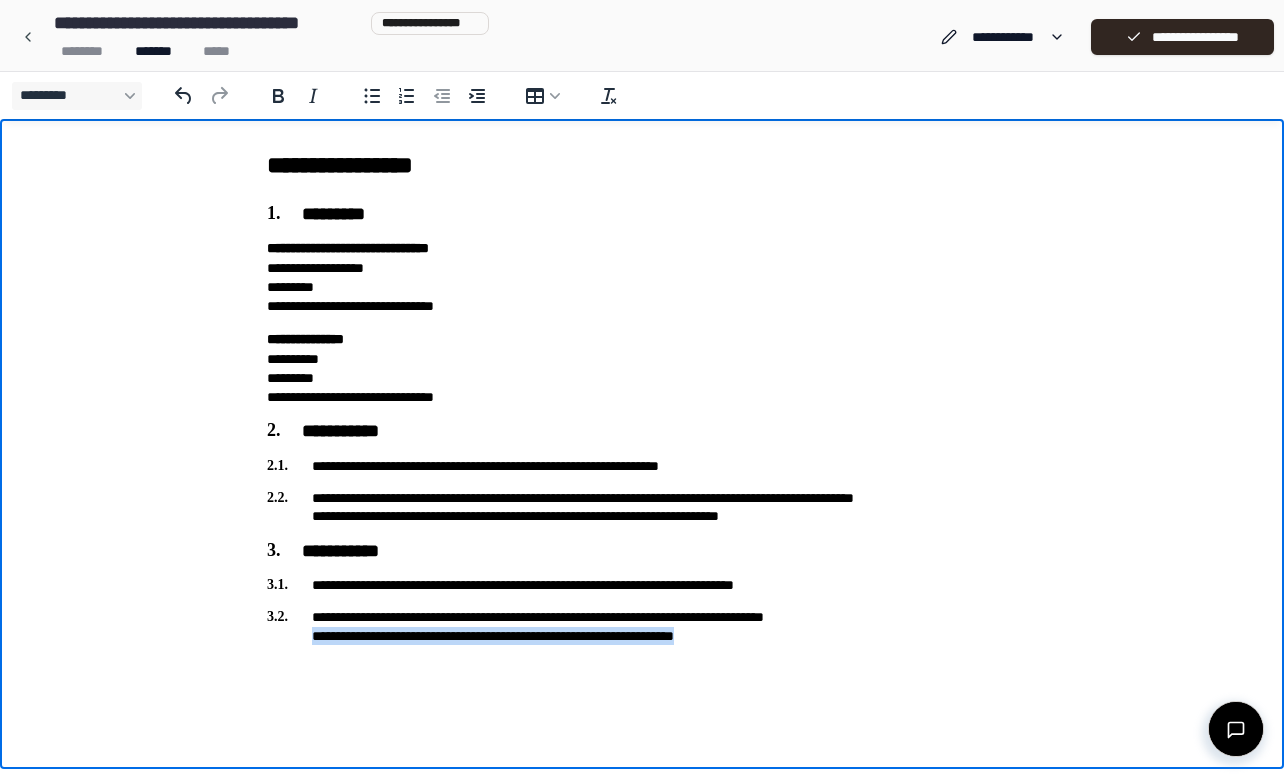 drag, startPoint x: 810, startPoint y: 635, endPoint x: 312, endPoint y: 638, distance: 498.00903 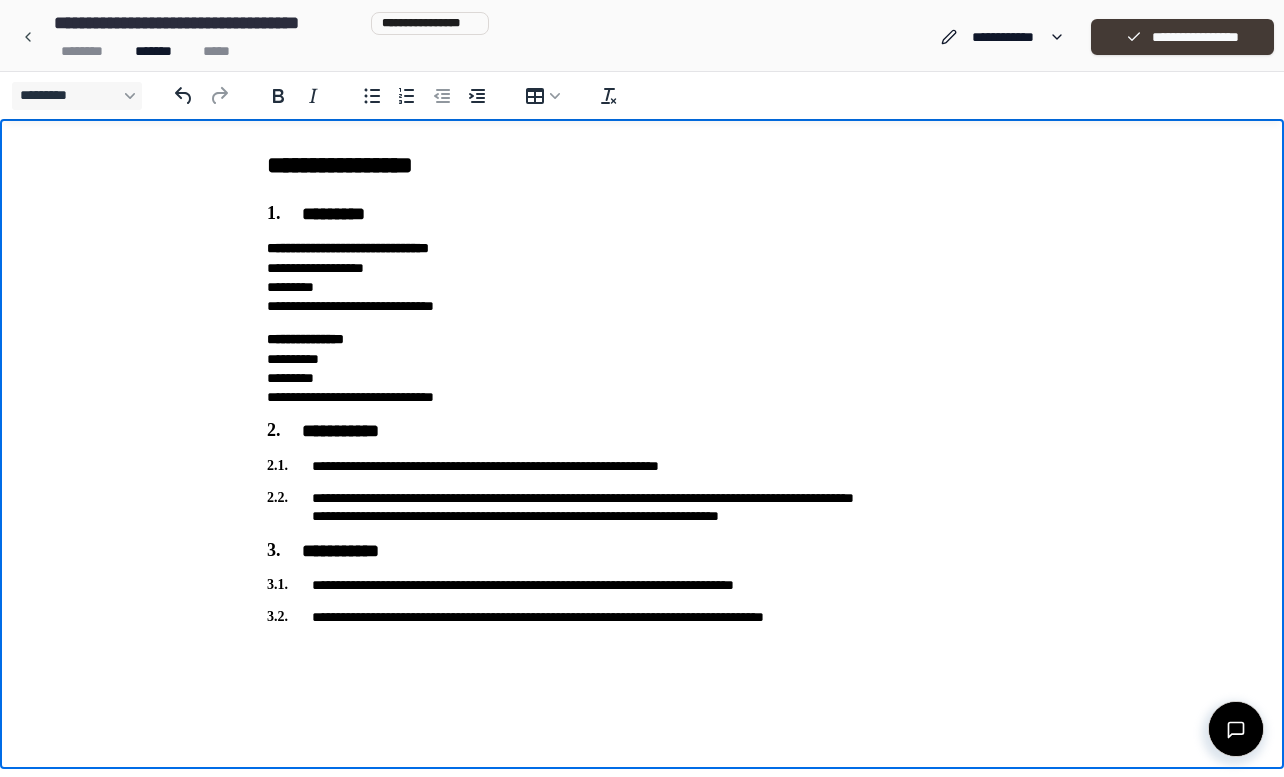 click on "**********" at bounding box center (1182, 37) 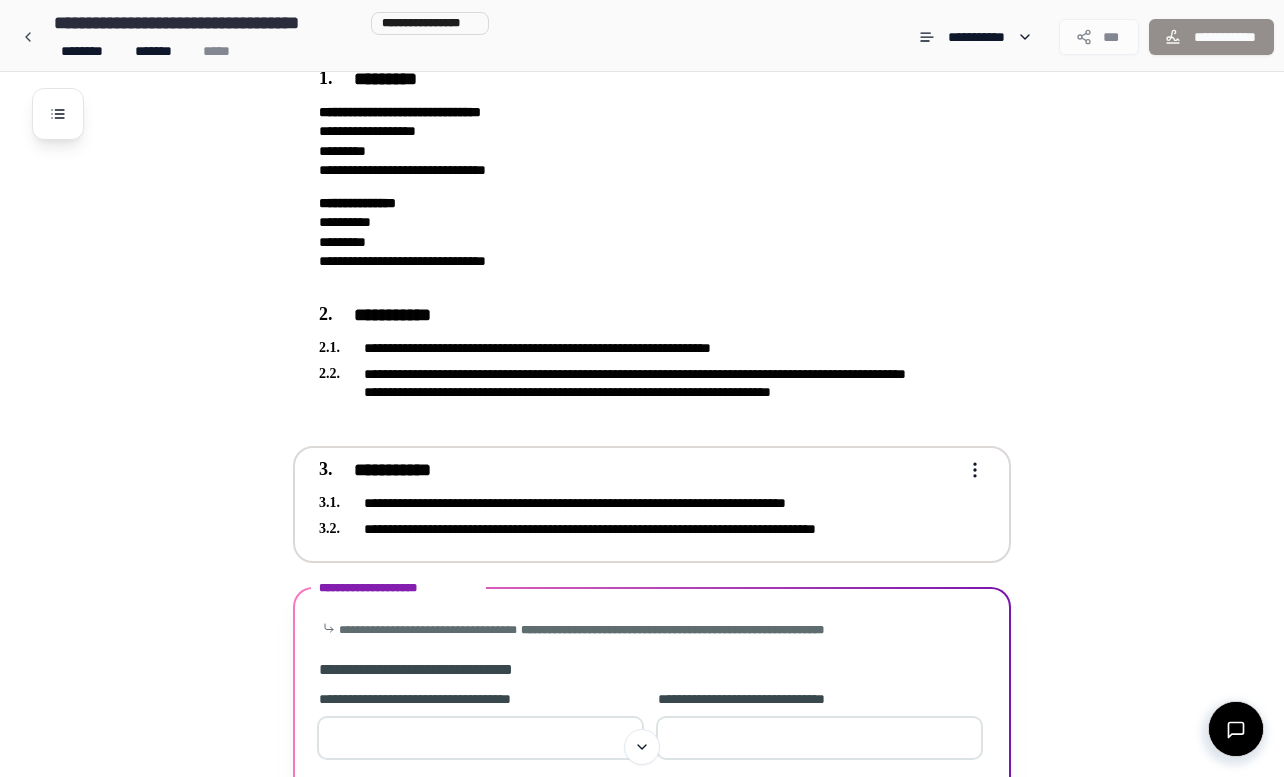 scroll, scrollTop: 233, scrollLeft: 0, axis: vertical 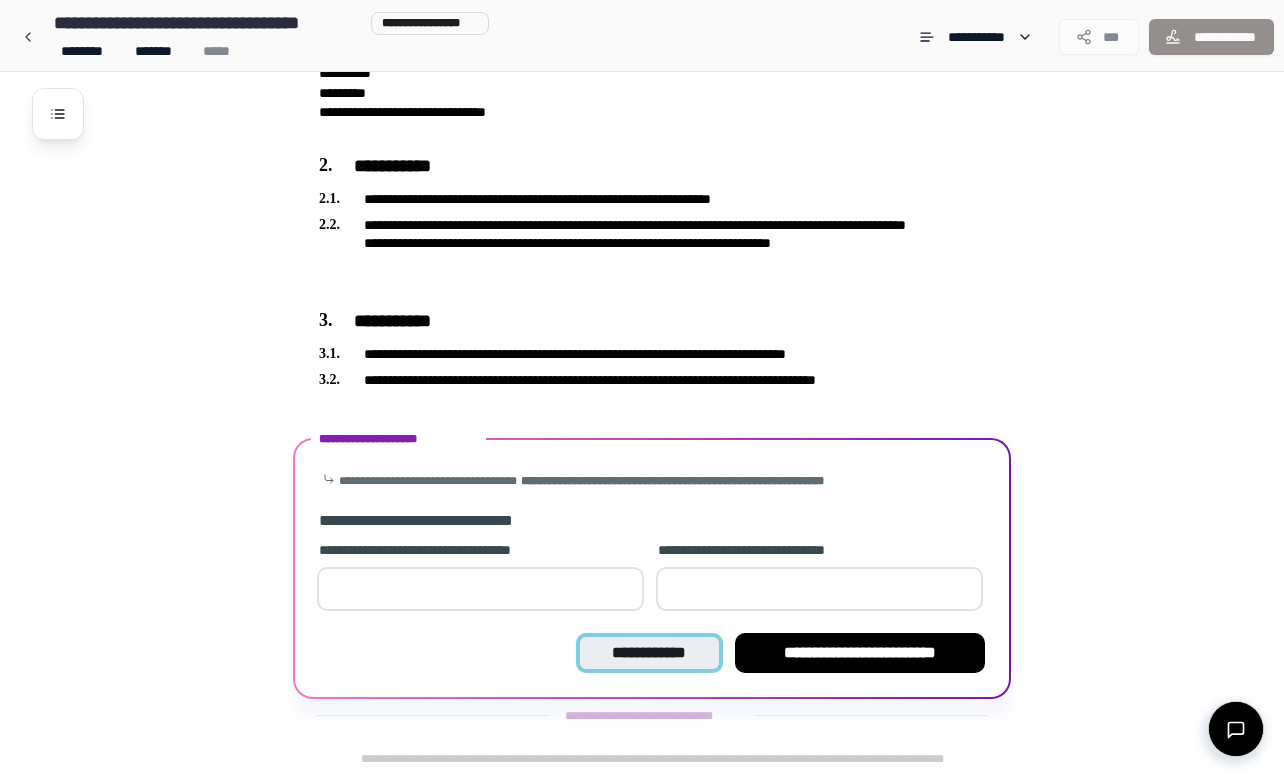 click on "**********" at bounding box center (649, 653) 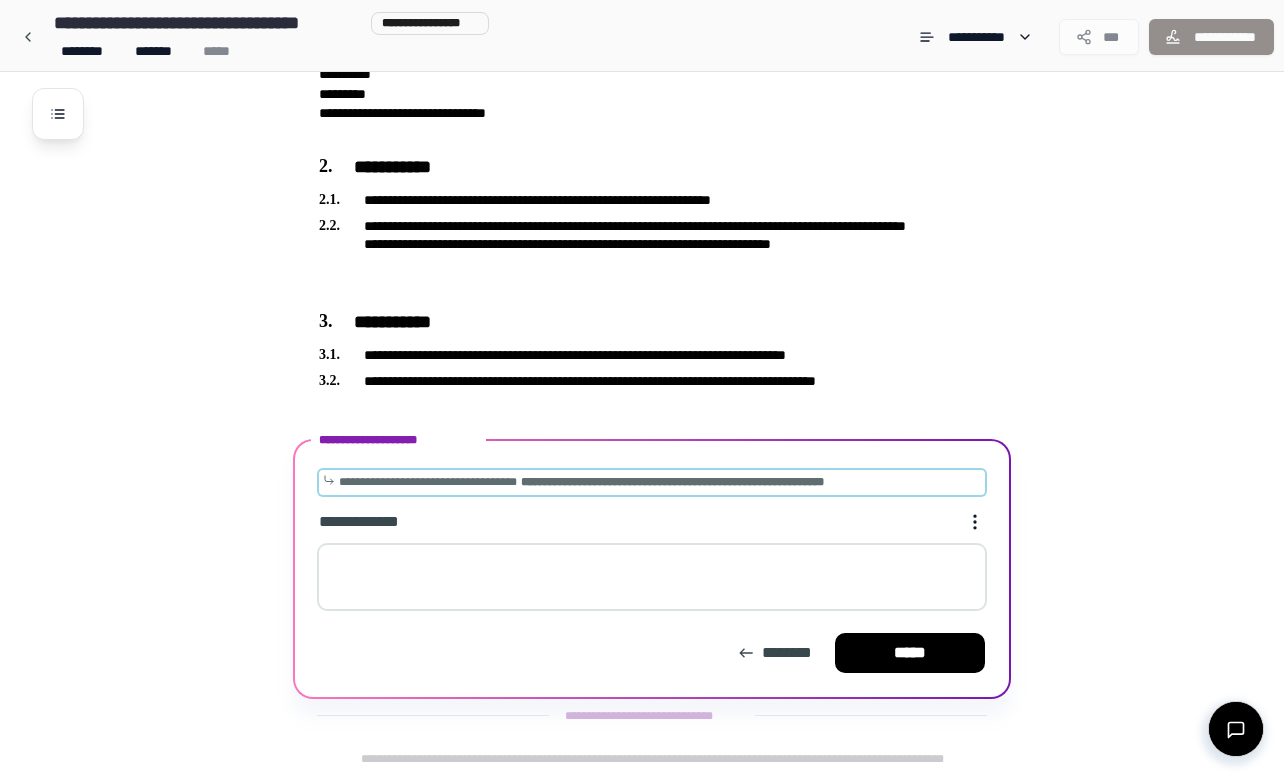 click on "**********" at bounding box center [672, 482] 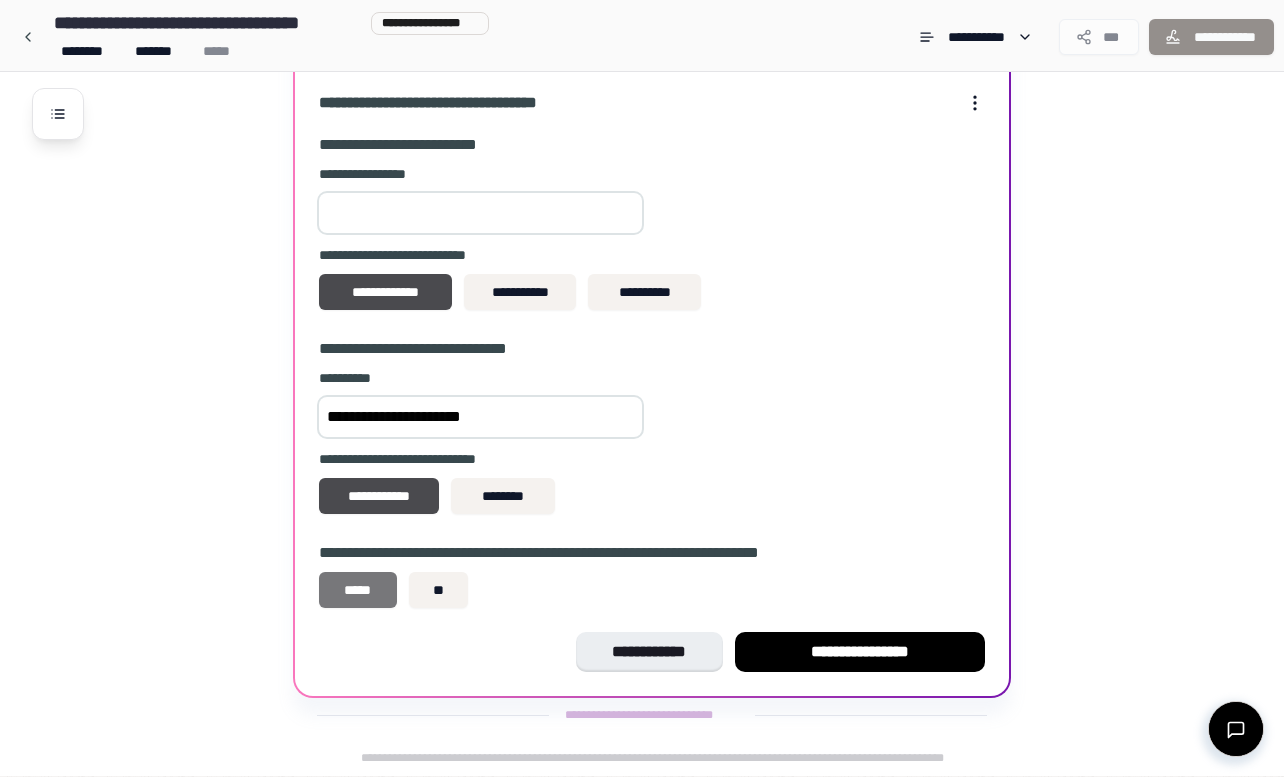 click on "*****" at bounding box center (358, 590) 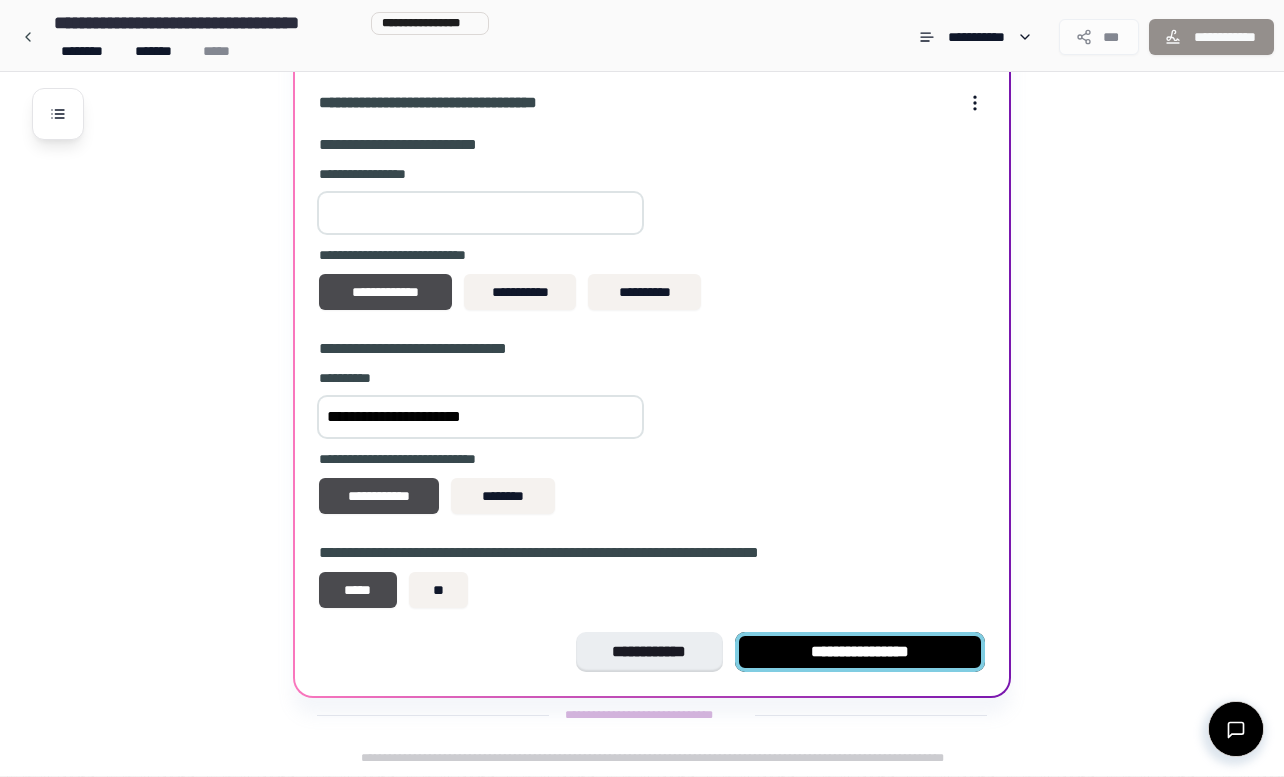 click on "**********" at bounding box center (860, 652) 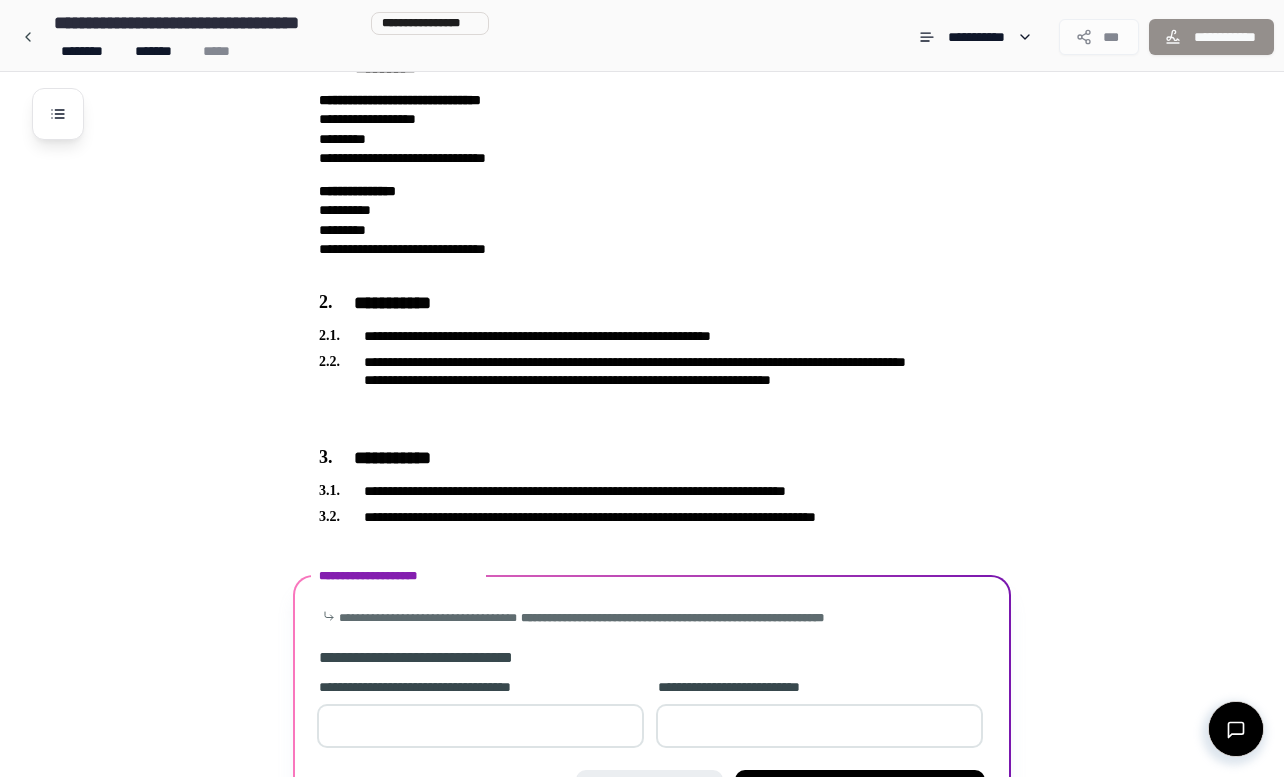 scroll, scrollTop: 233, scrollLeft: 0, axis: vertical 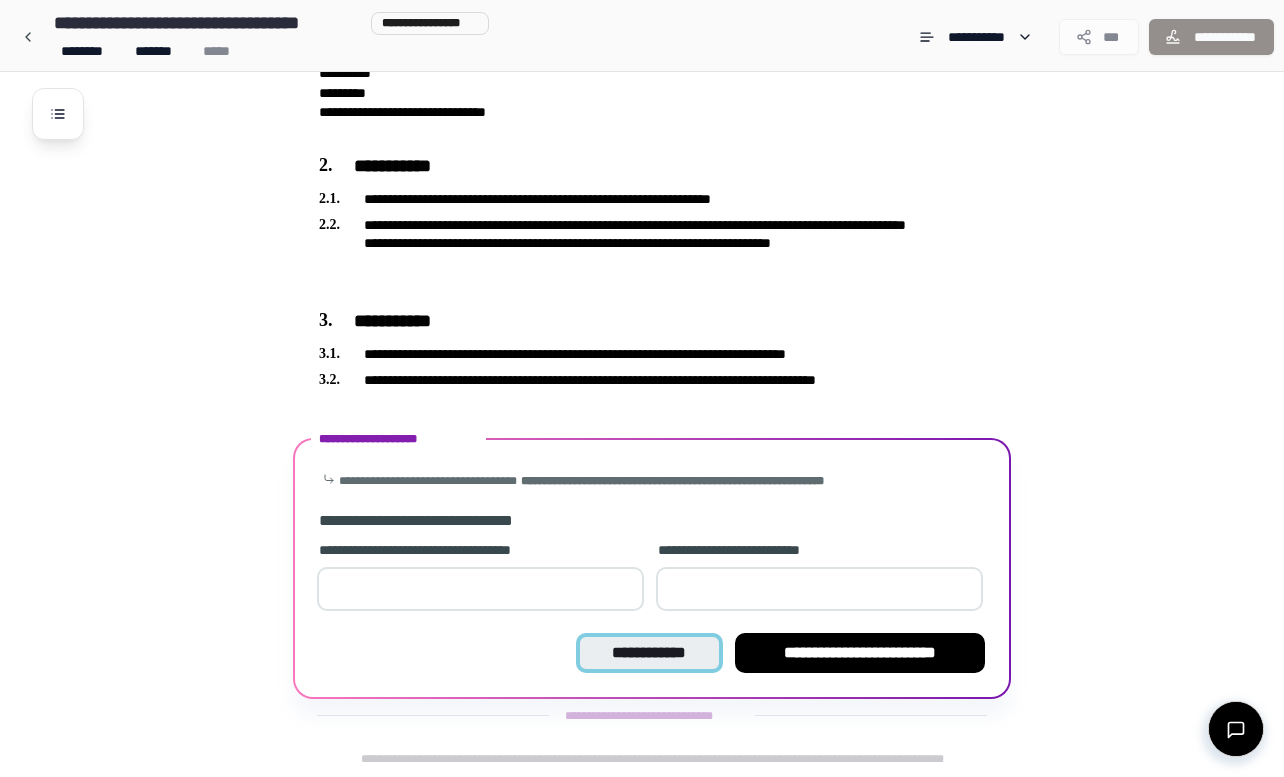 click on "**********" at bounding box center (649, 653) 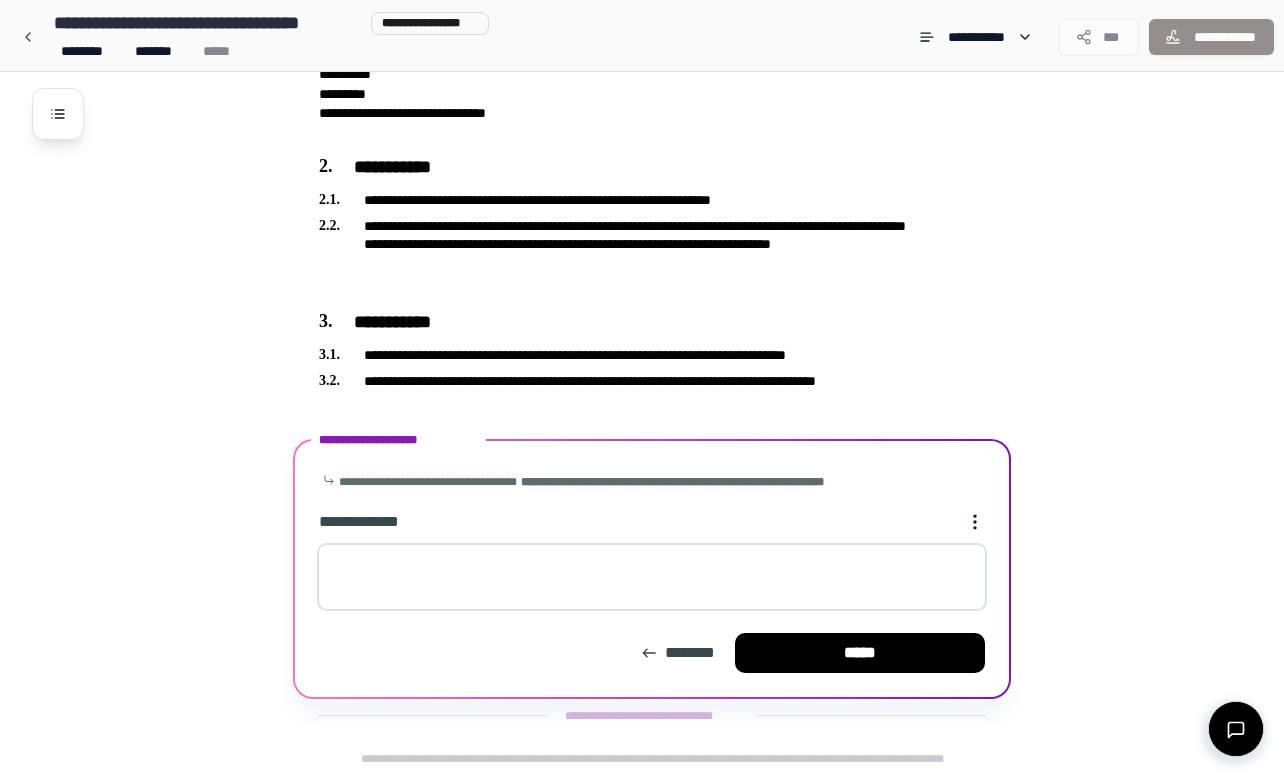 scroll, scrollTop: 232, scrollLeft: 0, axis: vertical 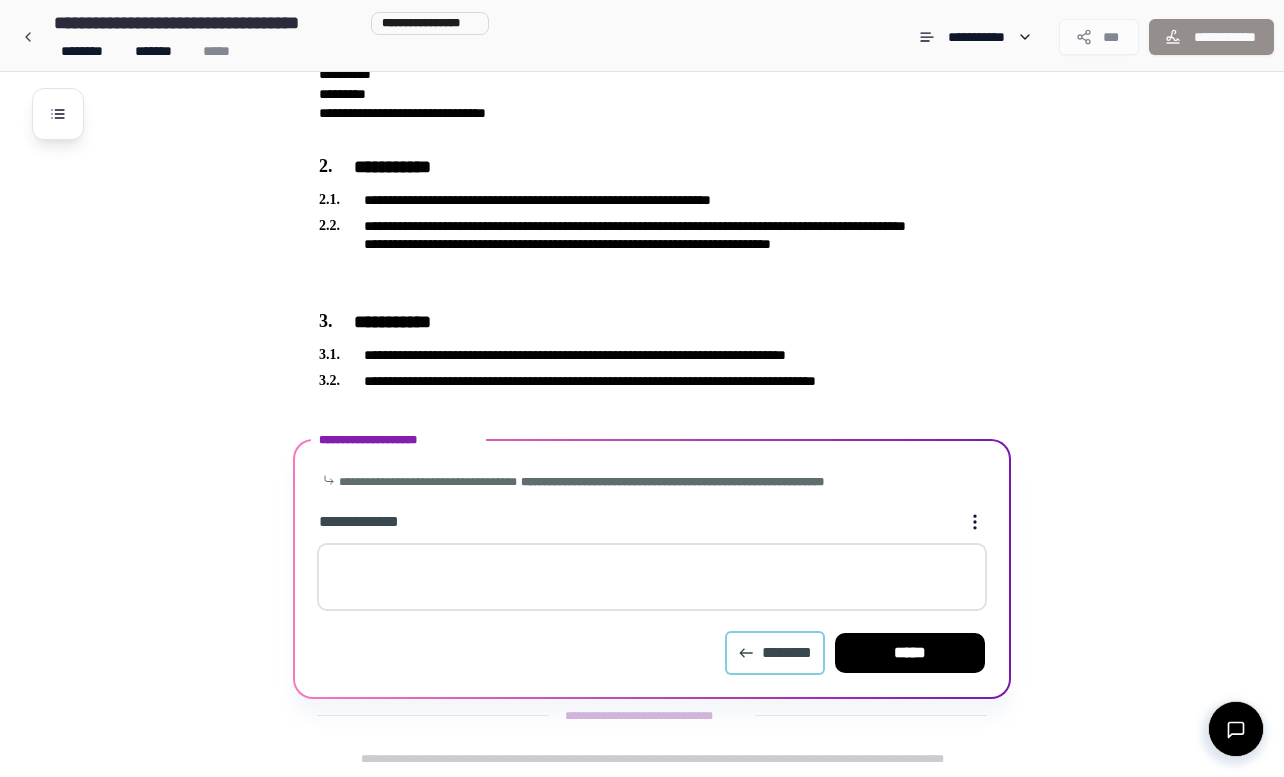 click on "********" at bounding box center [775, 653] 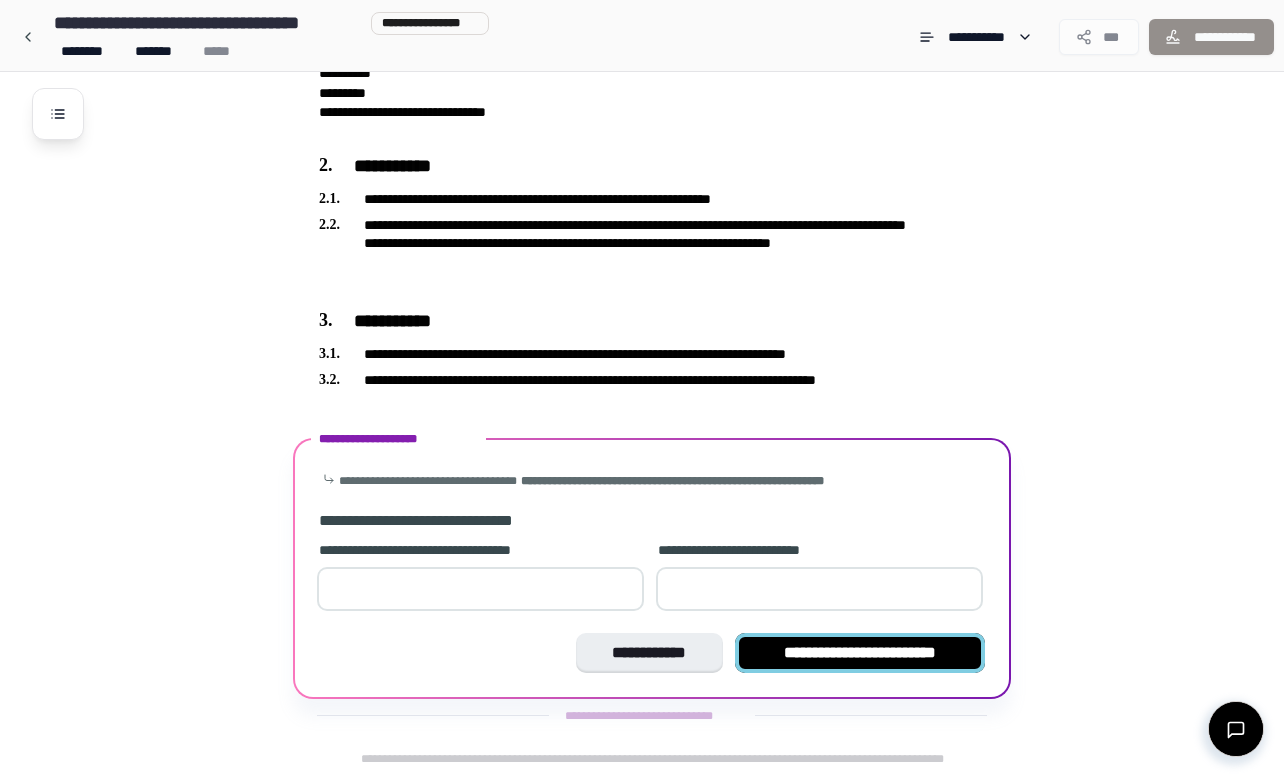 click on "**********" at bounding box center (860, 653) 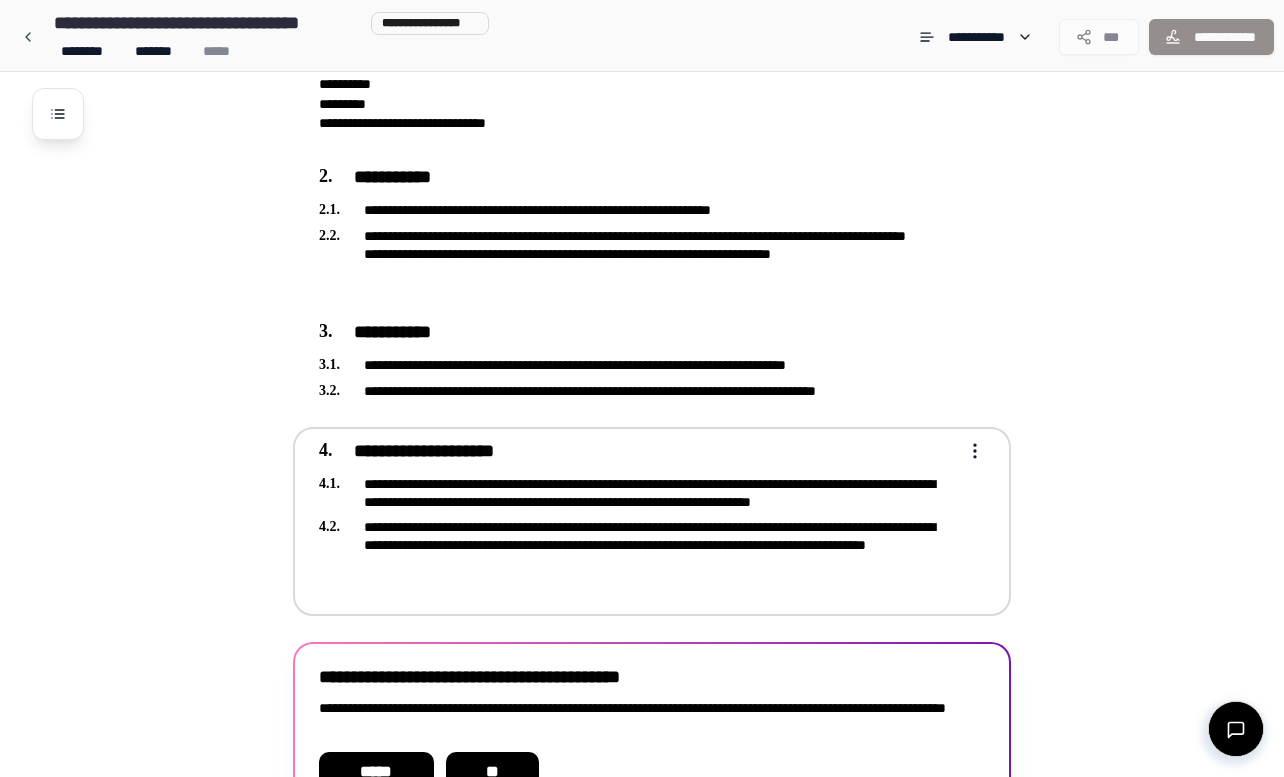 scroll, scrollTop: 341, scrollLeft: 0, axis: vertical 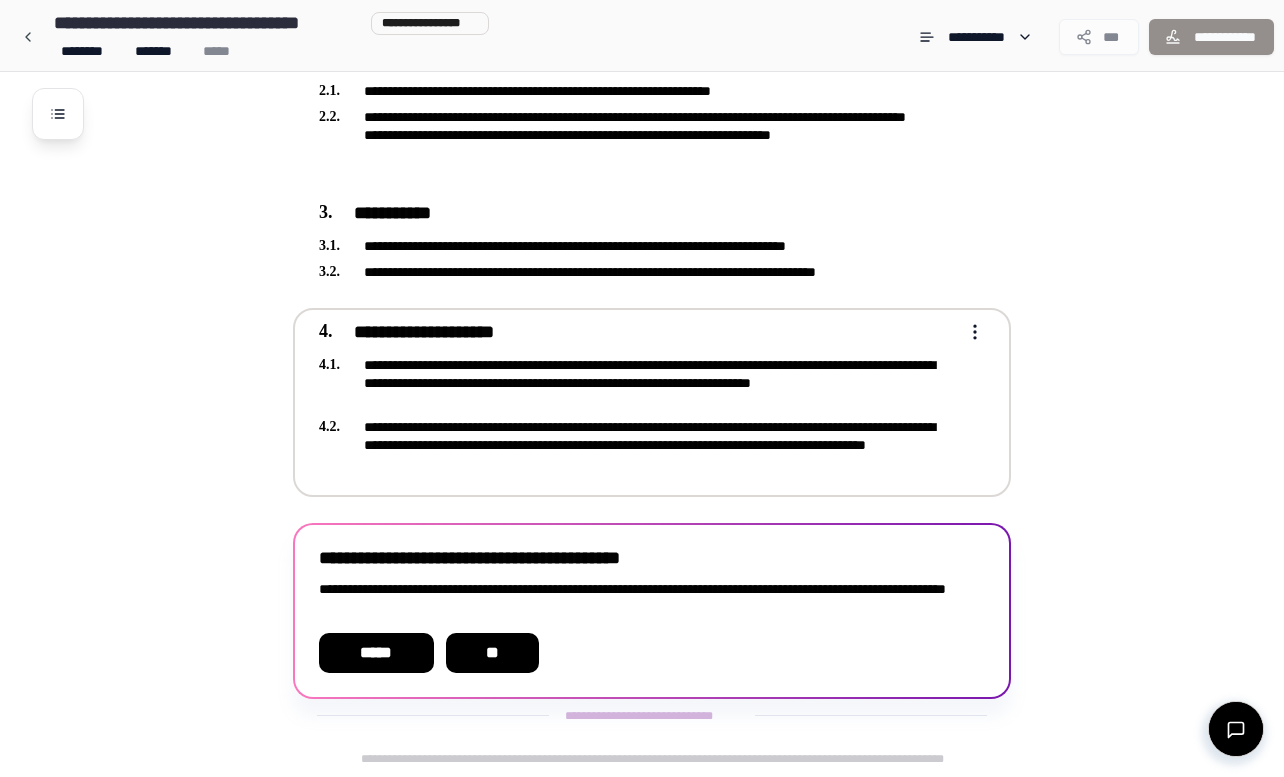 click on "**********" at bounding box center [642, 218] 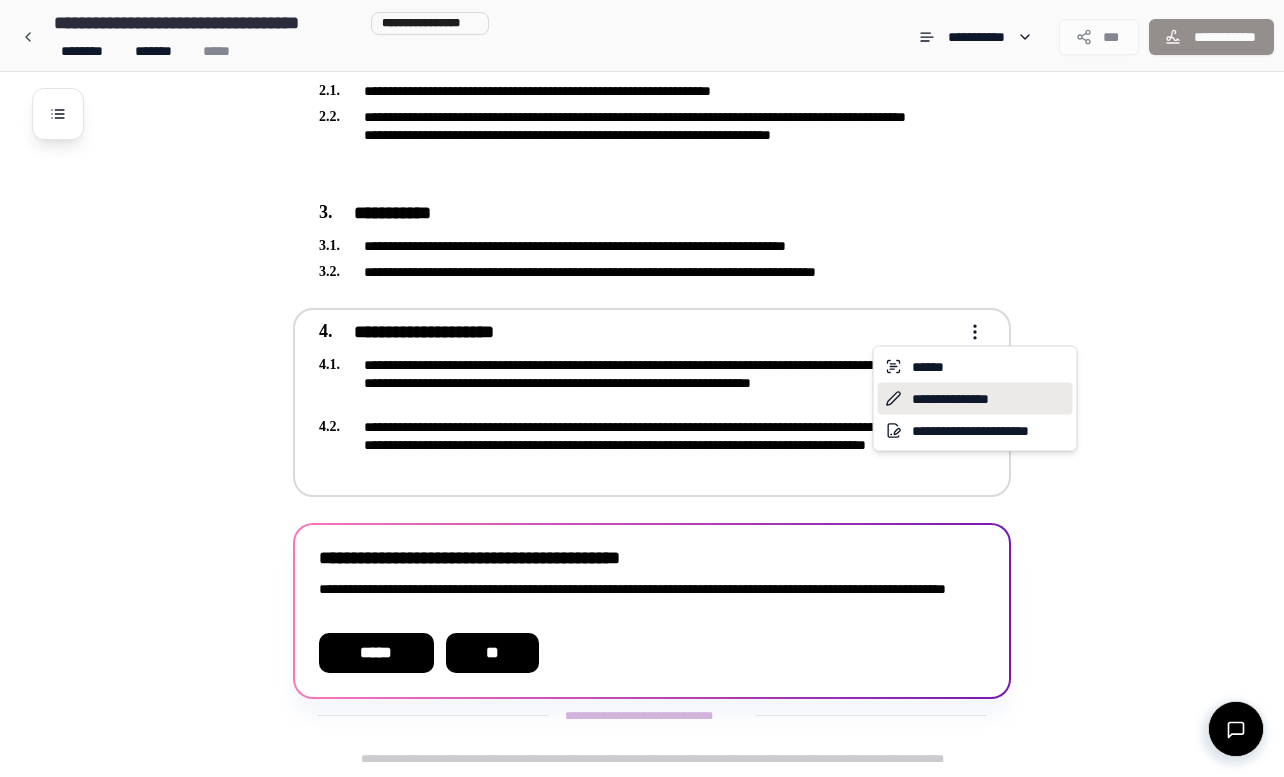 click on "**********" at bounding box center [975, 399] 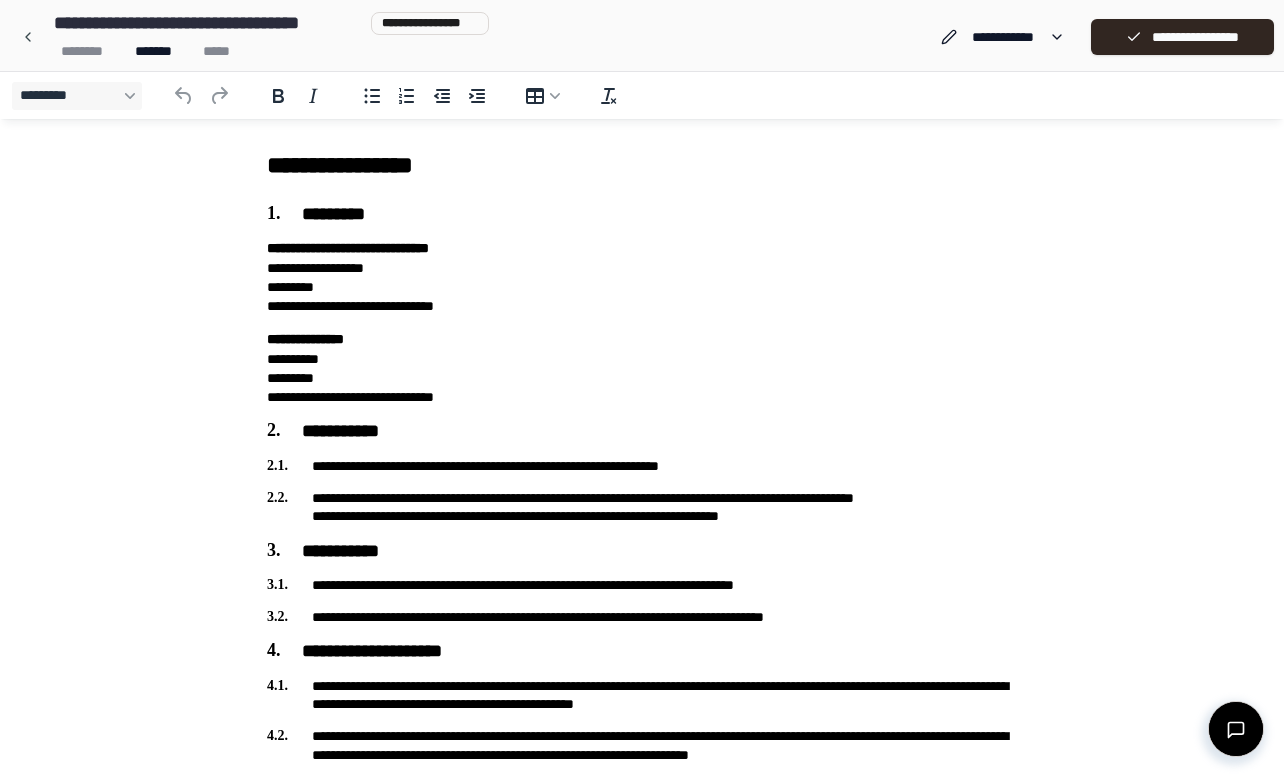 scroll, scrollTop: 68, scrollLeft: 0, axis: vertical 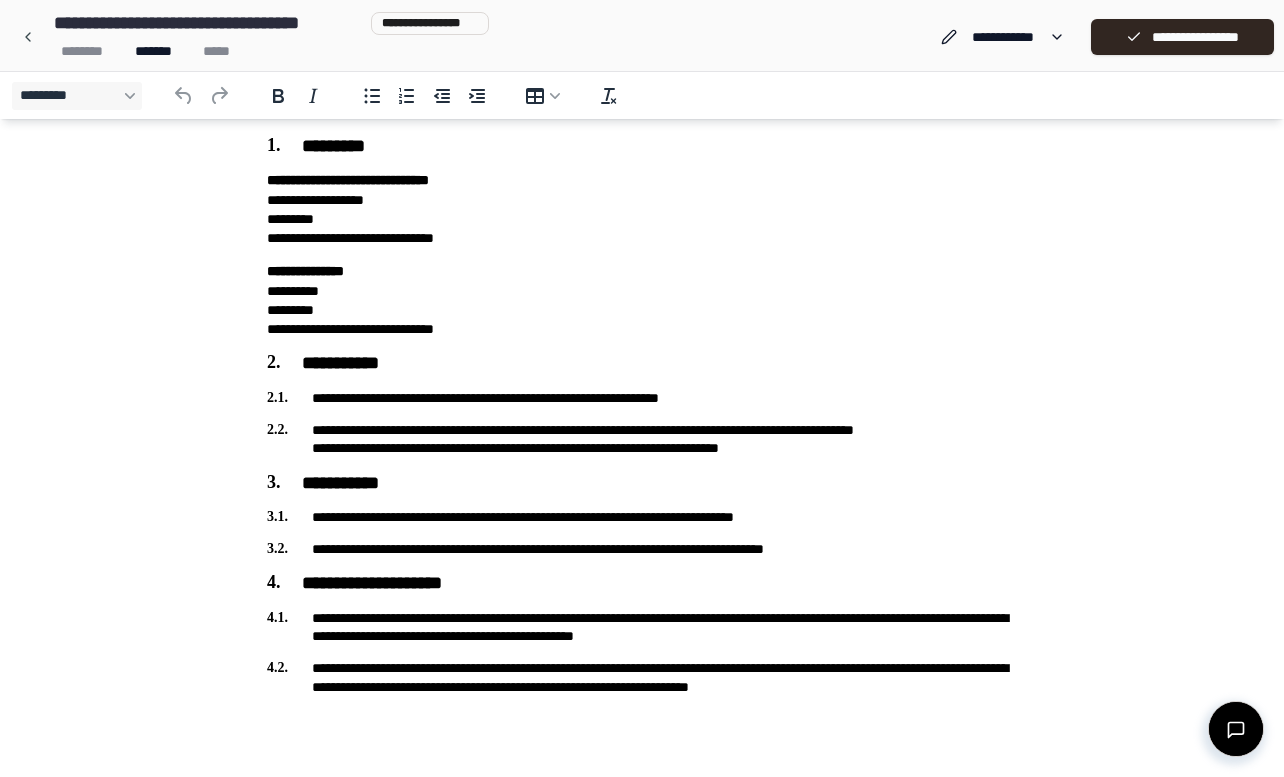click on "**********" at bounding box center [642, 677] 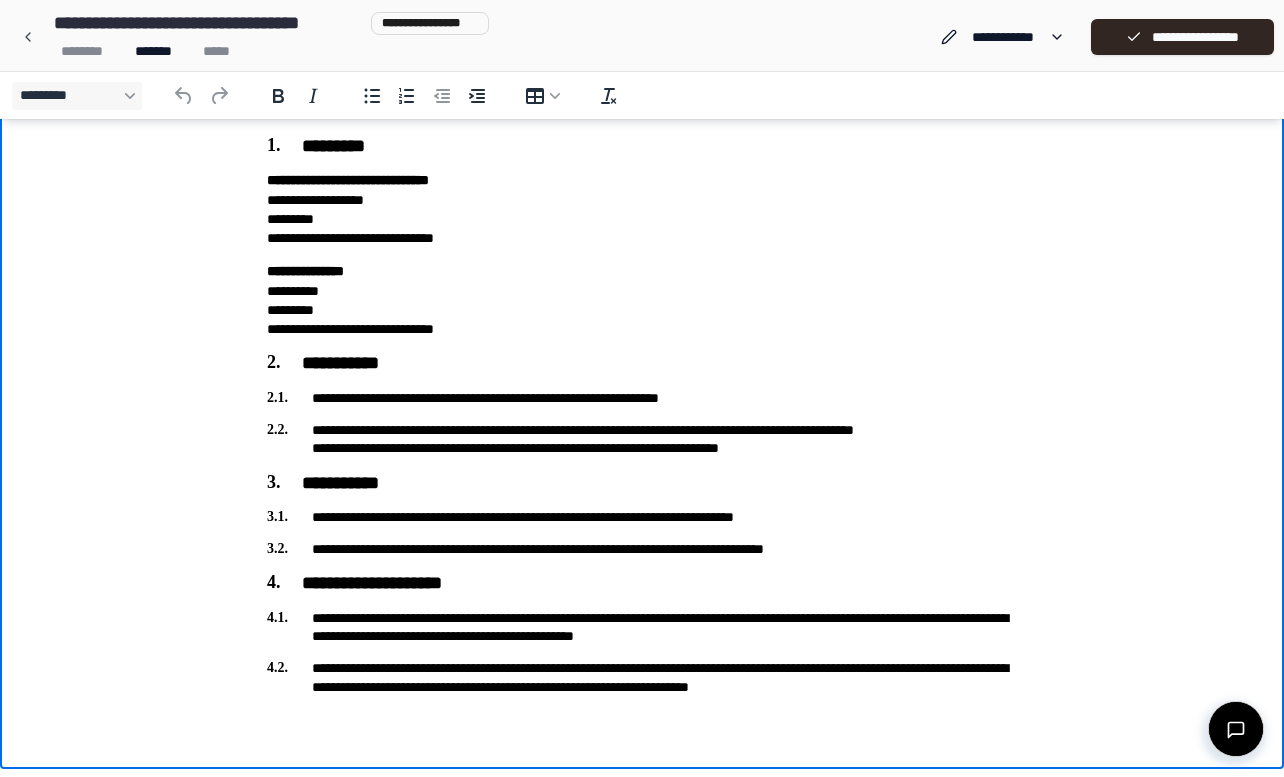 type 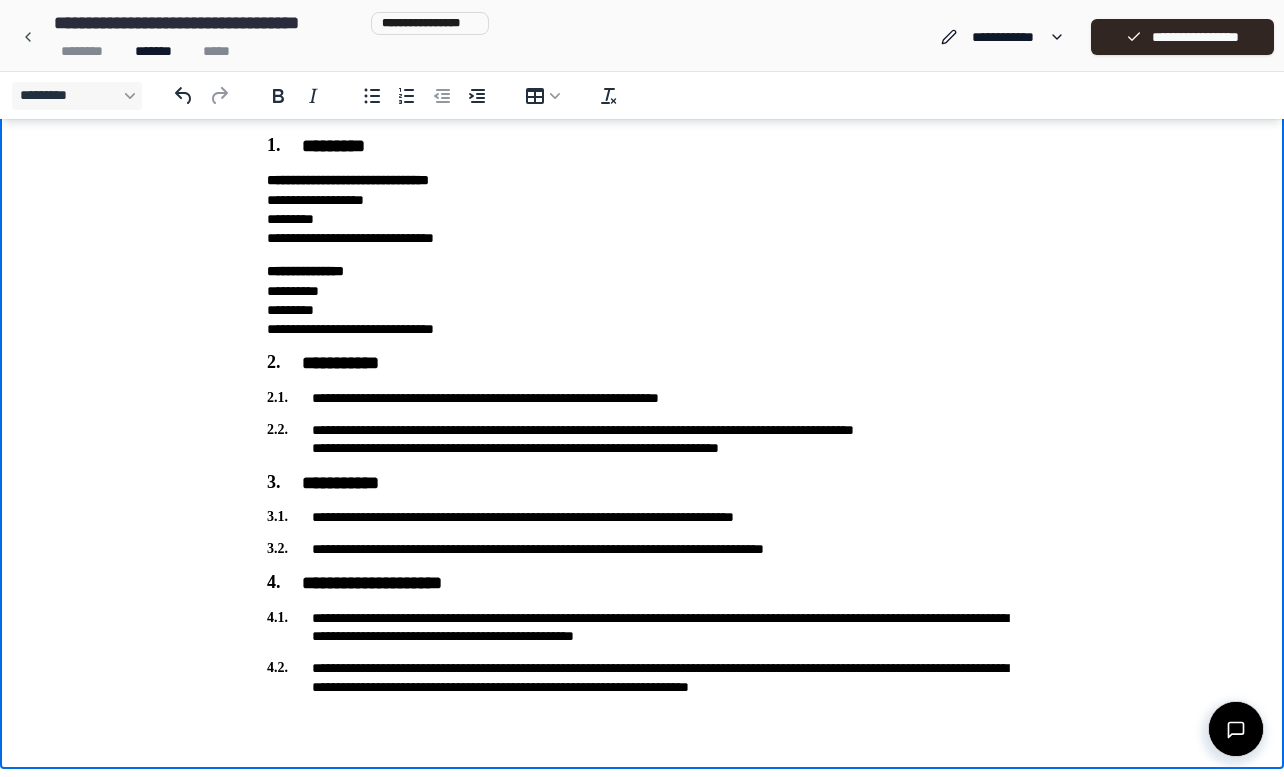 click on "**********" at bounding box center (642, 677) 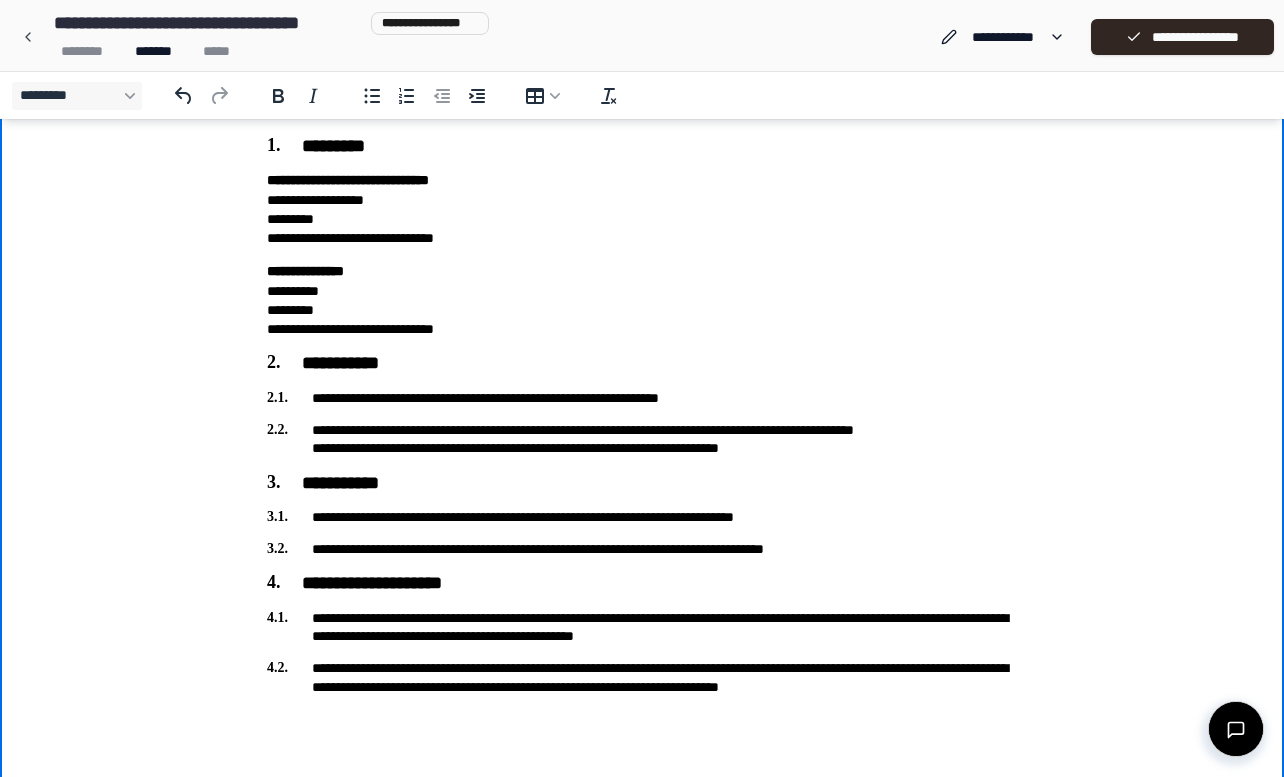 click on "**********" at bounding box center [642, 686] 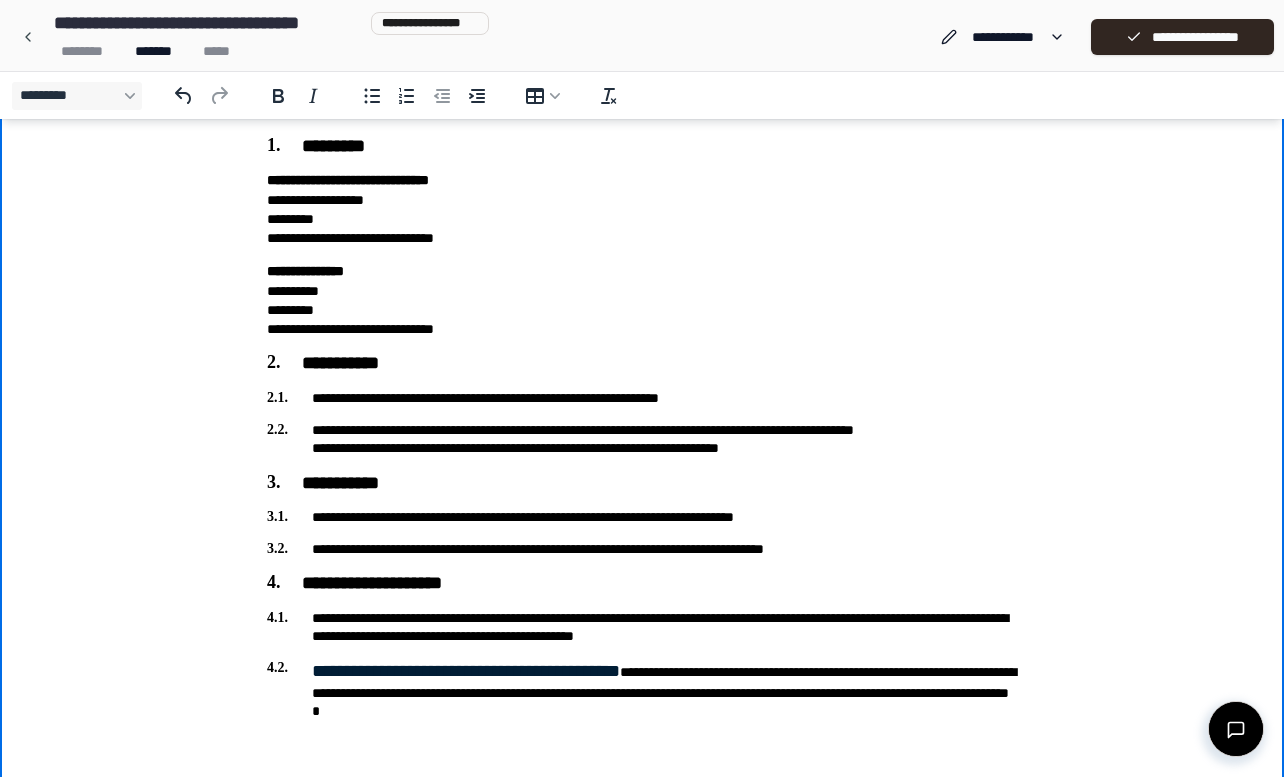 click on "**********" at bounding box center [466, 671] 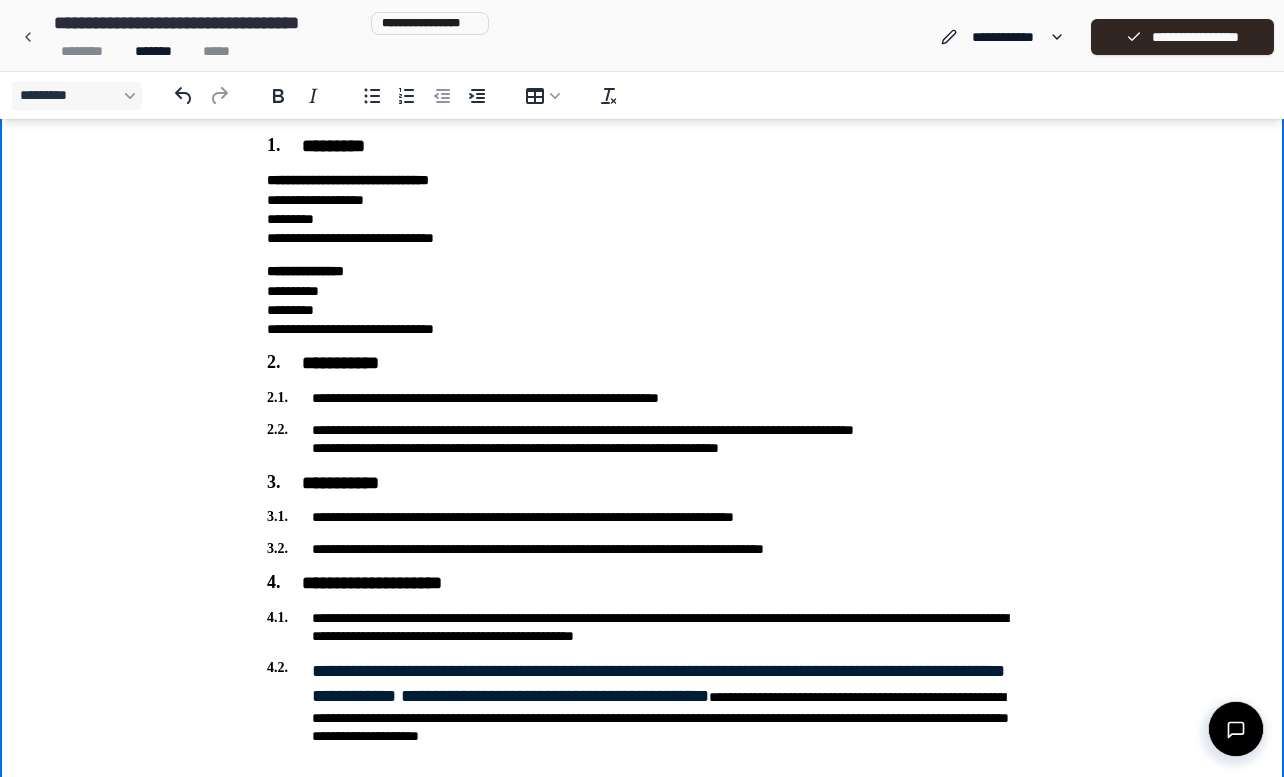 click on "**********" at bounding box center (642, 702) 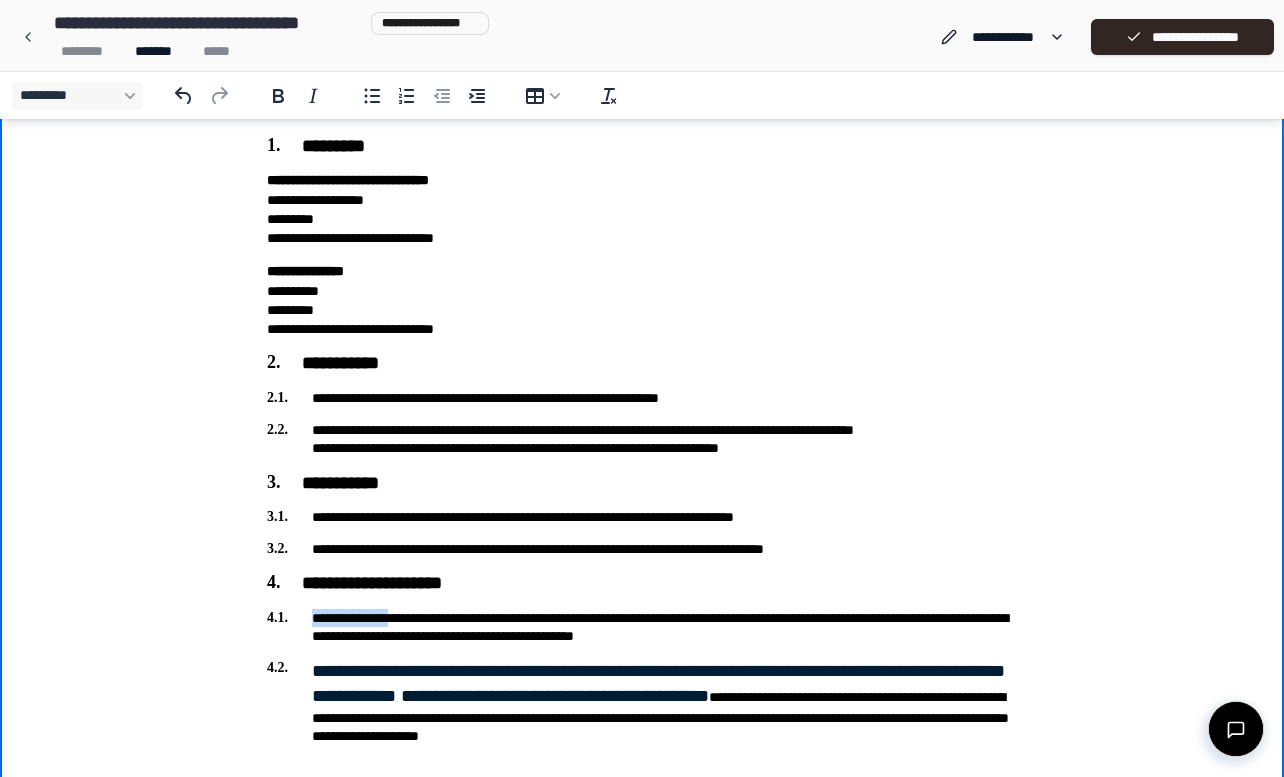click on "**********" at bounding box center (642, 627) 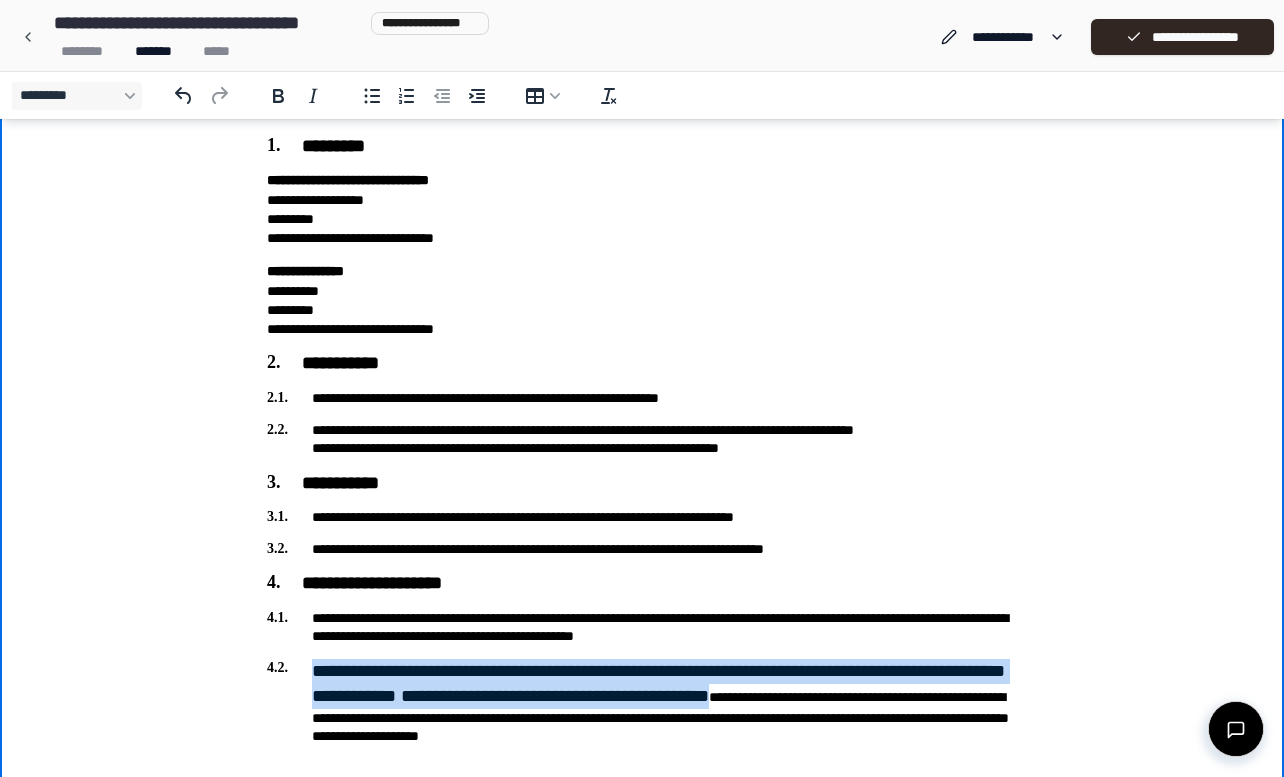 drag, startPoint x: 316, startPoint y: 671, endPoint x: 914, endPoint y: 694, distance: 598.44214 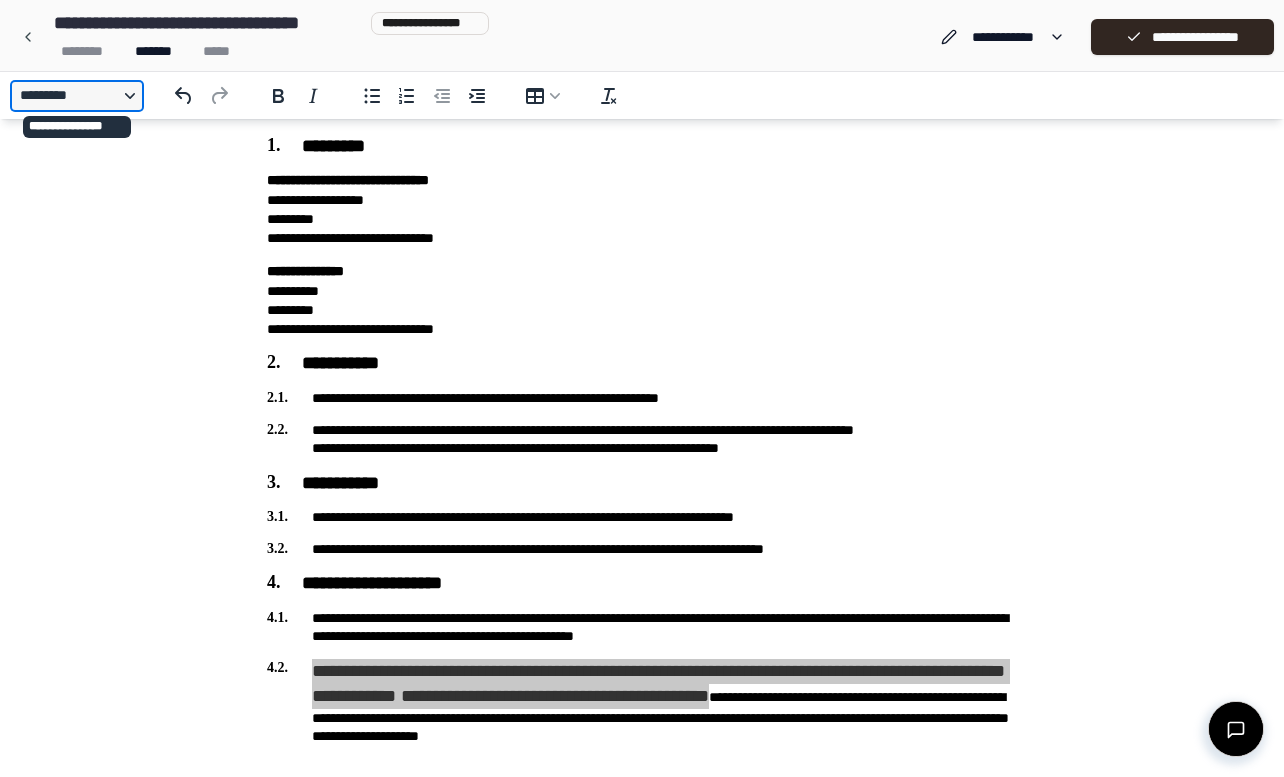 click on "*********" at bounding box center (77, 96) 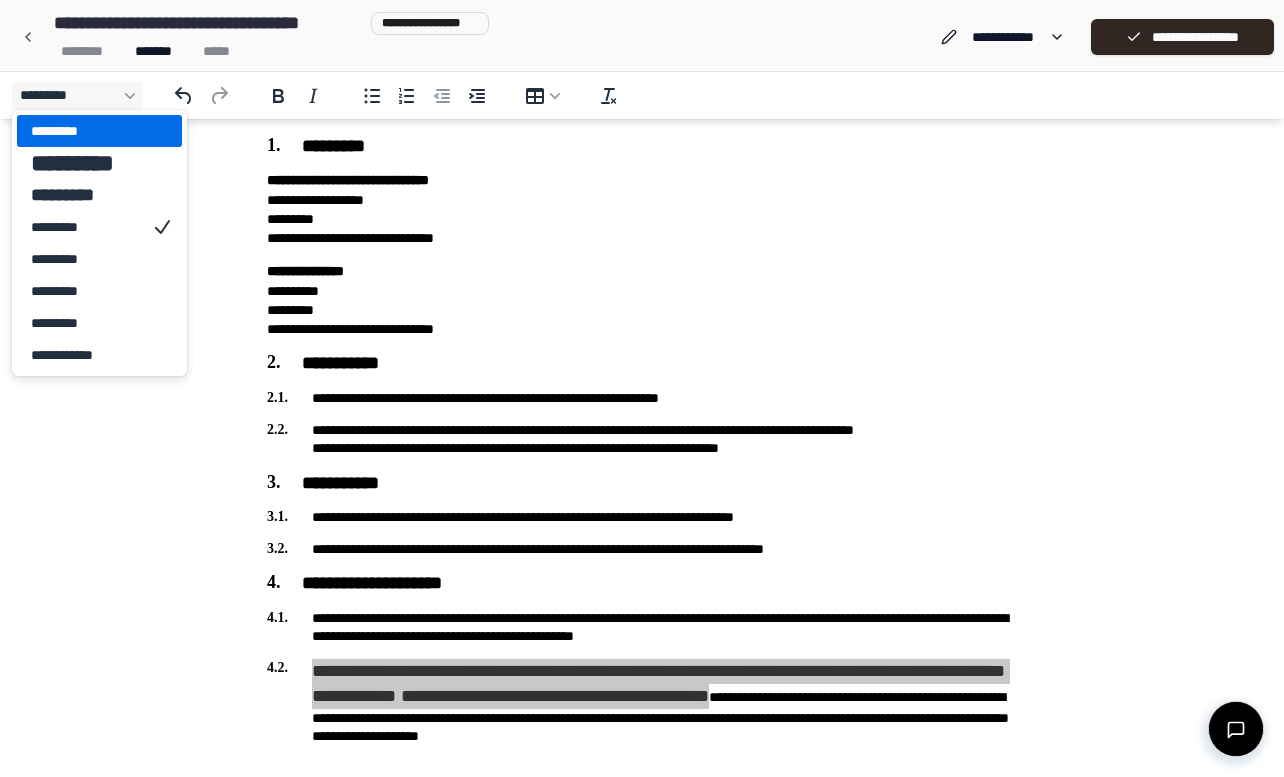 click on "*********" at bounding box center (85, 131) 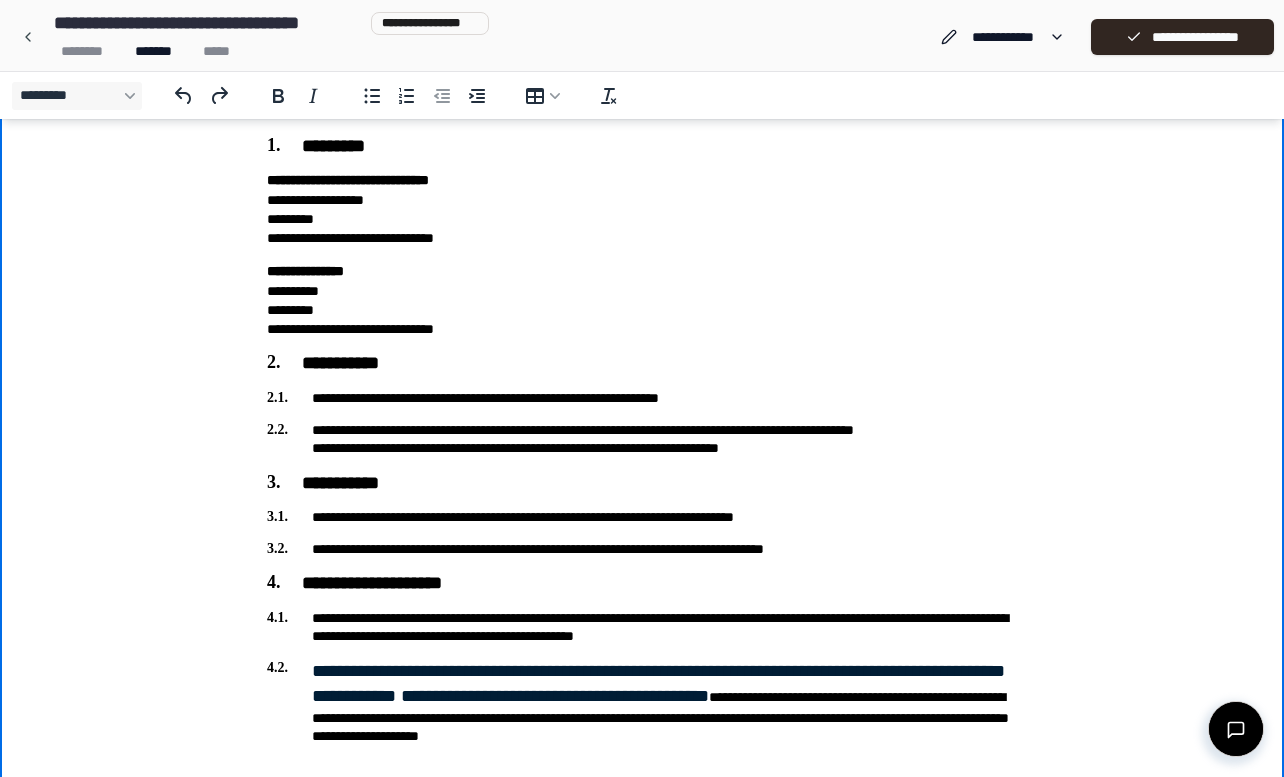 click on "**********" at bounding box center [642, 702] 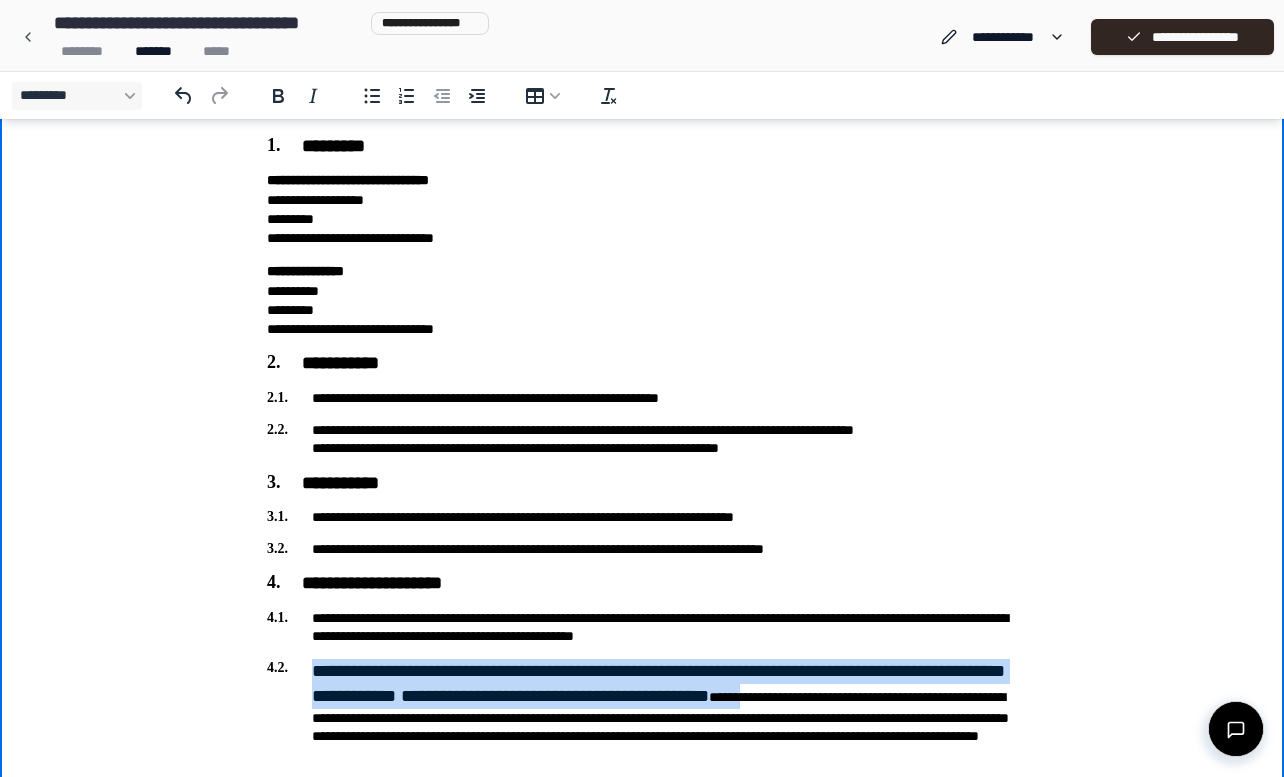 drag, startPoint x: 478, startPoint y: 718, endPoint x: 313, endPoint y: 674, distance: 170.76591 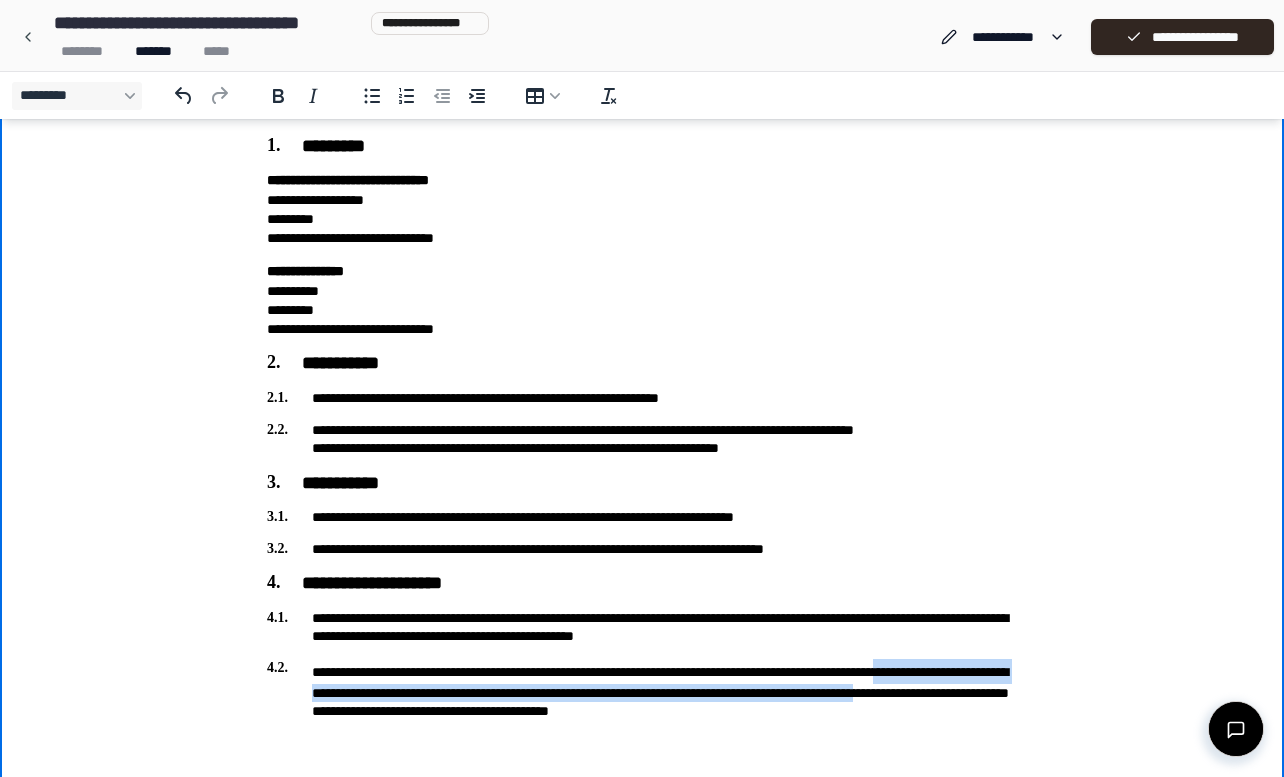 drag, startPoint x: 366, startPoint y: 693, endPoint x: 631, endPoint y: 709, distance: 265.48257 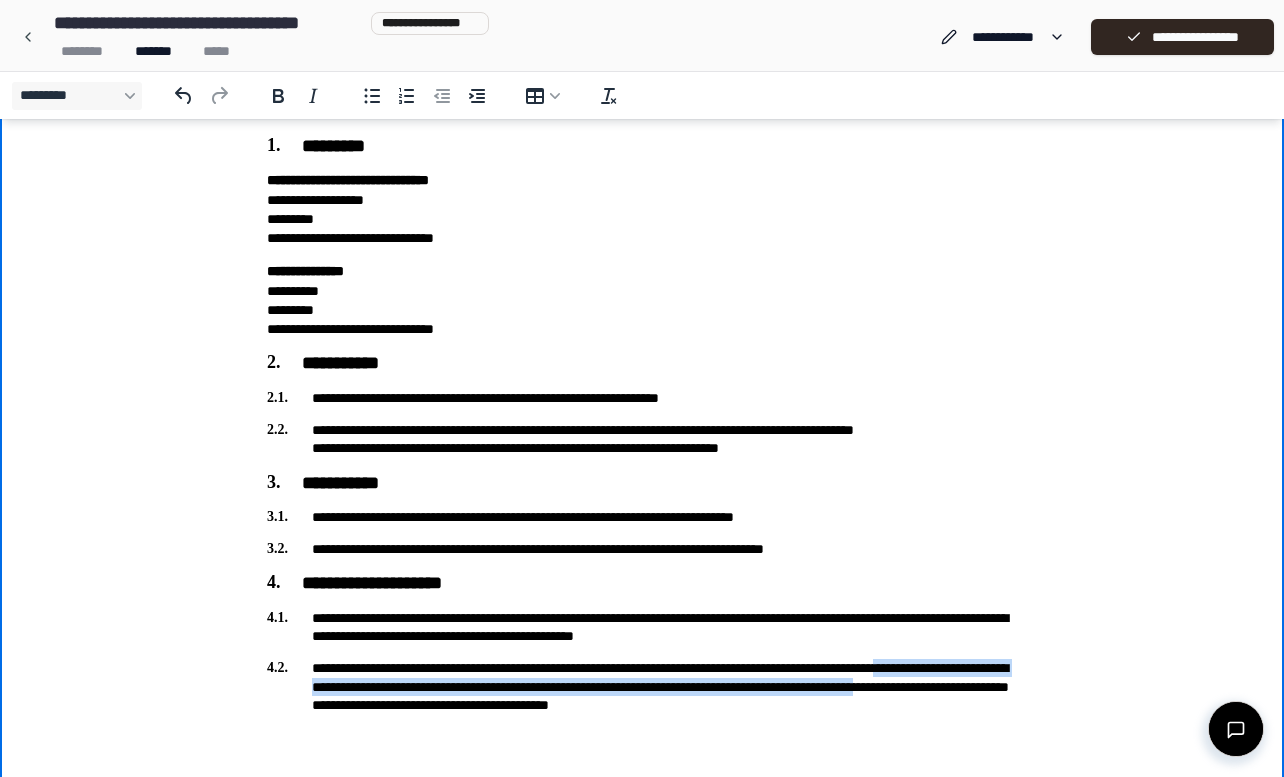 drag, startPoint x: 367, startPoint y: 684, endPoint x: 628, endPoint y: 701, distance: 261.55304 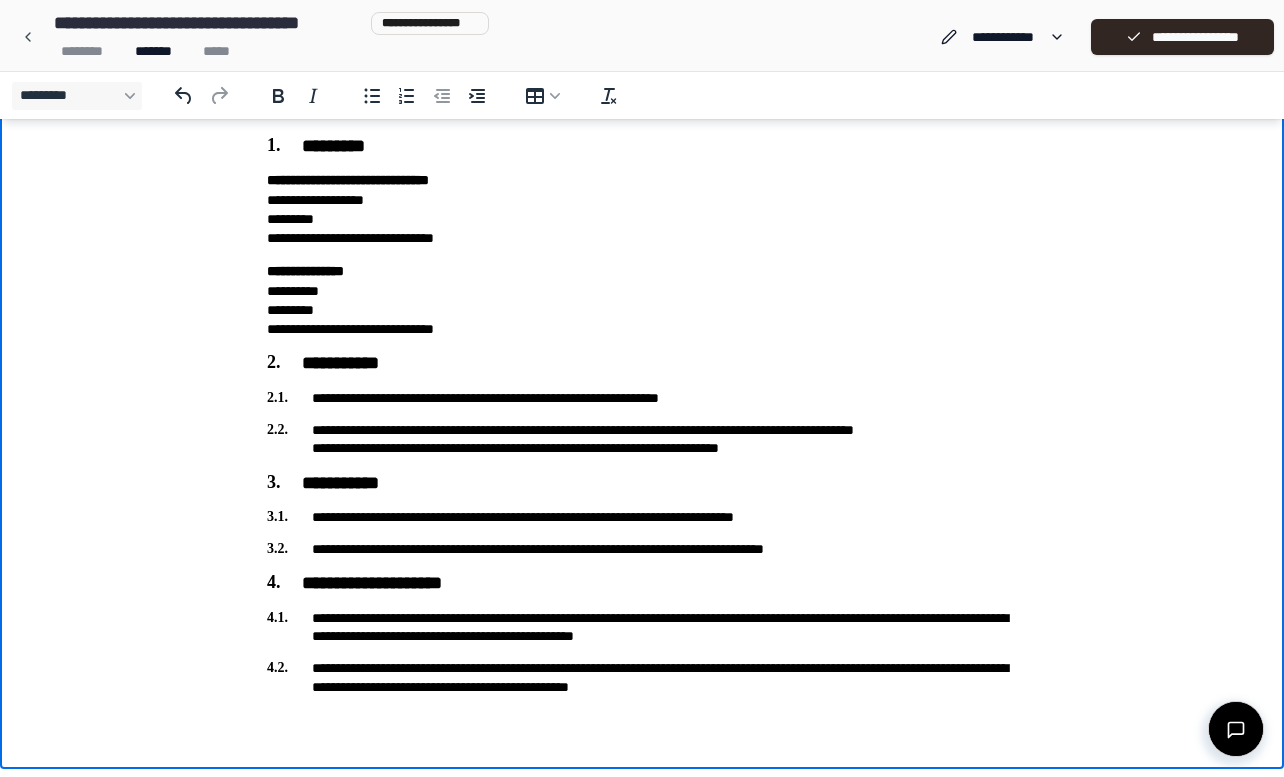 click on "**********" at bounding box center (642, 677) 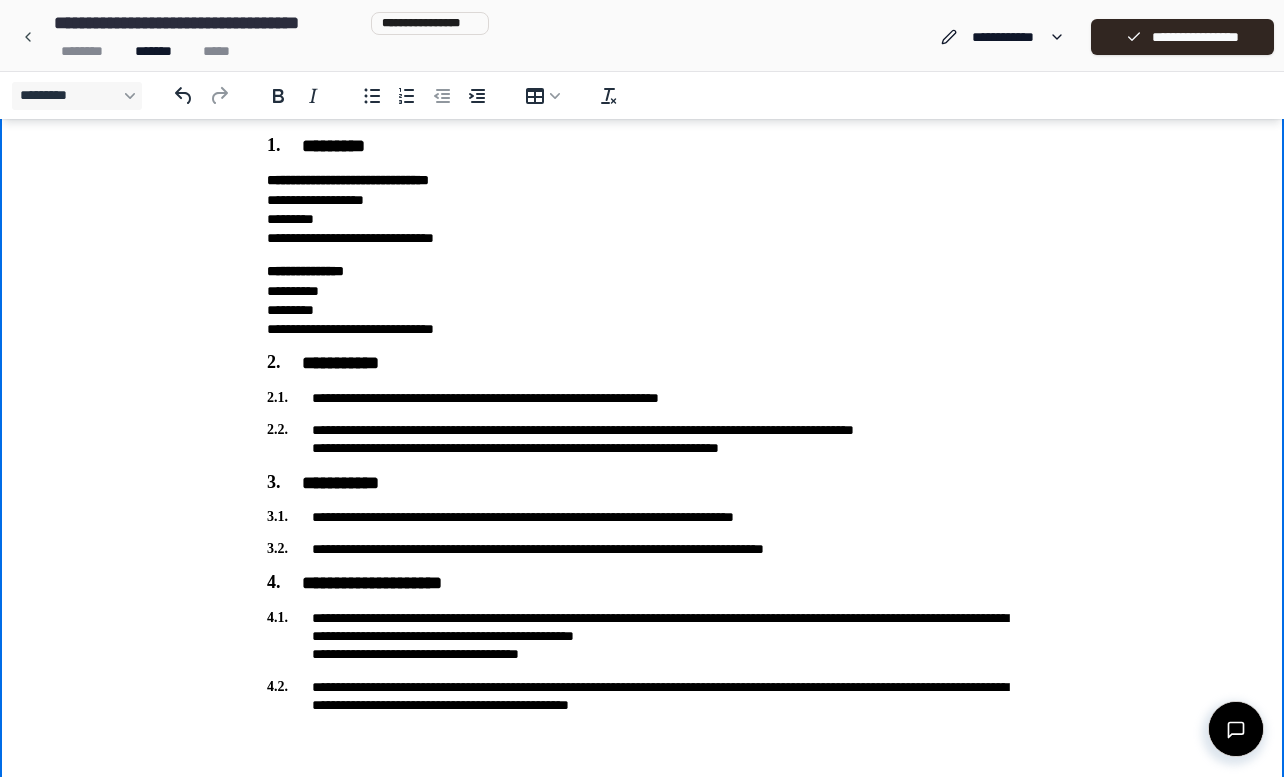click on "**********" at bounding box center (642, 636) 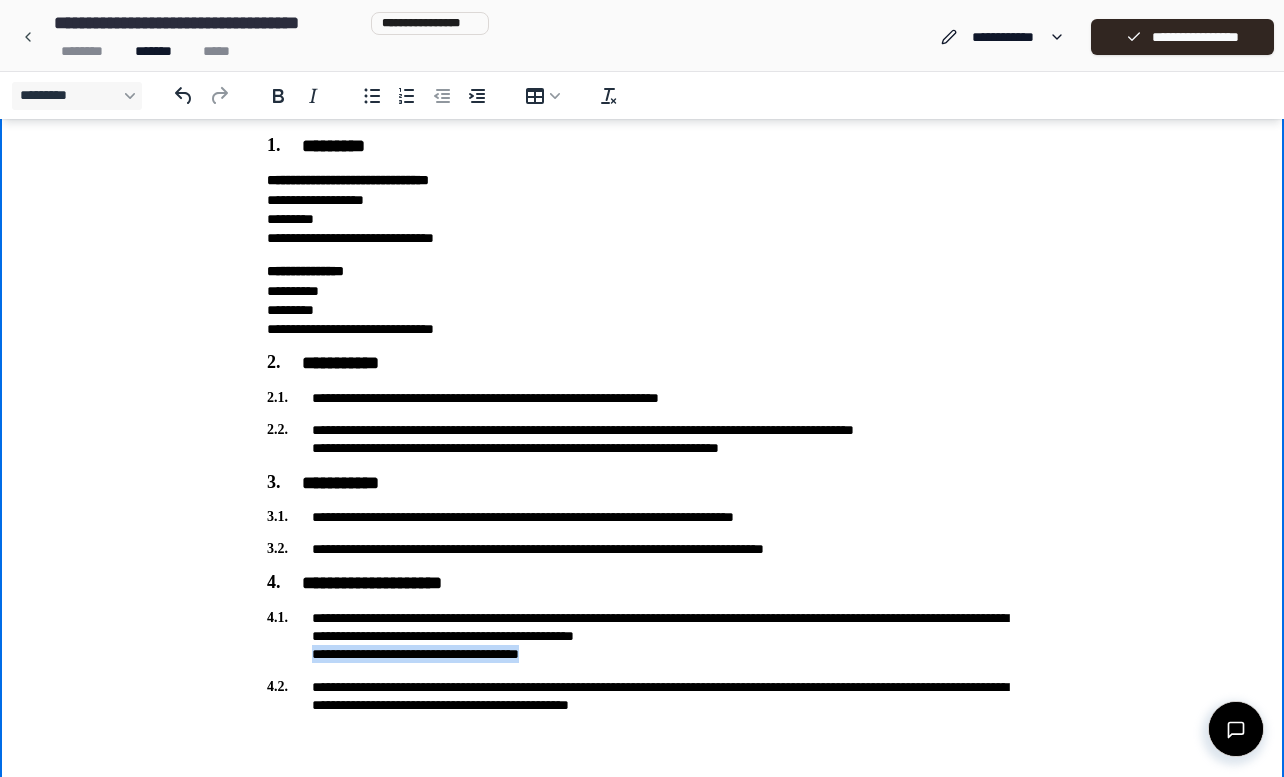 drag, startPoint x: 312, startPoint y: 655, endPoint x: 616, endPoint y: 652, distance: 304.0148 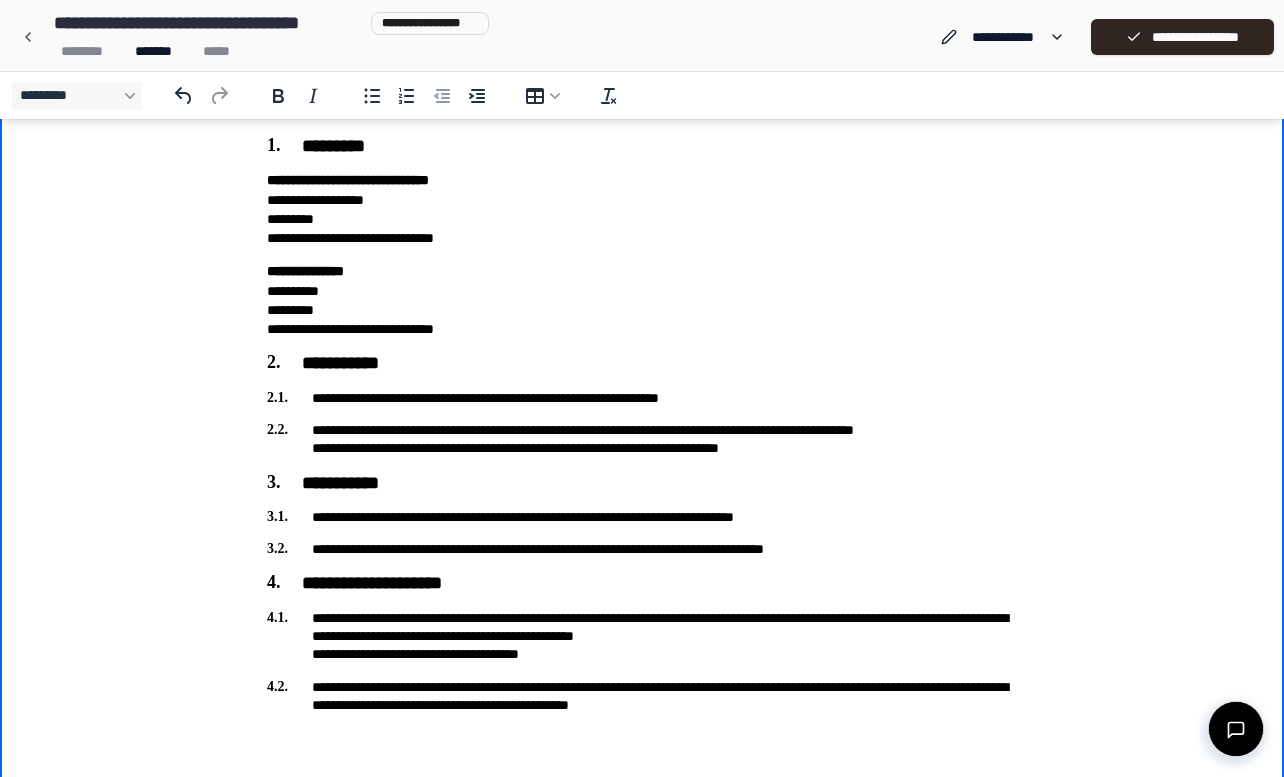 click on "**********" at bounding box center [642, 696] 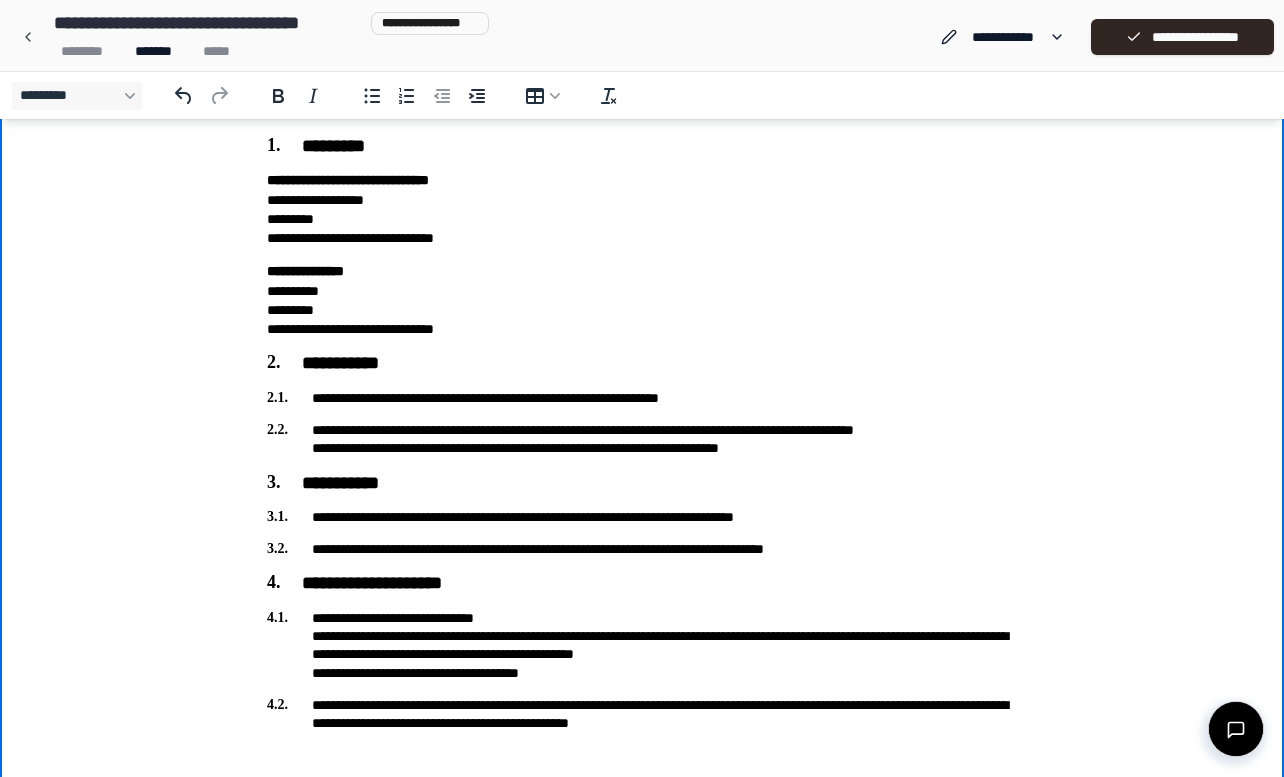 scroll, scrollTop: 104, scrollLeft: 0, axis: vertical 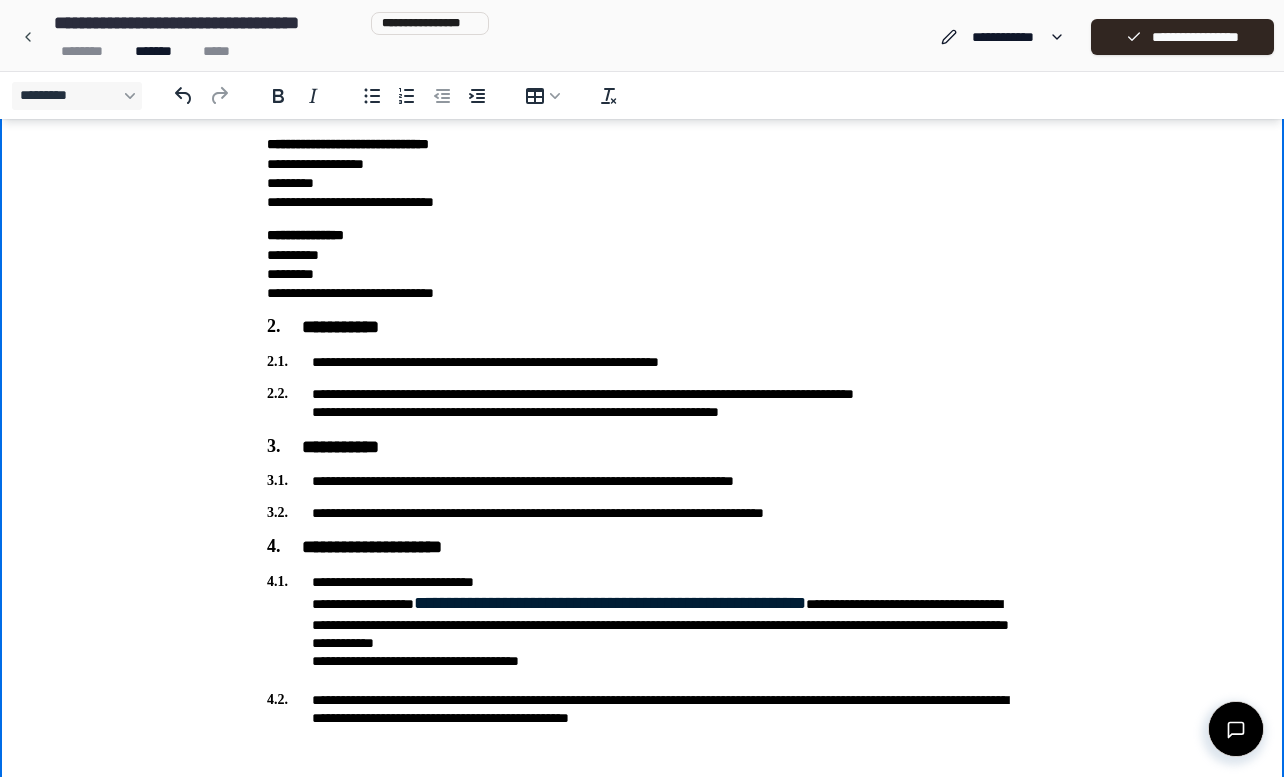 click on "**********" at bounding box center [642, 625] 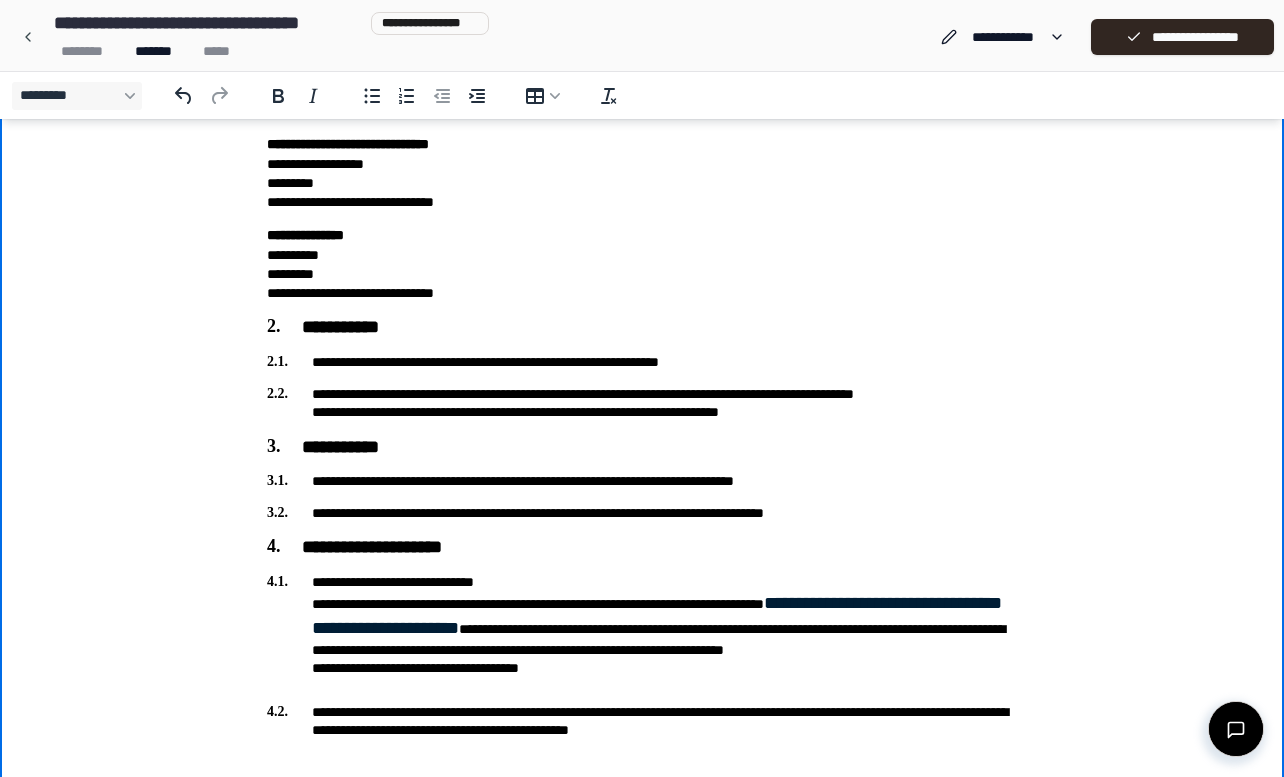 click on "**********" at bounding box center (642, 631) 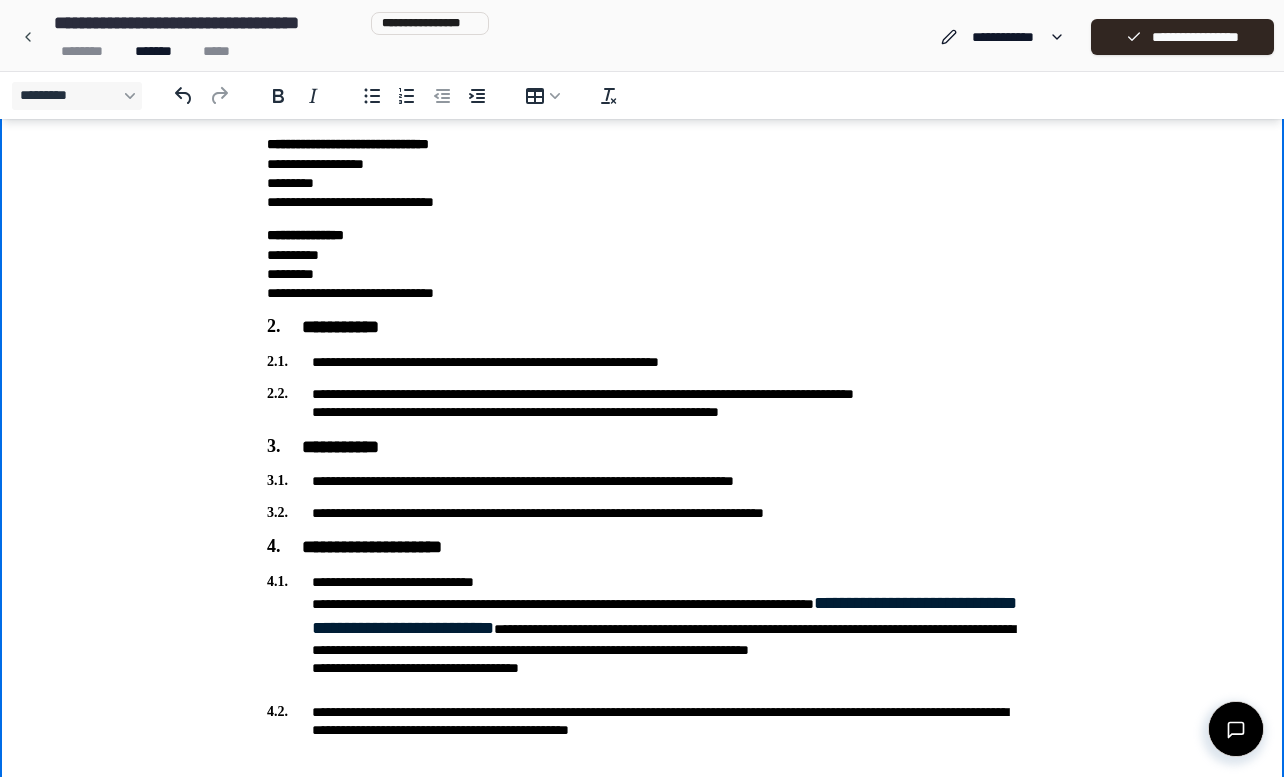 click on "**********" at bounding box center (642, 631) 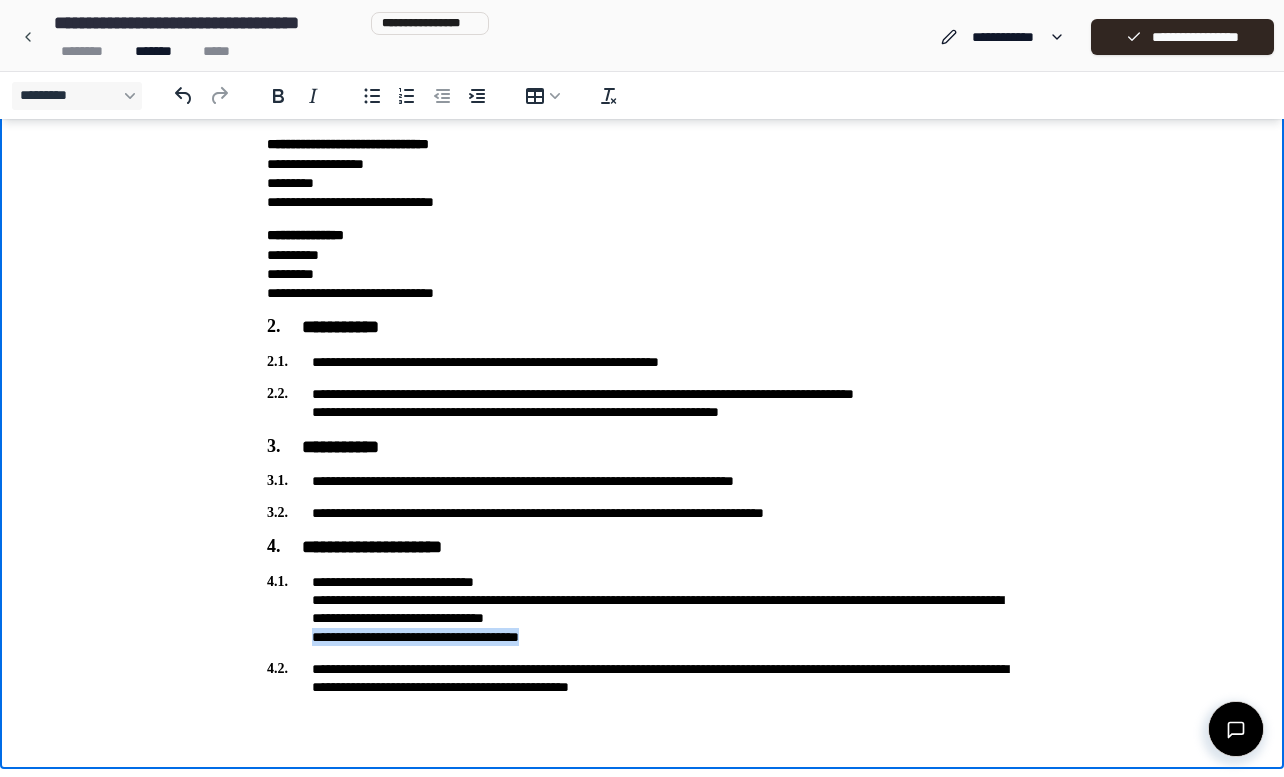 drag, startPoint x: 593, startPoint y: 634, endPoint x: 310, endPoint y: 637, distance: 283.0159 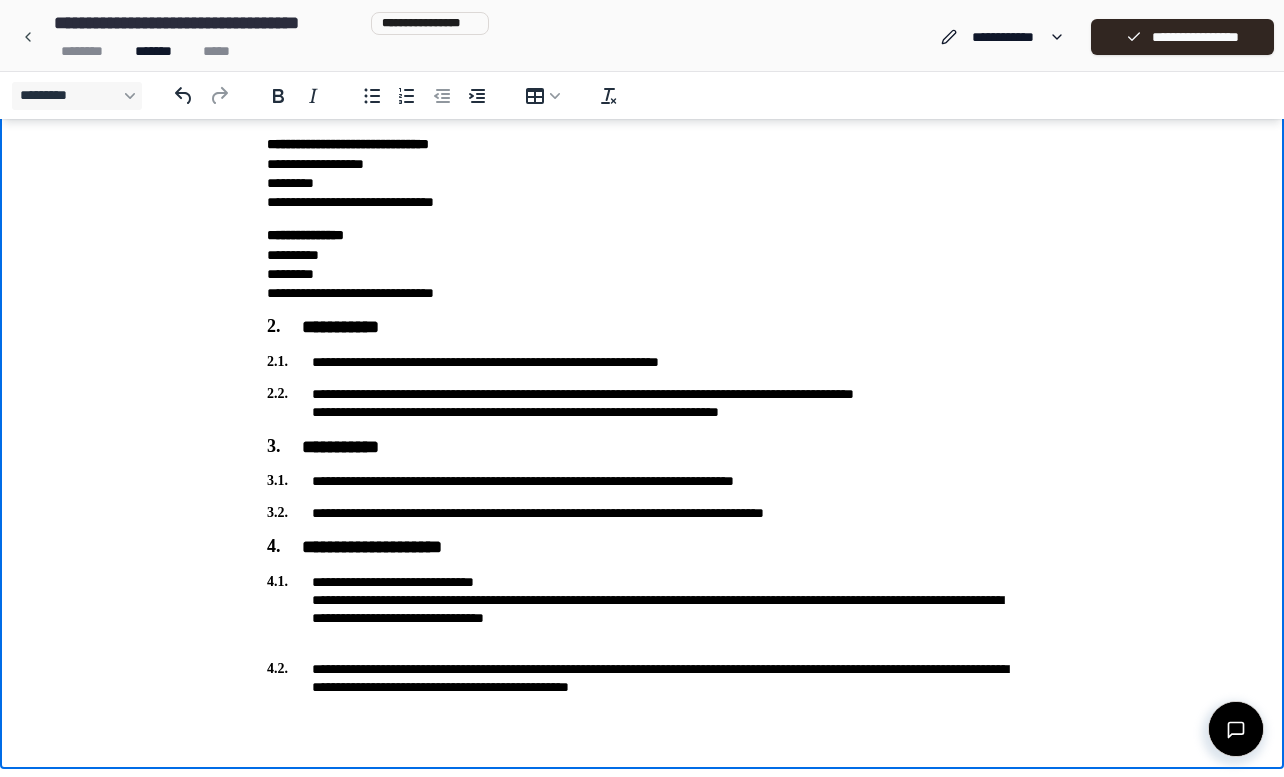 scroll, scrollTop: 86, scrollLeft: 0, axis: vertical 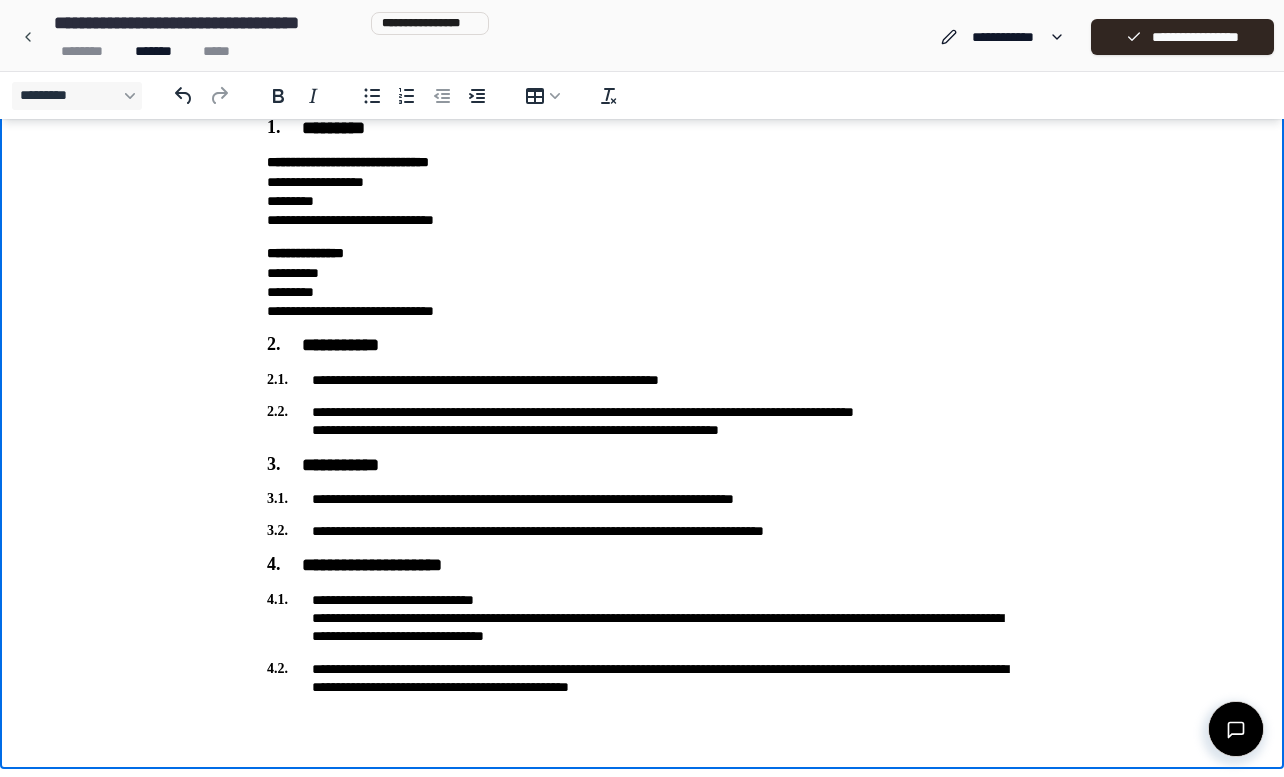 click on "**********" at bounding box center (642, 678) 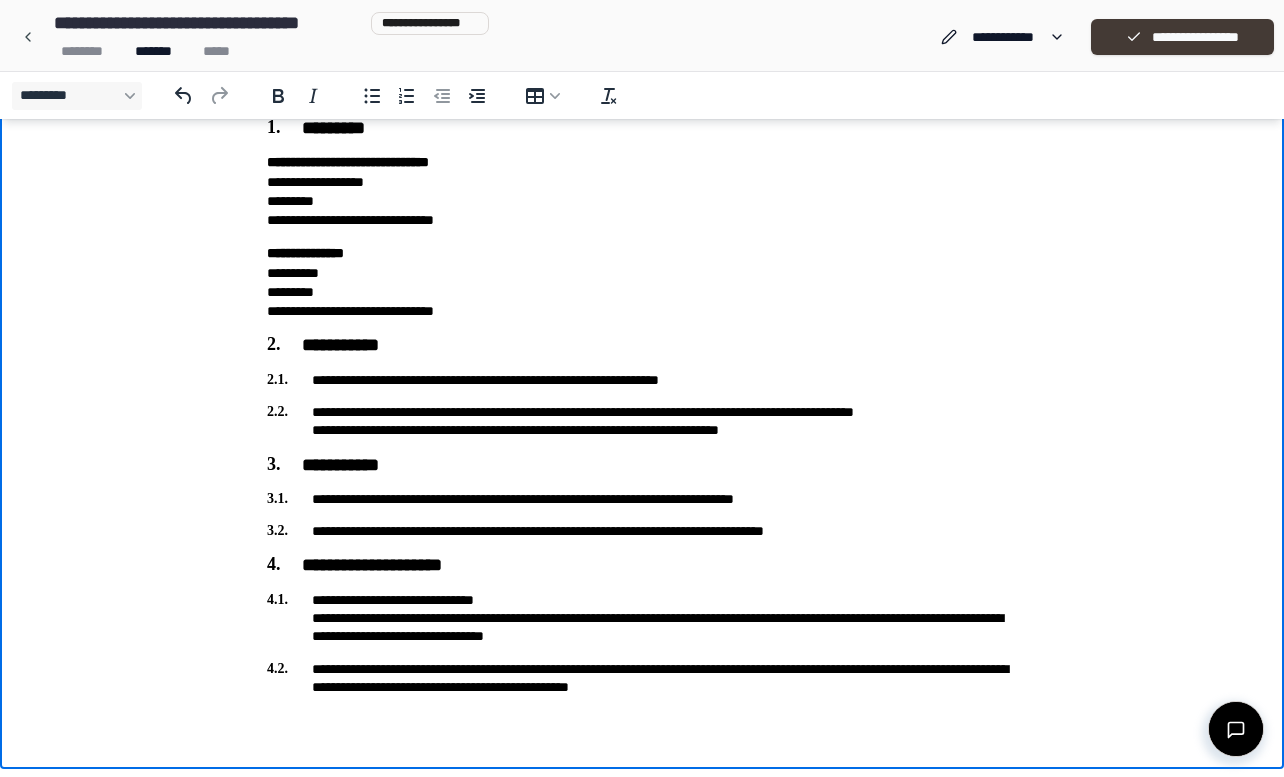 click on "**********" at bounding box center [1182, 37] 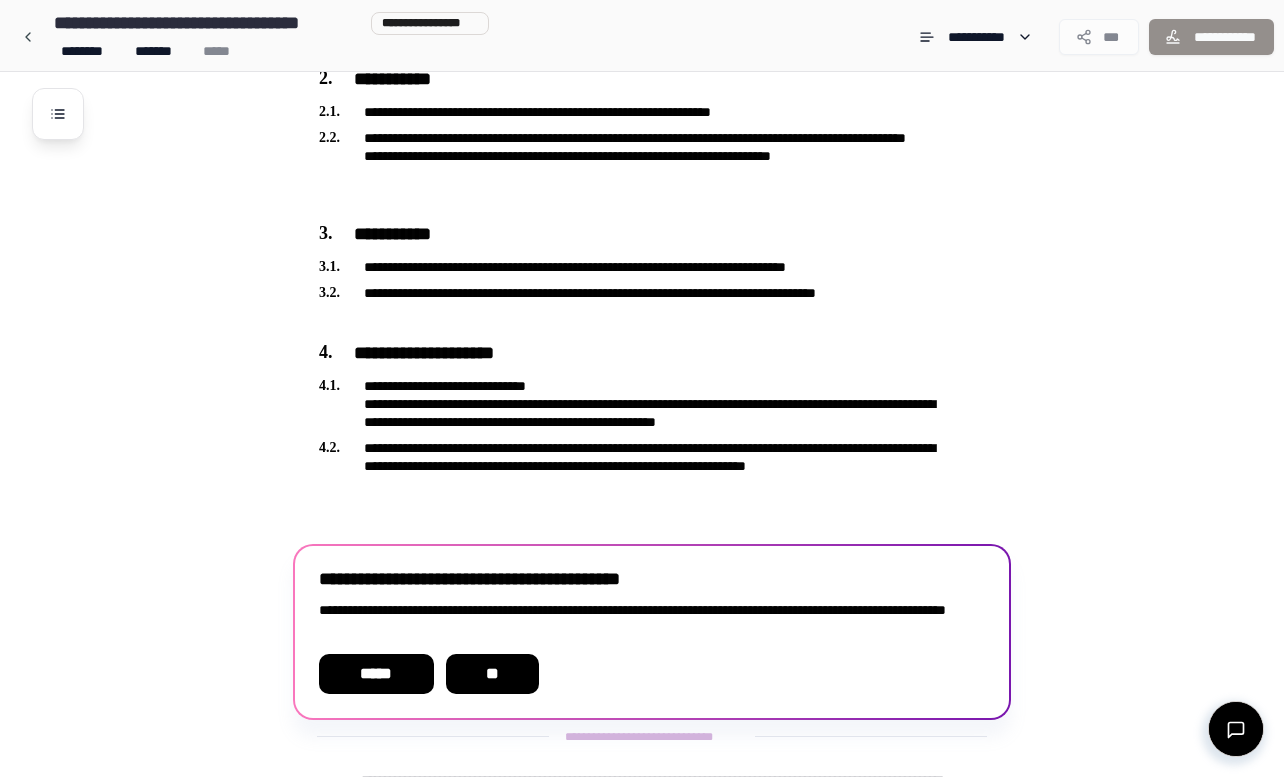 scroll, scrollTop: 341, scrollLeft: 0, axis: vertical 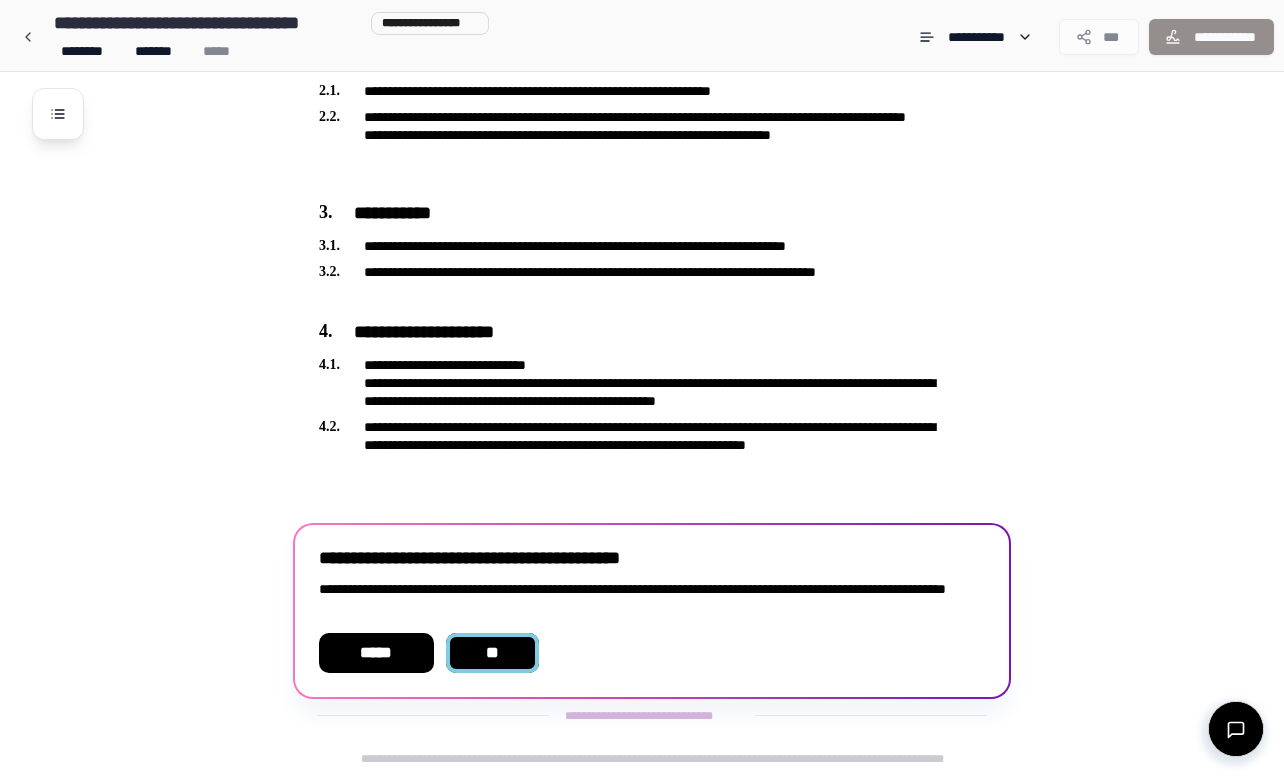 click on "**" at bounding box center [492, 653] 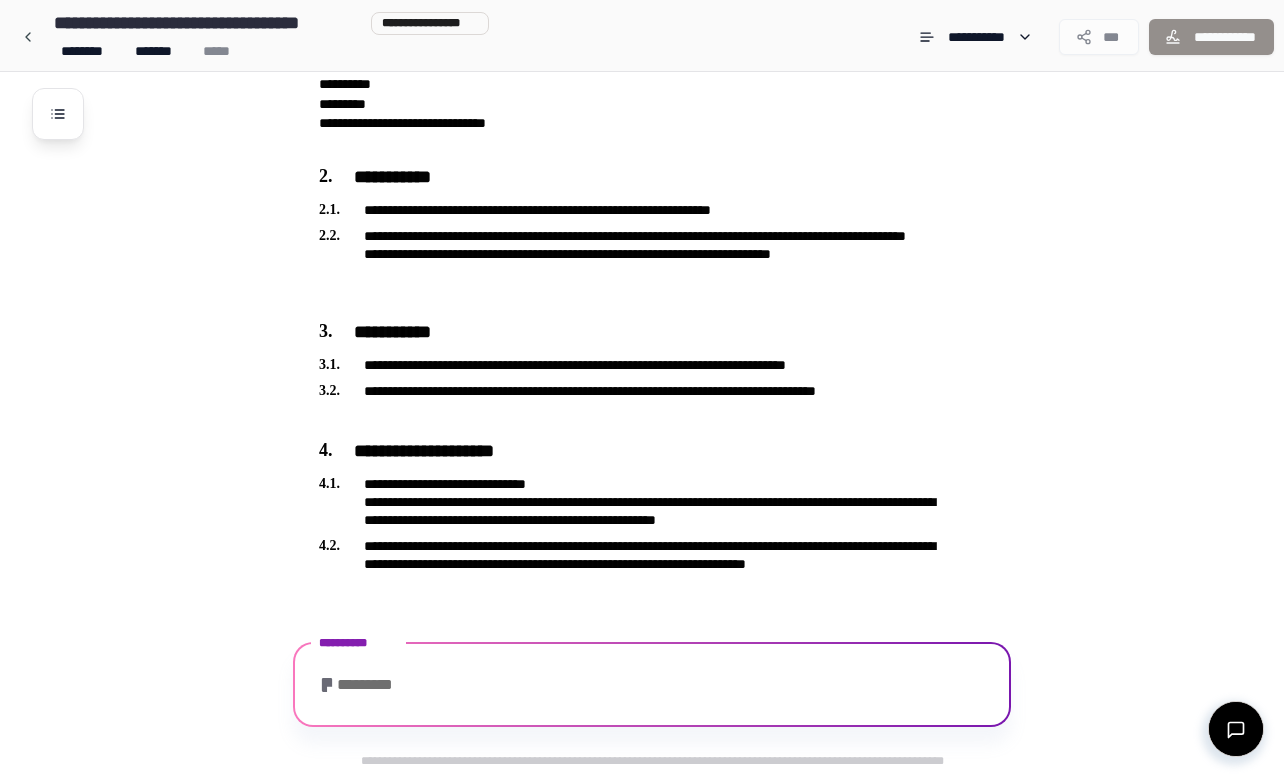 scroll, scrollTop: 341, scrollLeft: 0, axis: vertical 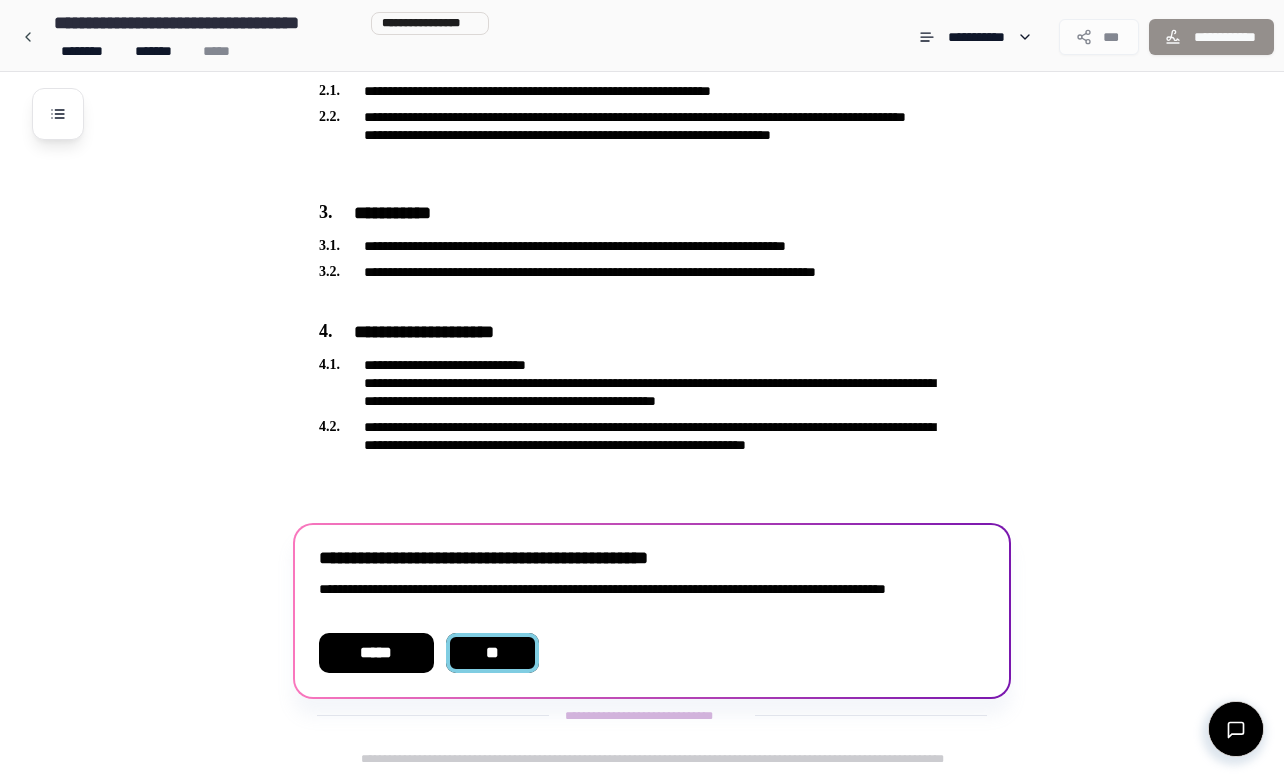 click on "**" at bounding box center [492, 653] 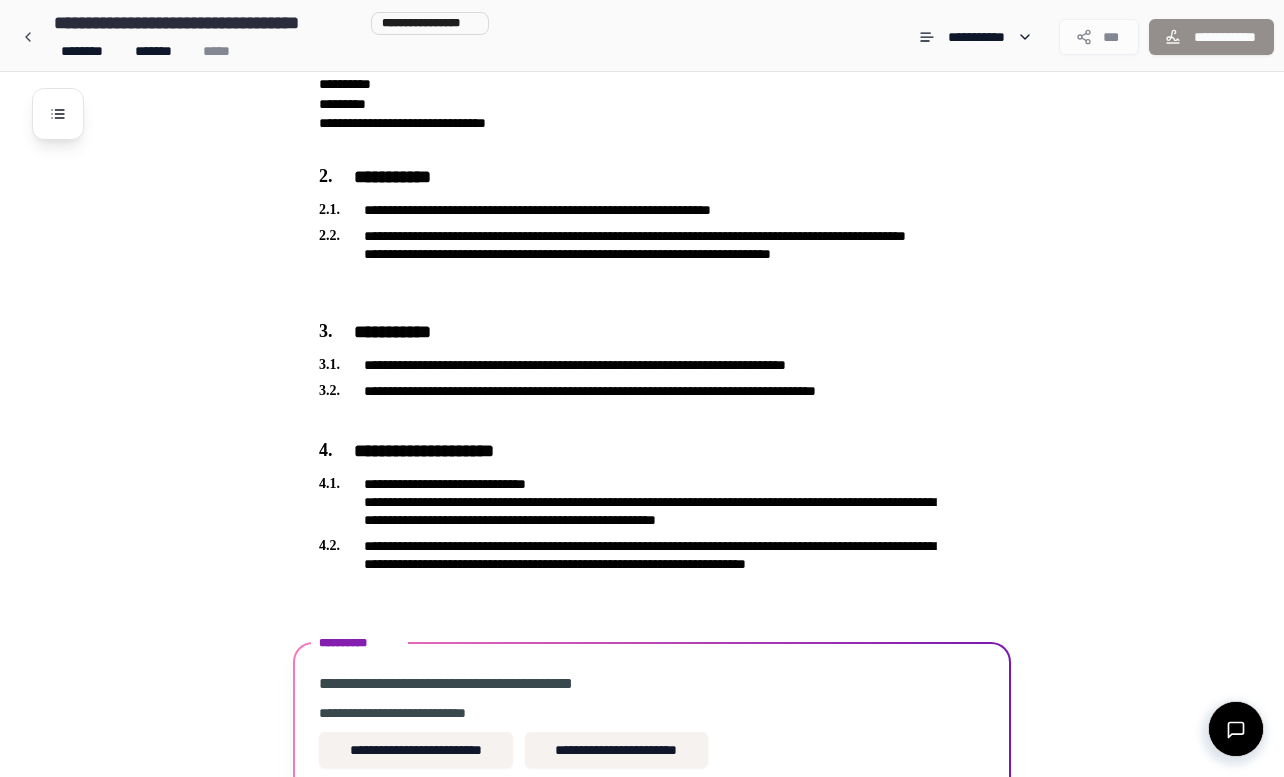 scroll, scrollTop: 458, scrollLeft: 0, axis: vertical 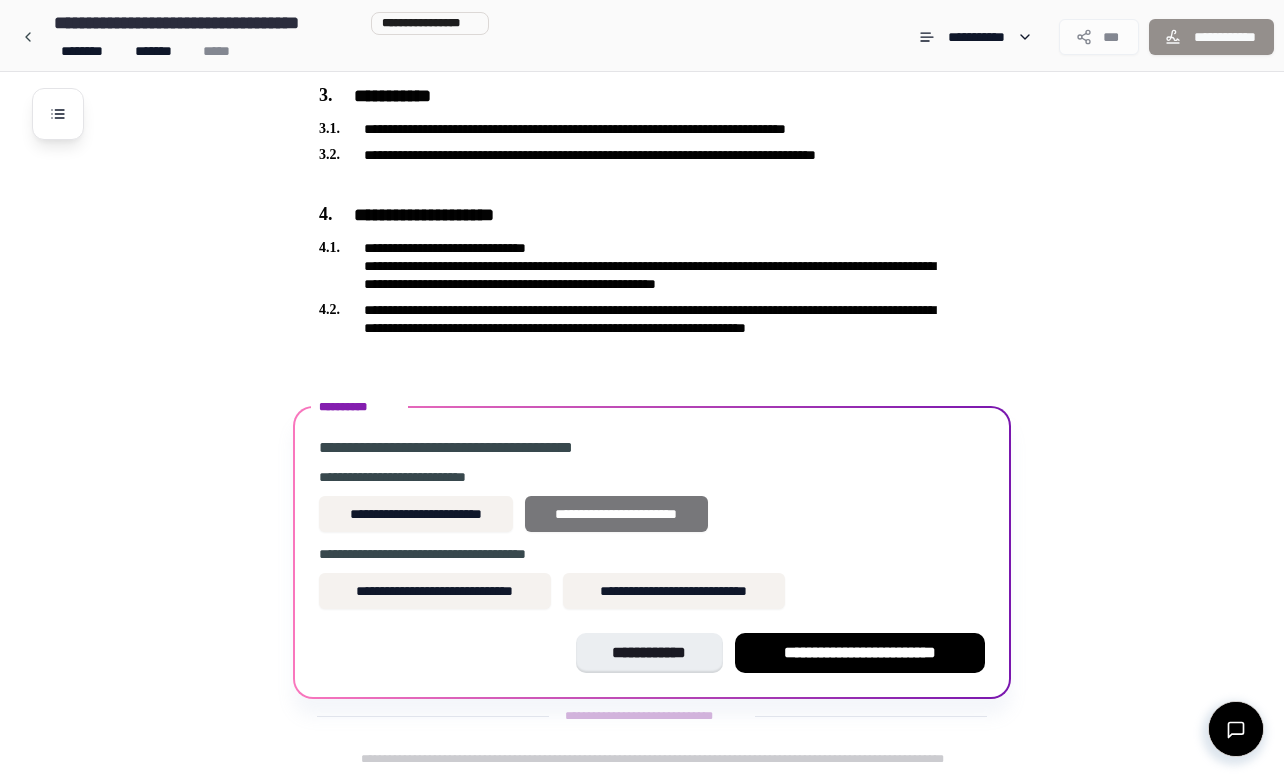 click on "**********" at bounding box center [617, 514] 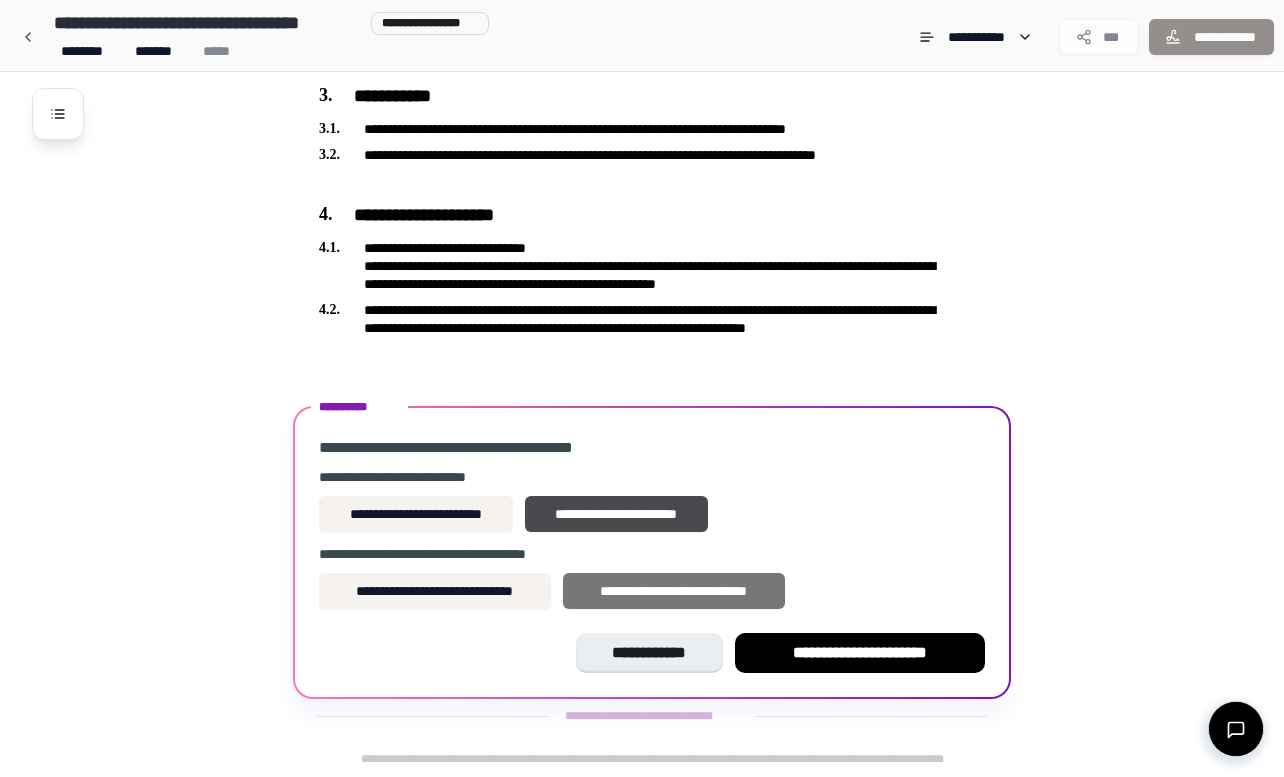 click on "**********" at bounding box center (674, 591) 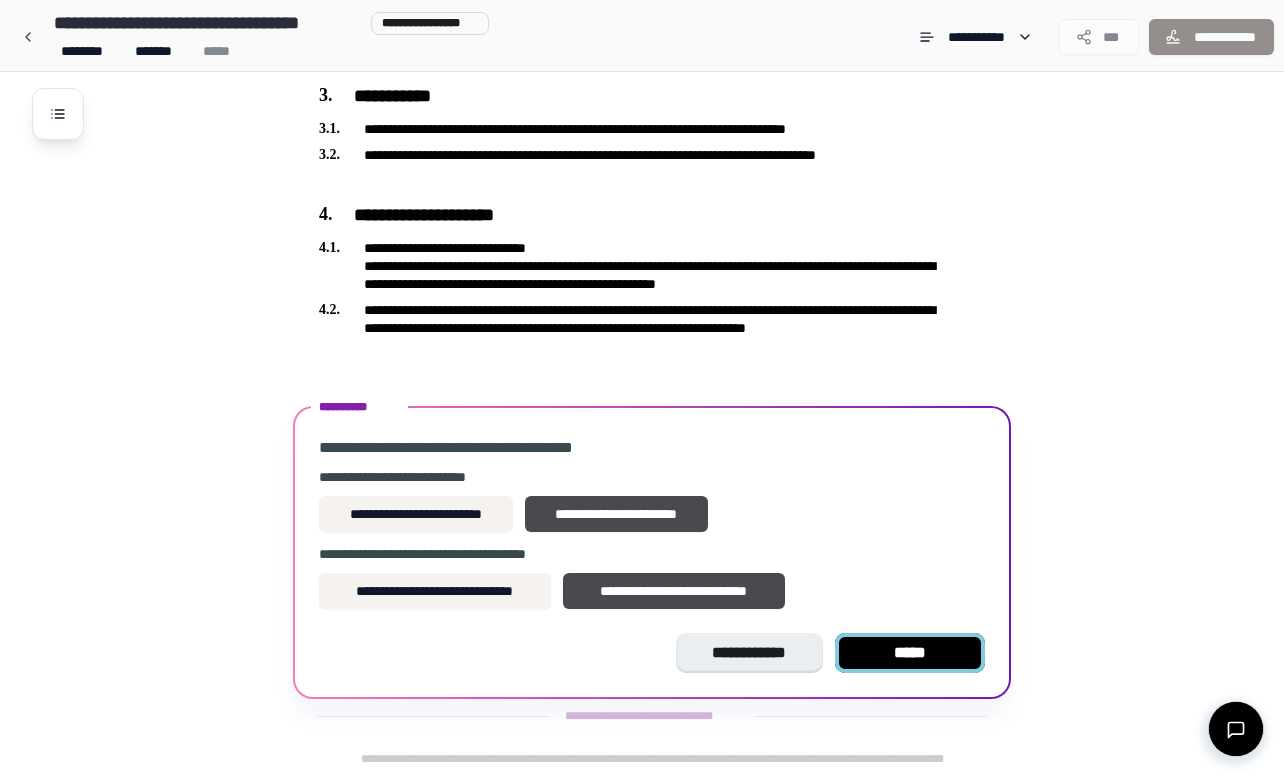 click on "*****" at bounding box center [910, 653] 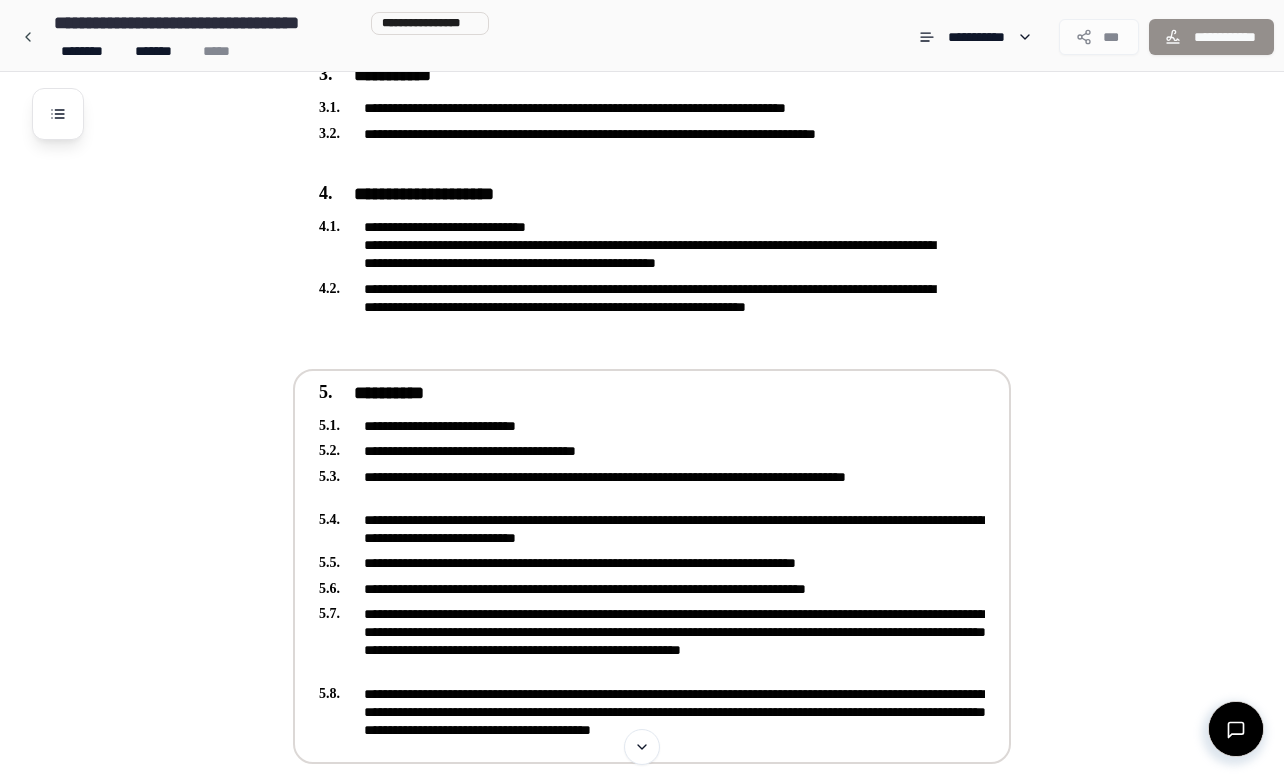 scroll, scrollTop: 478, scrollLeft: 0, axis: vertical 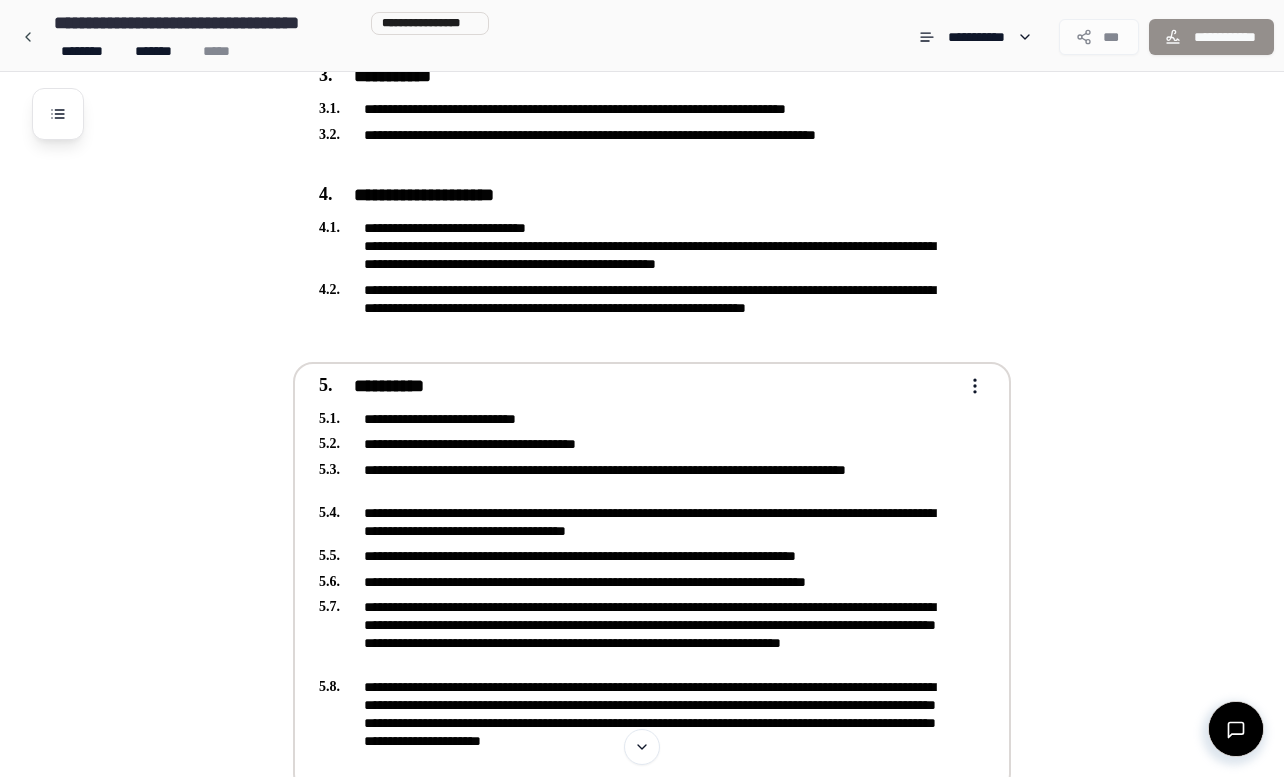 click on "**********" at bounding box center [638, 419] 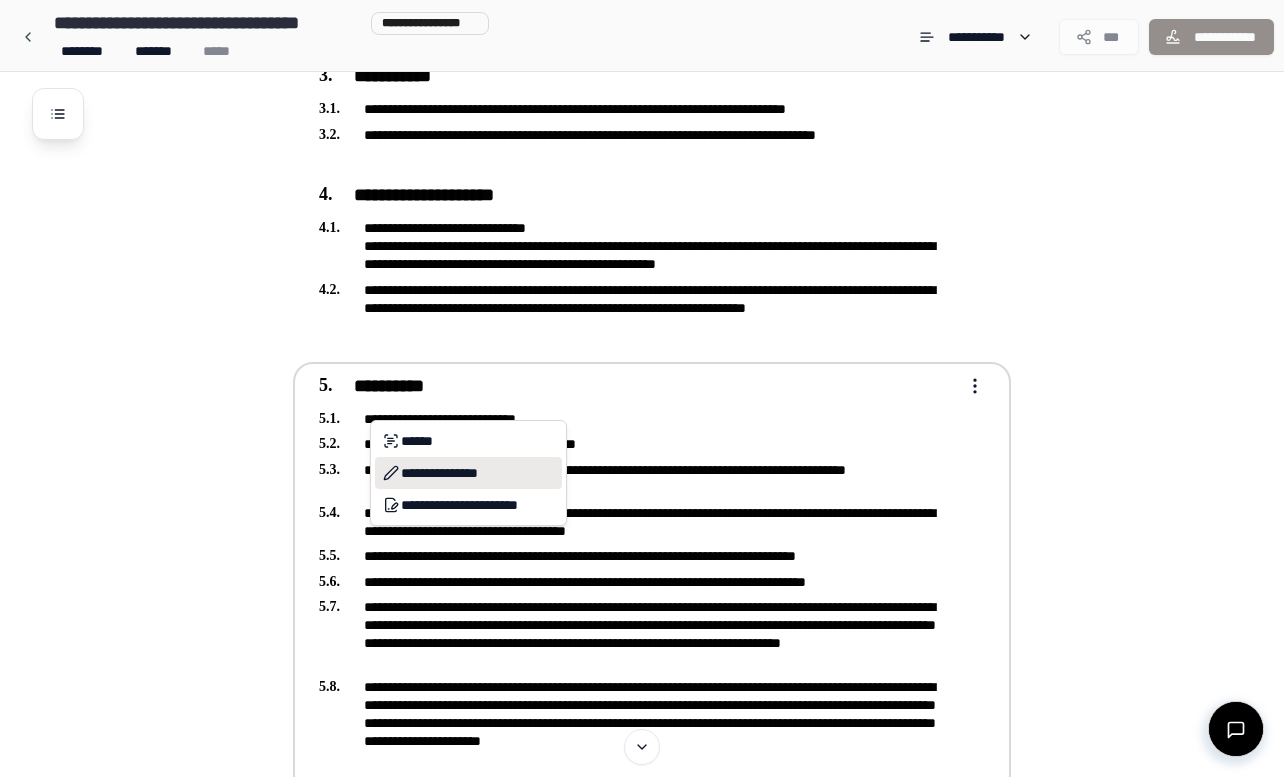 click on "**********" at bounding box center (468, 473) 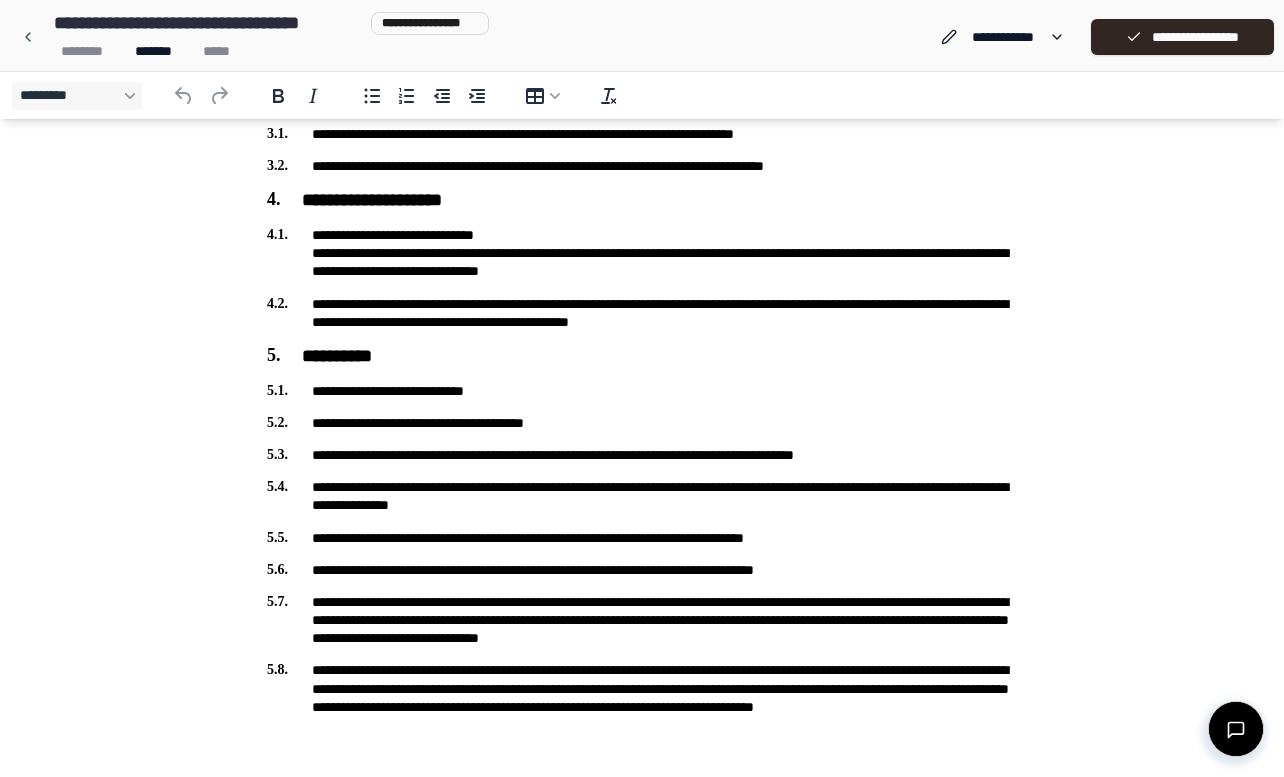 scroll, scrollTop: 489, scrollLeft: 0, axis: vertical 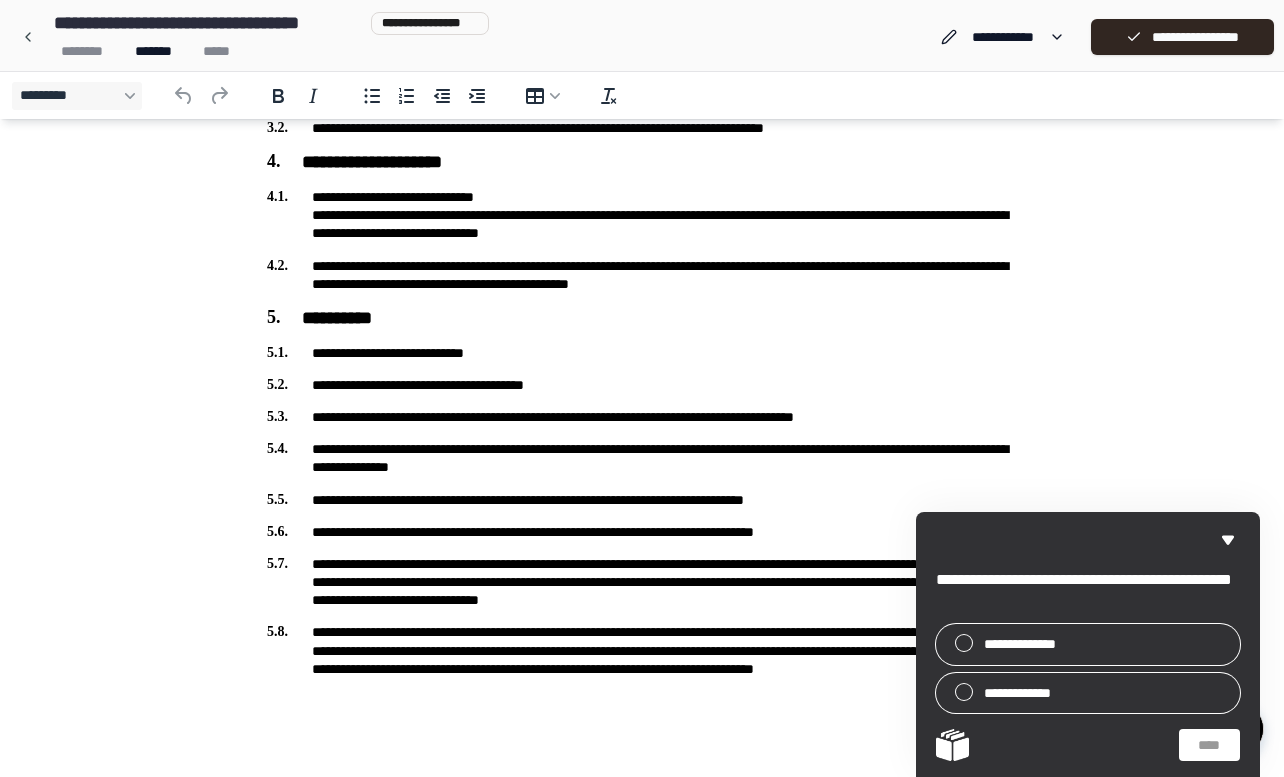 click on "**********" at bounding box center (642, 353) 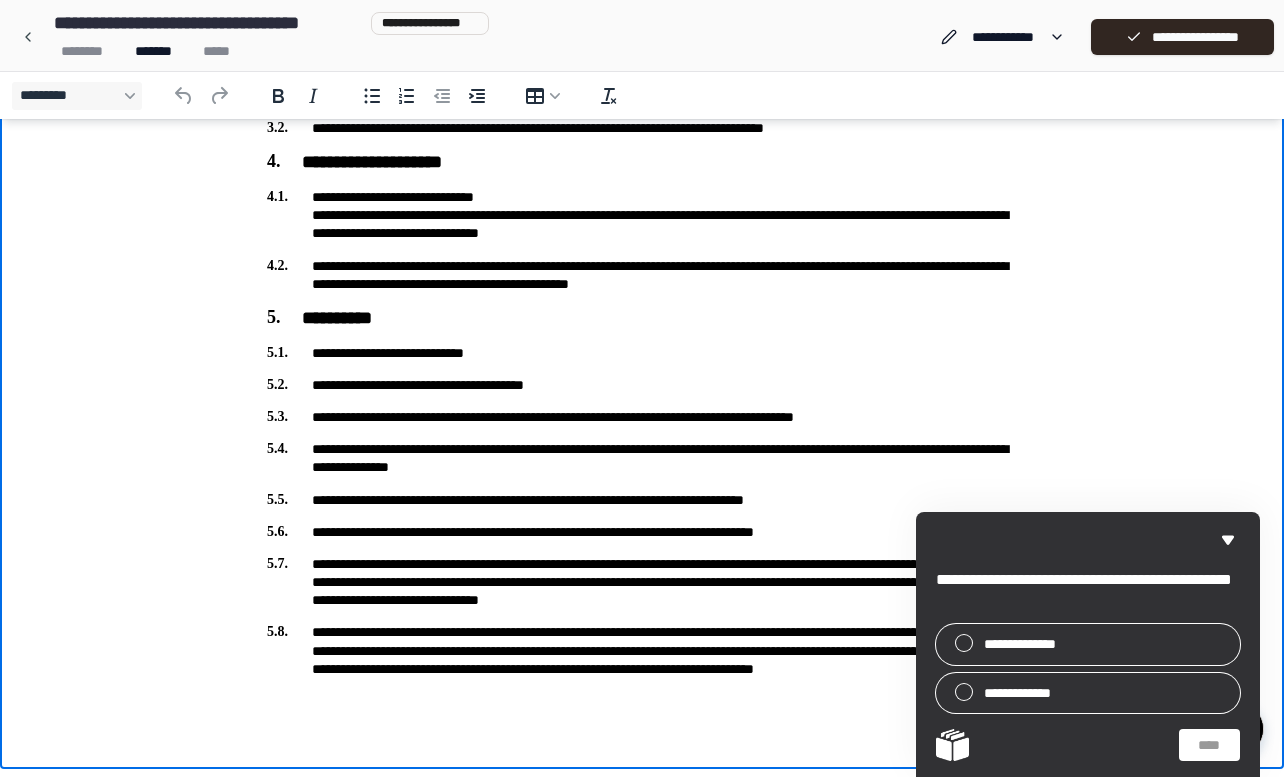 type 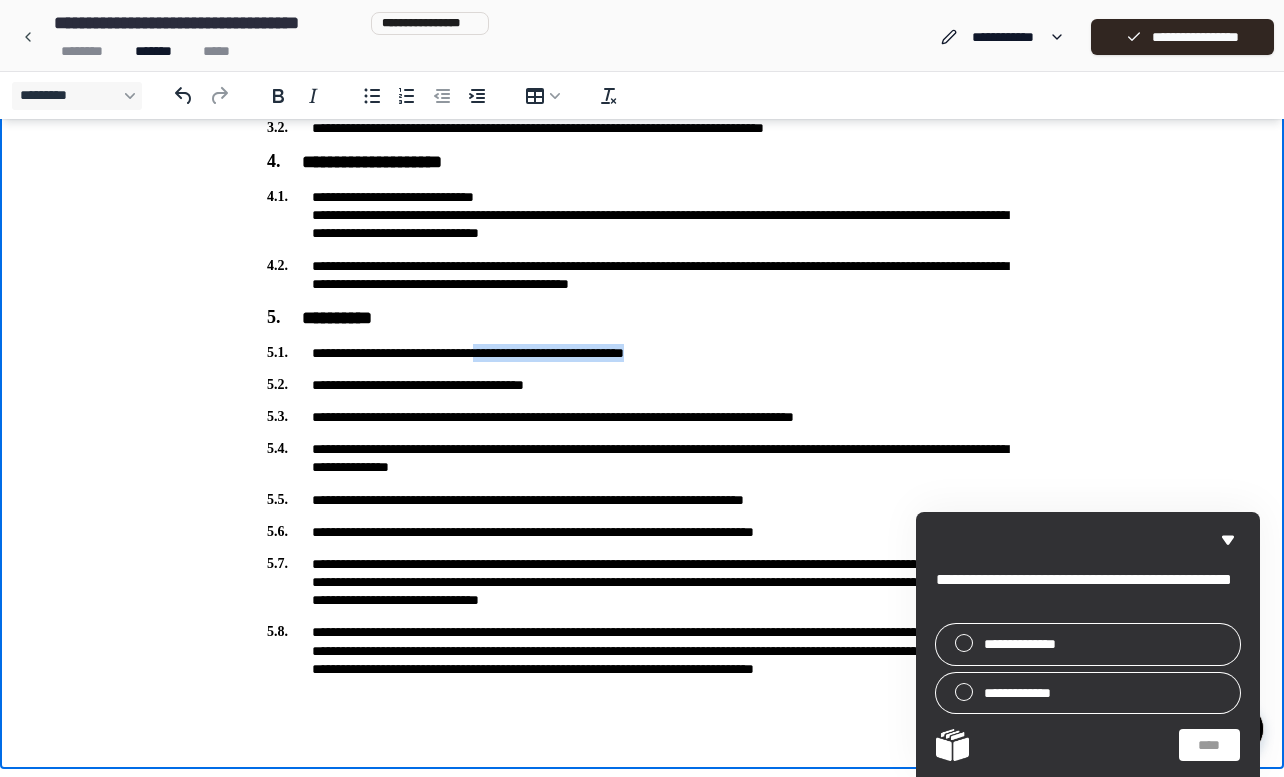 drag, startPoint x: 689, startPoint y: 350, endPoint x: 491, endPoint y: 346, distance: 198.0404 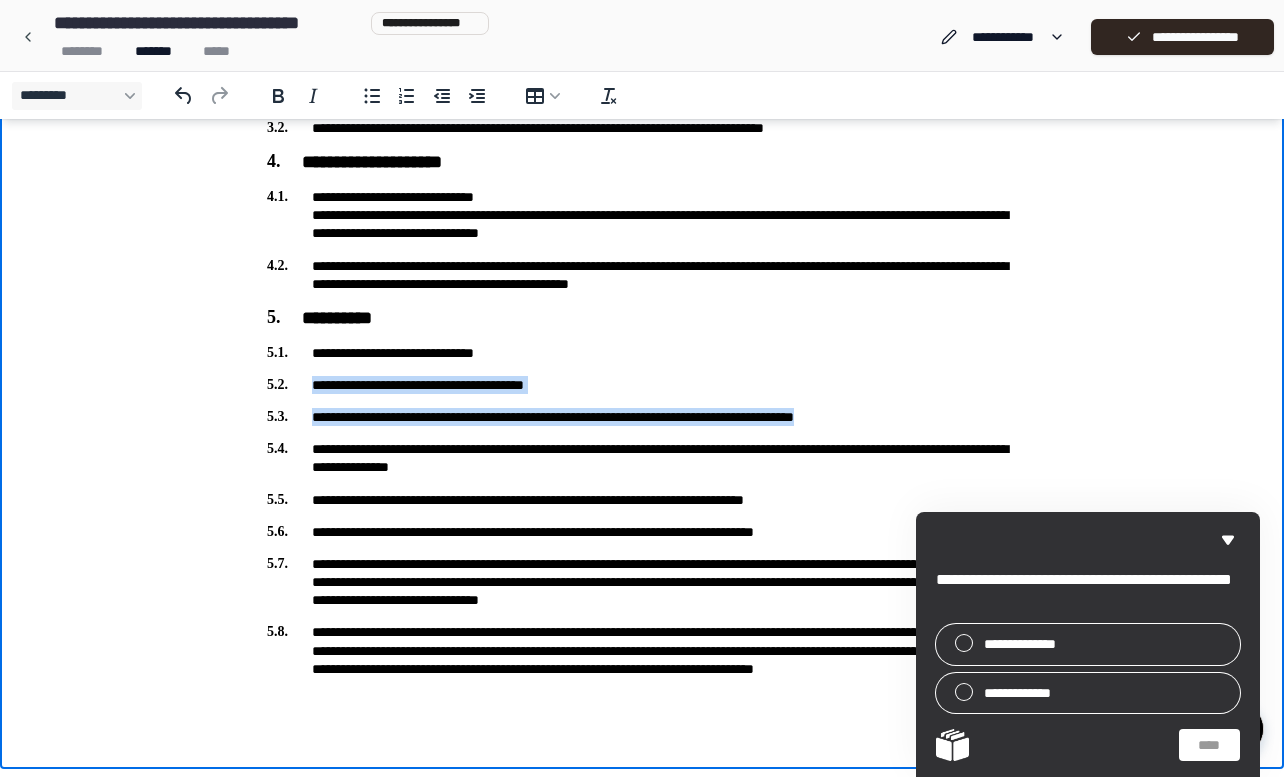 drag, startPoint x: 957, startPoint y: 416, endPoint x: 138, endPoint y: 379, distance: 819.8353 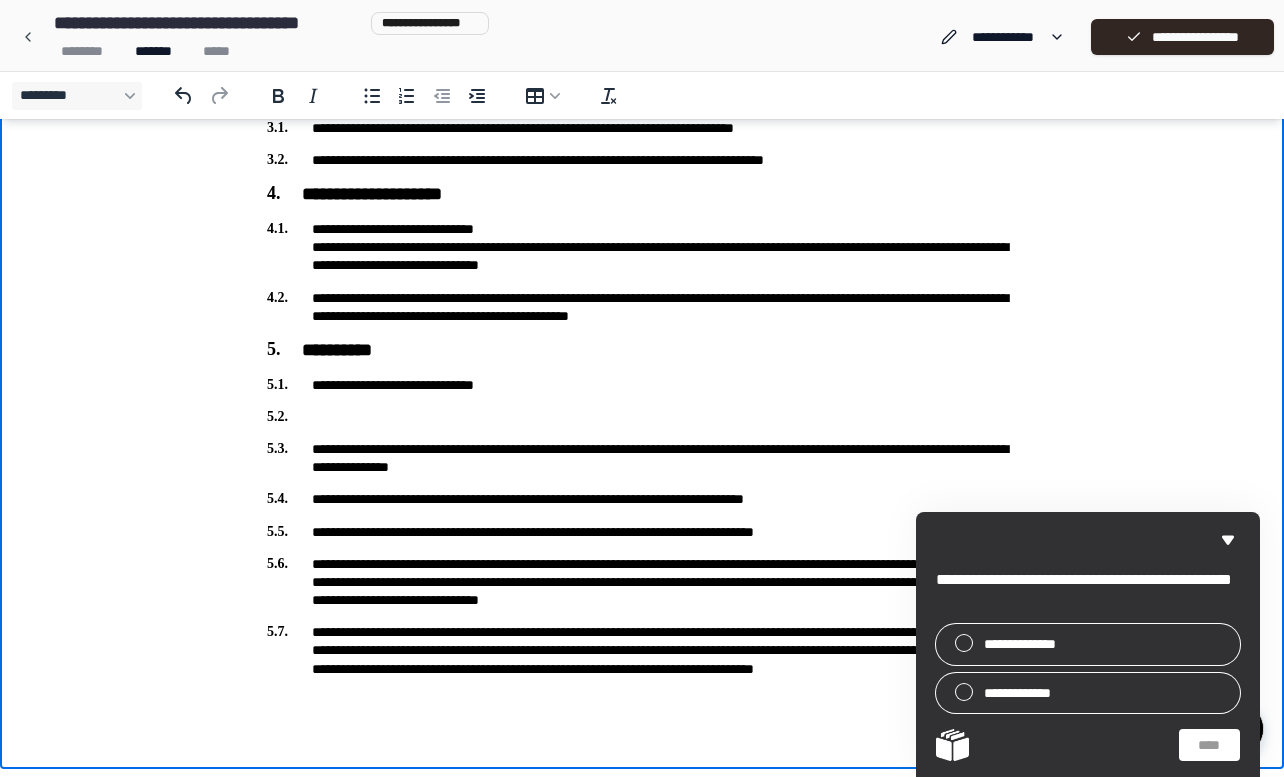 scroll, scrollTop: 425, scrollLeft: 0, axis: vertical 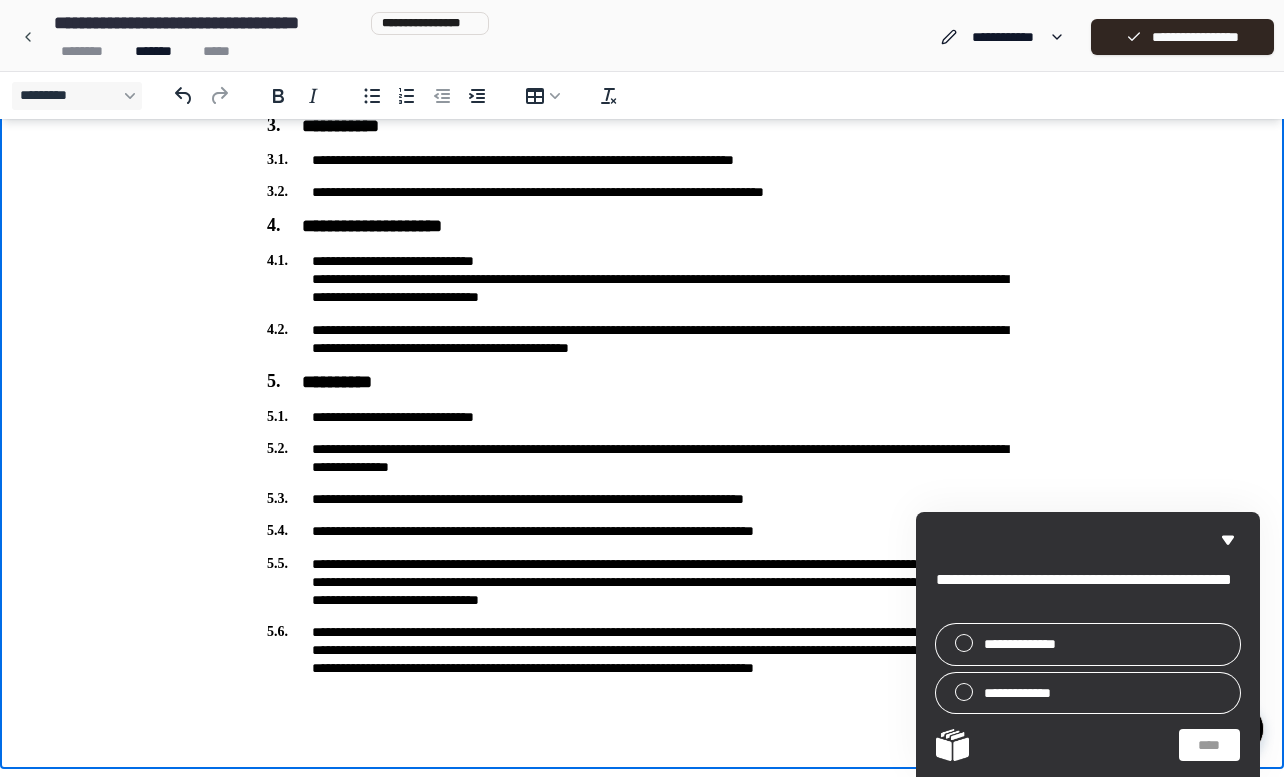 click on "**********" at bounding box center (642, 458) 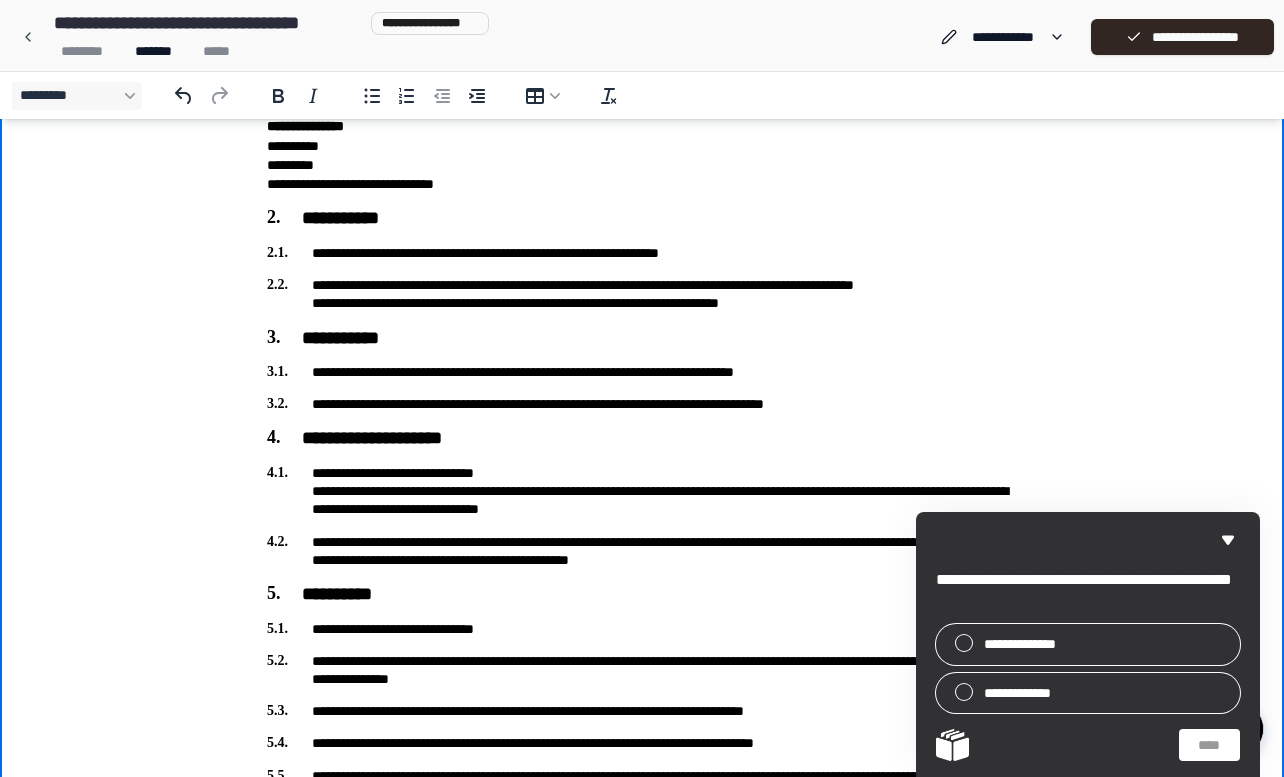 scroll, scrollTop: 207, scrollLeft: 0, axis: vertical 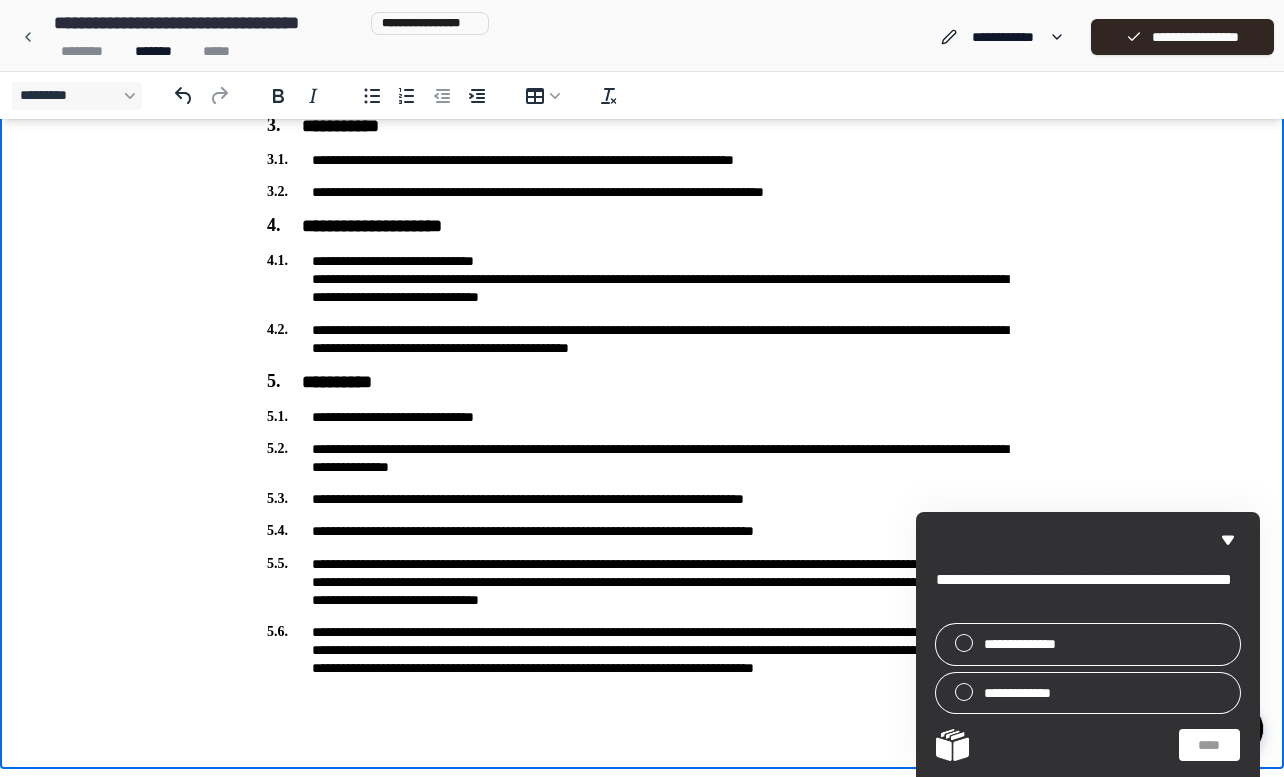 click on "**********" at bounding box center [642, 458] 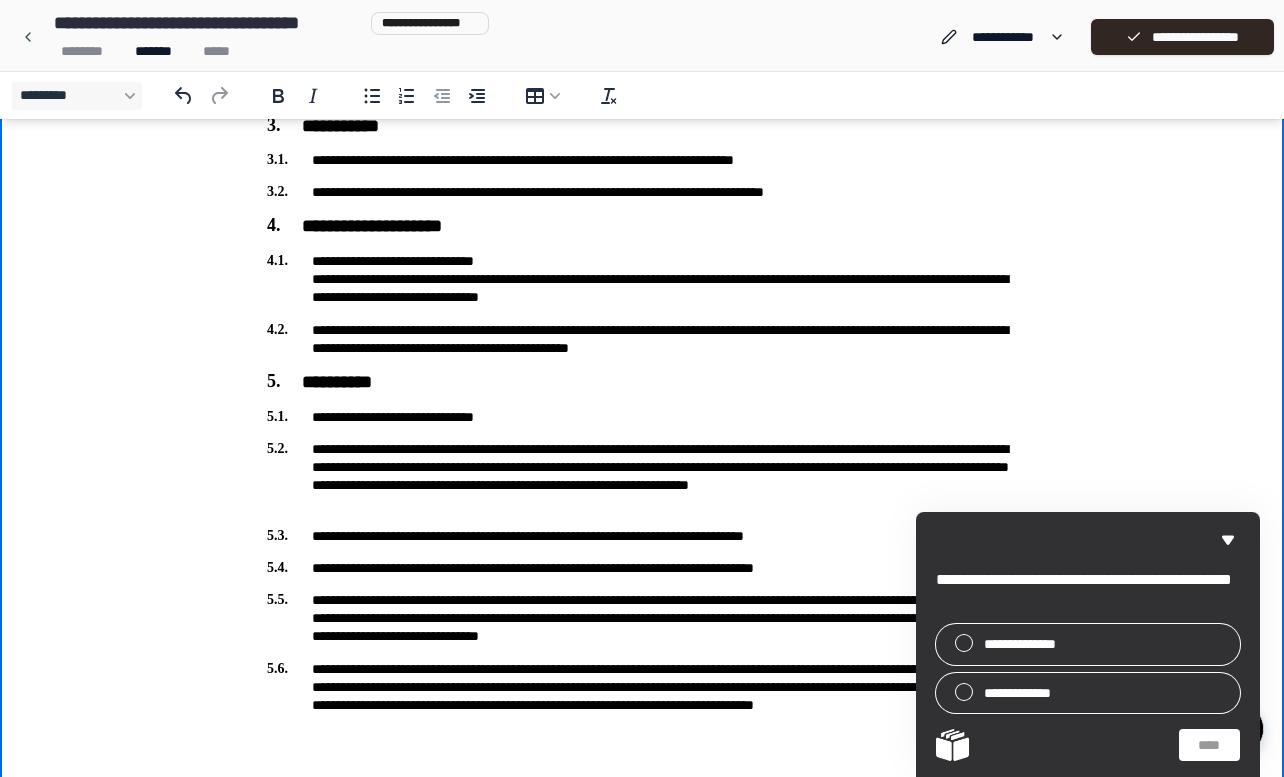 click on "**********" at bounding box center [642, 476] 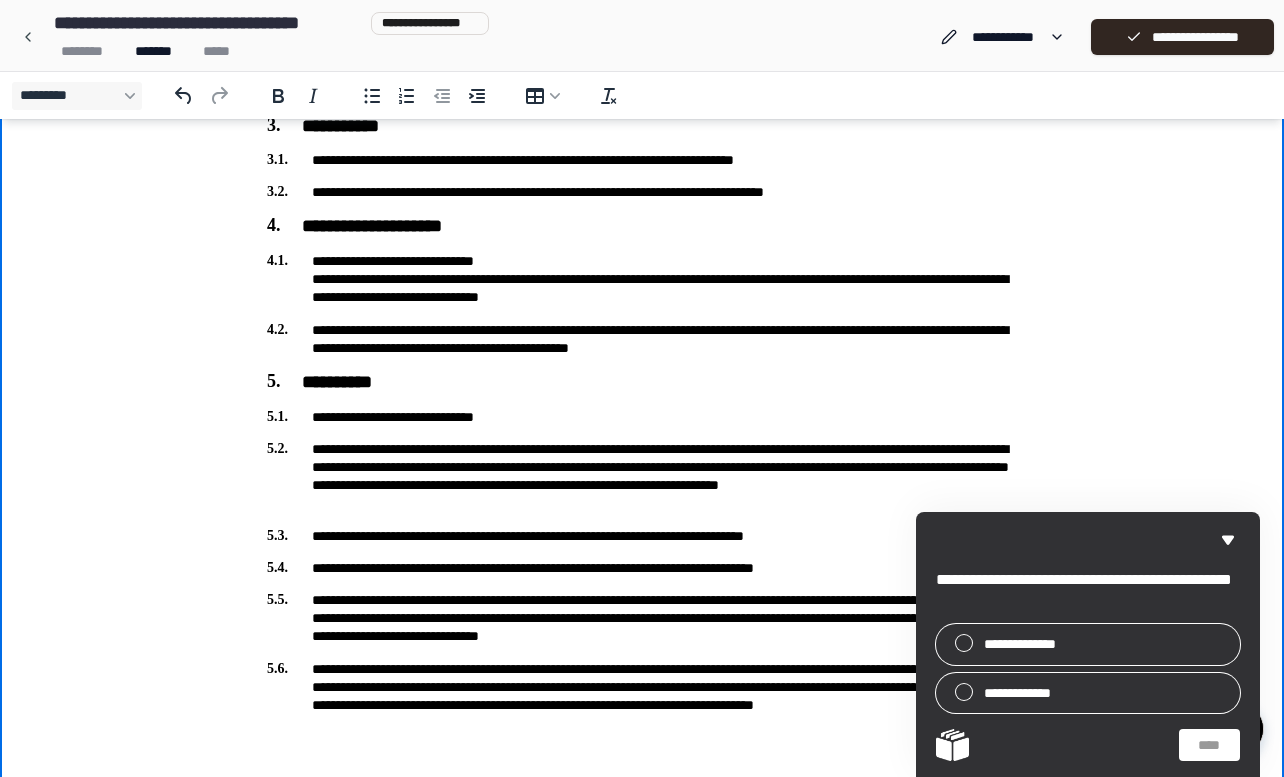 scroll, scrollTop: 461, scrollLeft: 0, axis: vertical 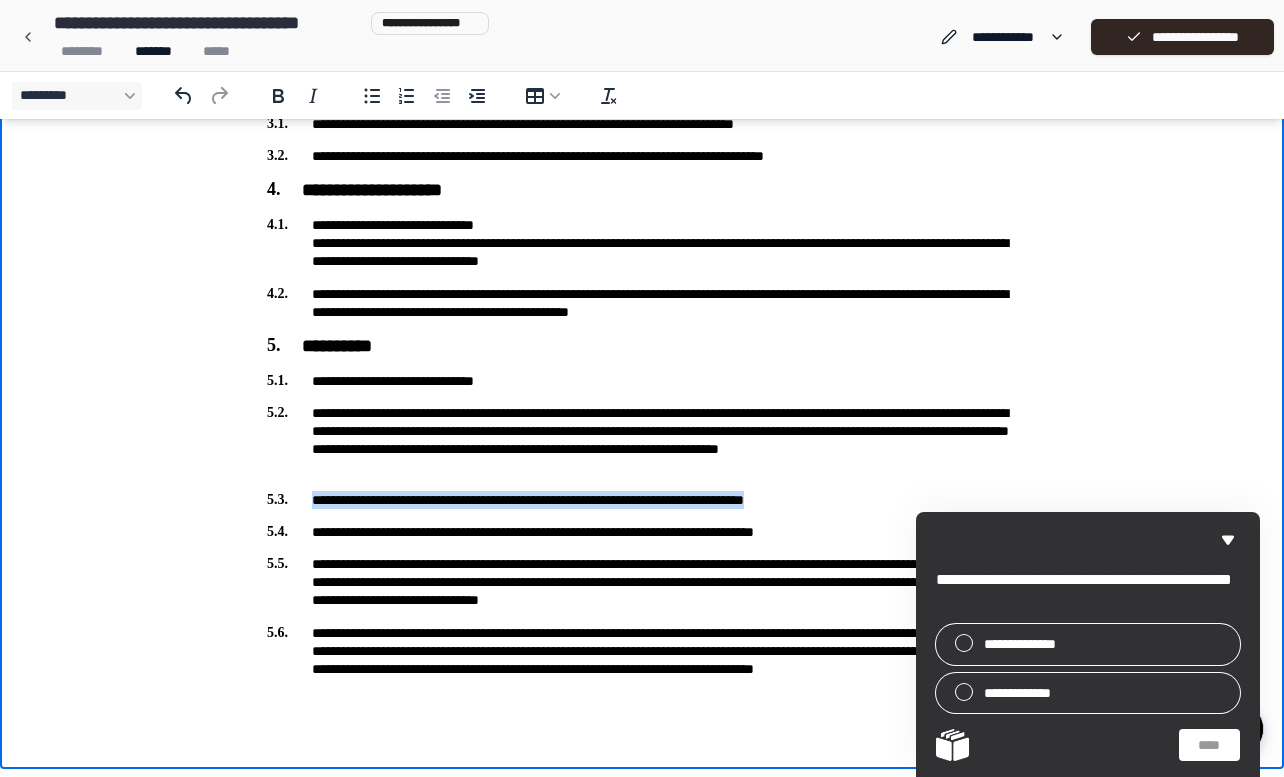 drag, startPoint x: 859, startPoint y: 495, endPoint x: 154, endPoint y: 488, distance: 705.0347 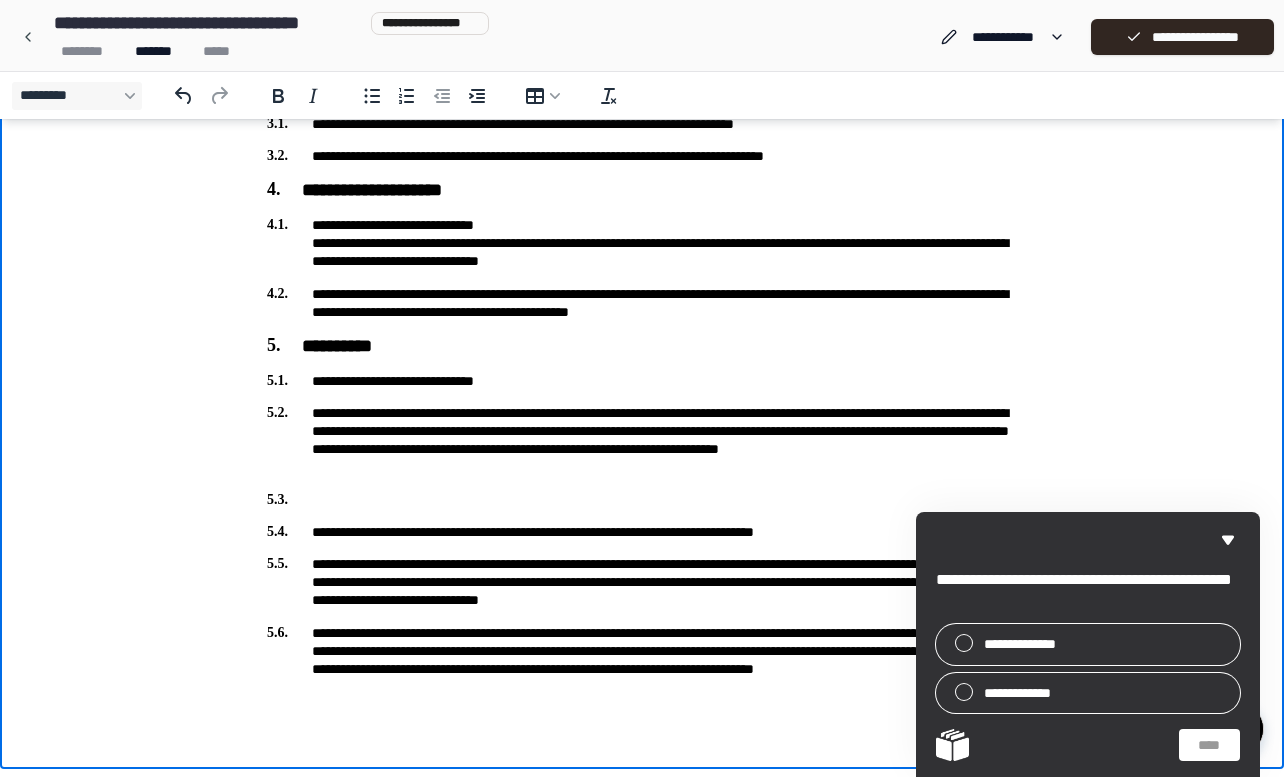 scroll, scrollTop: 429, scrollLeft: 0, axis: vertical 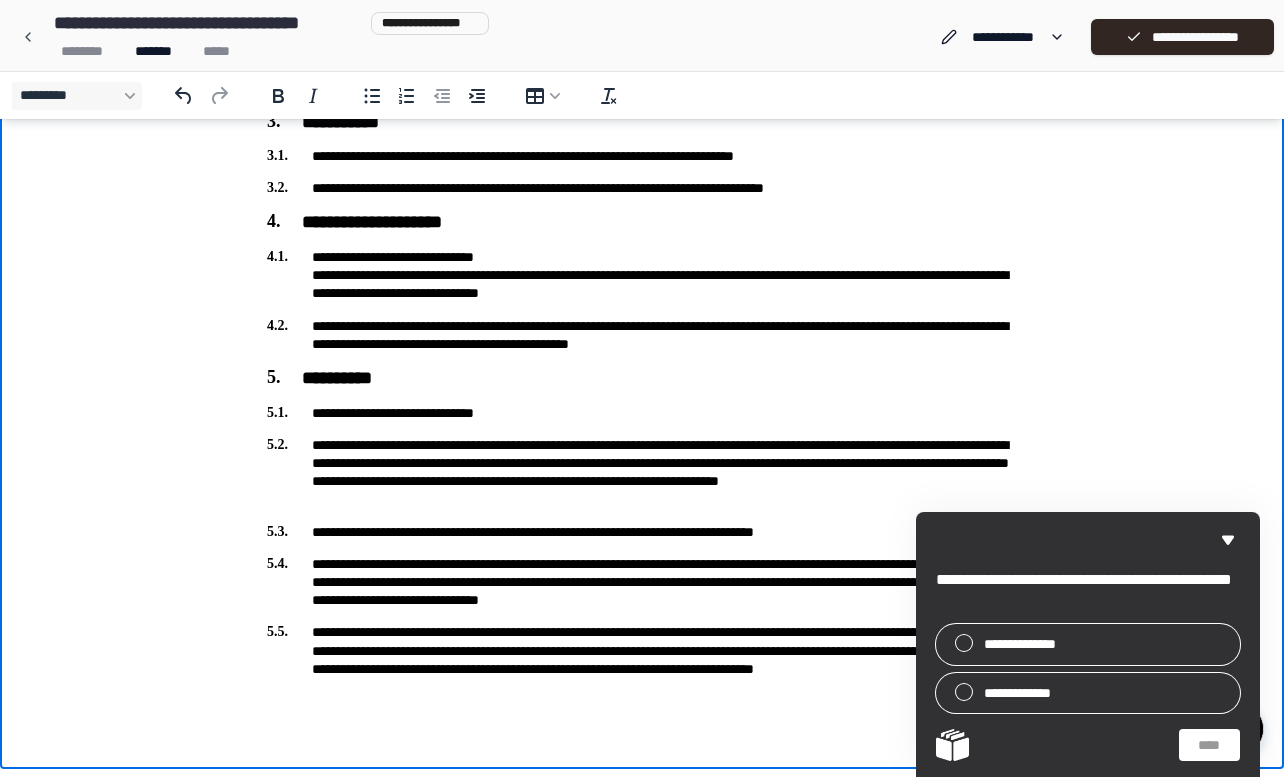 click on "**********" at bounding box center (642, 532) 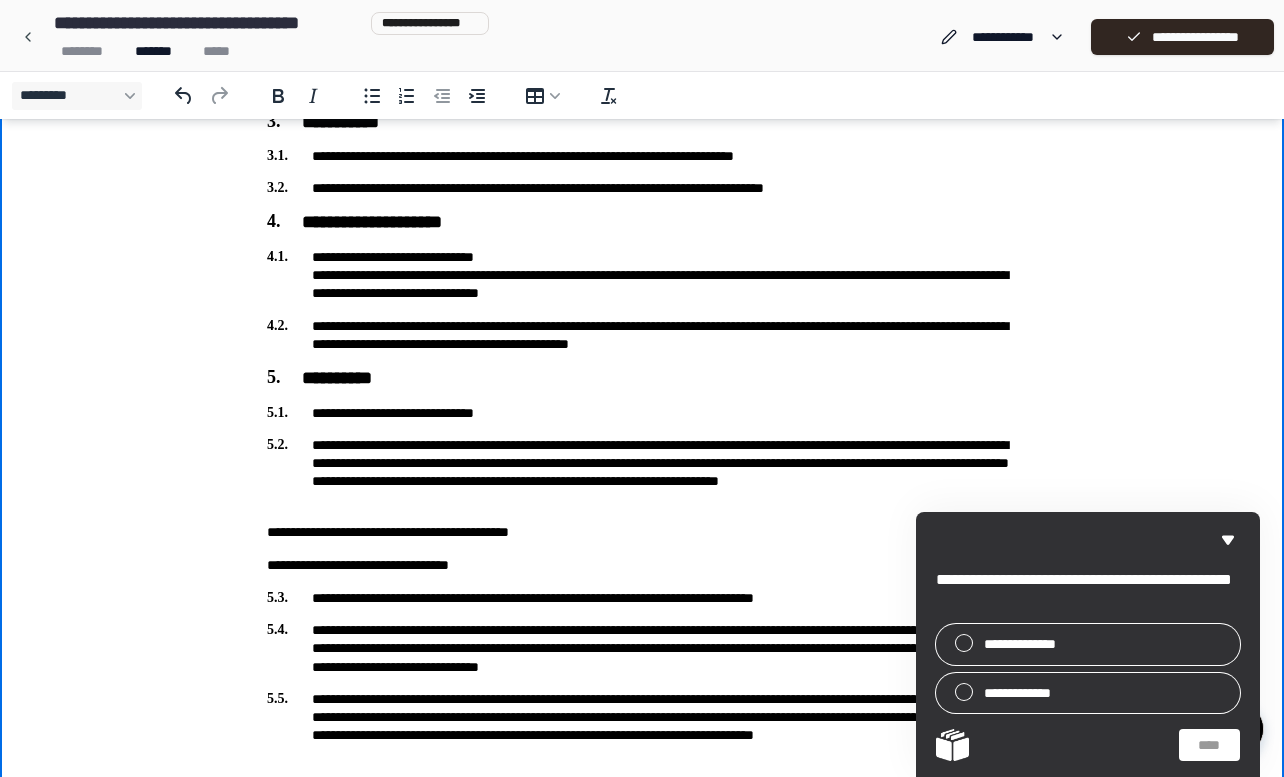 scroll, scrollTop: 496, scrollLeft: 0, axis: vertical 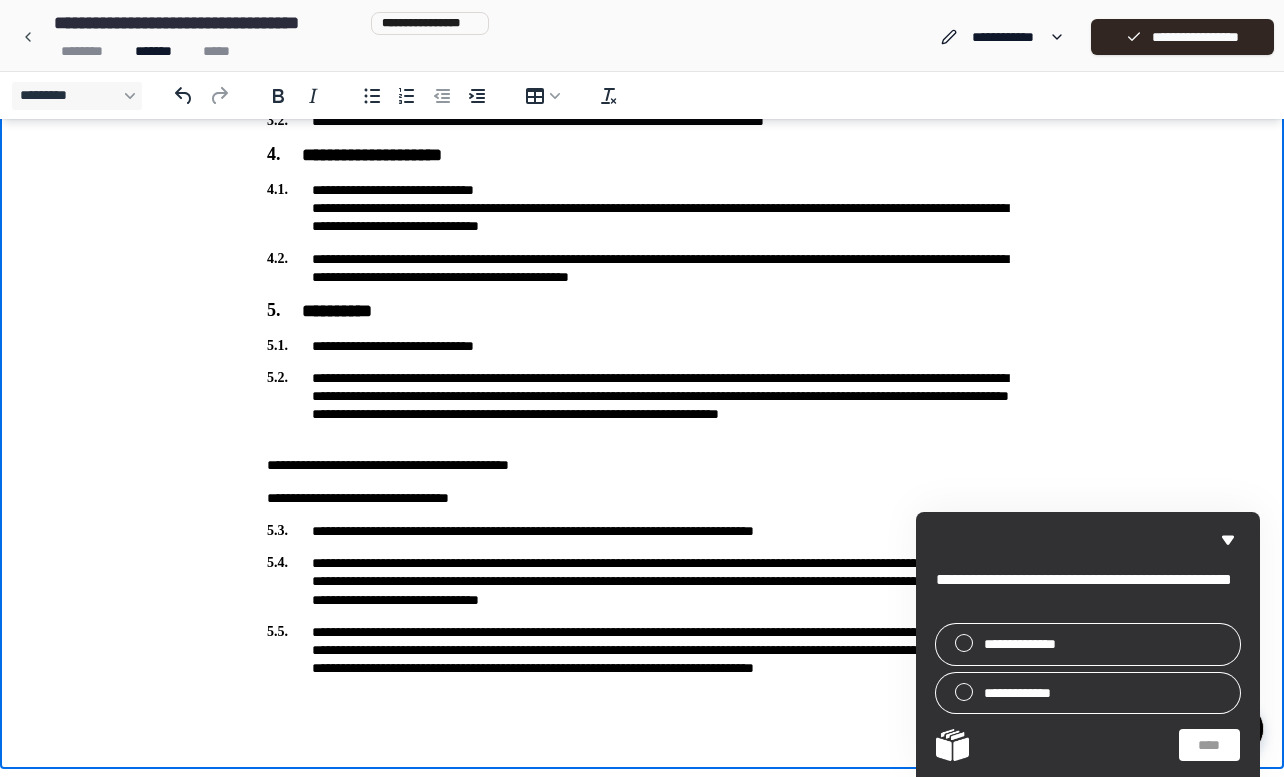 click on "**********" at bounding box center [642, 531] 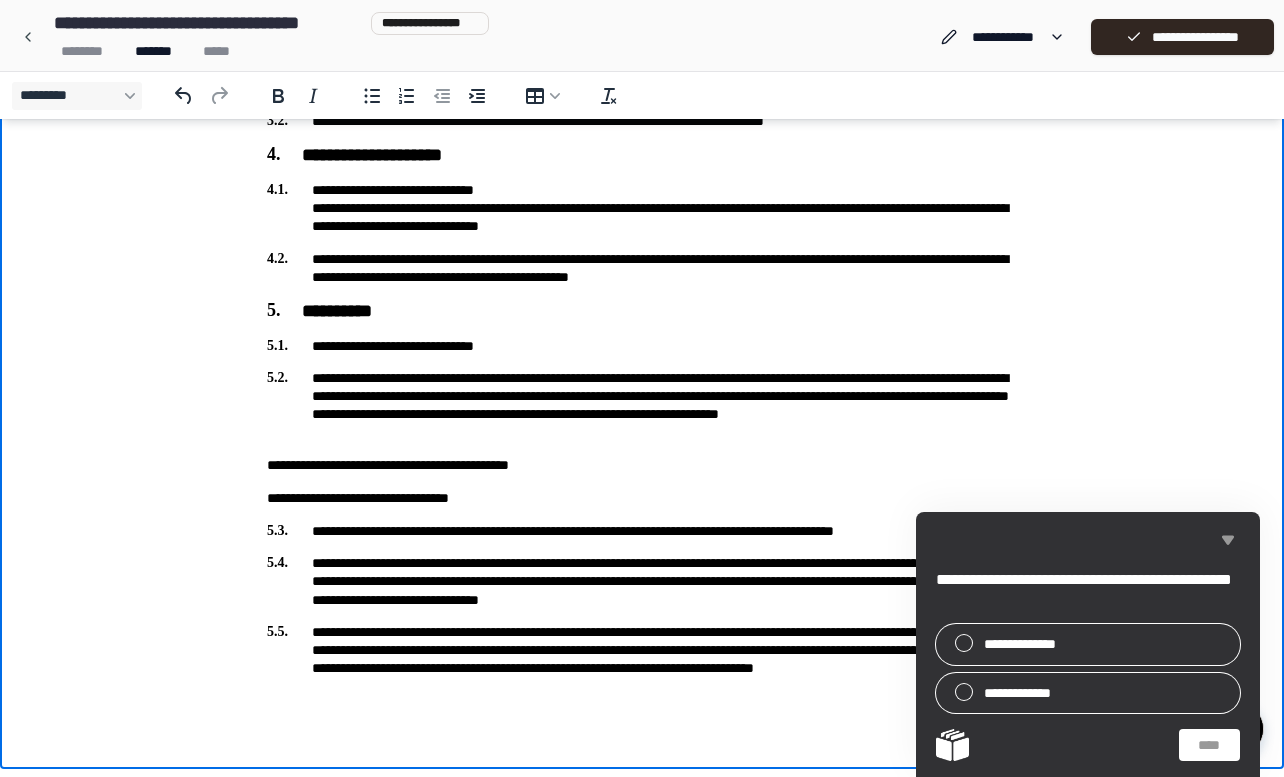 click 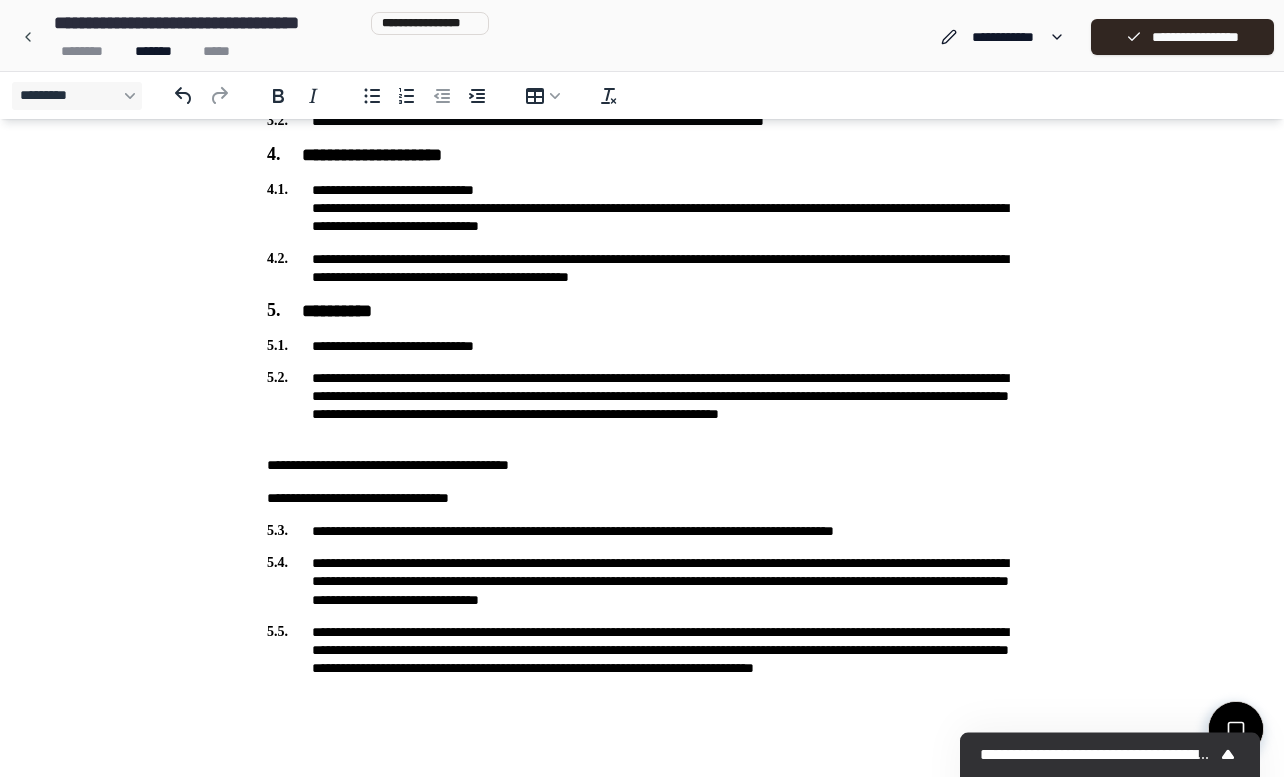click on "**********" at bounding box center [642, 531] 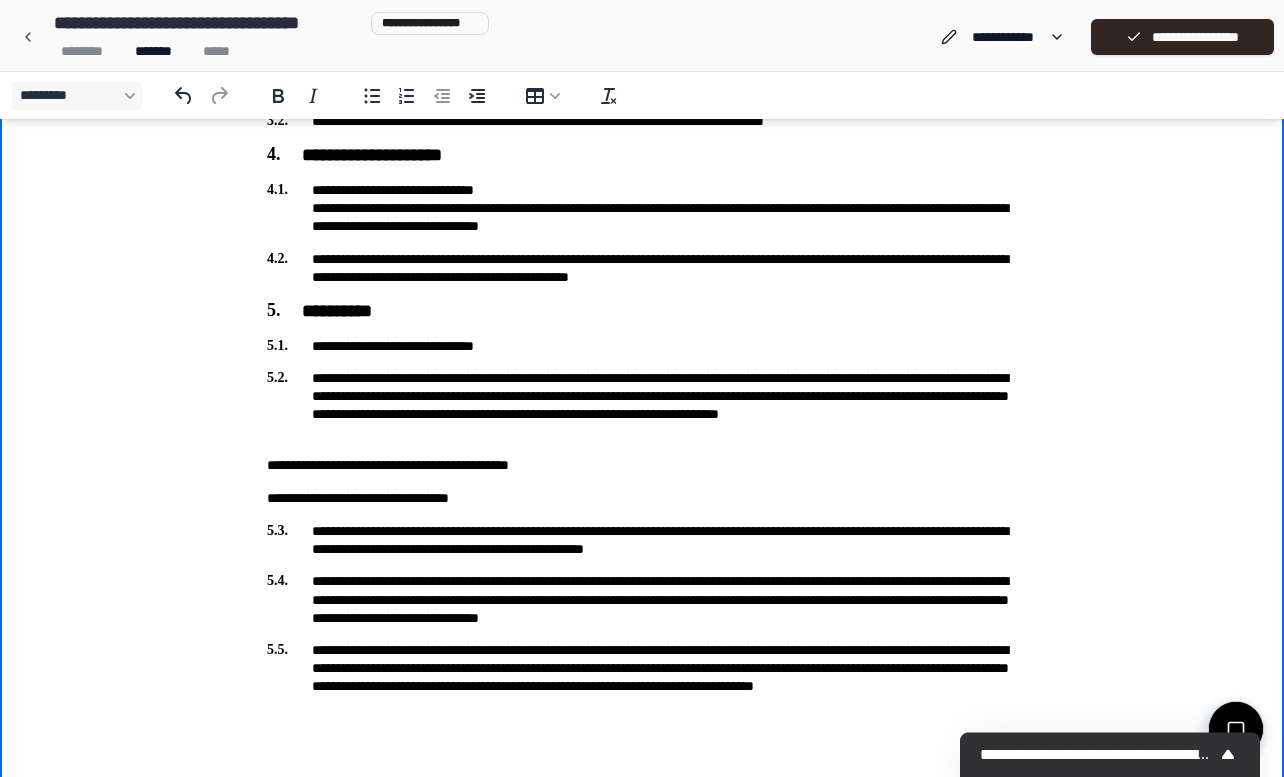 click on "**********" at bounding box center [642, 540] 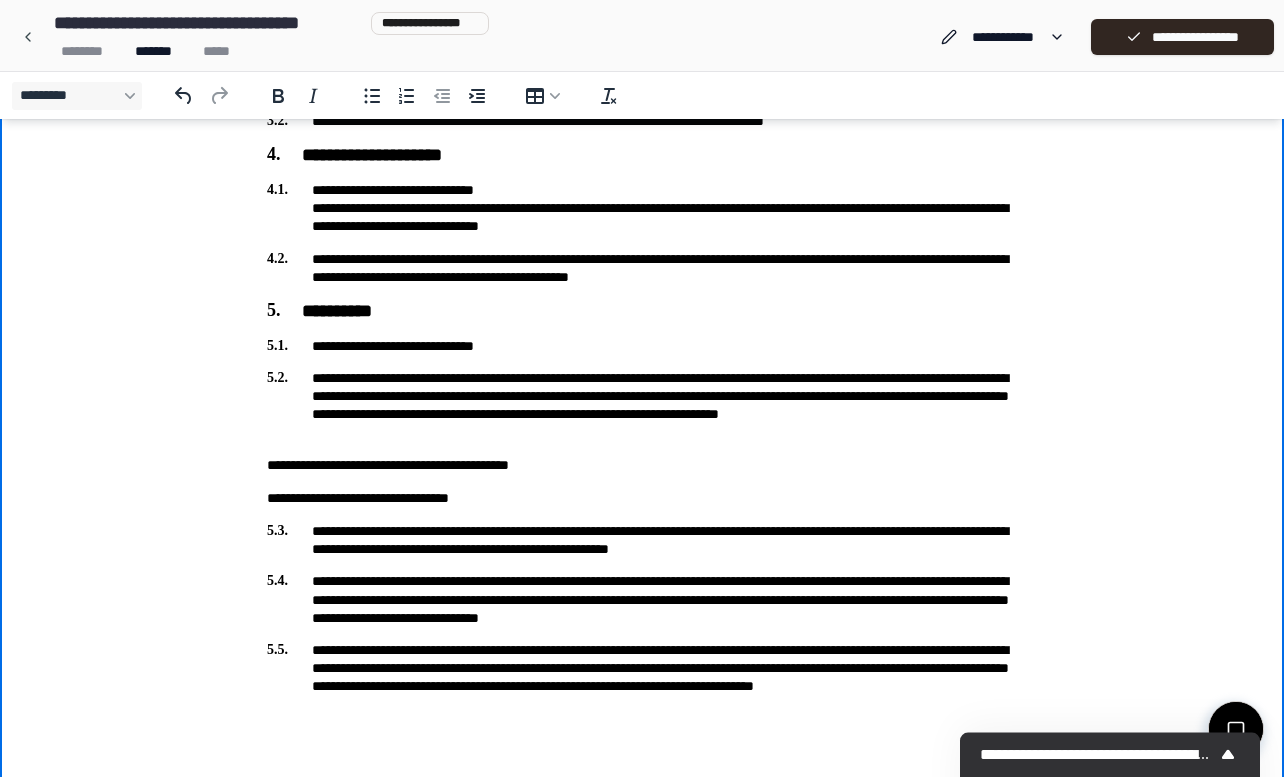 click on "**********" at bounding box center [642, 540] 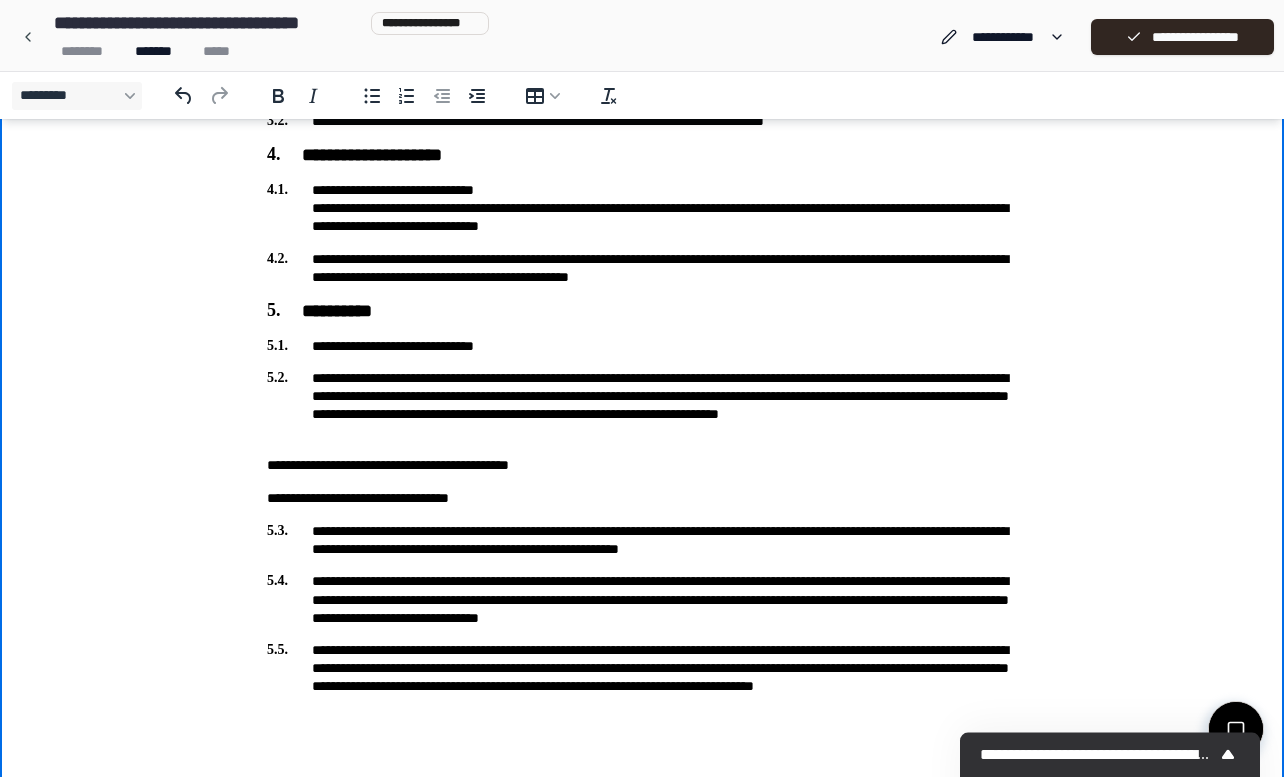 click on "**********" at bounding box center [642, 540] 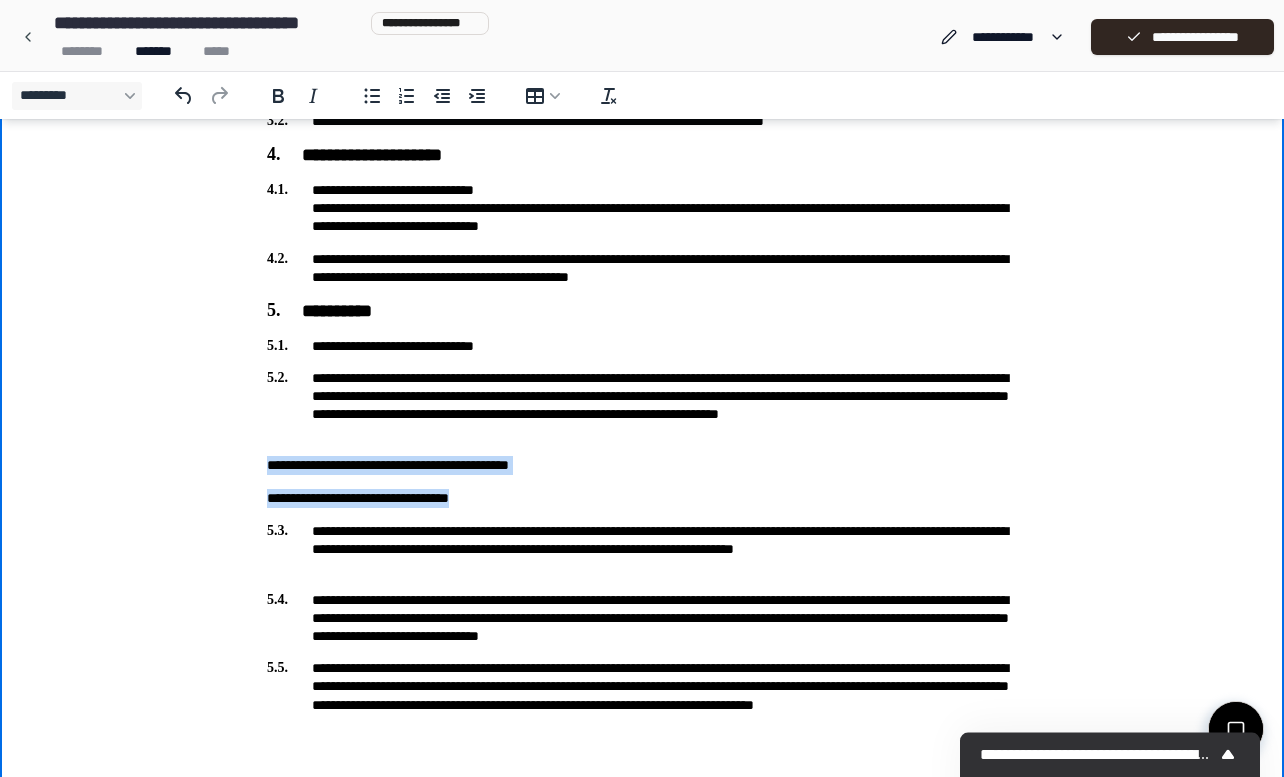 drag, startPoint x: 510, startPoint y: 503, endPoint x: 245, endPoint y: 471, distance: 266.92508 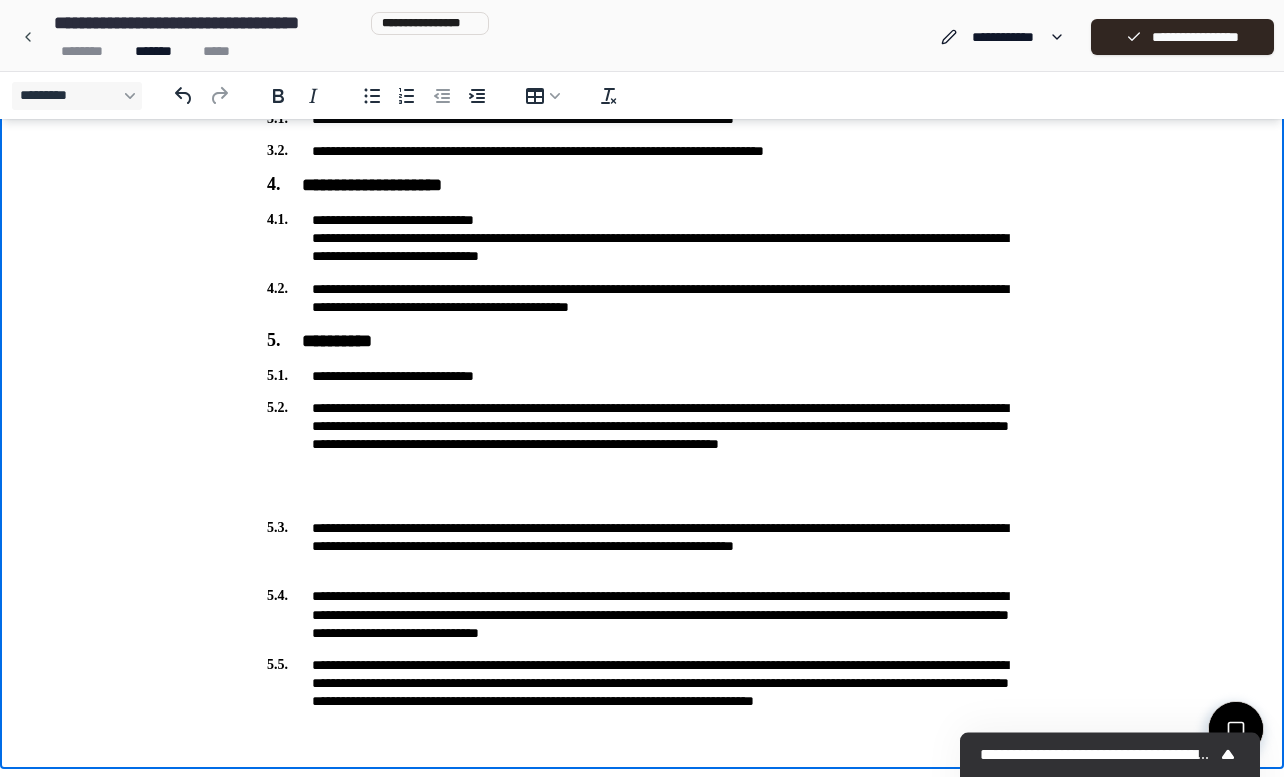 scroll, scrollTop: 466, scrollLeft: 0, axis: vertical 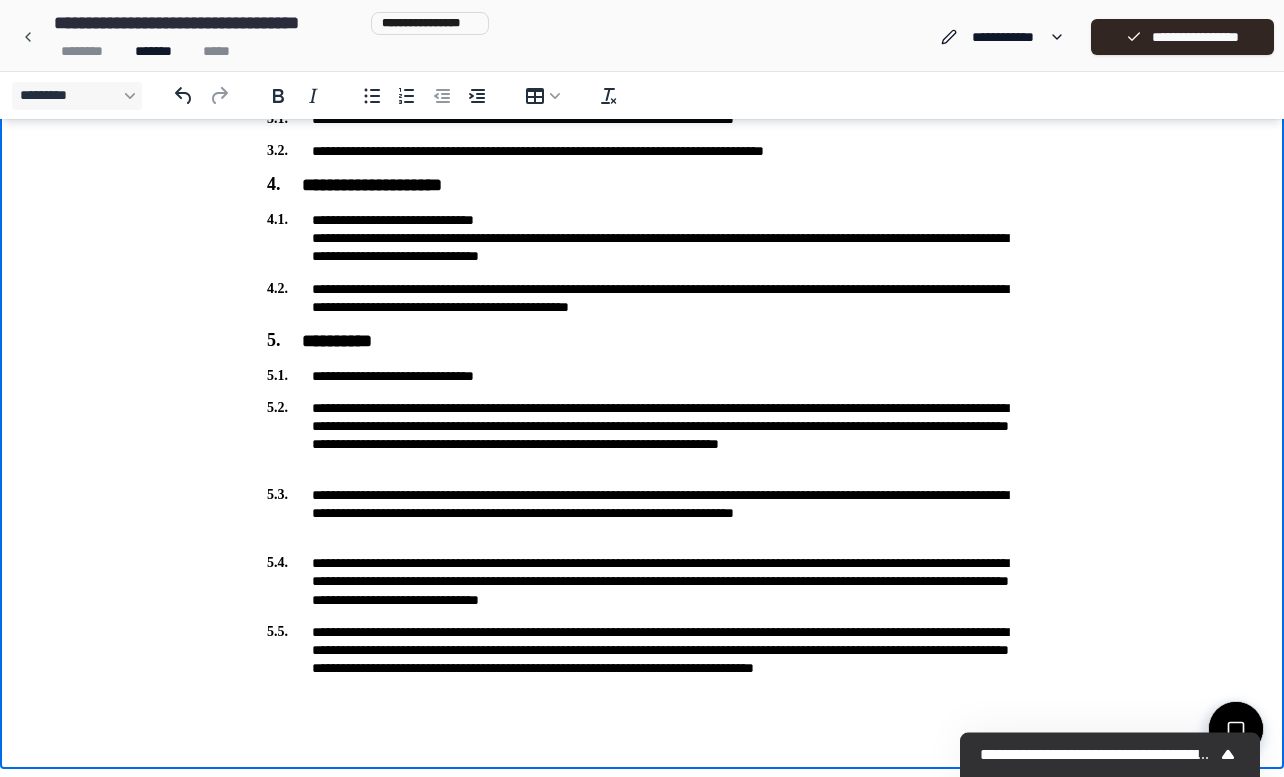 click on "**********" at bounding box center (642, 513) 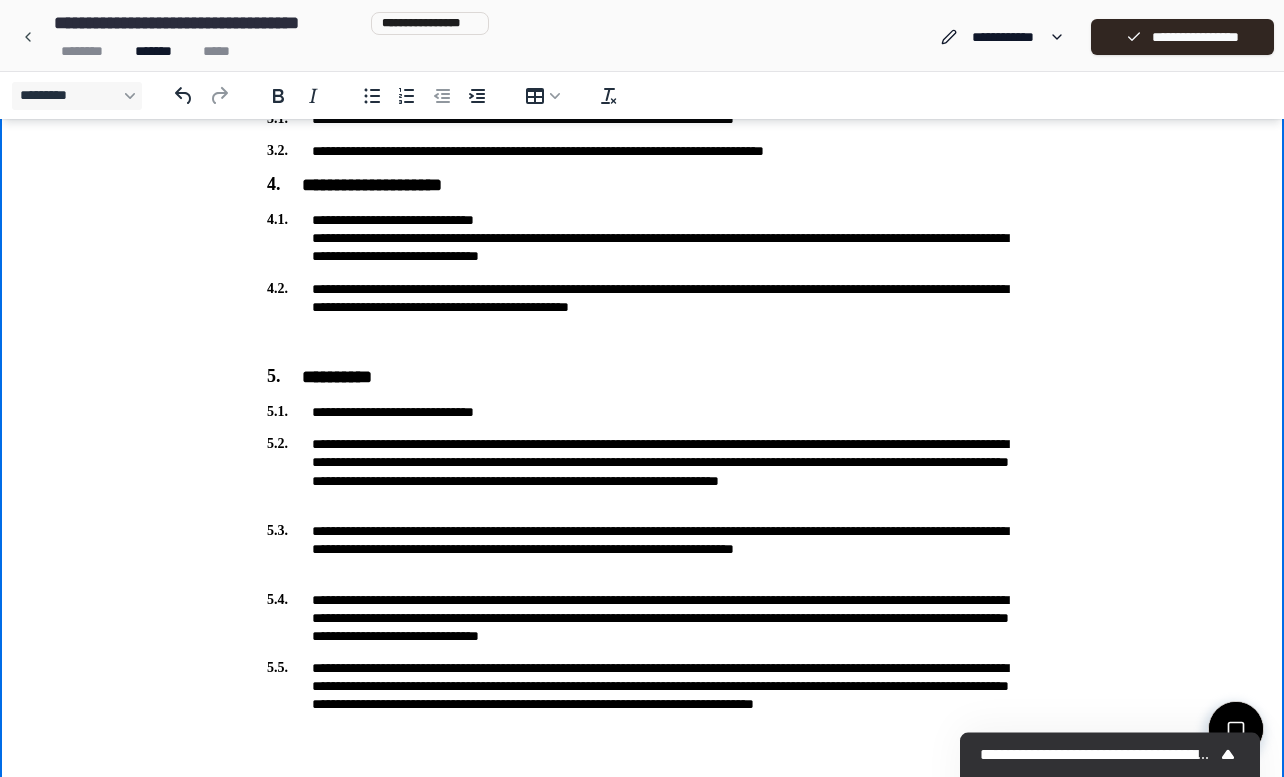 click on "**********" at bounding box center [642, 316] 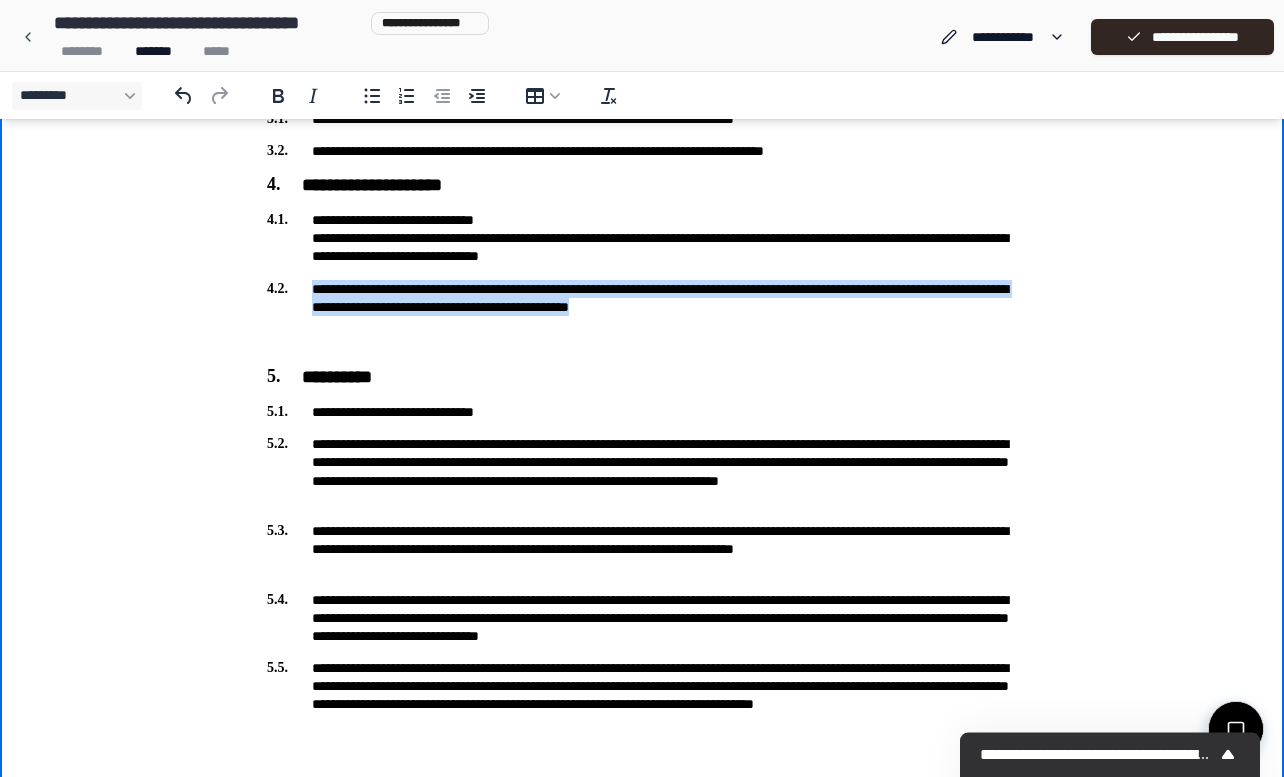 drag, startPoint x: 895, startPoint y: 307, endPoint x: 182, endPoint y: 280, distance: 713.51105 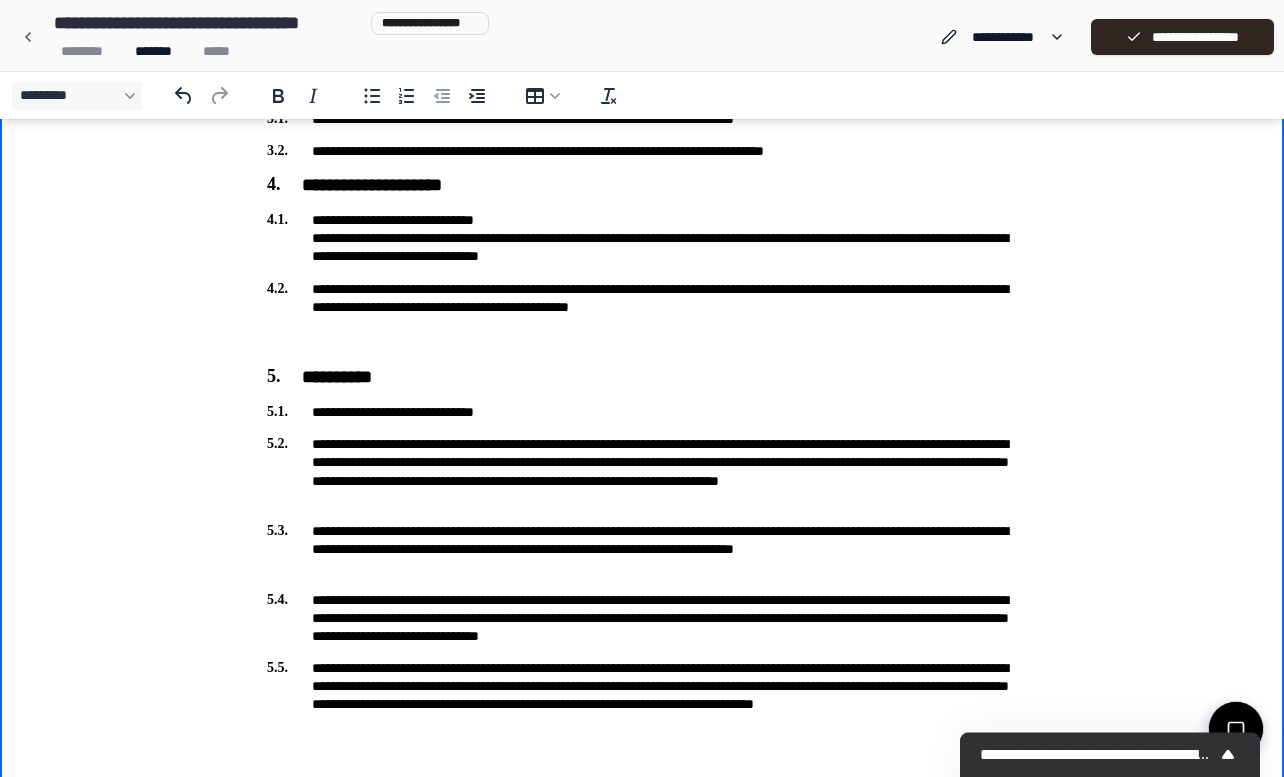 click on "**********" at bounding box center (642, 316) 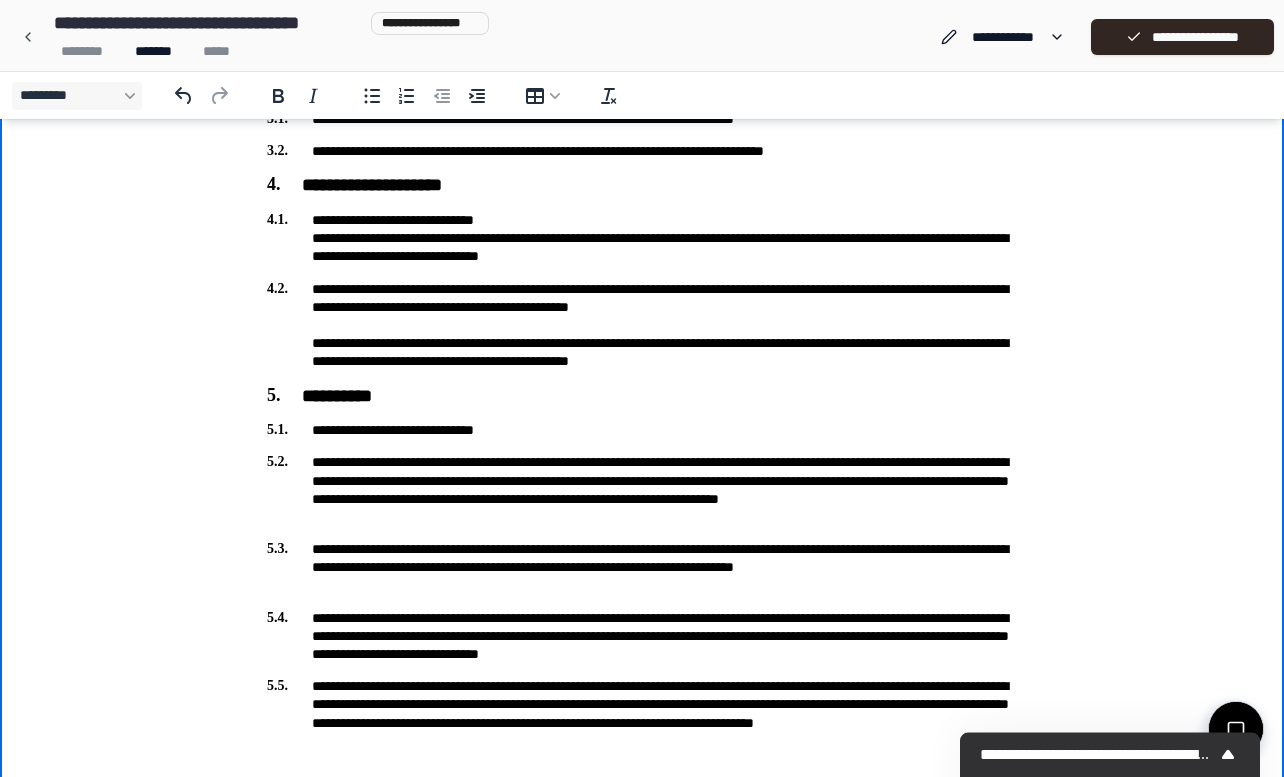 click on "**********" at bounding box center [642, 213] 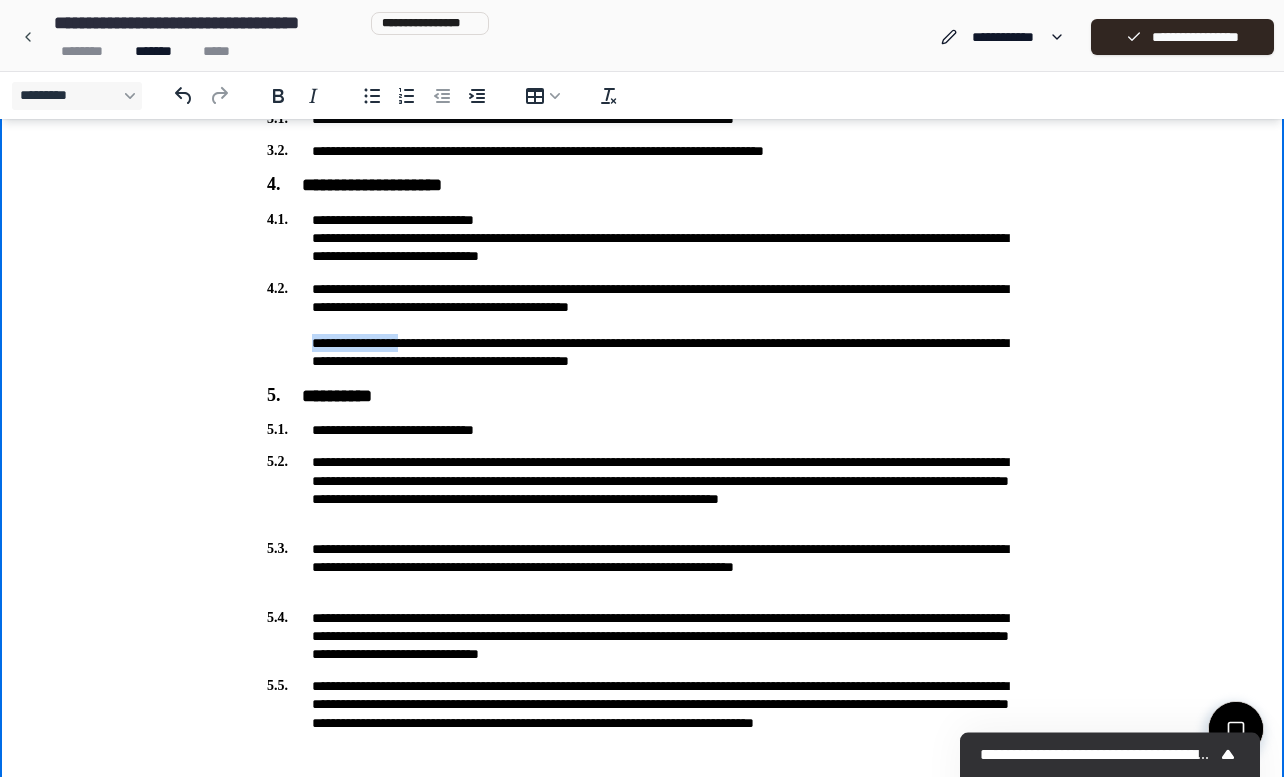 click on "**********" at bounding box center [642, 325] 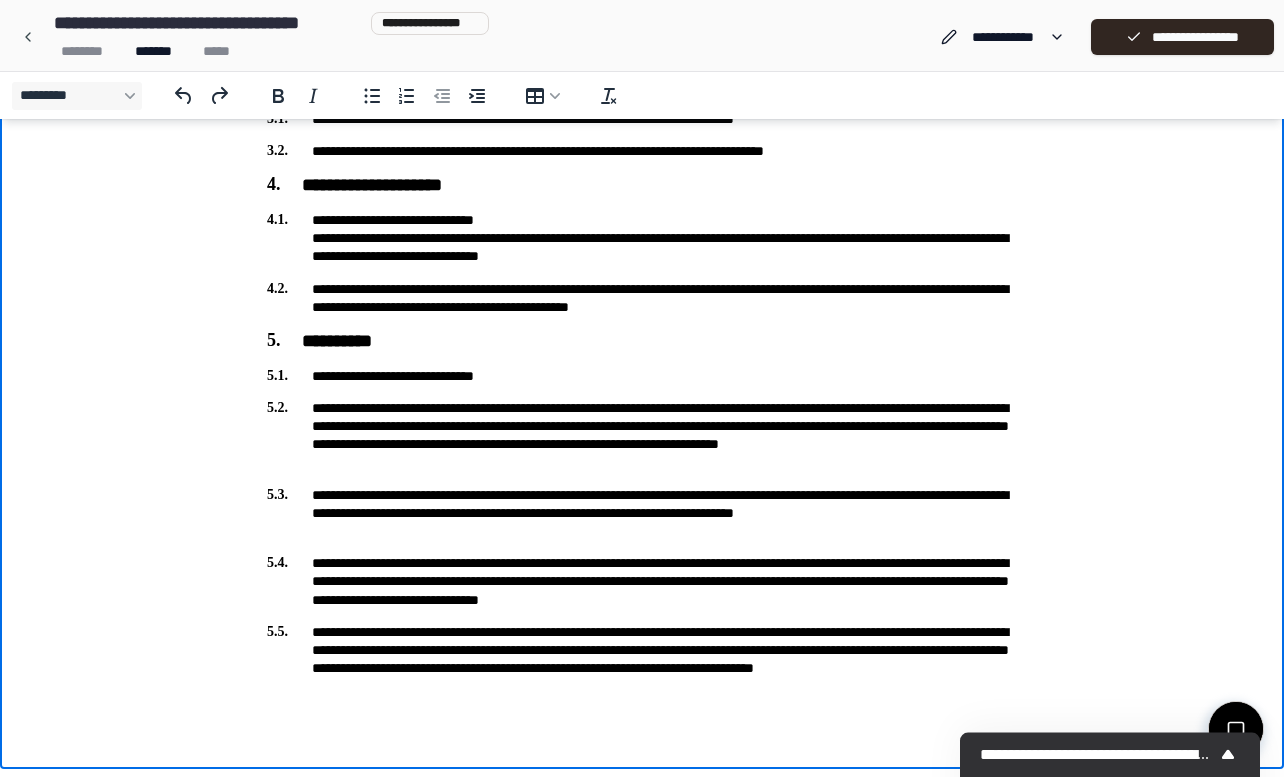 click on "**********" at bounding box center (642, 238) 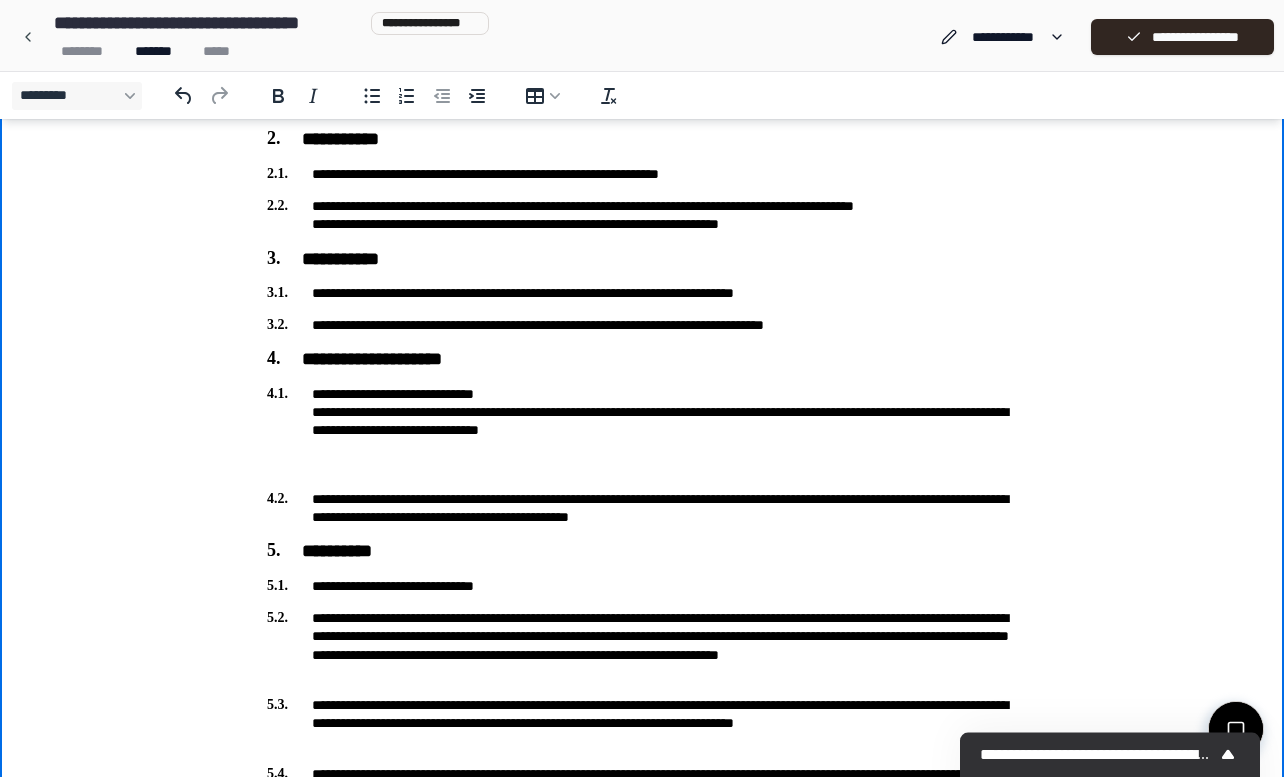 scroll, scrollTop: 290, scrollLeft: 0, axis: vertical 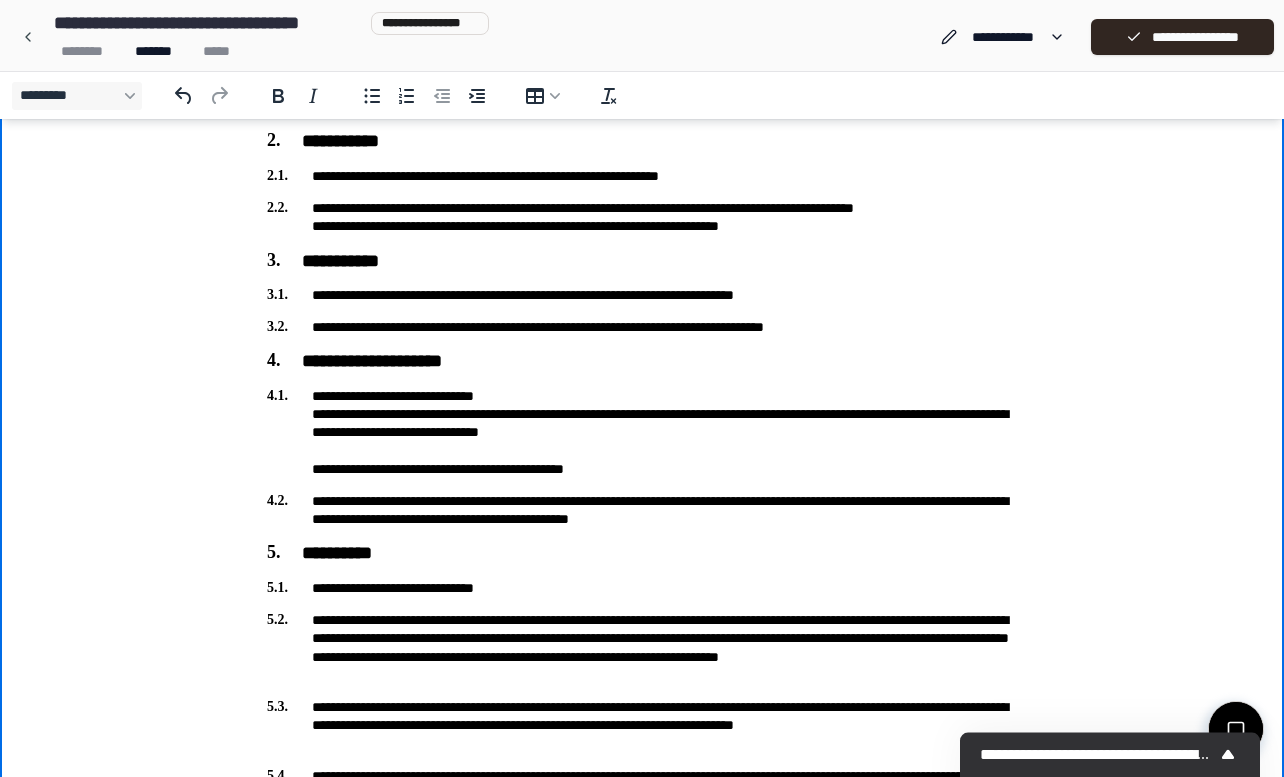 click on "**********" at bounding box center (642, 432) 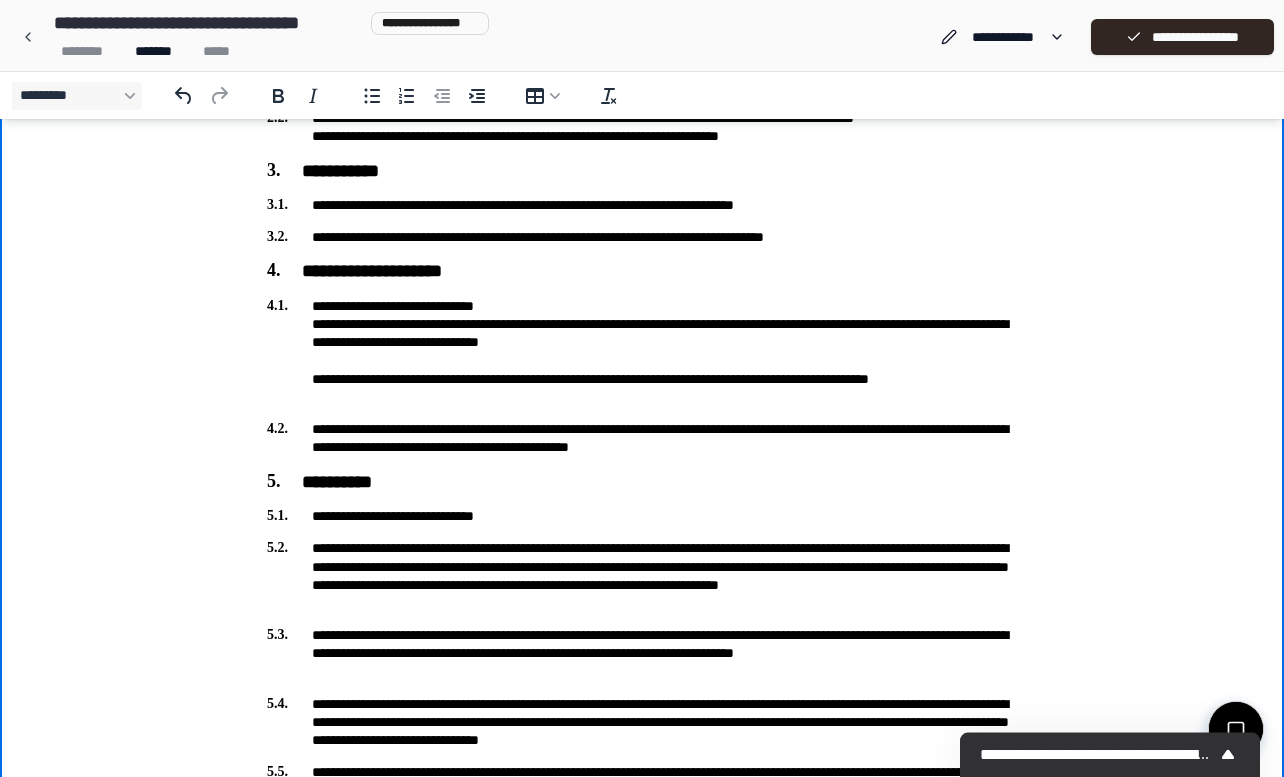 scroll, scrollTop: 386, scrollLeft: 0, axis: vertical 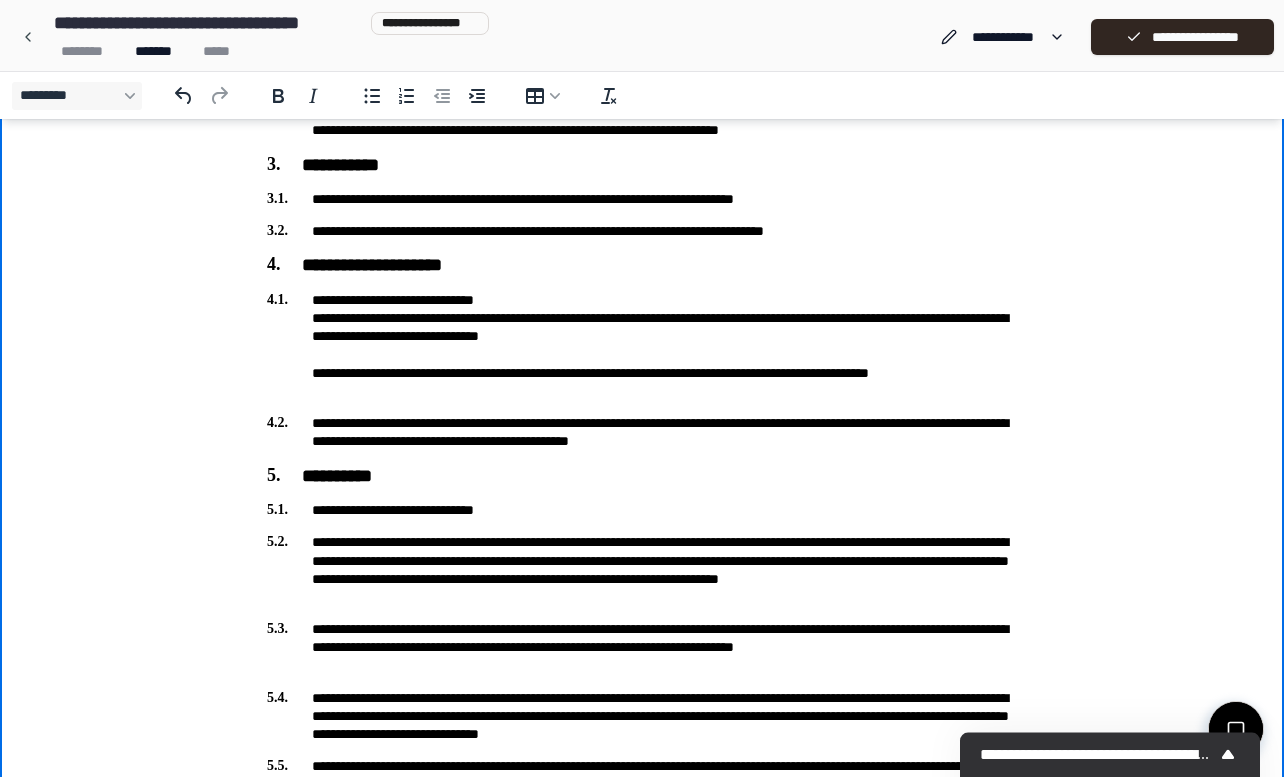 click on "**********" at bounding box center (642, 345) 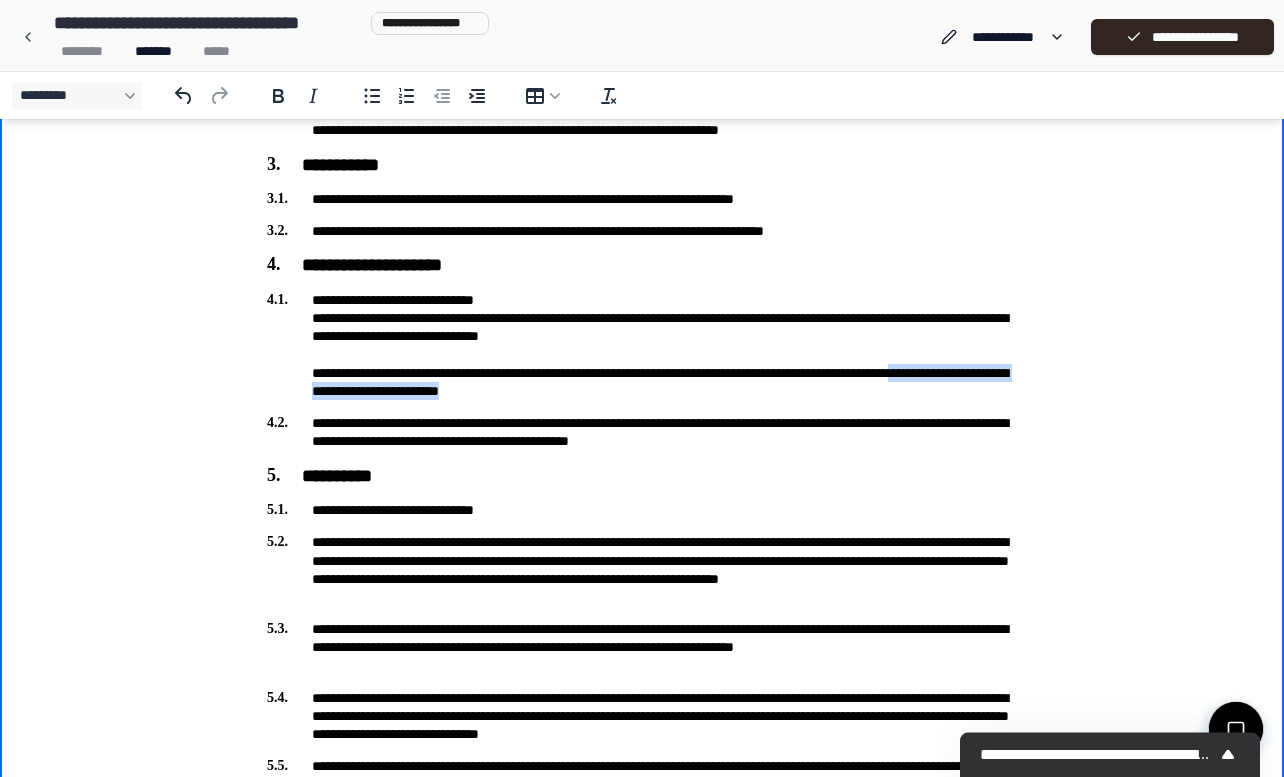drag, startPoint x: 747, startPoint y: 385, endPoint x: 408, endPoint y: 390, distance: 339.03687 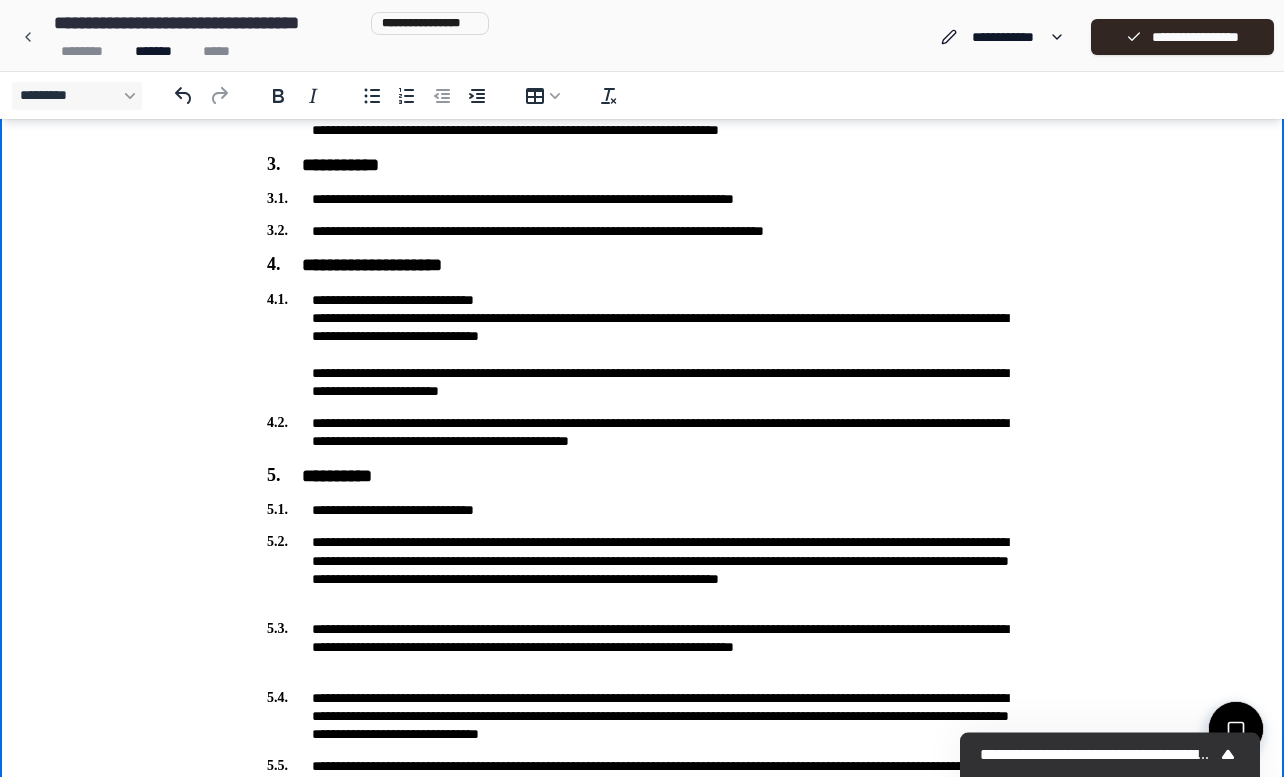 click on "**********" at bounding box center [642, 345] 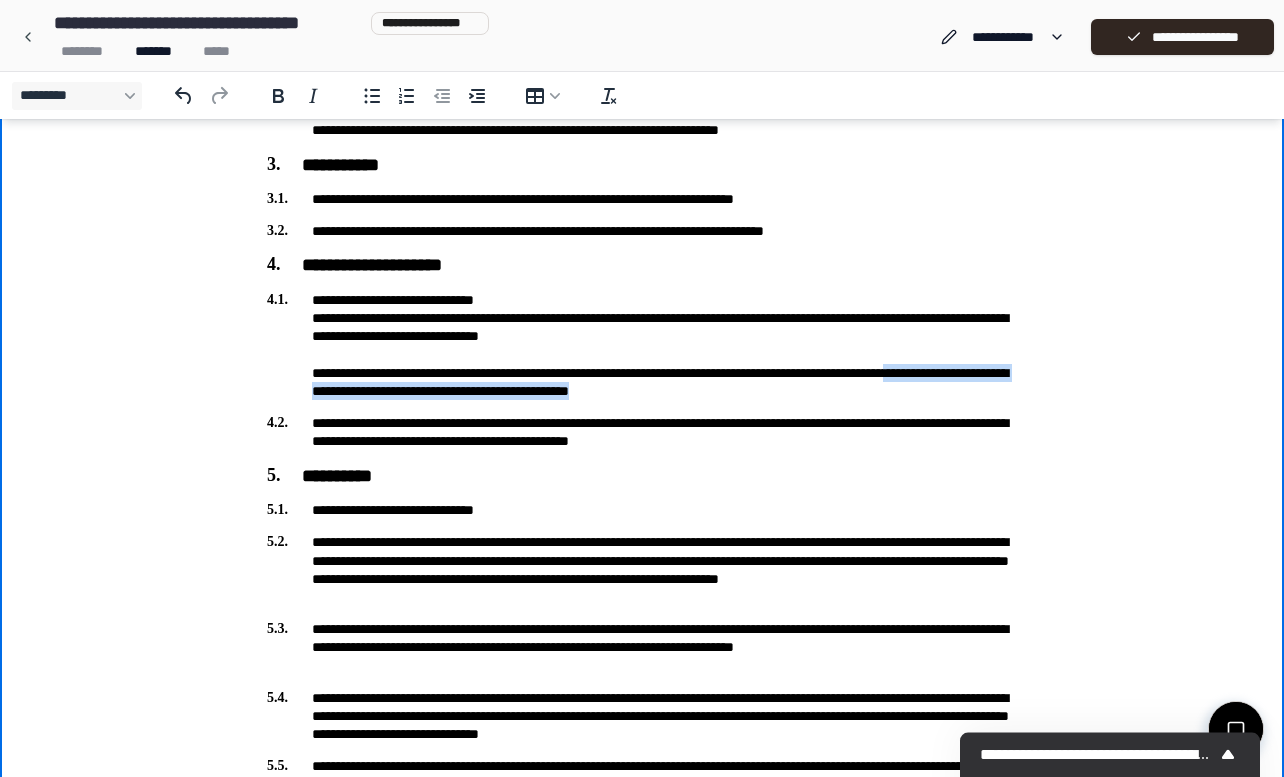 drag, startPoint x: 495, startPoint y: 387, endPoint x: 993, endPoint y: 393, distance: 498.03613 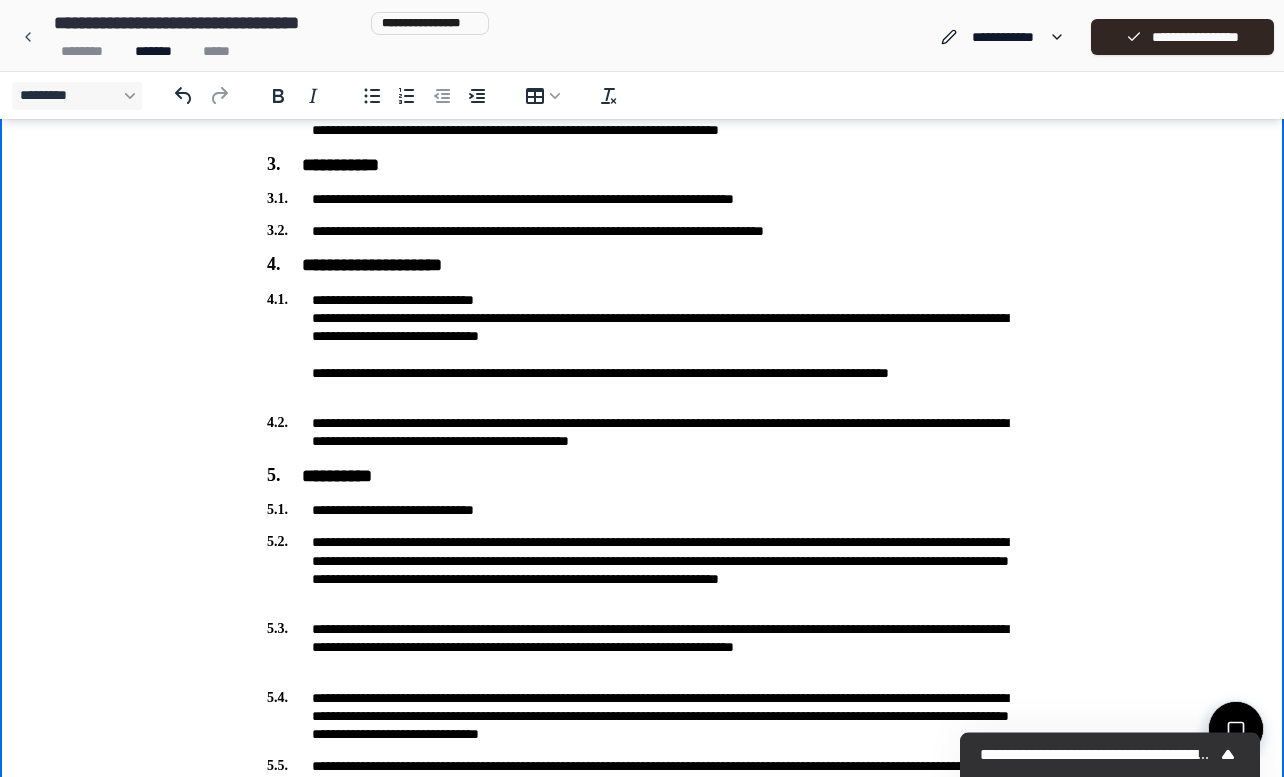 click on "**********" at bounding box center (642, 345) 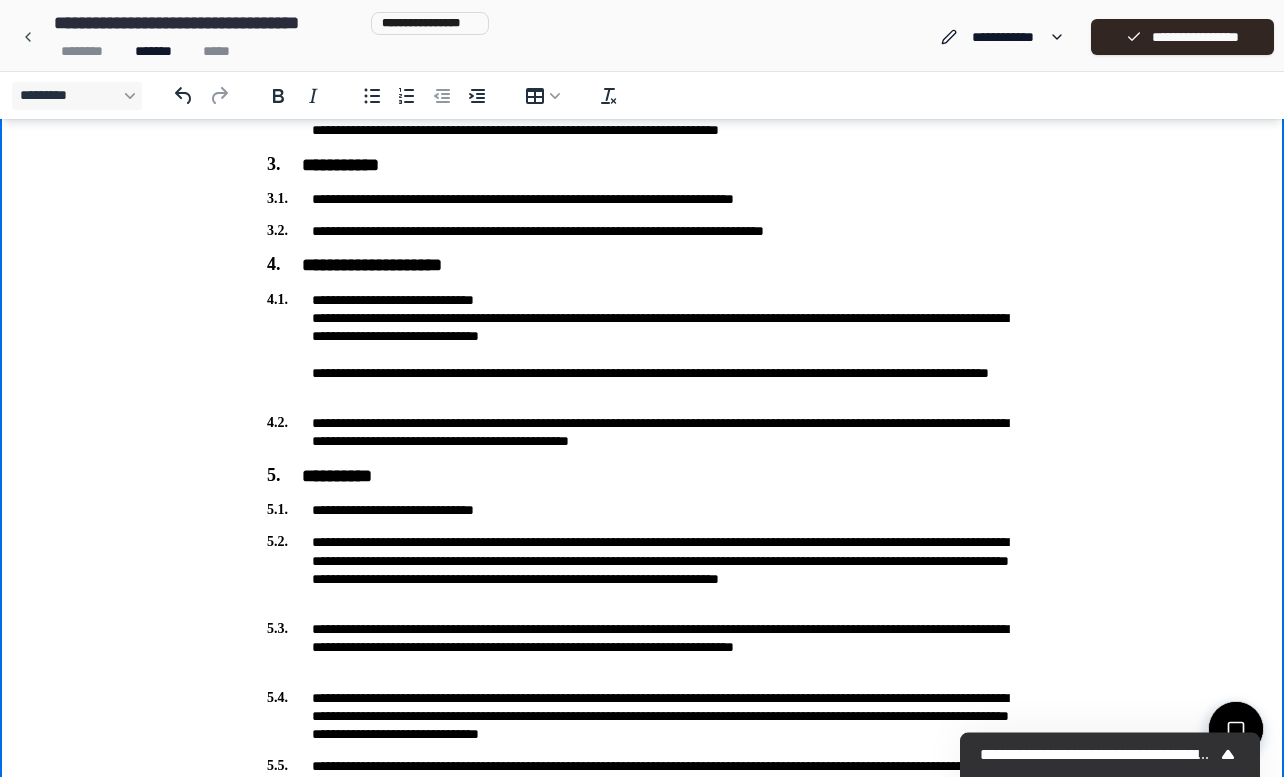 click on "**********" at bounding box center (642, 345) 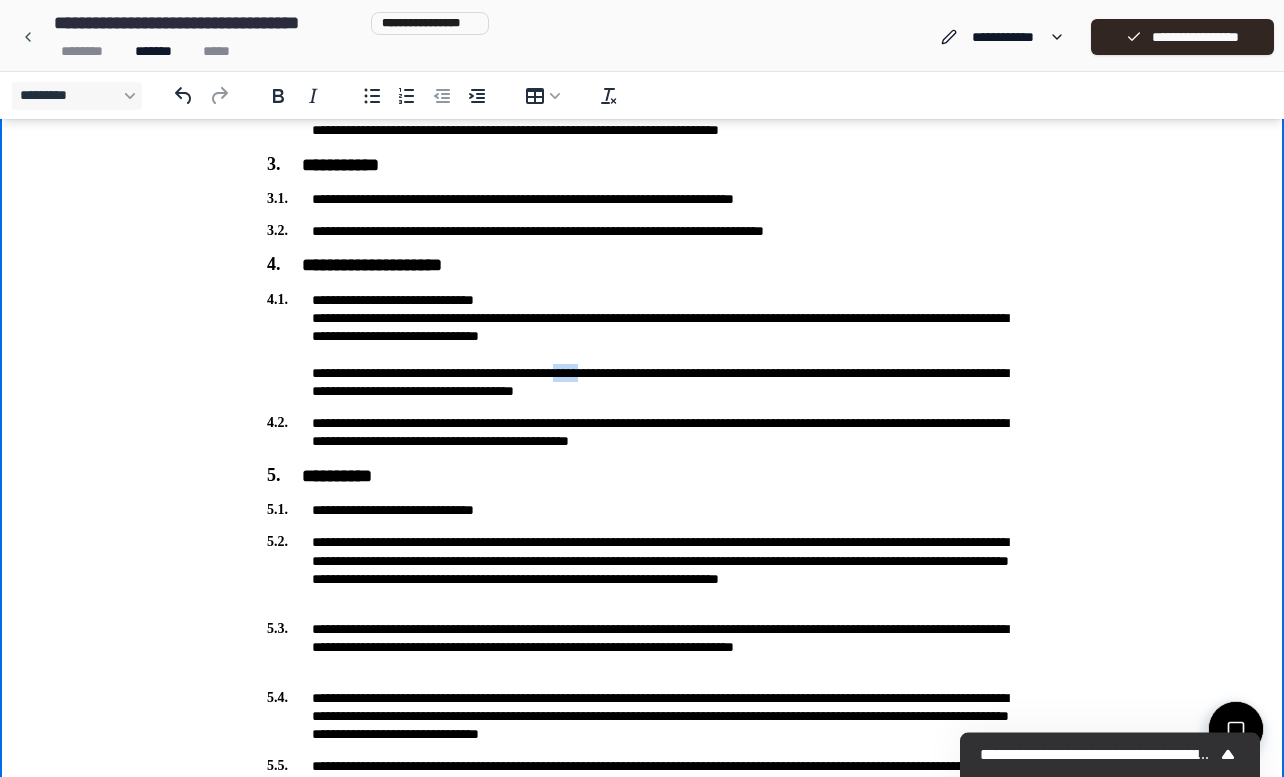drag, startPoint x: 608, startPoint y: 369, endPoint x: 635, endPoint y: 368, distance: 27.018513 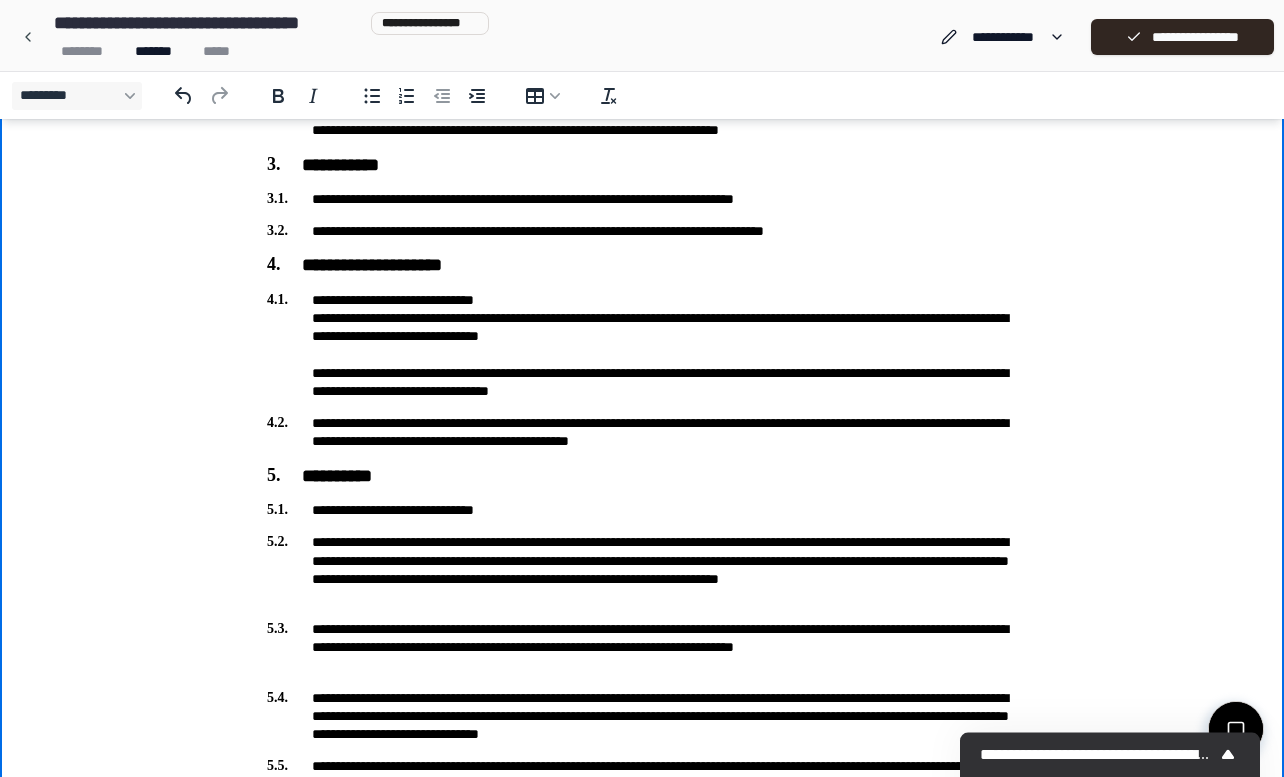 click on "**********" at bounding box center (642, 345) 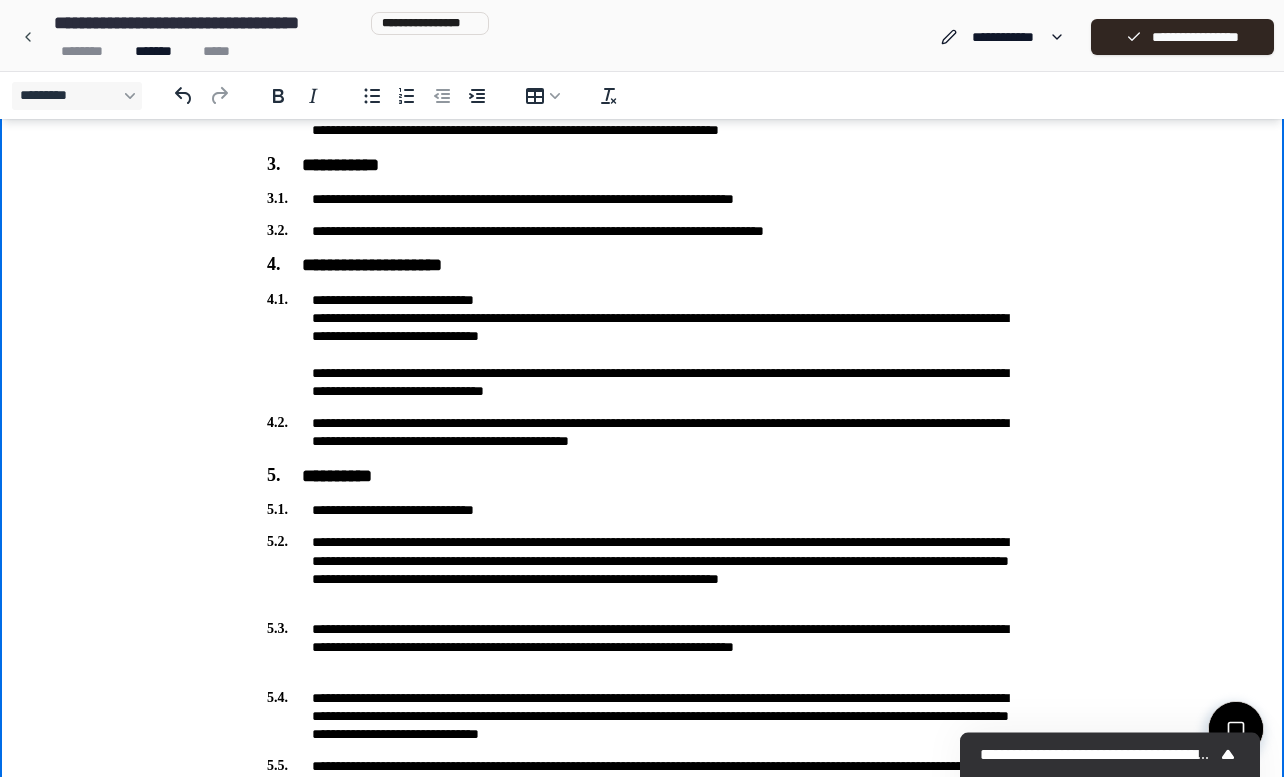 click on "**********" at bounding box center [642, 345] 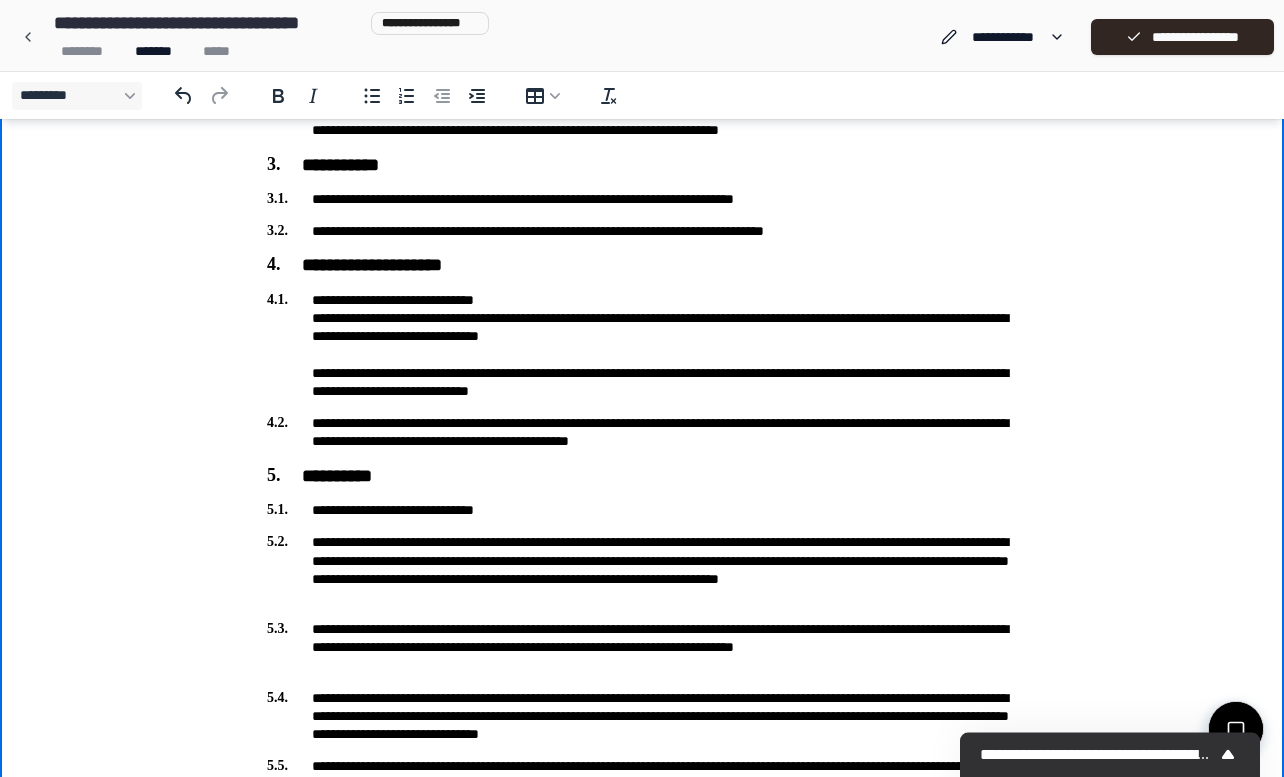 click on "**********" at bounding box center (642, 345) 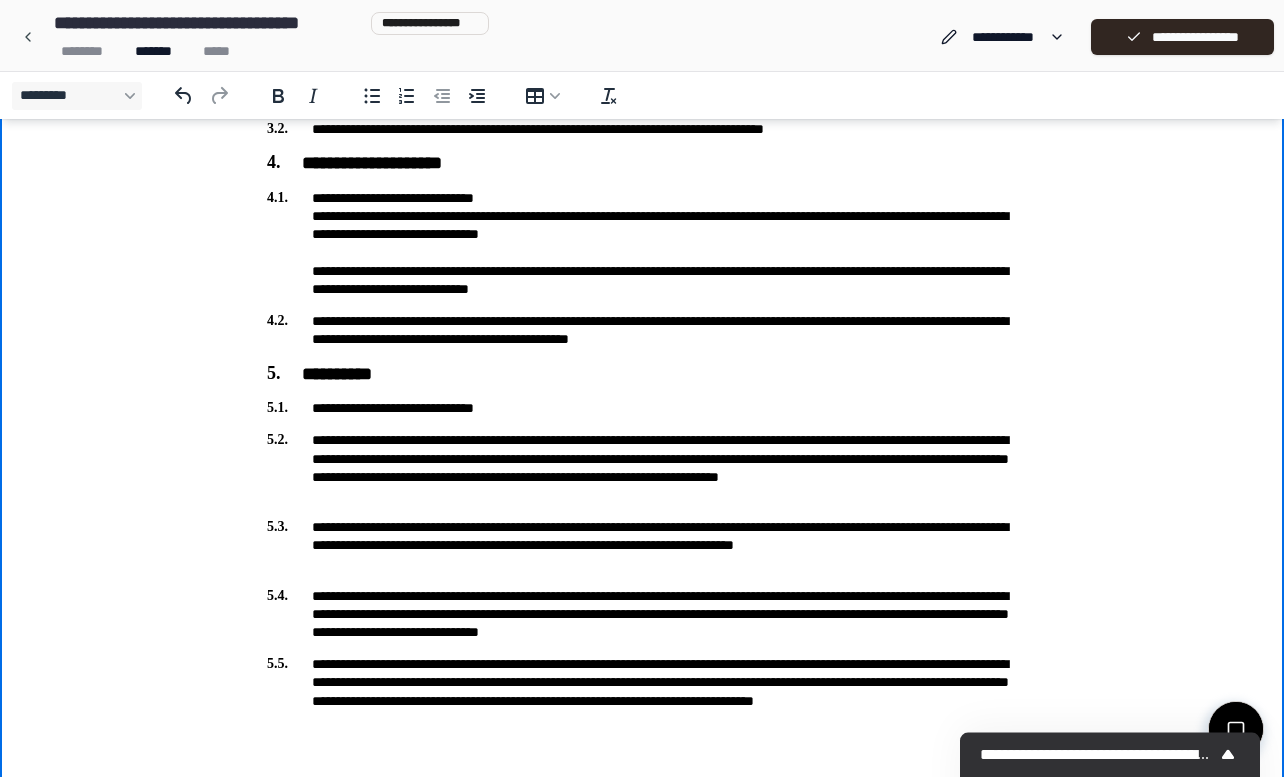 scroll, scrollTop: 520, scrollLeft: 0, axis: vertical 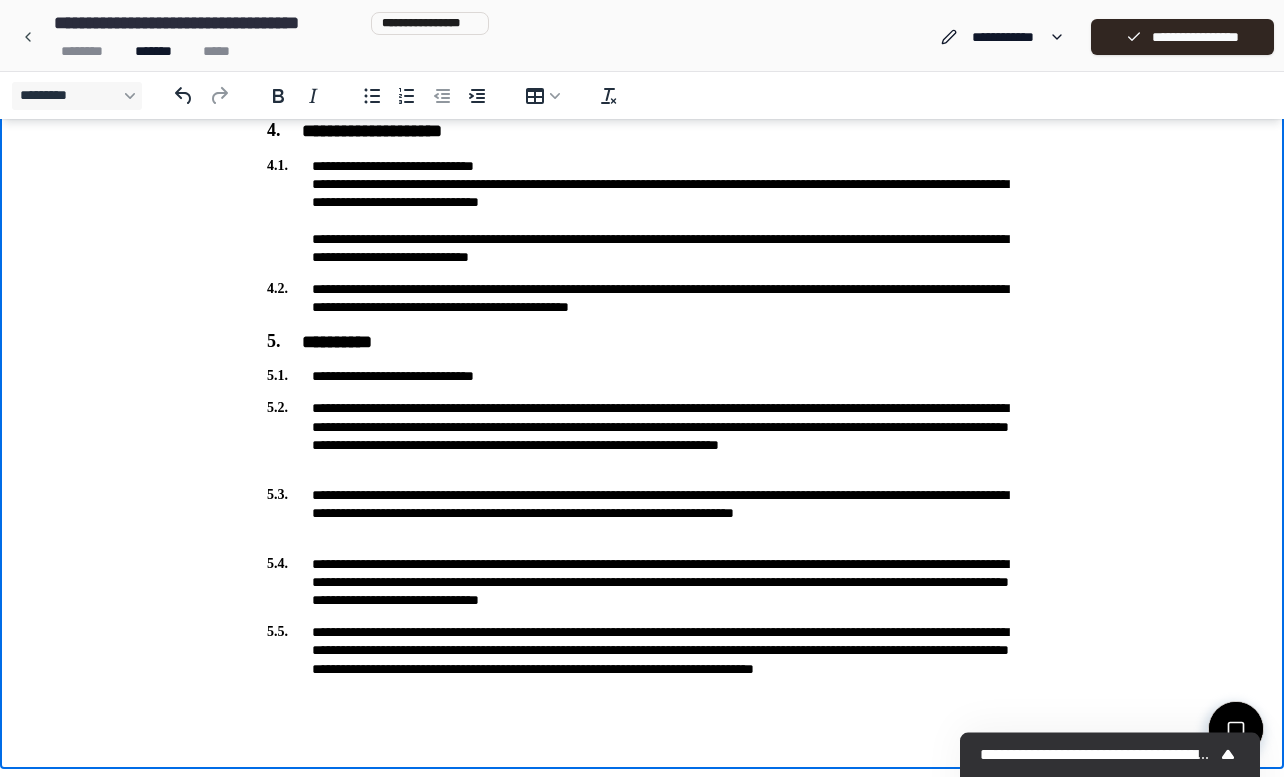 click on "**********" at bounding box center [642, 582] 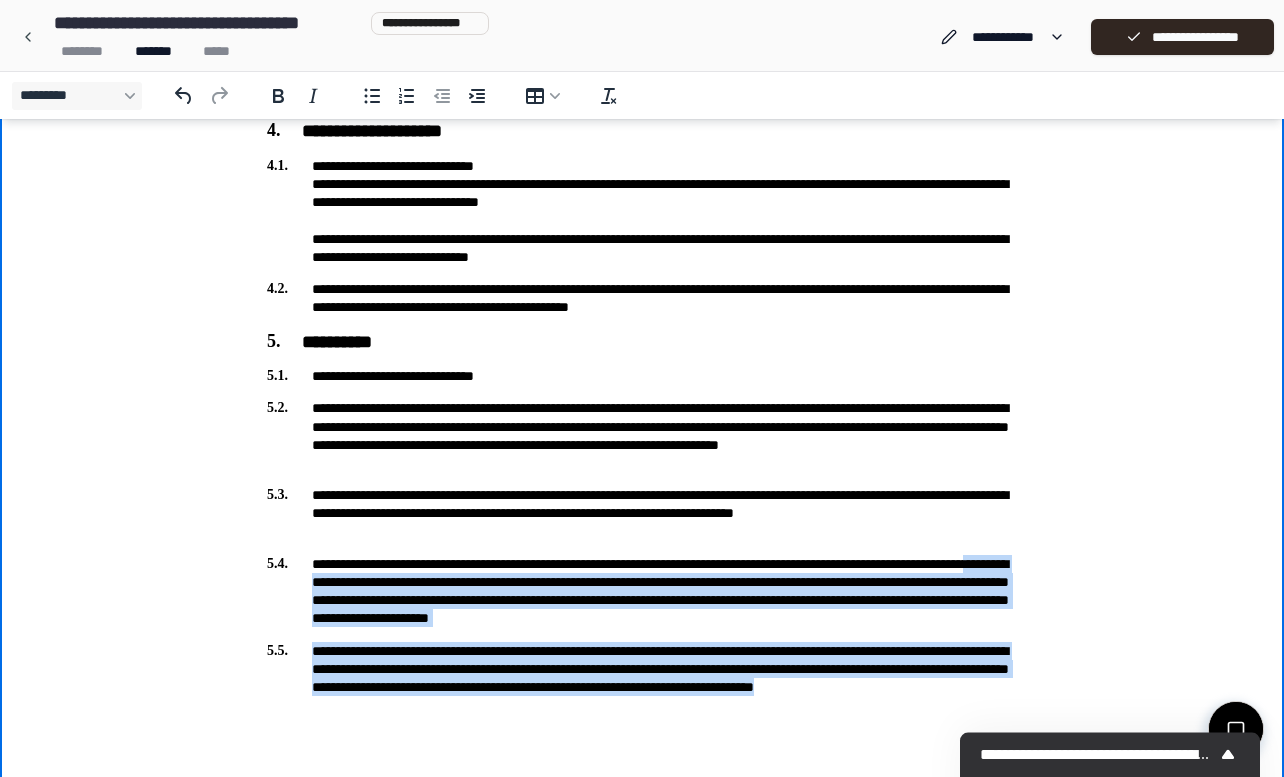 drag, startPoint x: 438, startPoint y: 582, endPoint x: 548, endPoint y: 699, distance: 160.58954 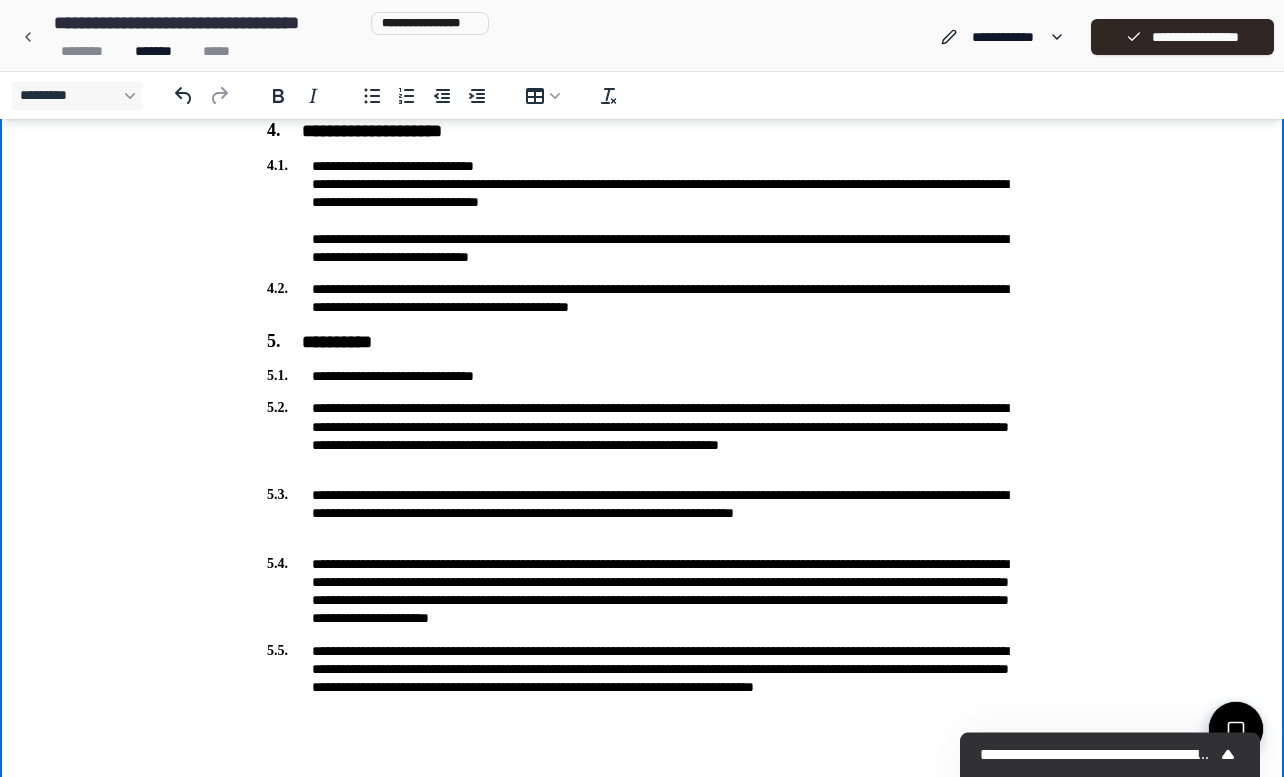 scroll, scrollTop: 415, scrollLeft: 0, axis: vertical 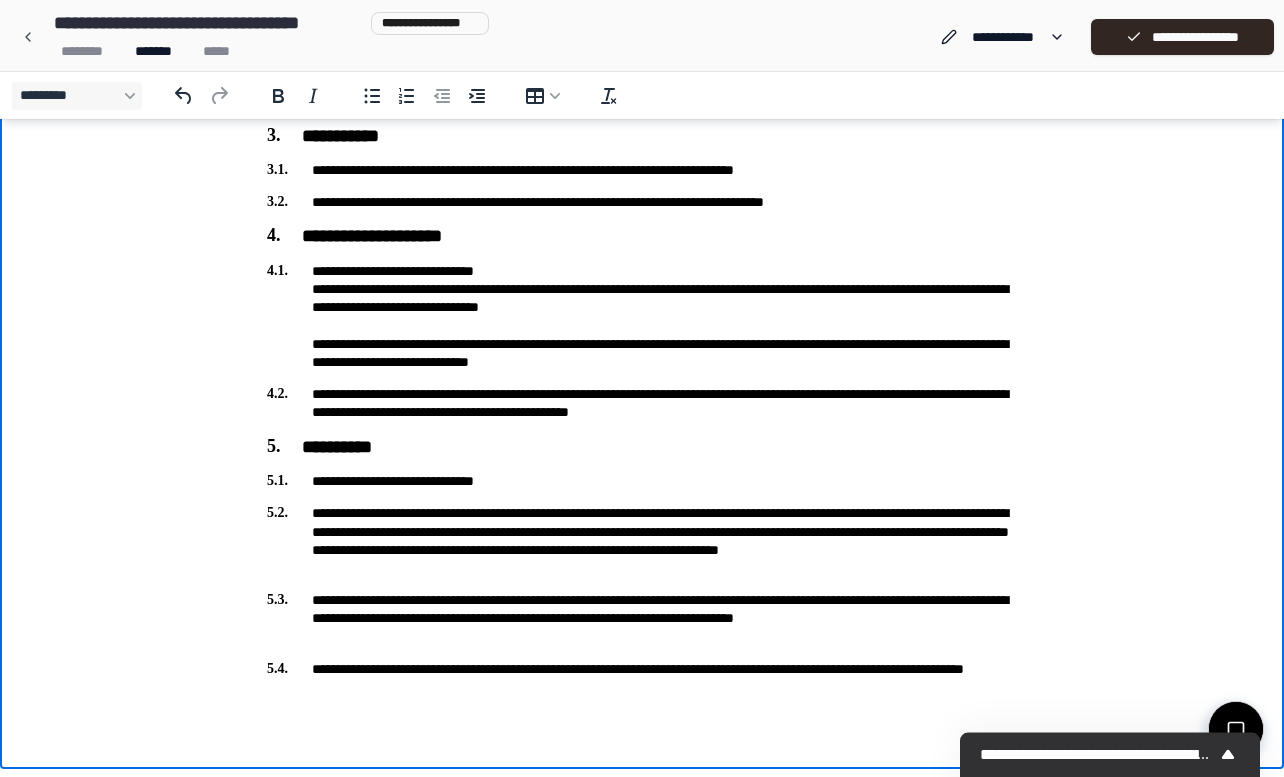 click on "**********" at bounding box center [642, 540] 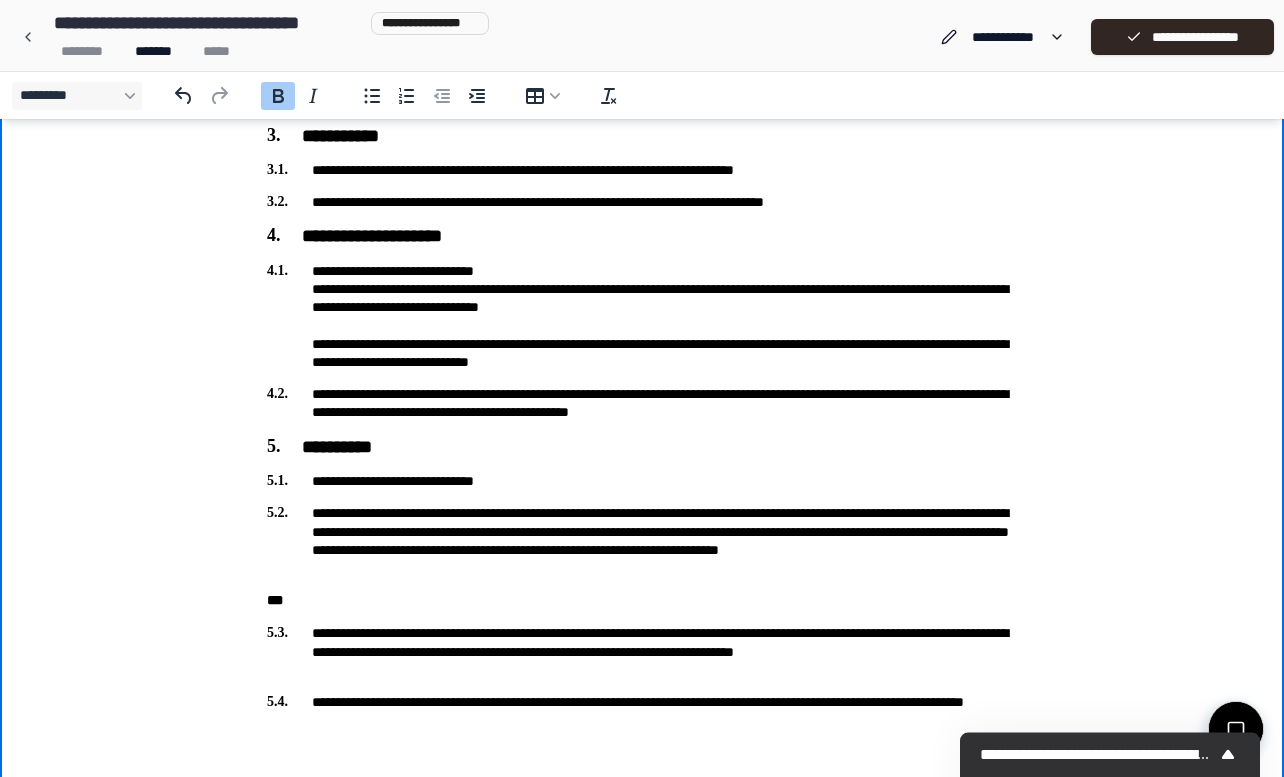 click on "**********" at bounding box center (642, 651) 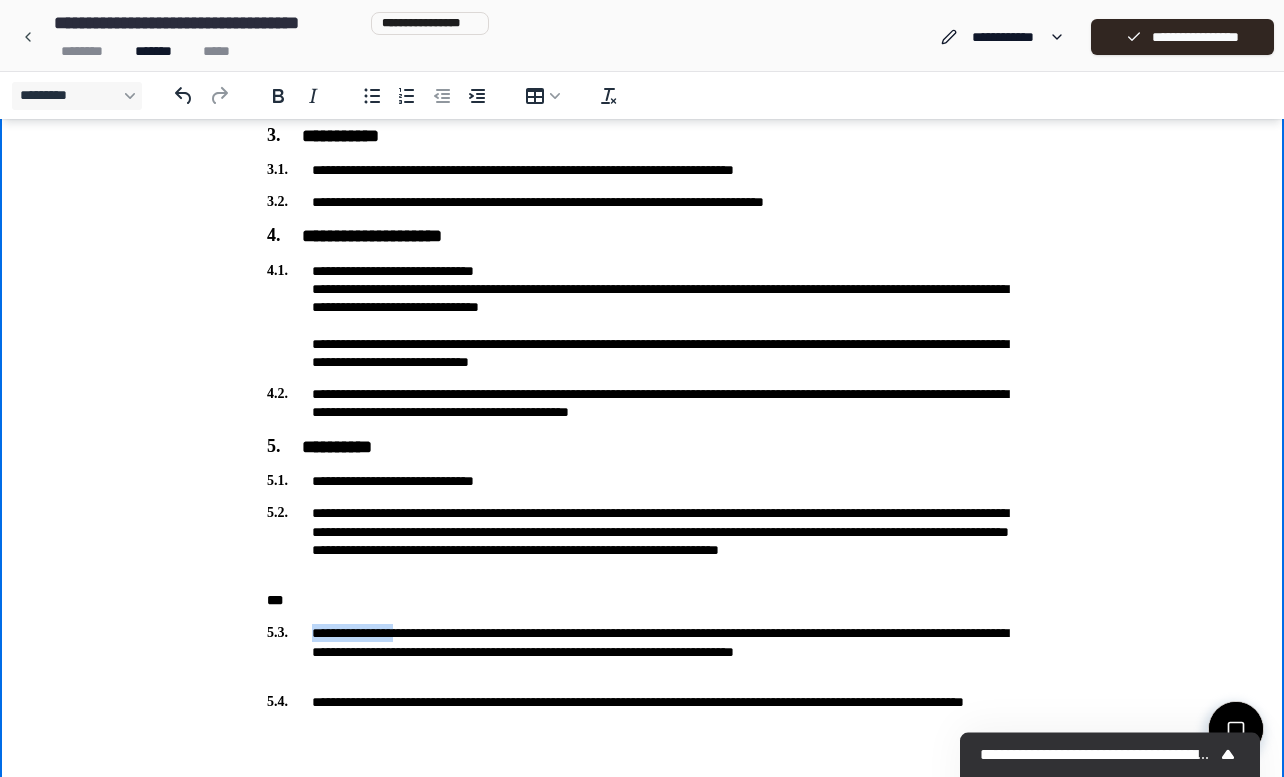 click on "**********" at bounding box center [642, 651] 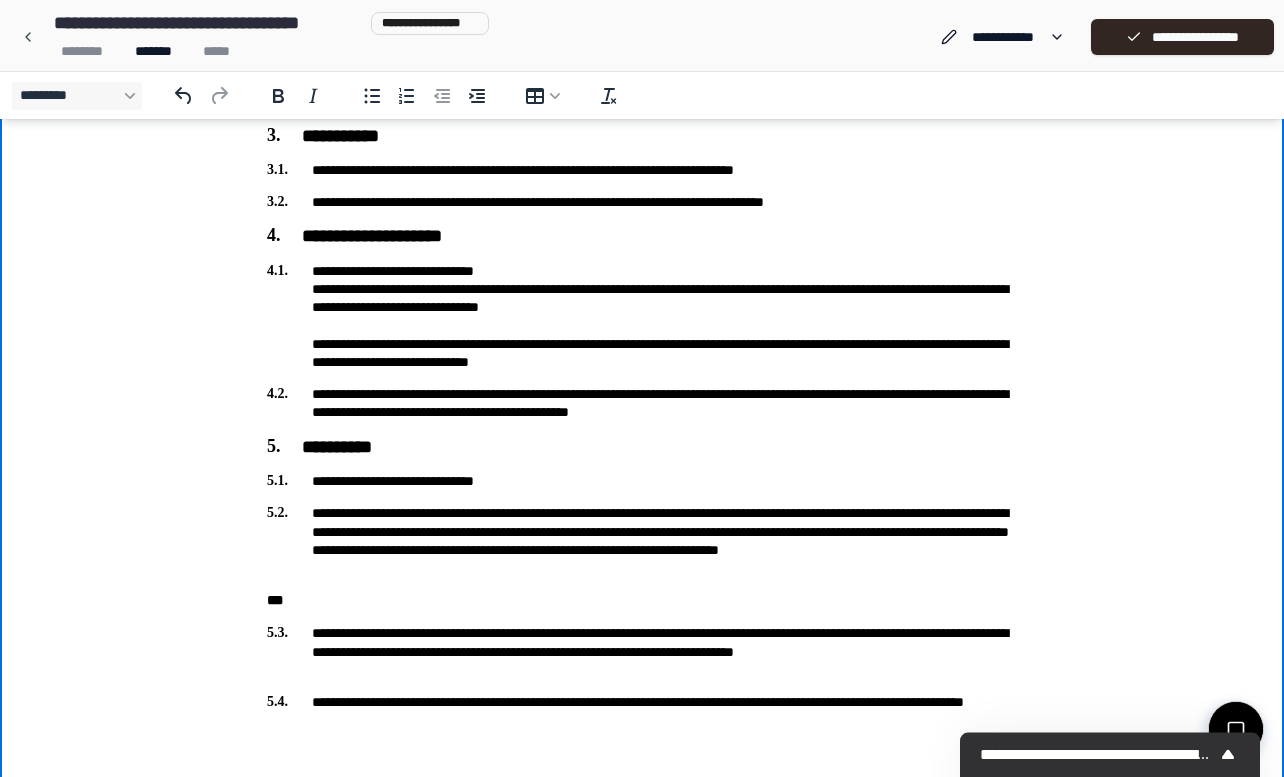 click on "**********" at bounding box center [642, 651] 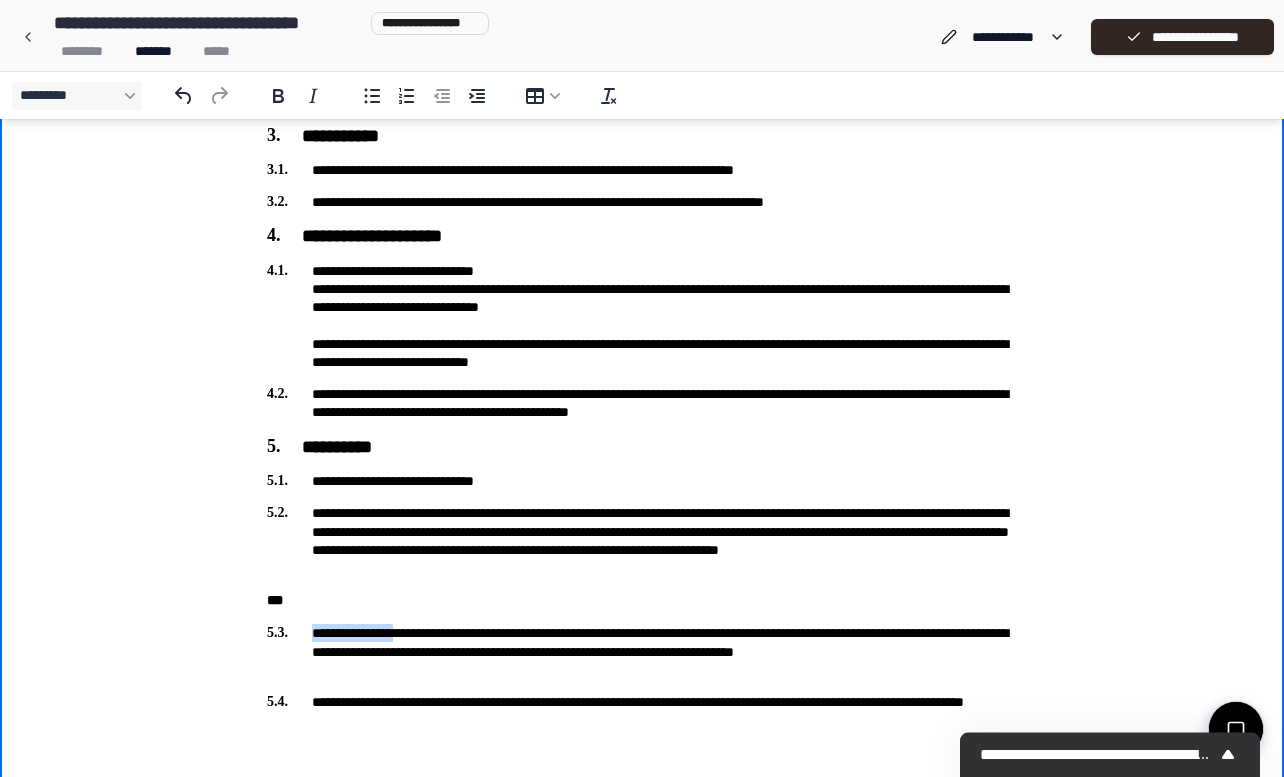 click on "**********" at bounding box center [642, 651] 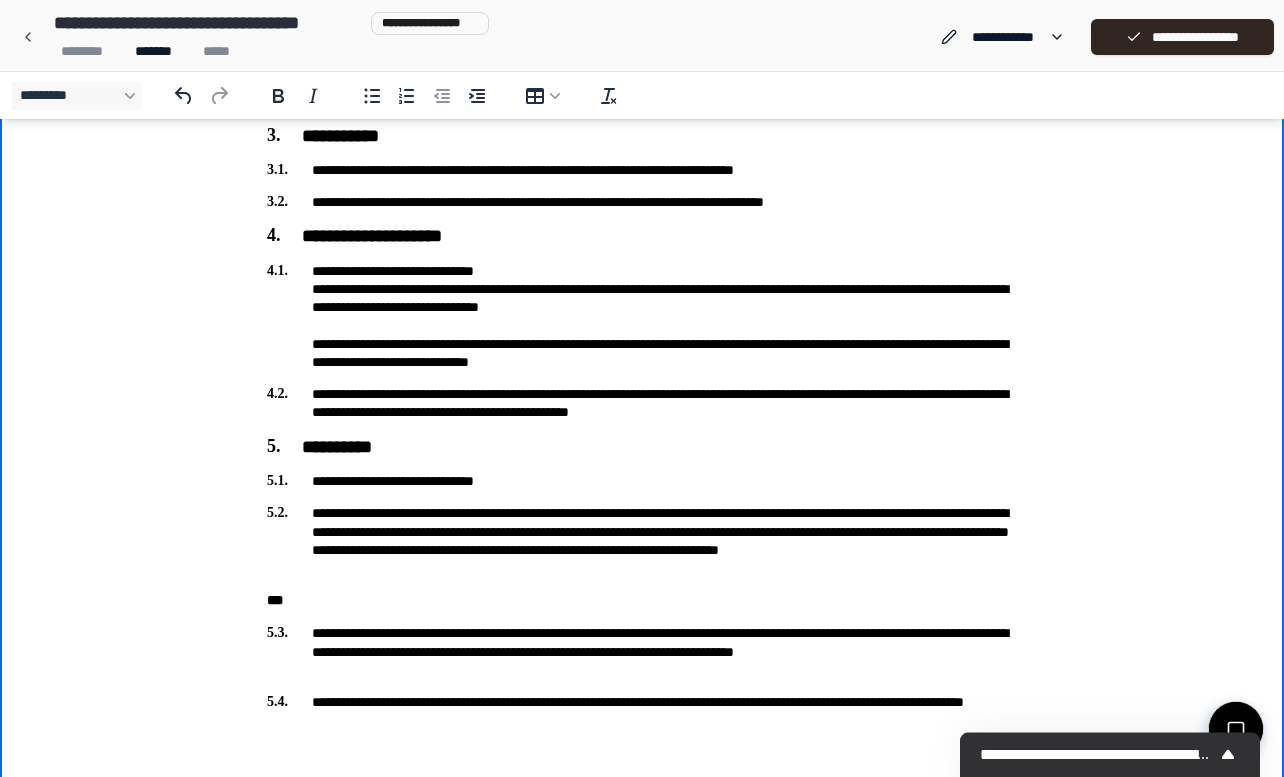 click on "**********" at bounding box center [642, 228] 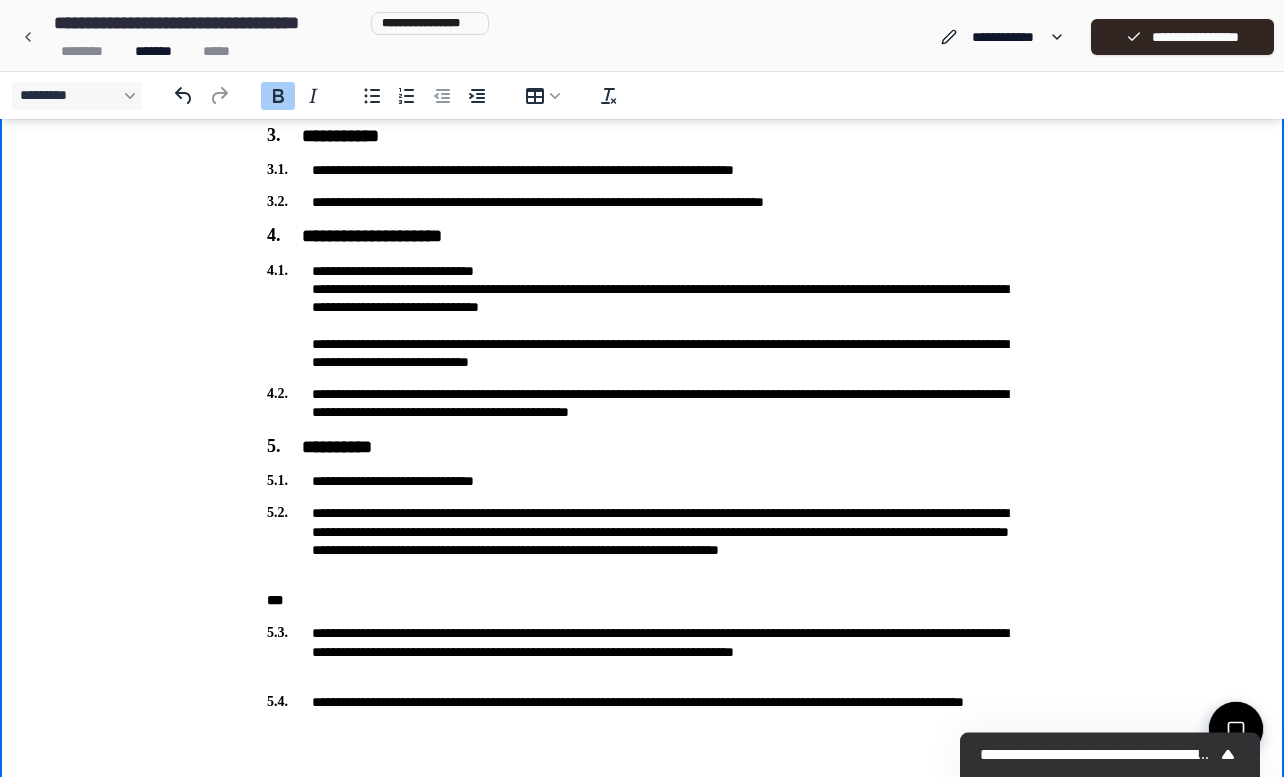 click on "**********" at bounding box center [642, 540] 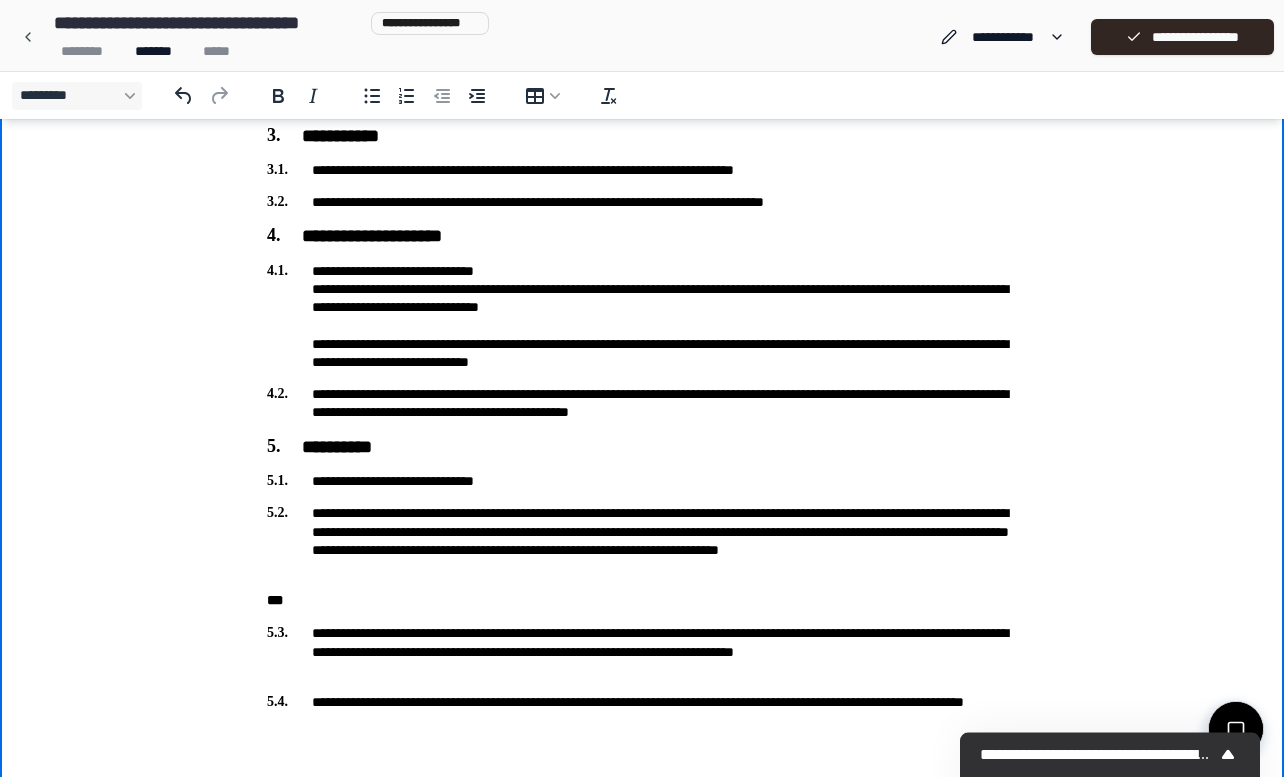 click on "**********" at bounding box center (642, 481) 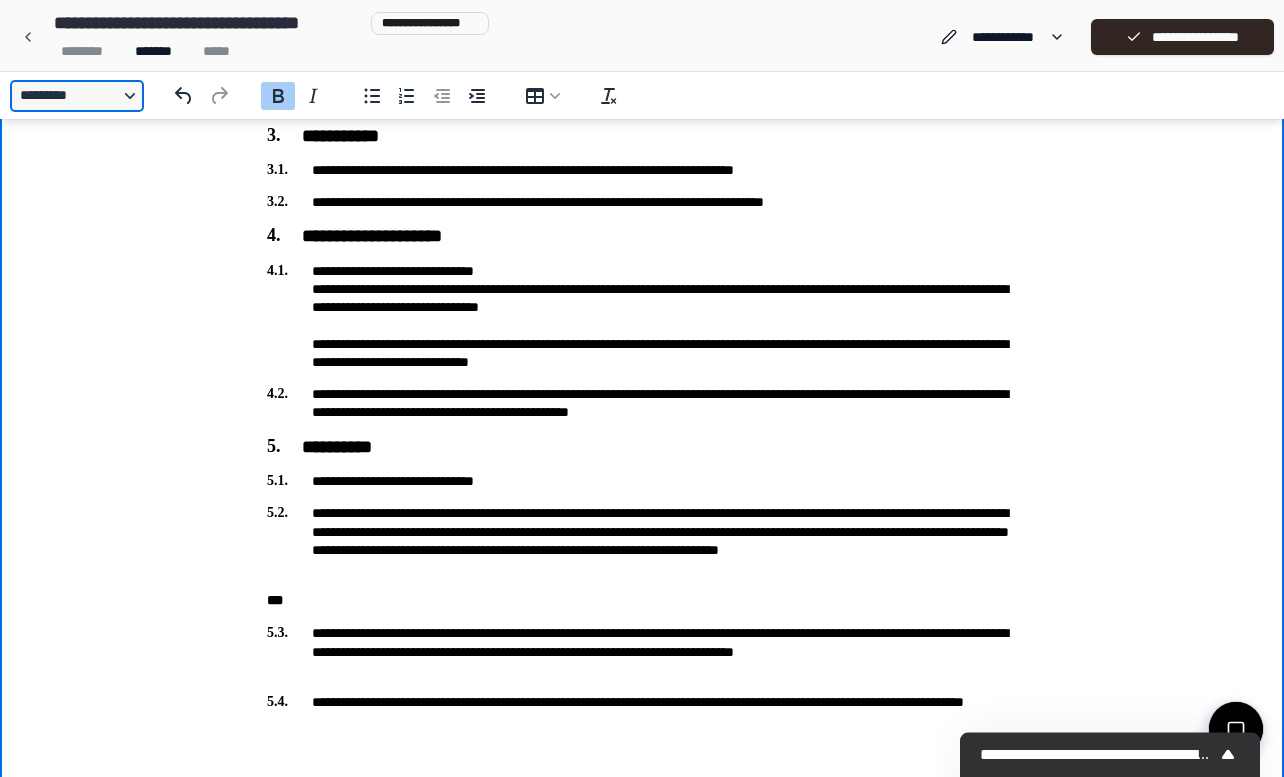 click on "*********" at bounding box center [77, 96] 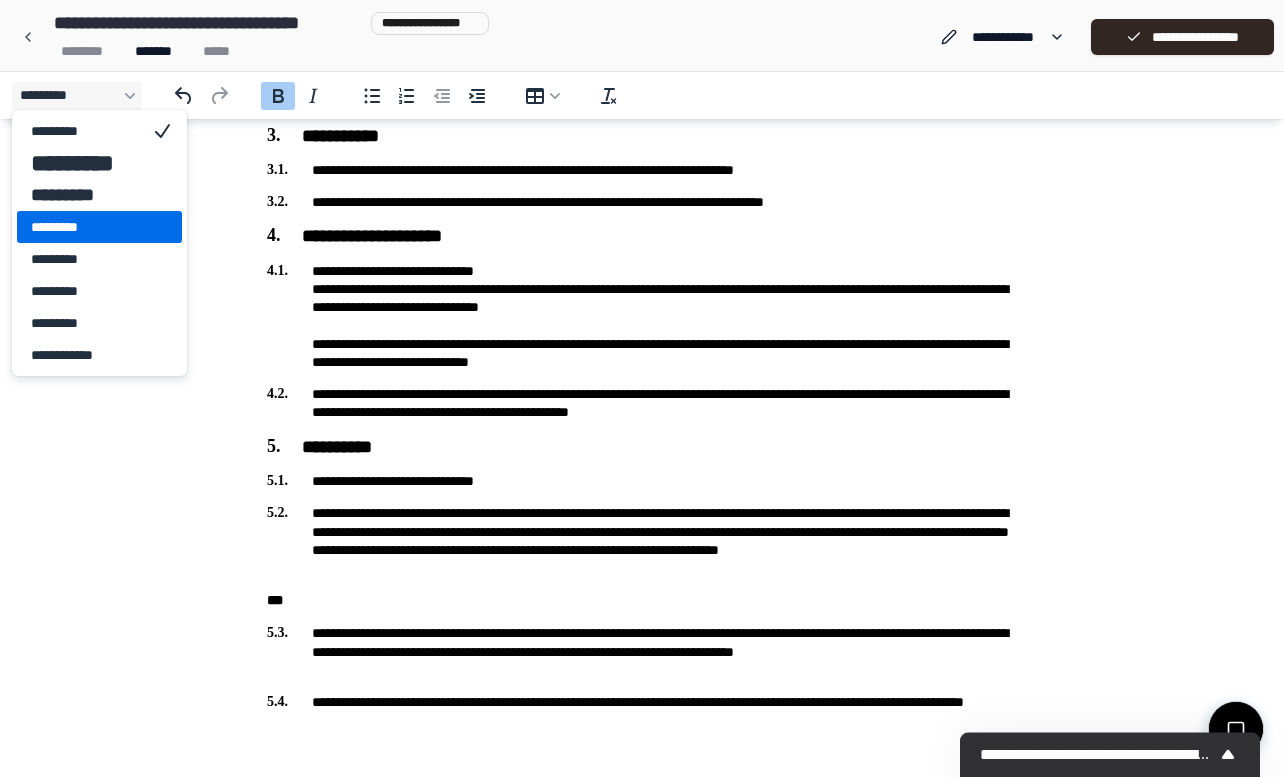 click on "*********" at bounding box center (85, 227) 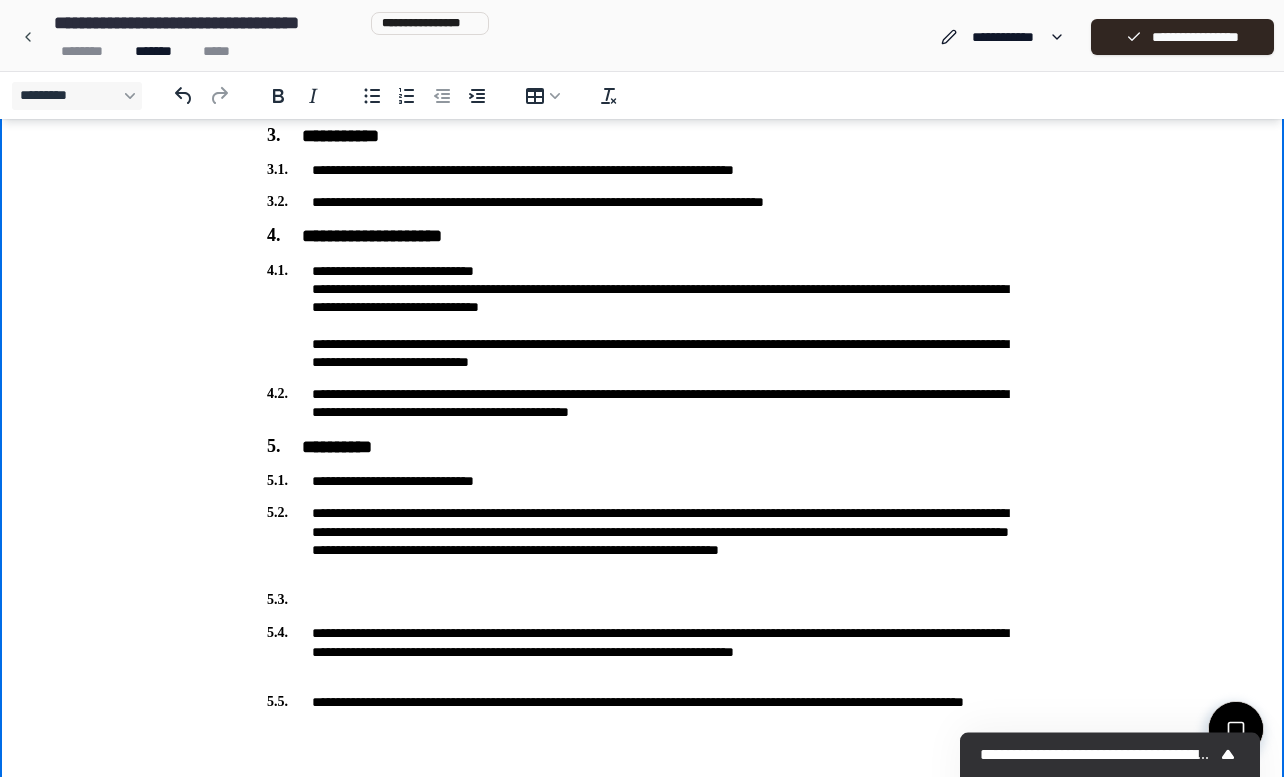 click on "**********" at bounding box center (642, 316) 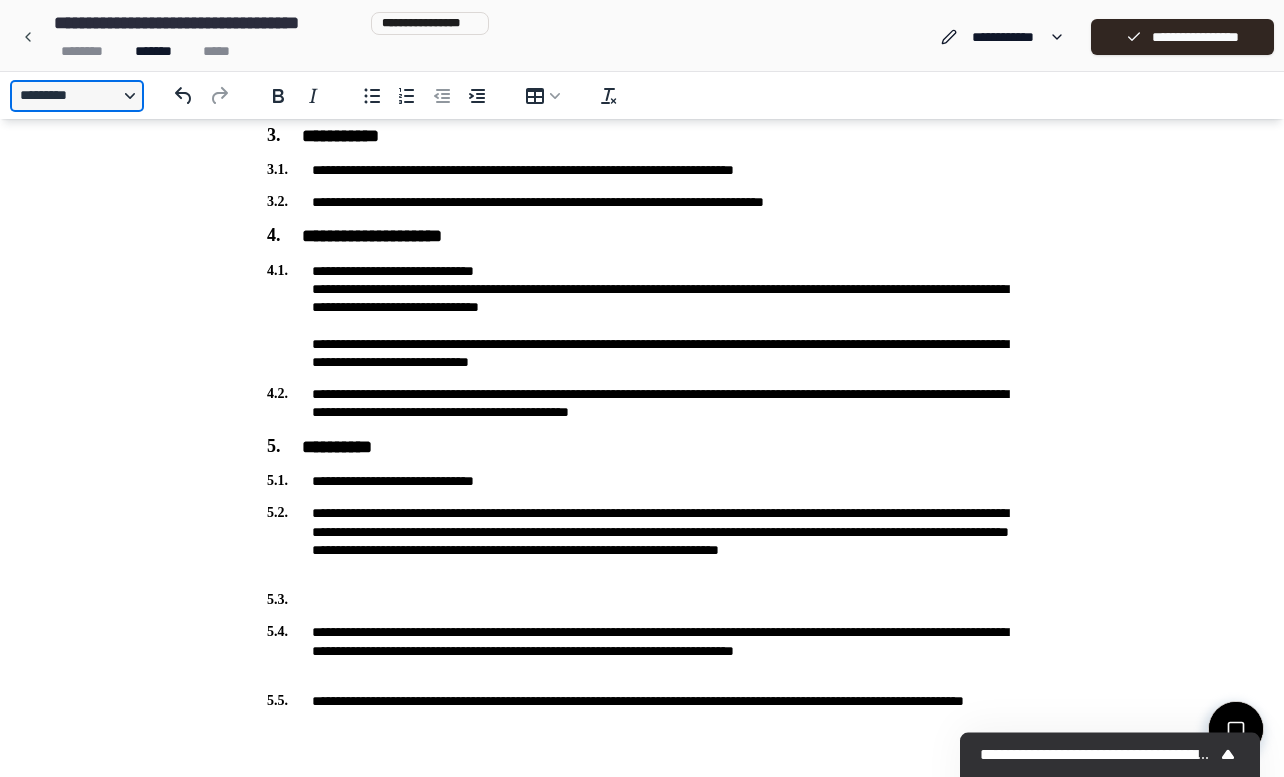 click on "*********" at bounding box center (77, 96) 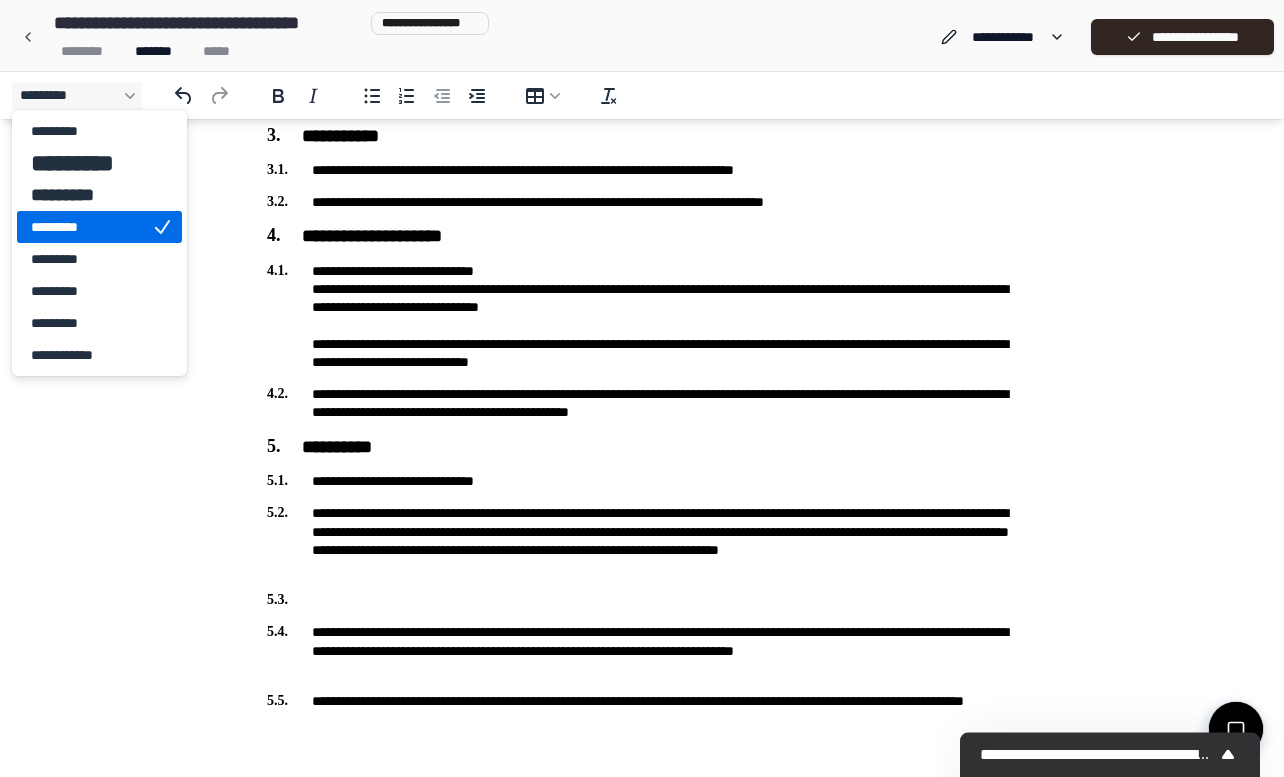 click on "*********" at bounding box center [85, 227] 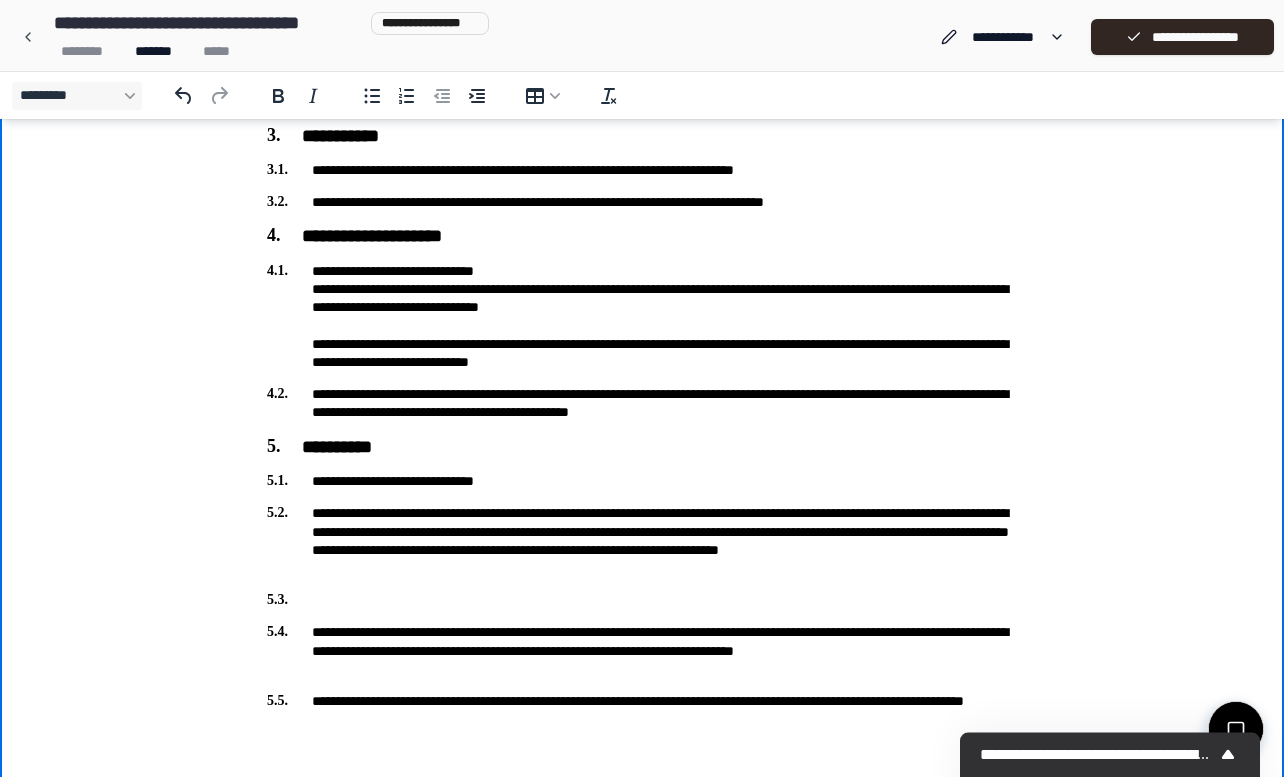 click on "**********" at bounding box center (642, 316) 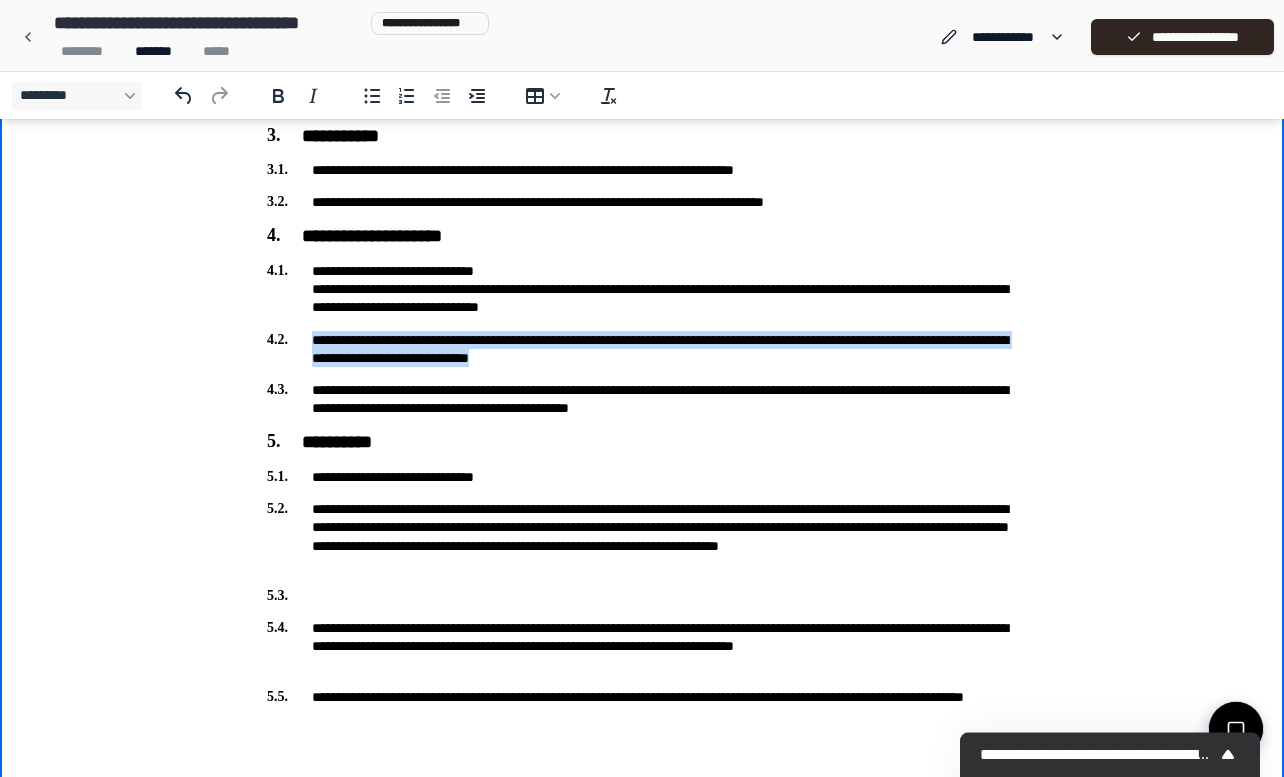 drag, startPoint x: 767, startPoint y: 361, endPoint x: 209, endPoint y: 320, distance: 559.5043 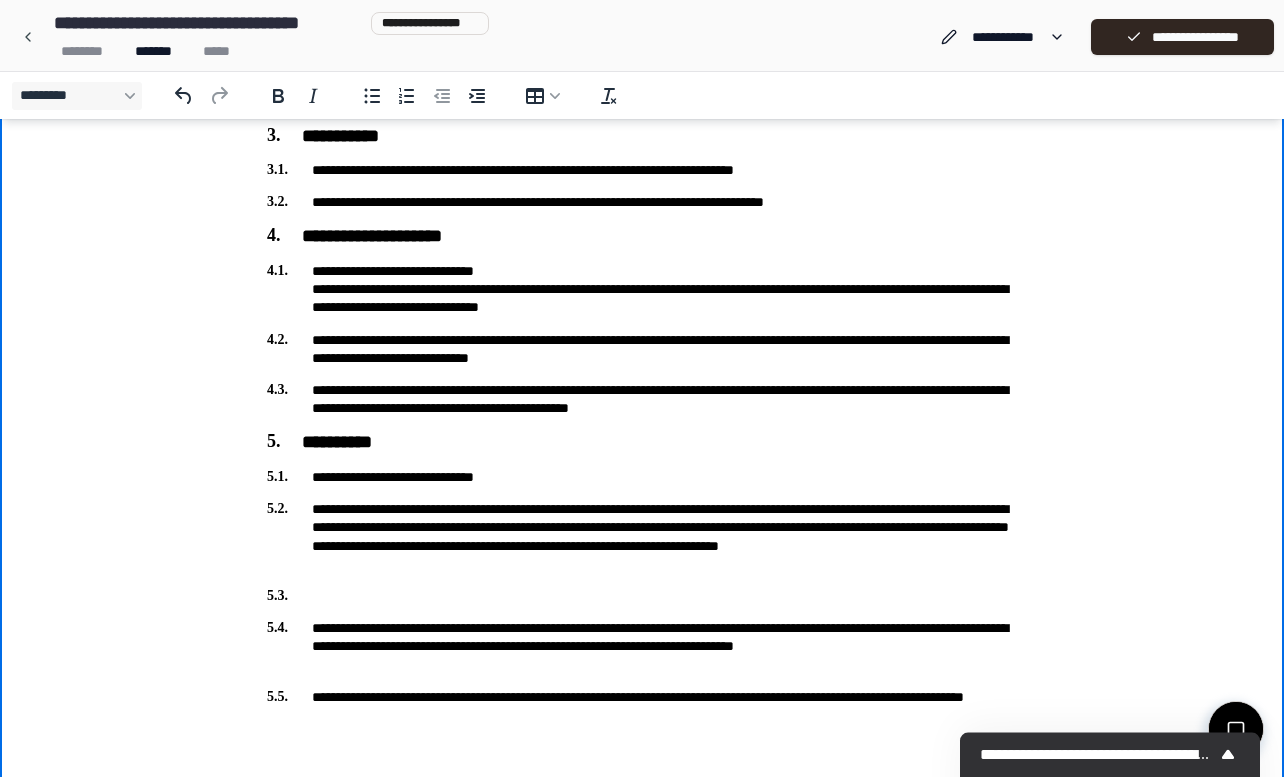 scroll, scrollTop: 393, scrollLeft: 0, axis: vertical 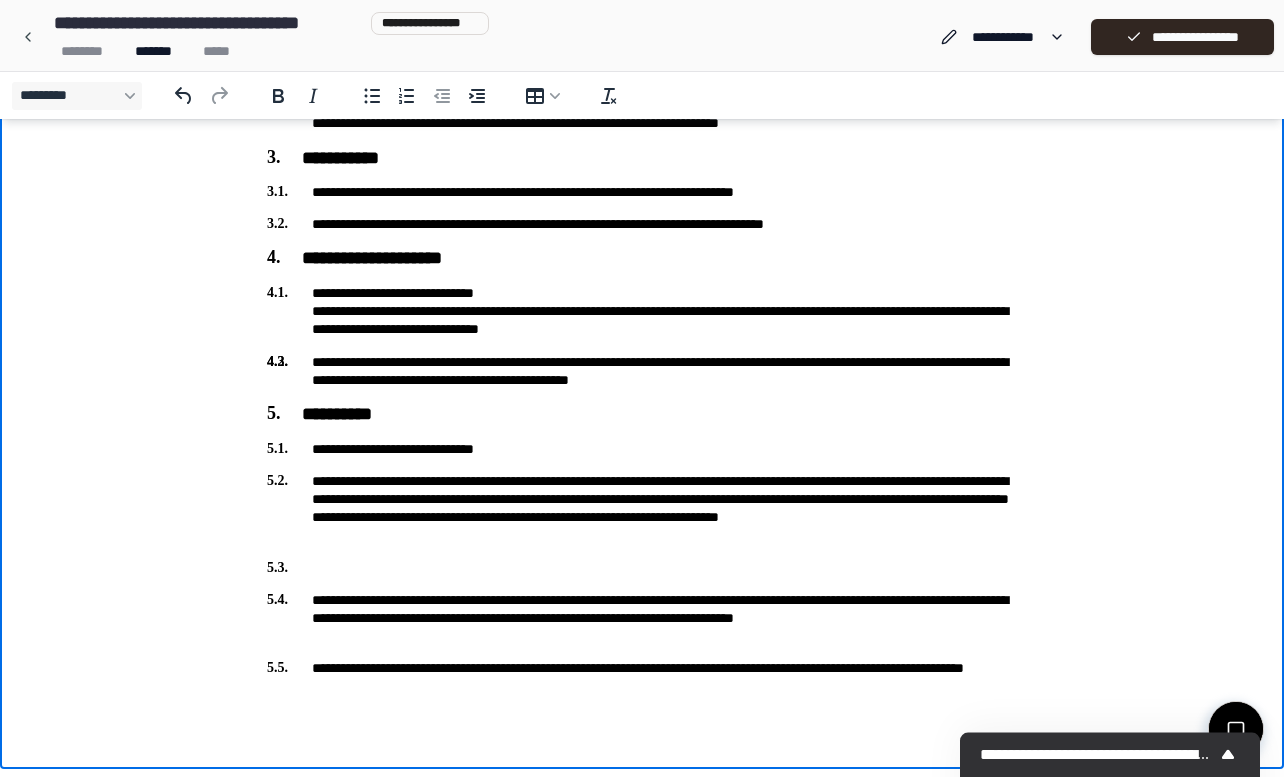 click on "**********" at bounding box center (642, 371) 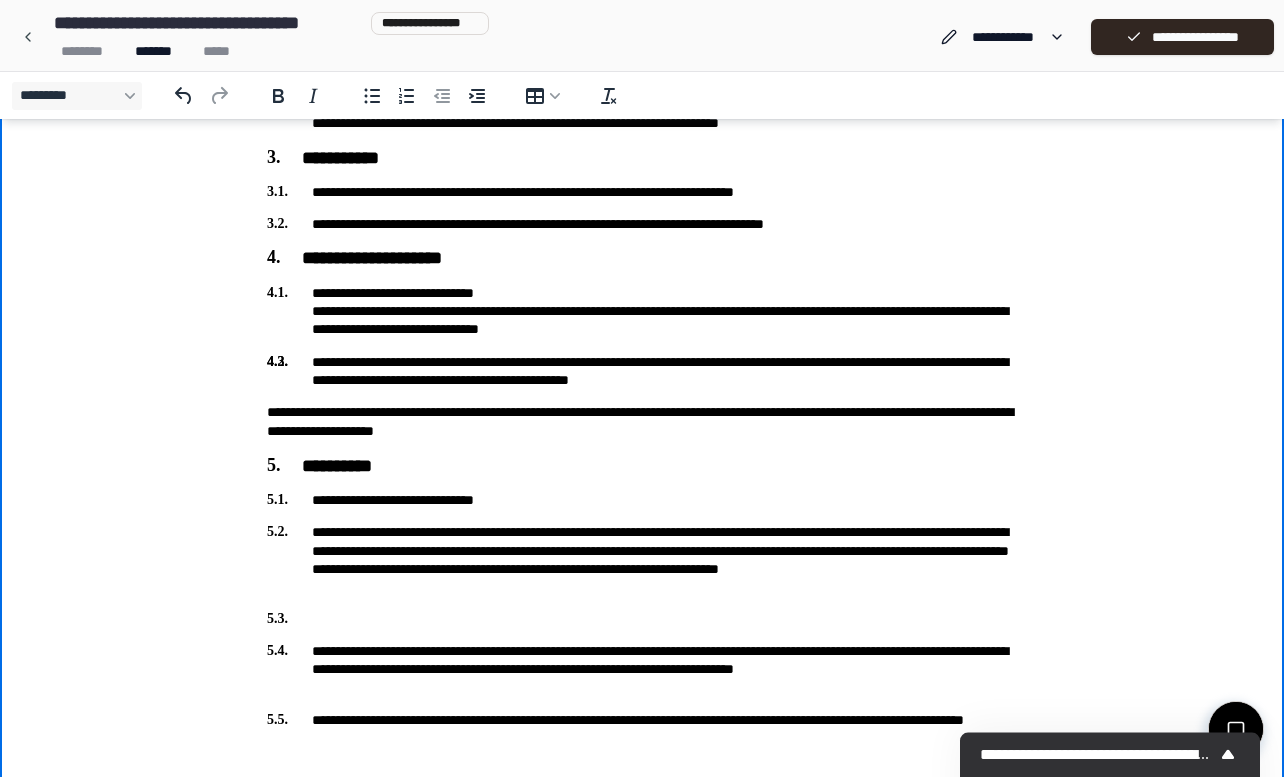 click on "**********" at bounding box center (642, 248) 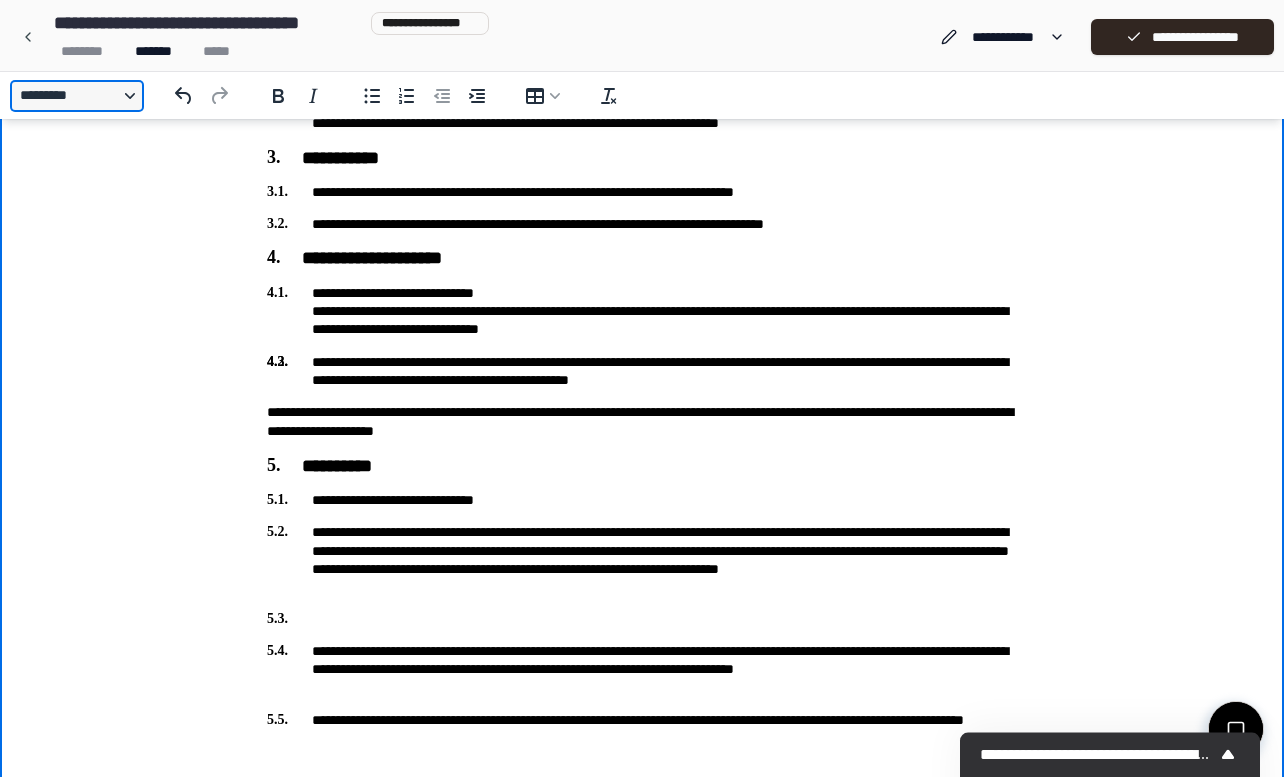 click on "*********" at bounding box center [77, 96] 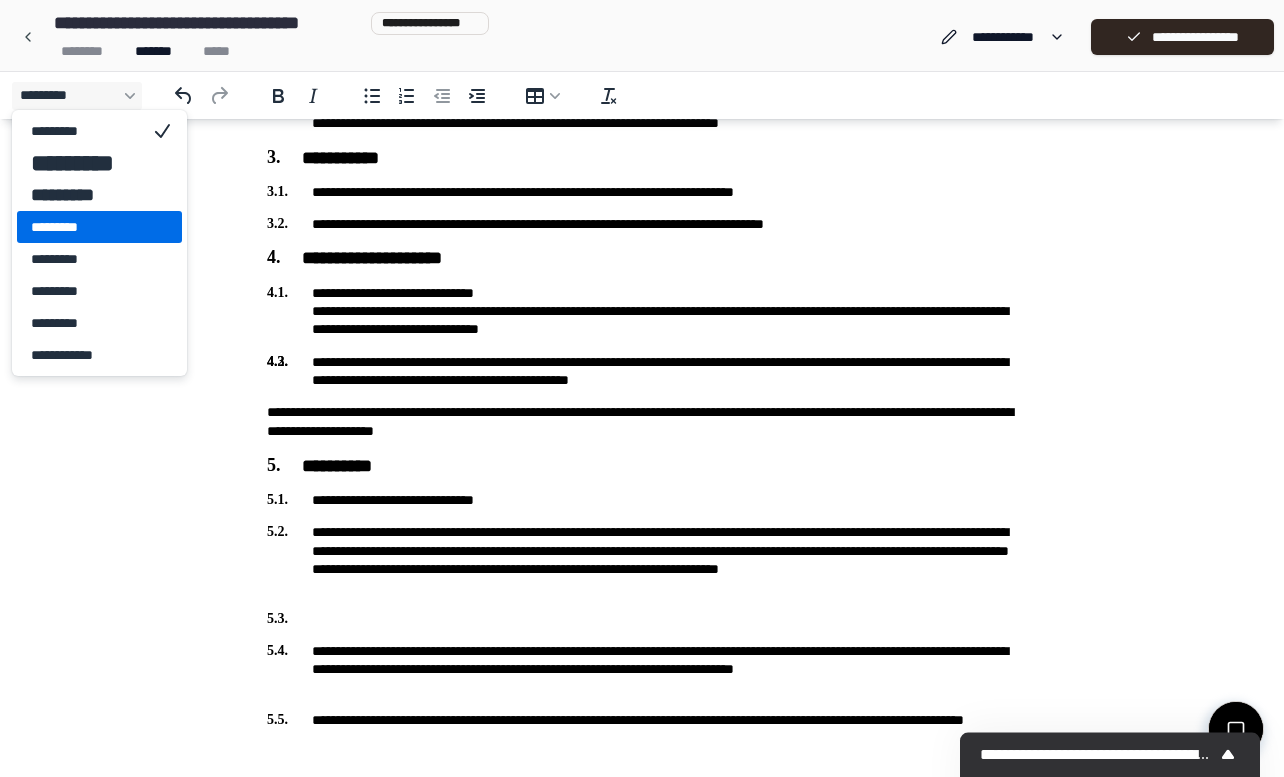 click on "*********" at bounding box center (85, 227) 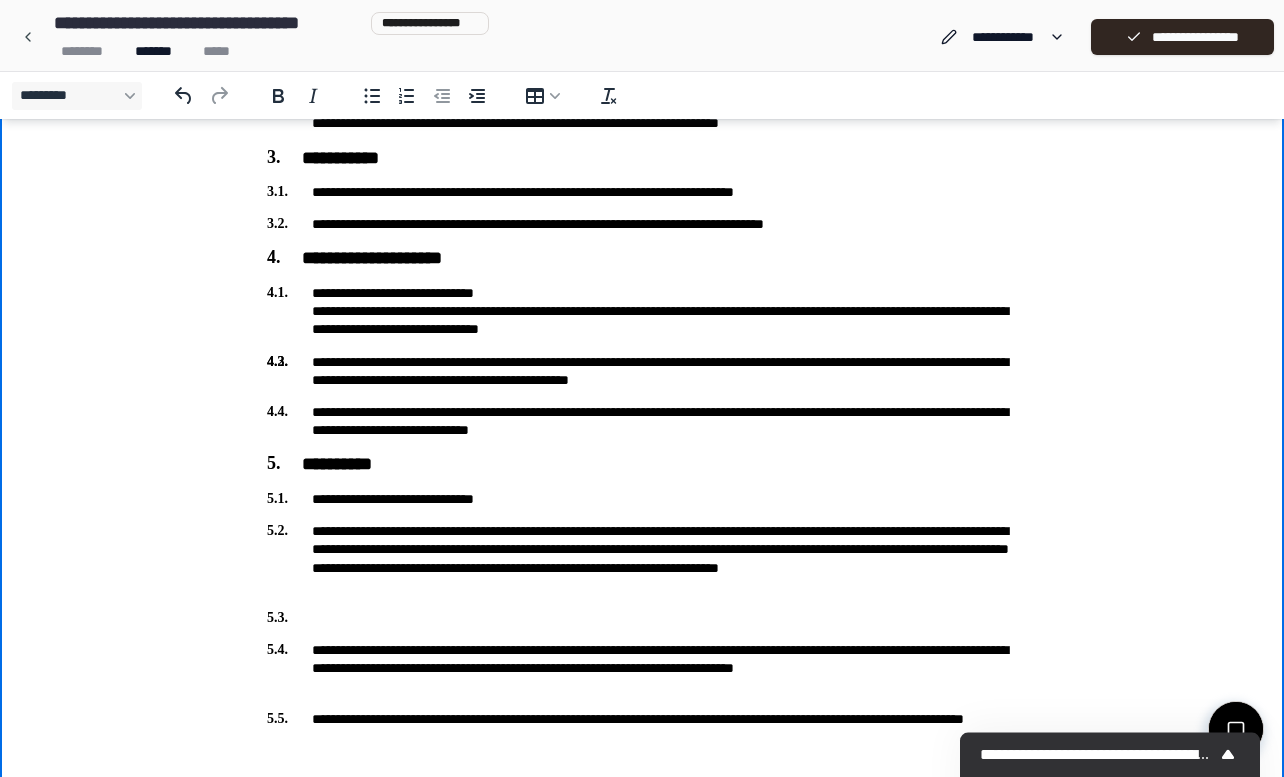 click on "**********" at bounding box center (642, 371) 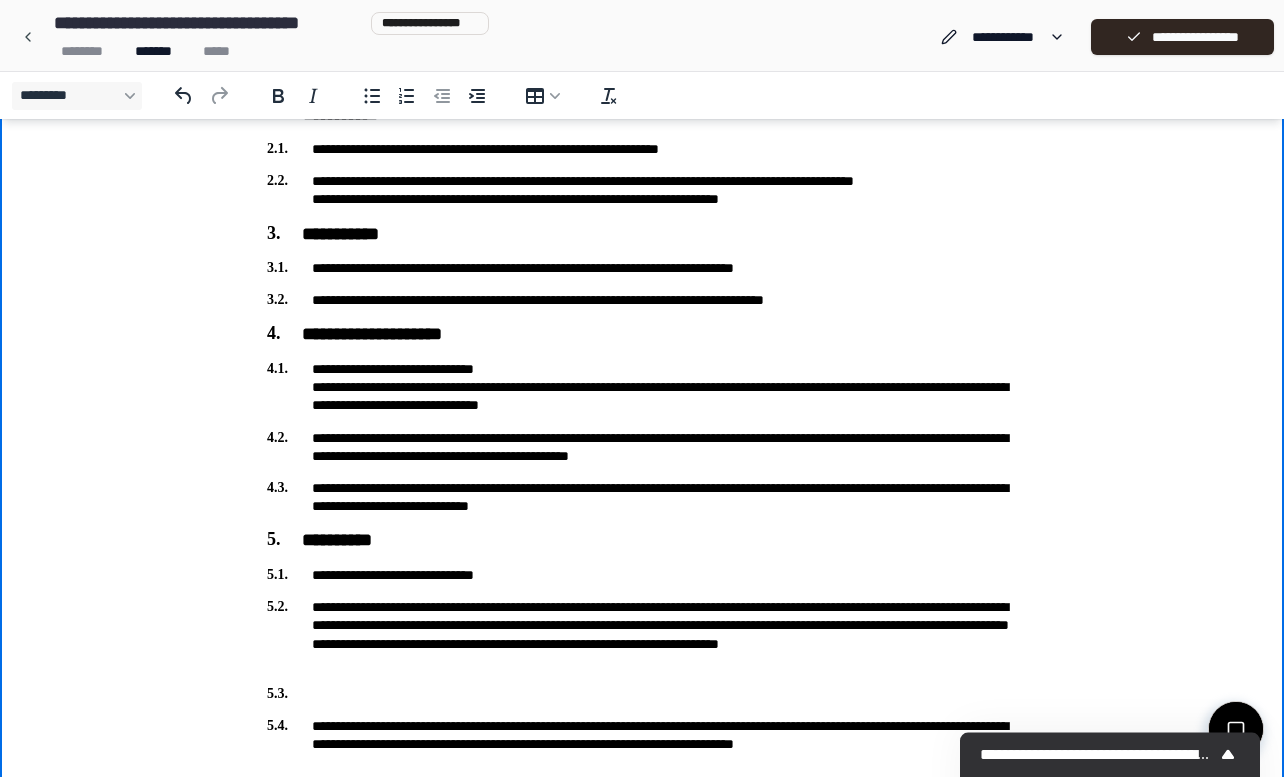 scroll, scrollTop: 443, scrollLeft: 0, axis: vertical 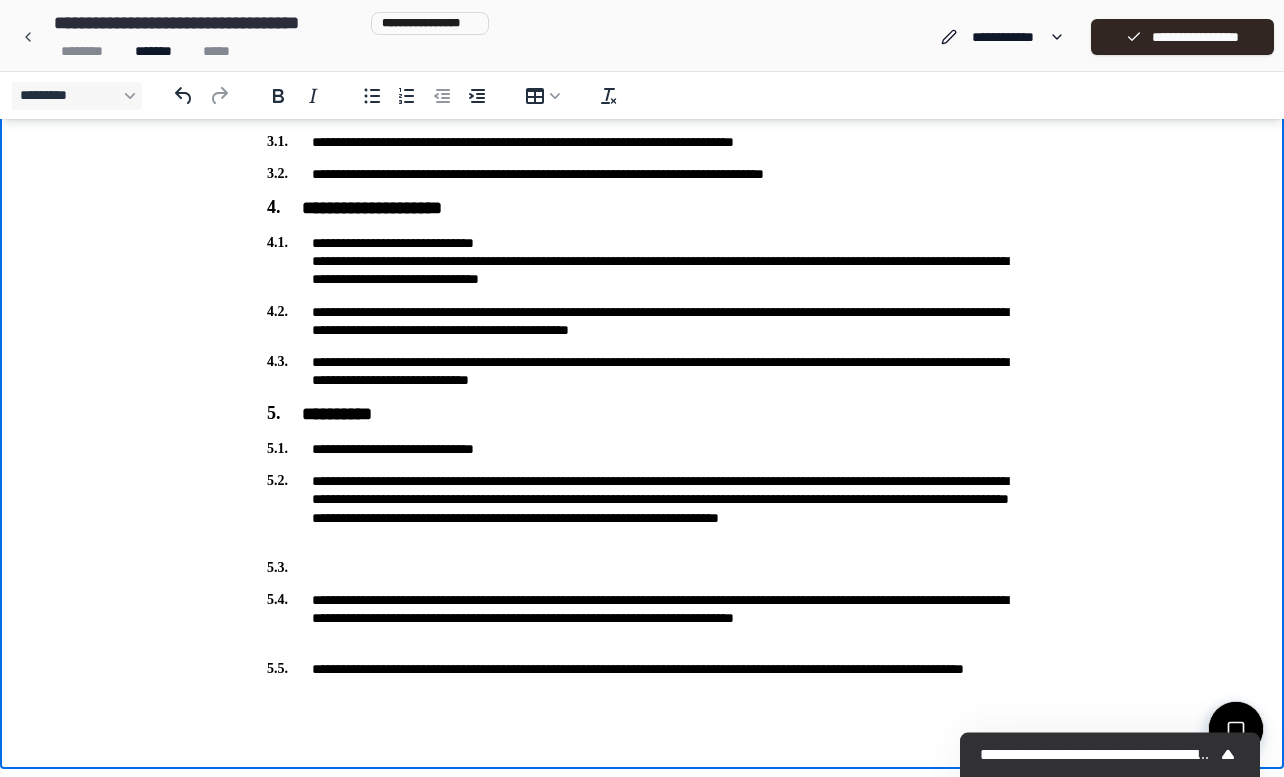 click at bounding box center [642, 568] 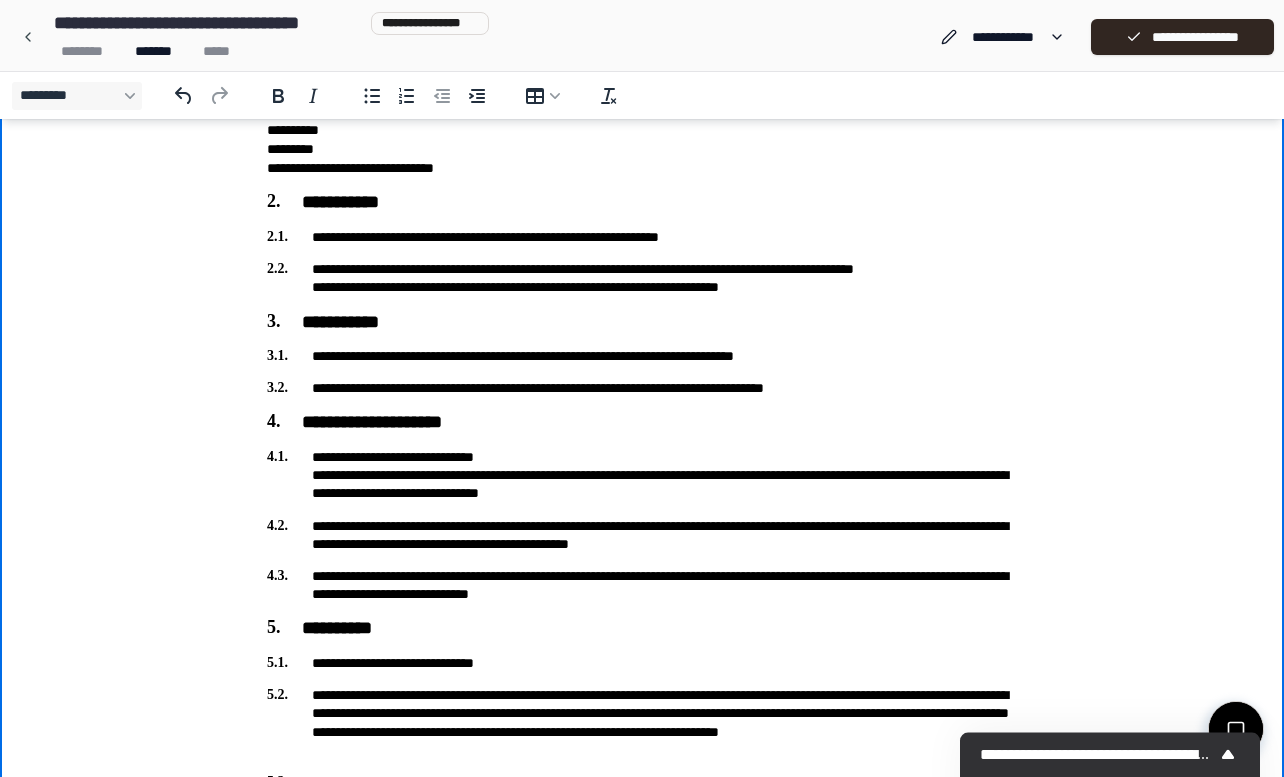 scroll, scrollTop: 294, scrollLeft: 0, axis: vertical 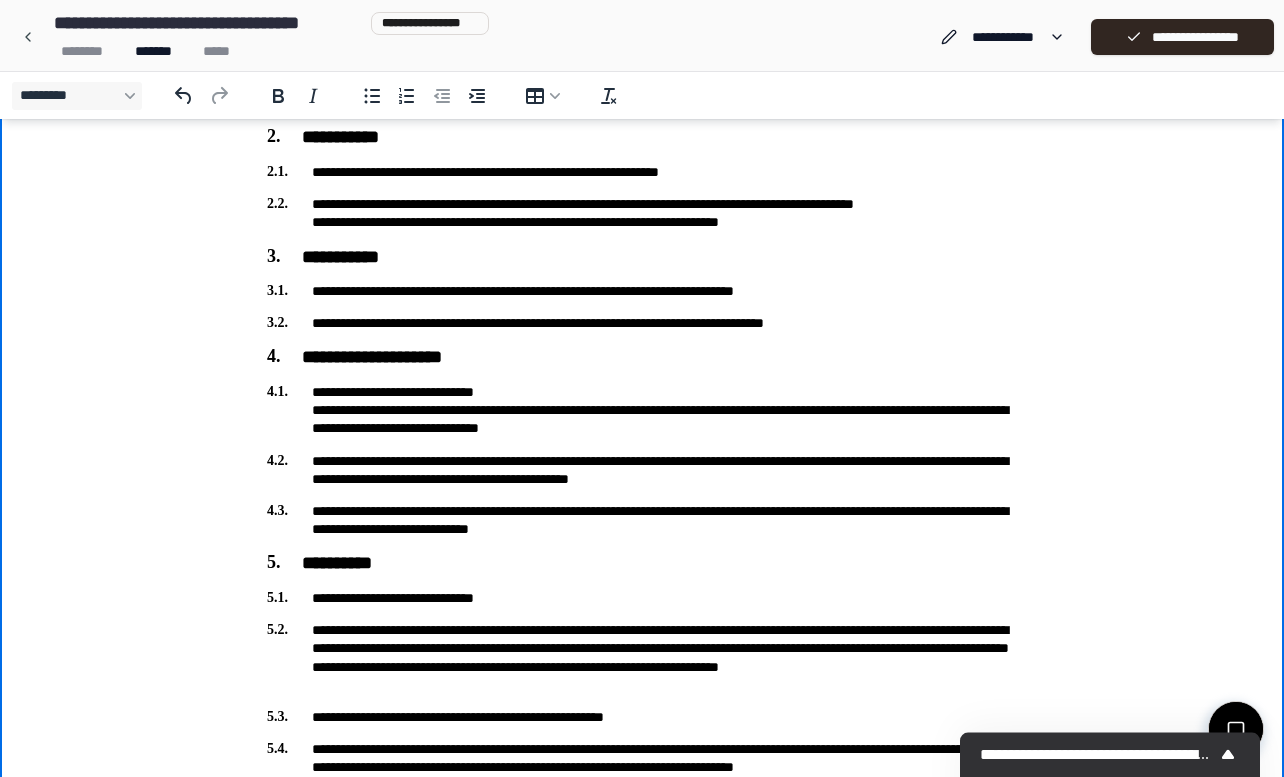 click on "**********" at bounding box center (642, 520) 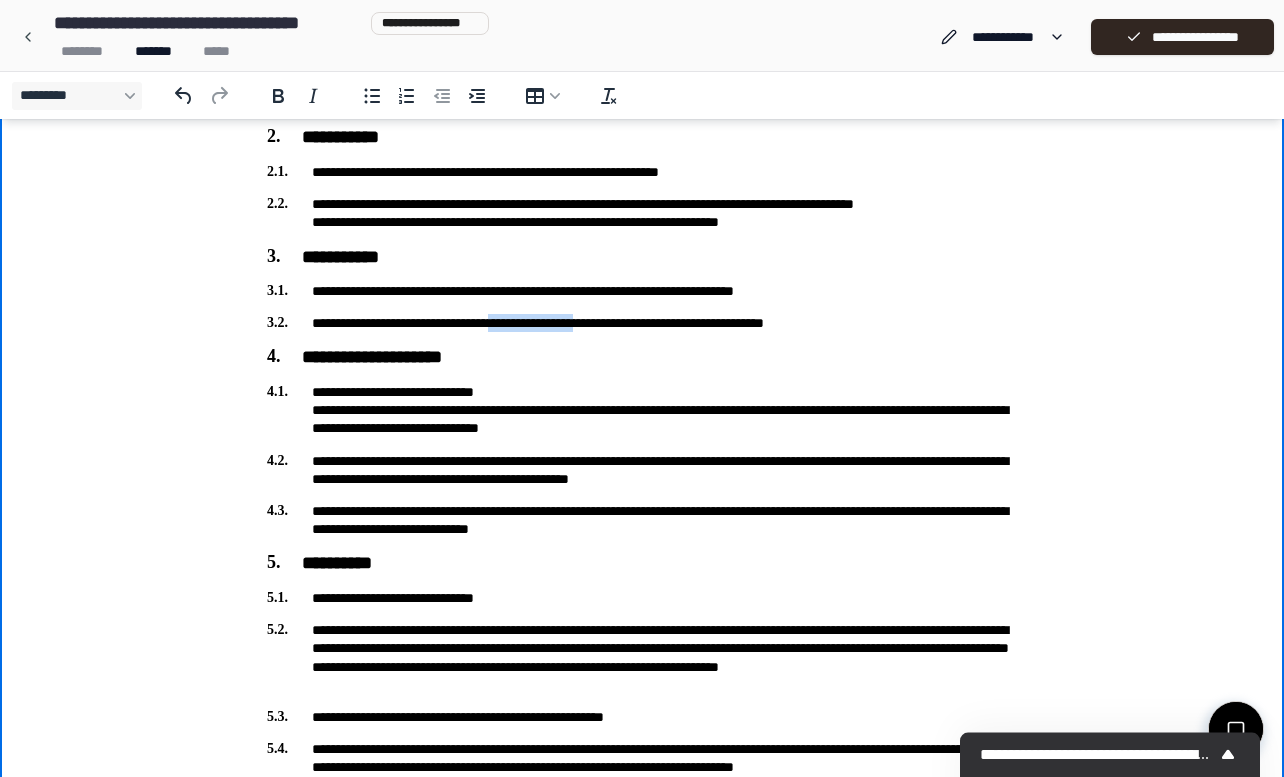 drag, startPoint x: 543, startPoint y: 319, endPoint x: 648, endPoint y: 319, distance: 105 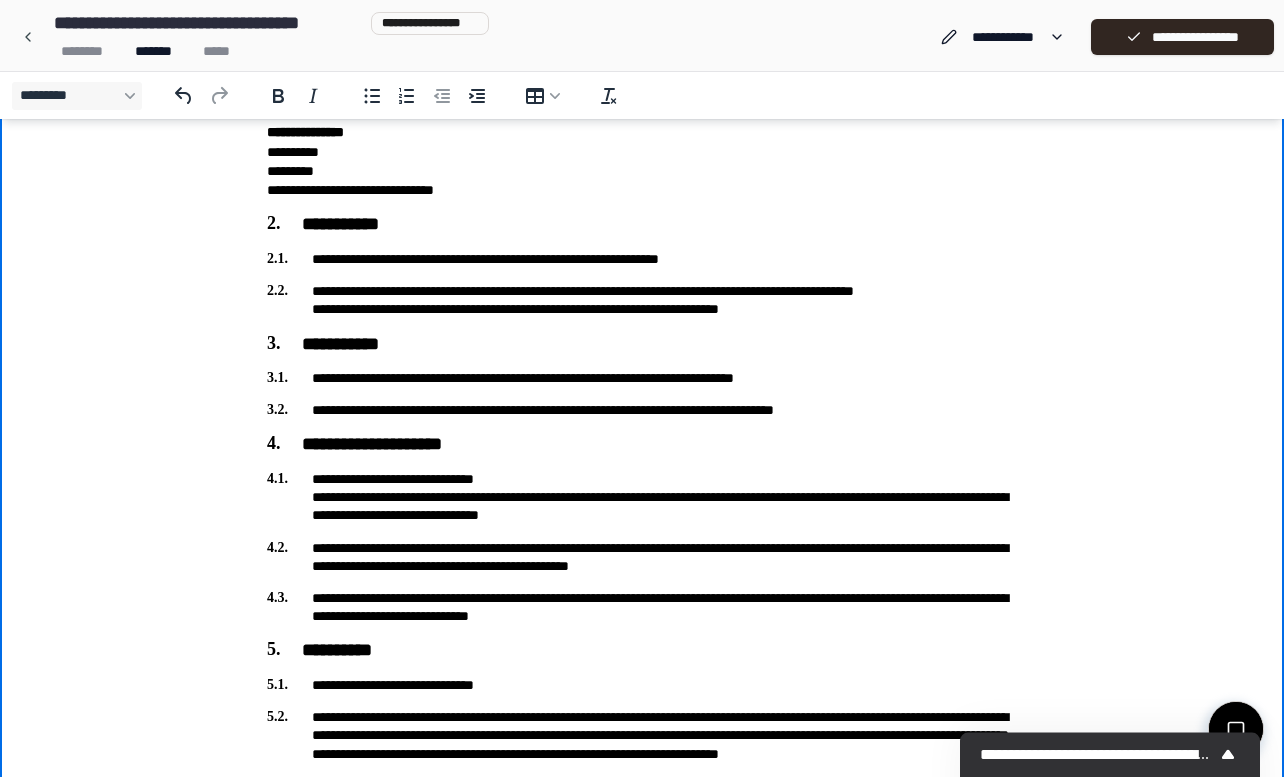 scroll, scrollTop: 263, scrollLeft: 0, axis: vertical 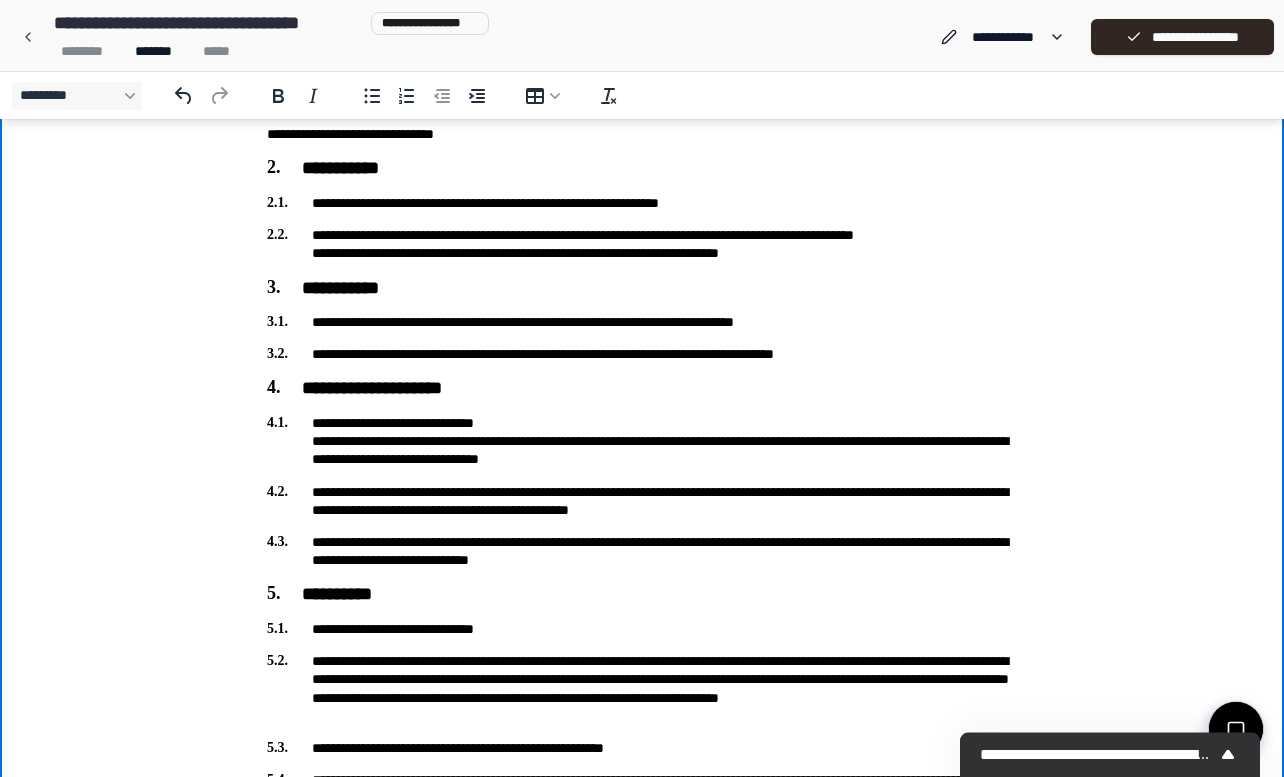 click on "**********" at bounding box center [642, 441] 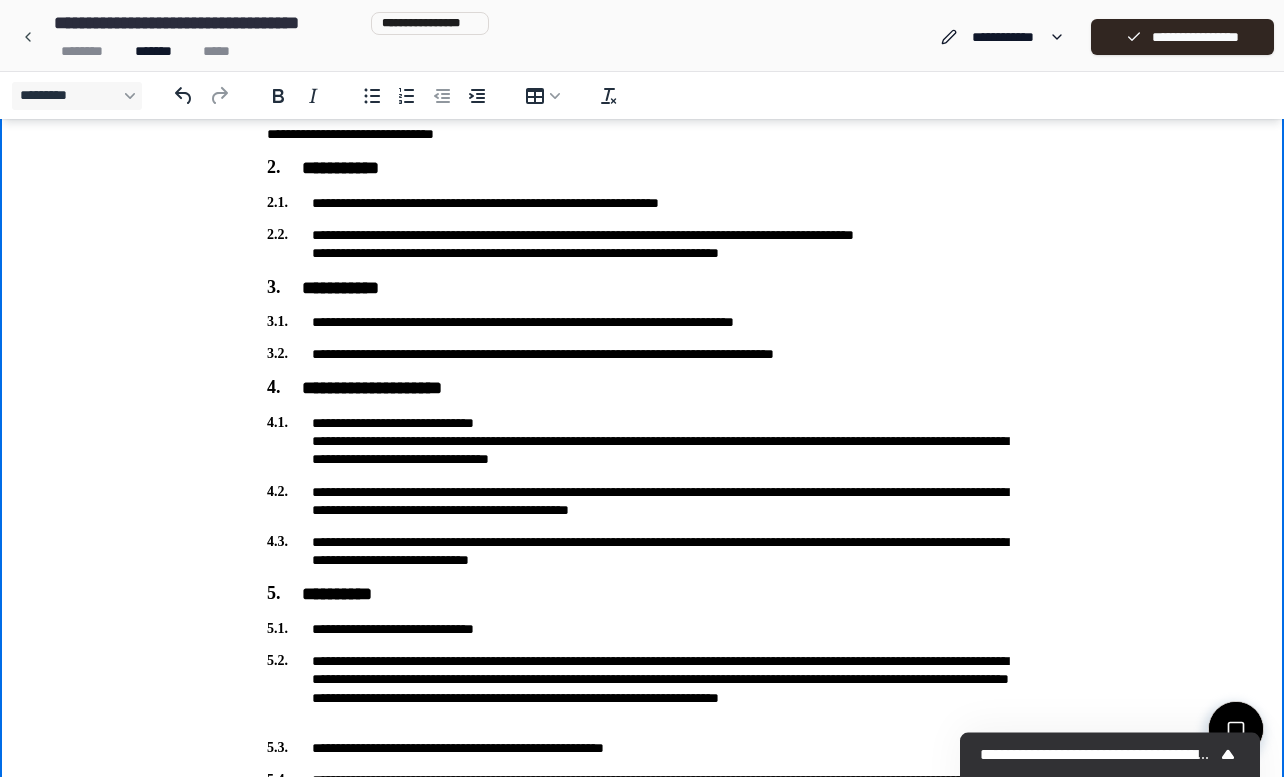 click on "**********" at bounding box center [642, 501] 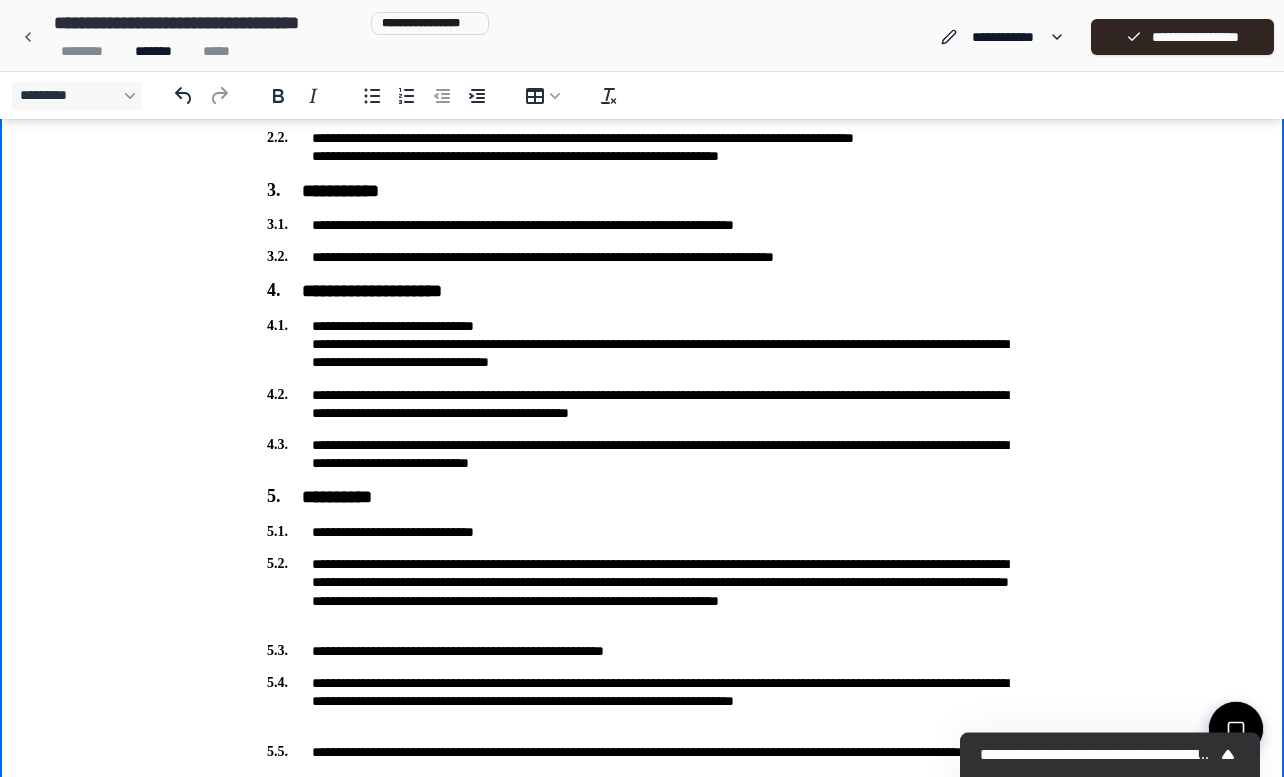 scroll, scrollTop: 443, scrollLeft: 0, axis: vertical 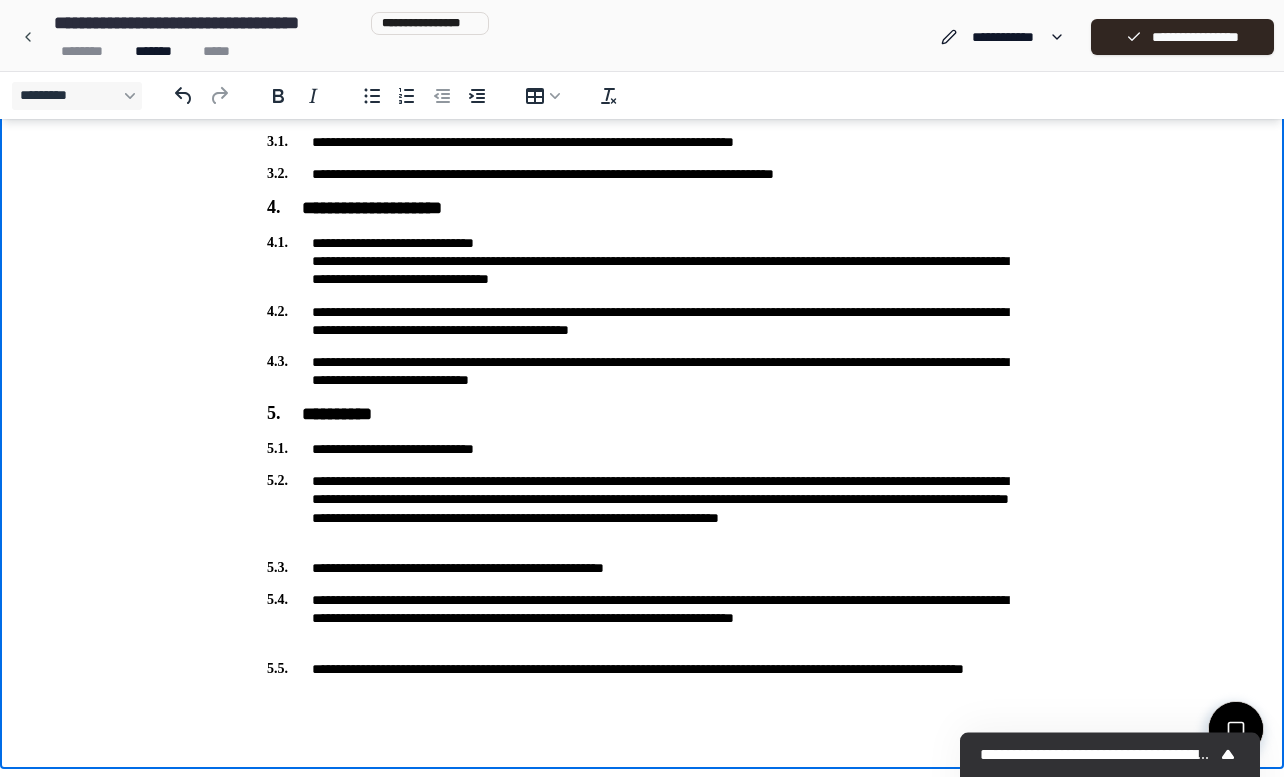 click on "**********" at bounding box center [642, 568] 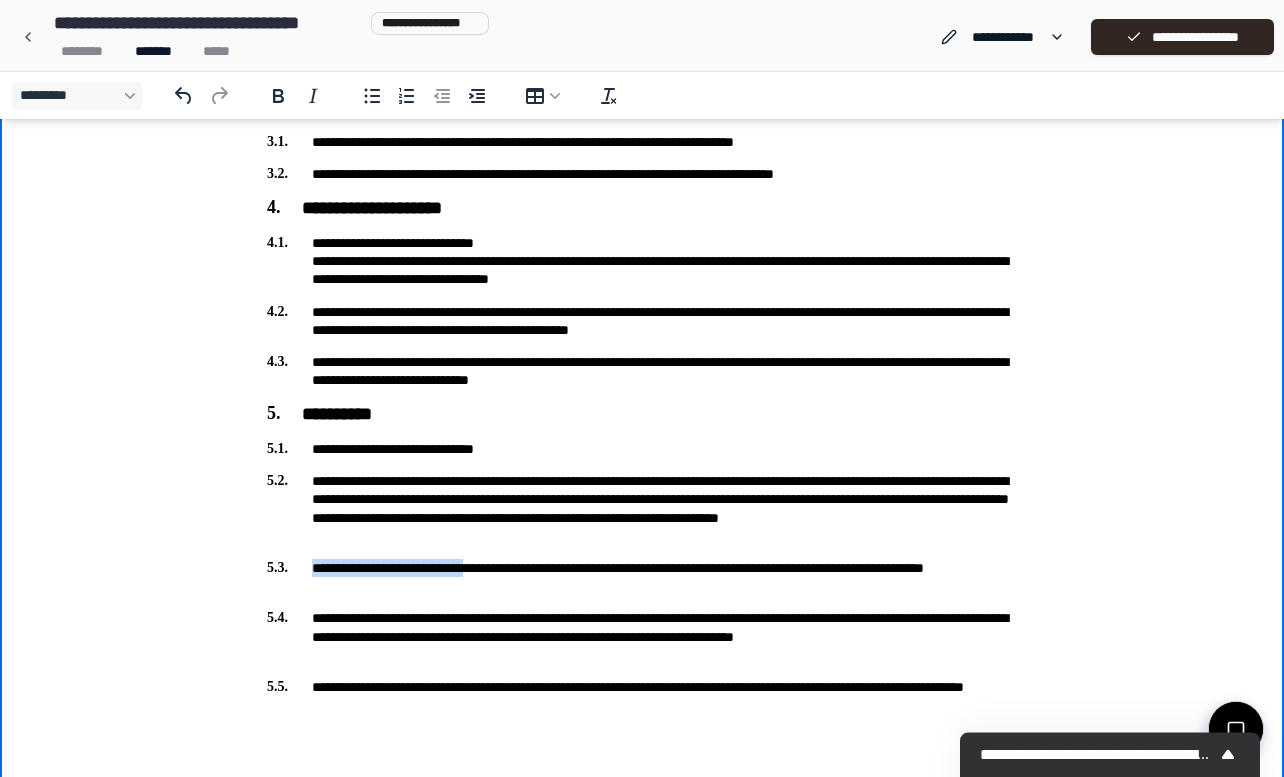 drag, startPoint x: 311, startPoint y: 568, endPoint x: 488, endPoint y: 569, distance: 177.00282 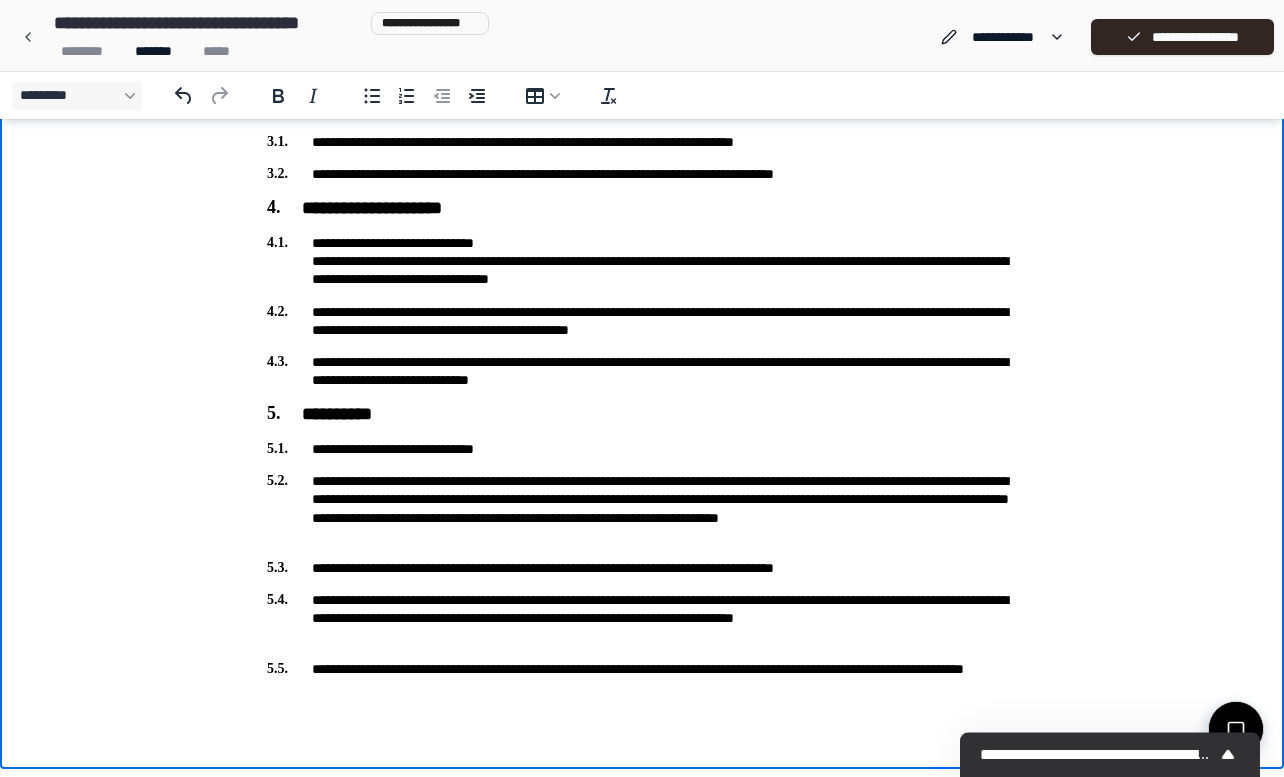 click on "**********" at bounding box center [642, 568] 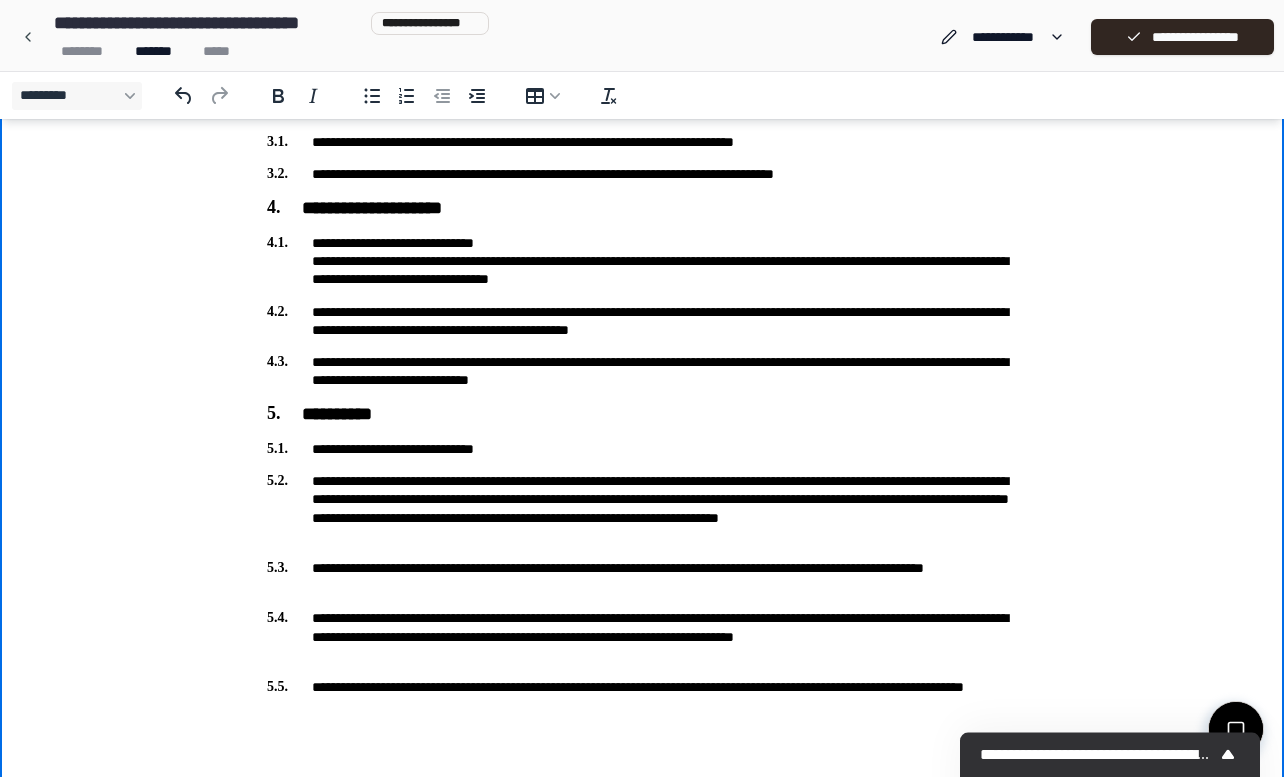 click on "**********" at bounding box center [642, 636] 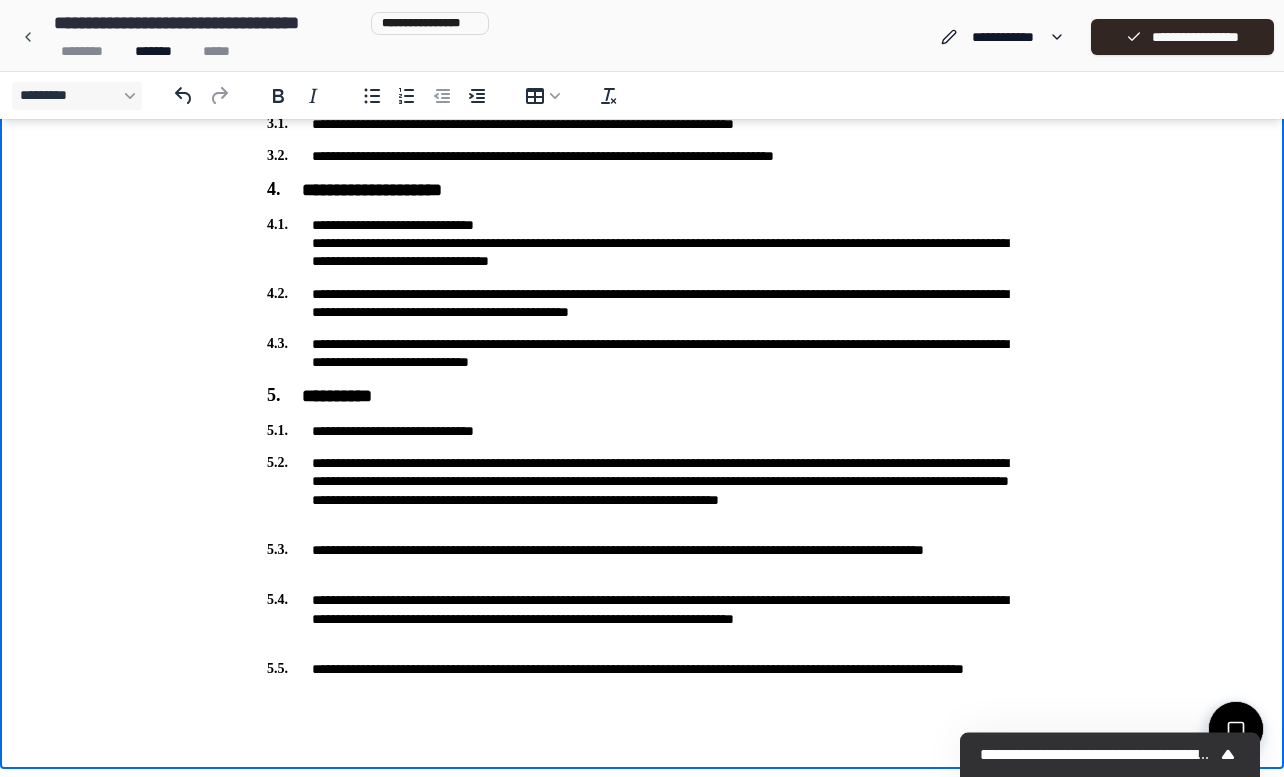 click on "**********" at bounding box center [642, 618] 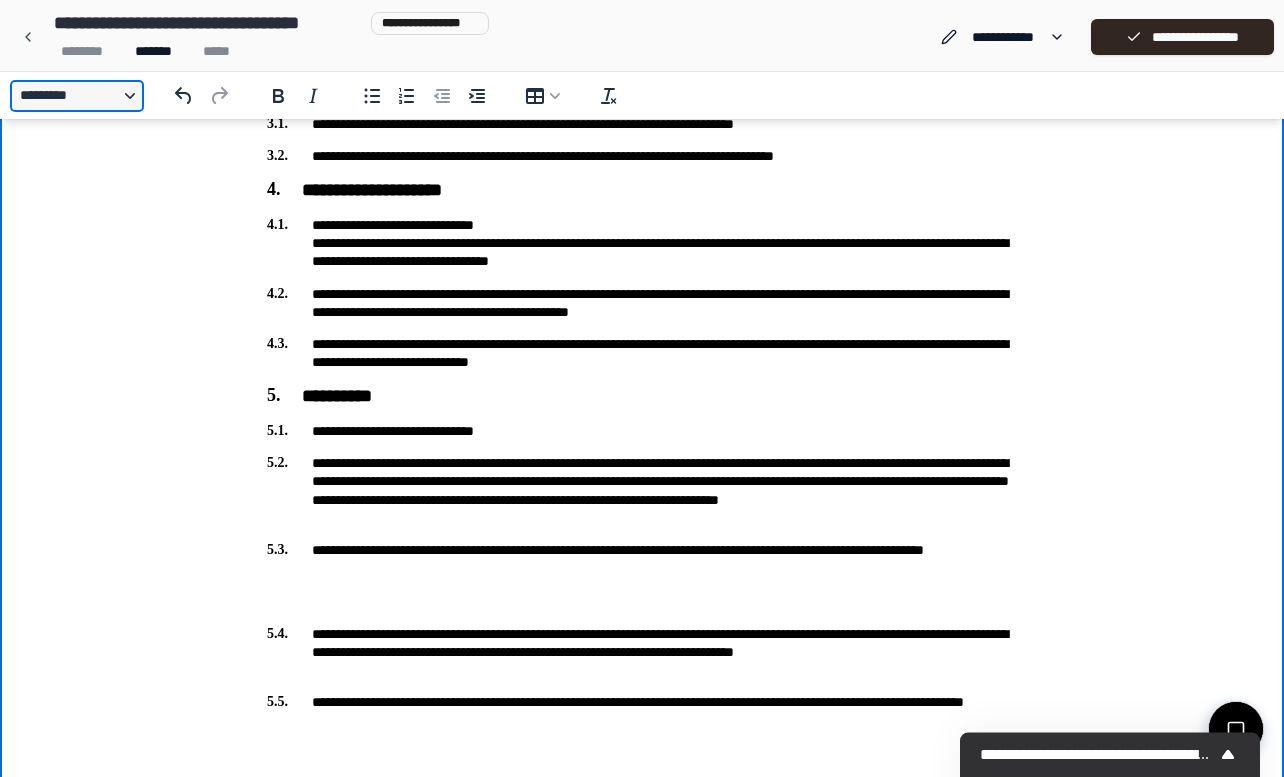 click on "*********" at bounding box center [77, 96] 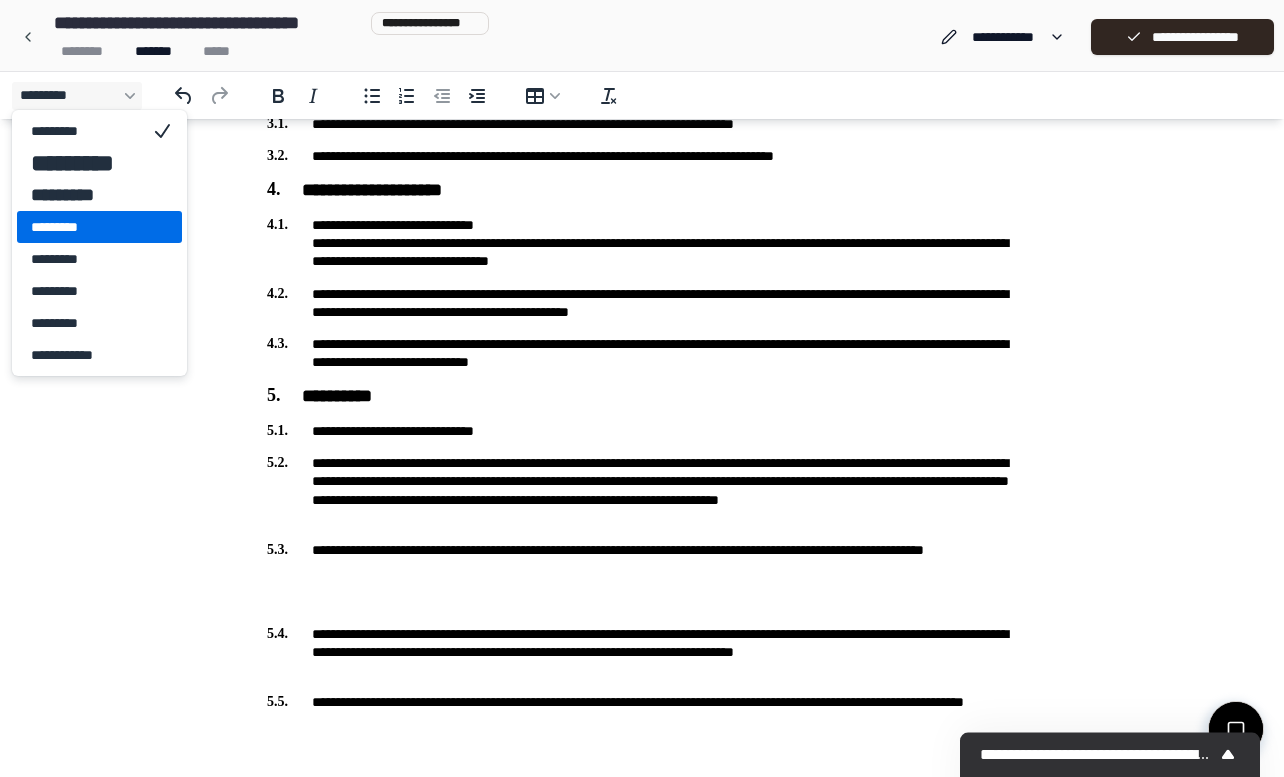click on "*********" at bounding box center [85, 227] 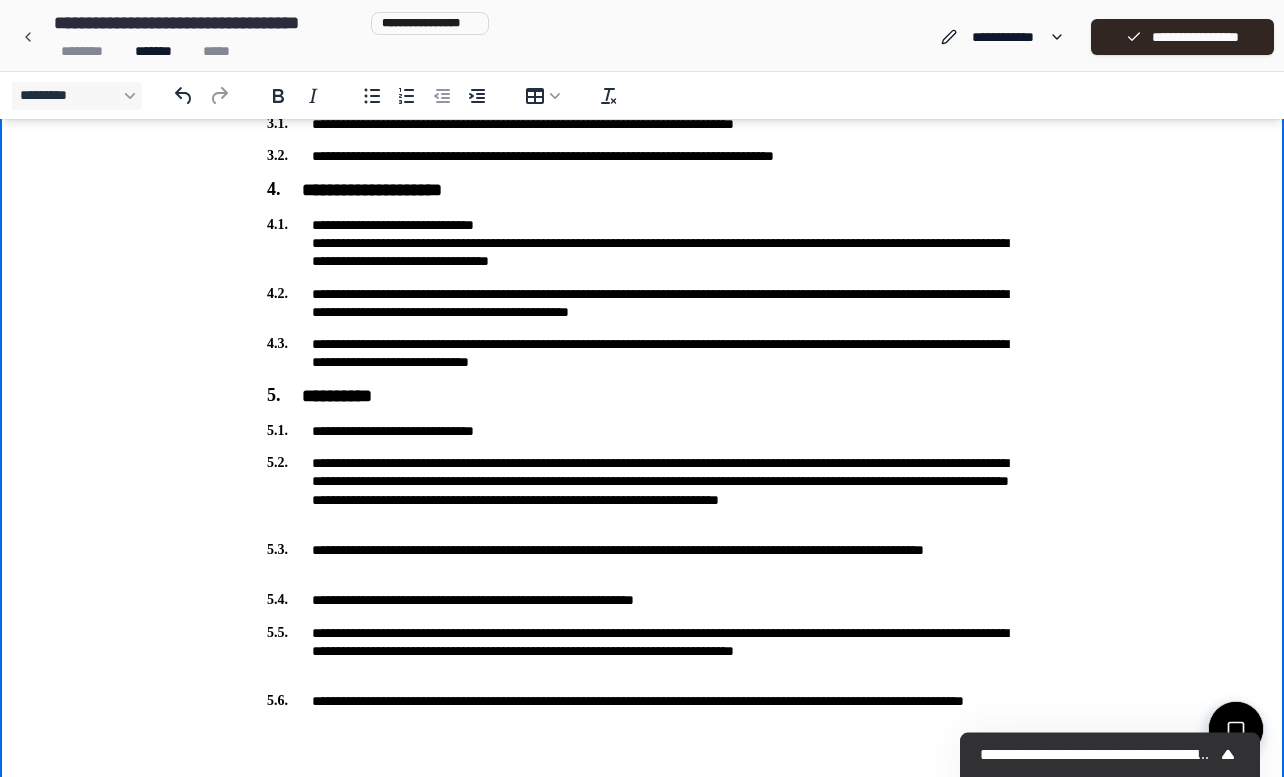 click on "**********" at bounding box center [642, 651] 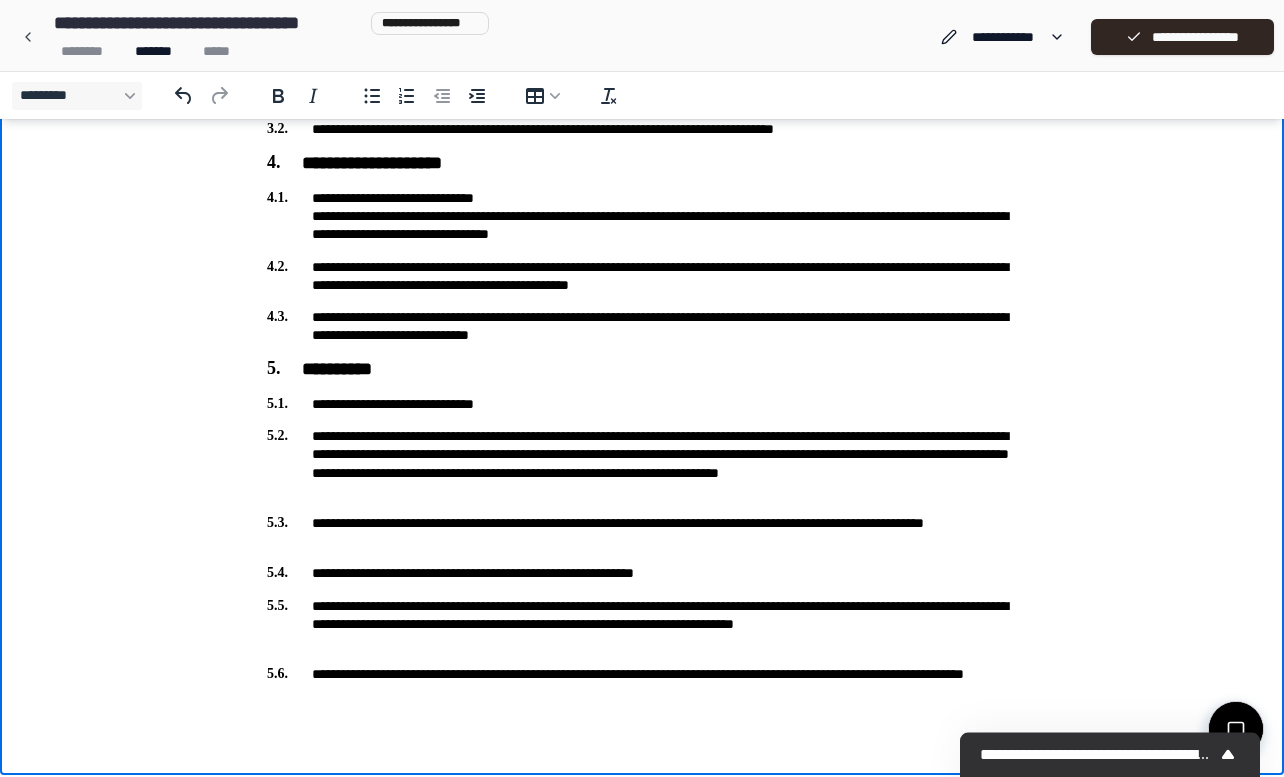 scroll, scrollTop: 494, scrollLeft: 0, axis: vertical 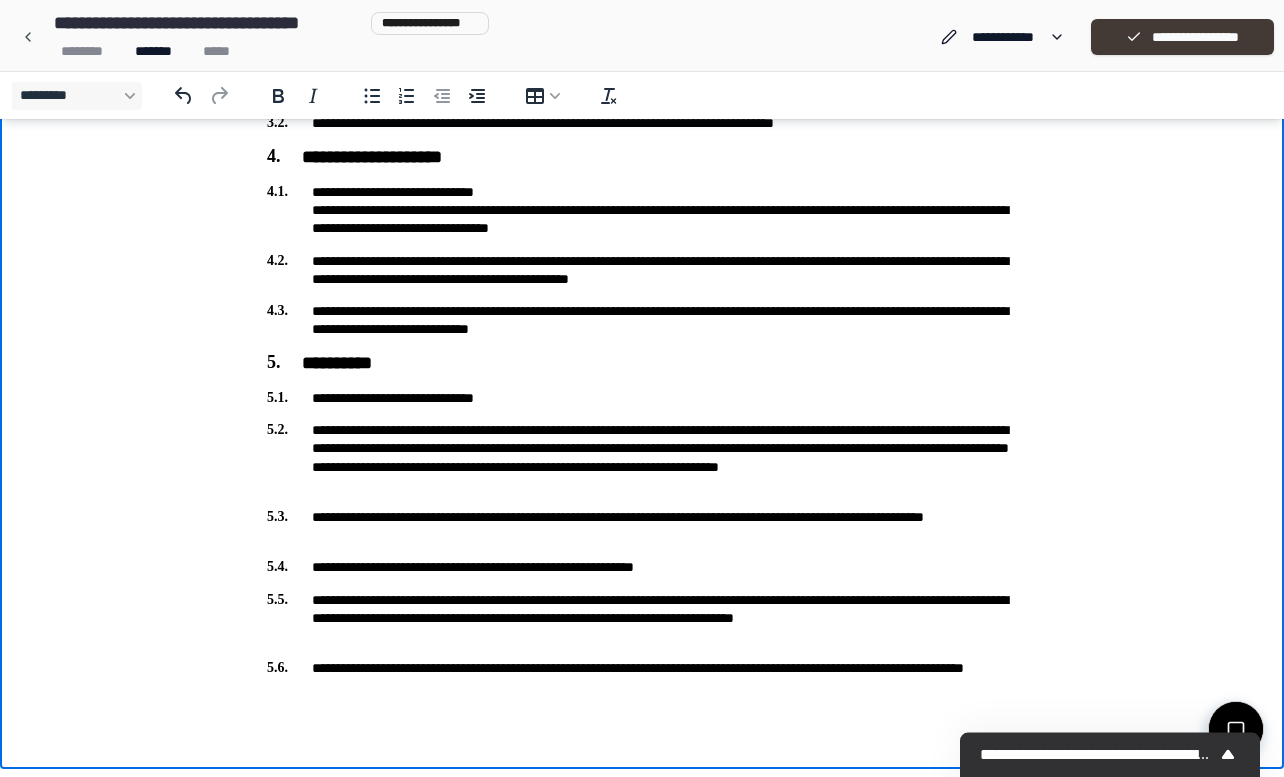 click on "**********" at bounding box center [1182, 37] 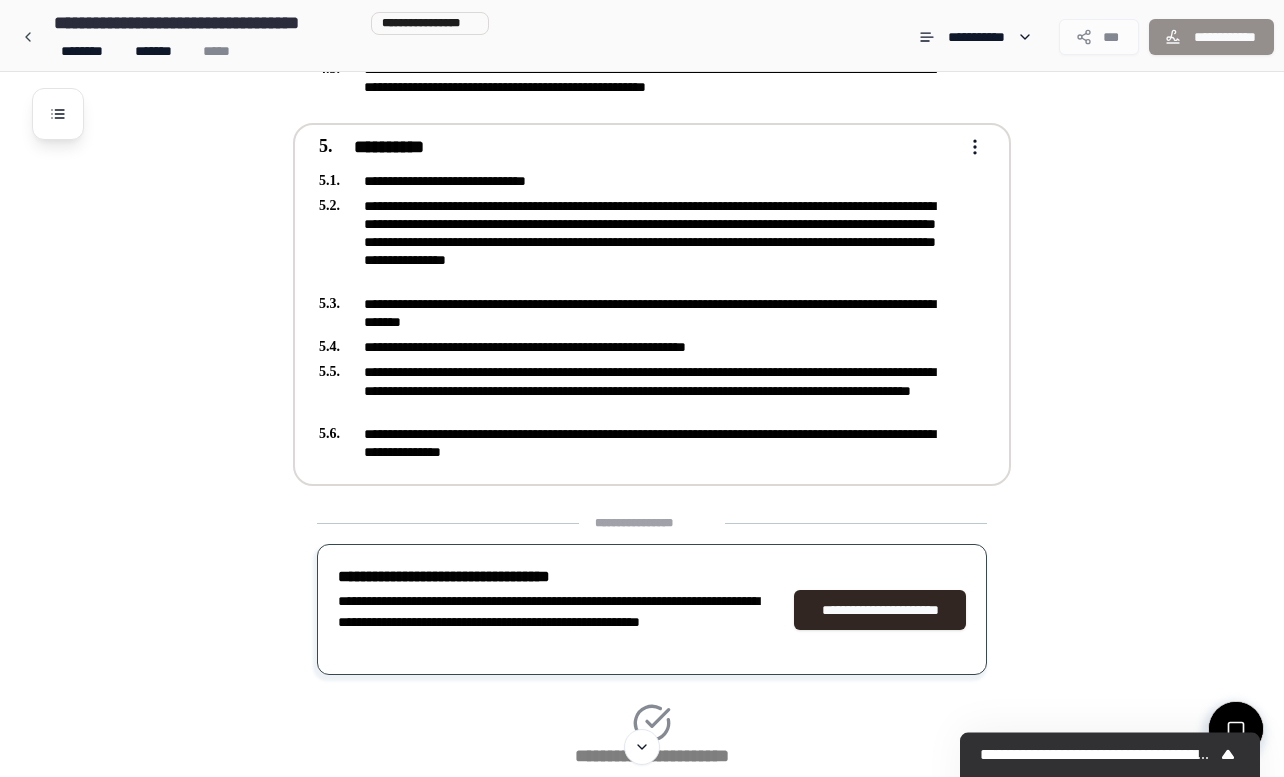 scroll, scrollTop: 922, scrollLeft: 0, axis: vertical 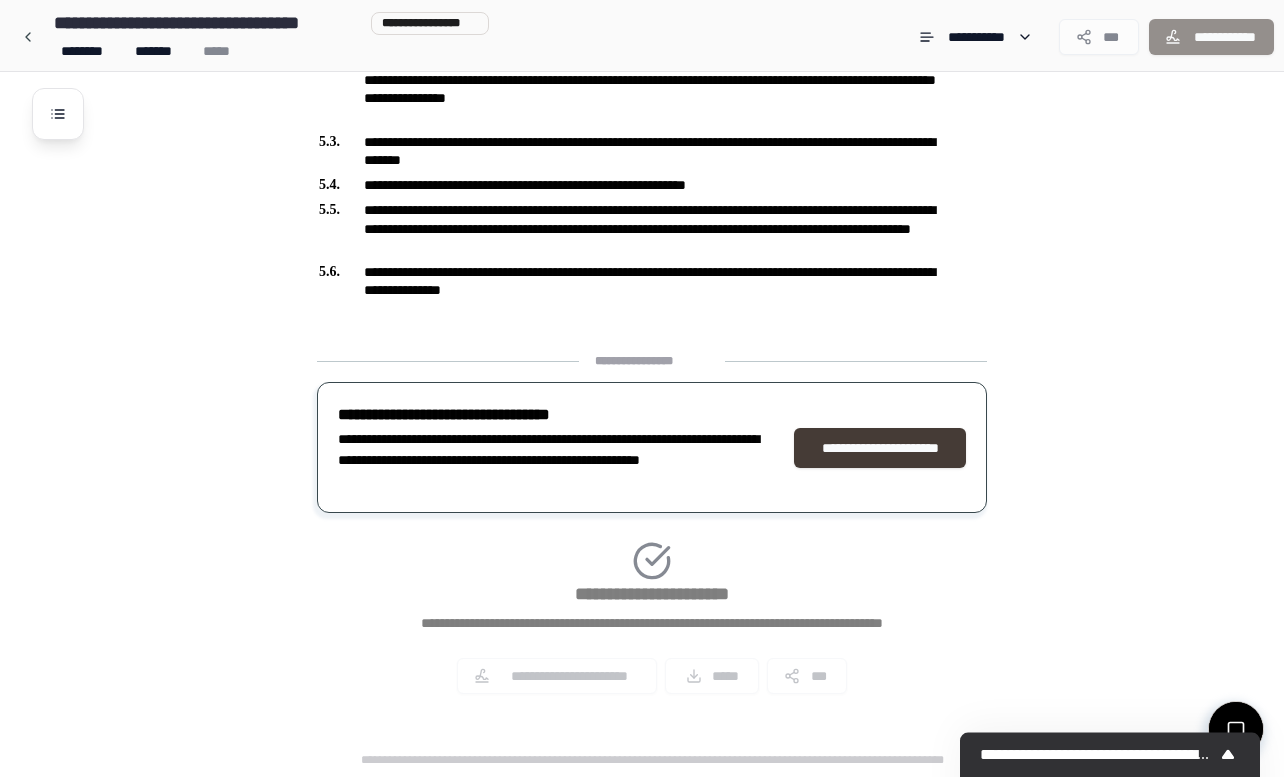 click on "**********" at bounding box center (880, 448) 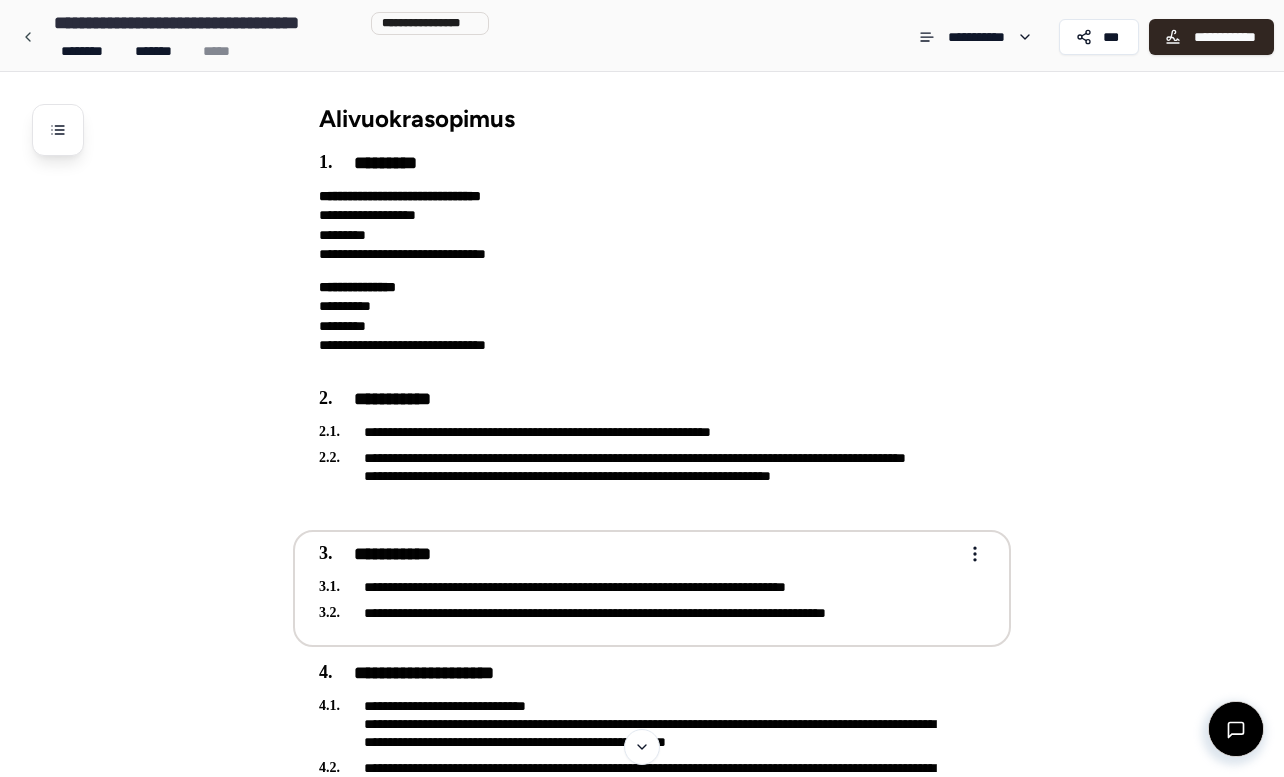 scroll, scrollTop: 0, scrollLeft: 0, axis: both 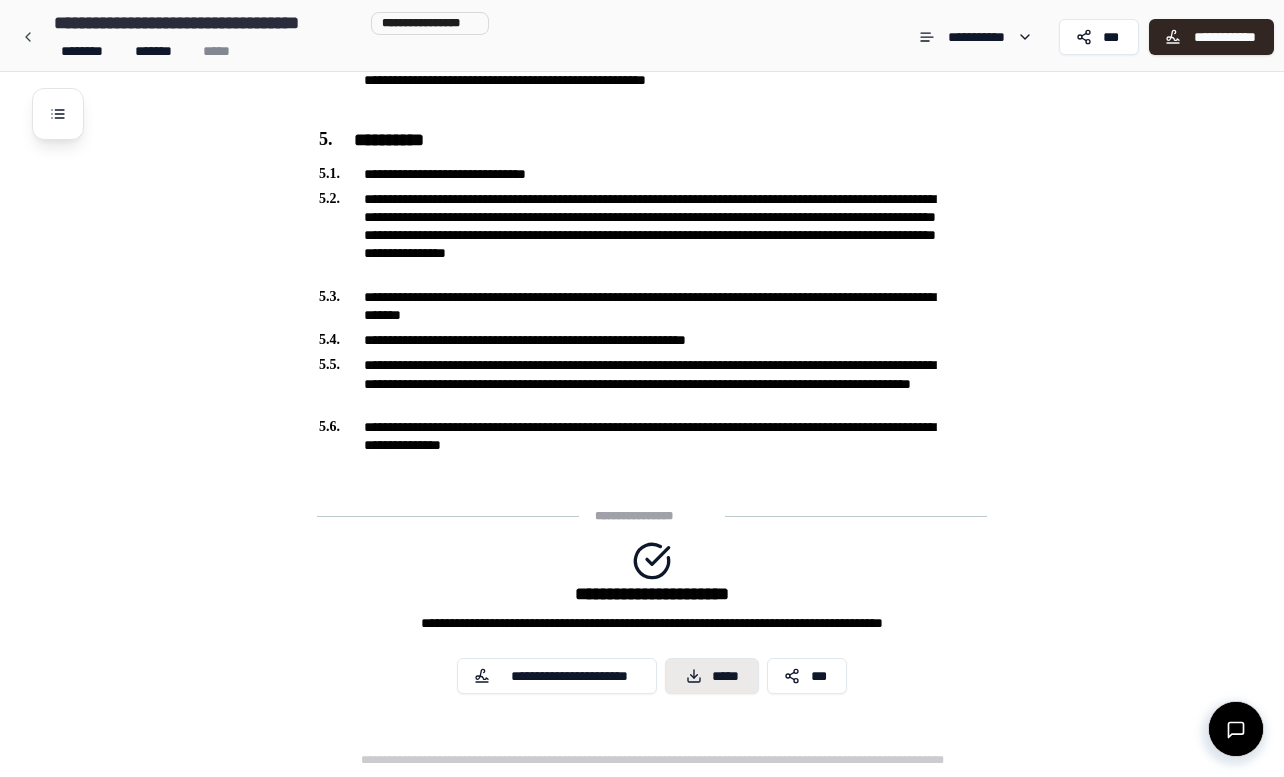 click on "*****" at bounding box center (712, 676) 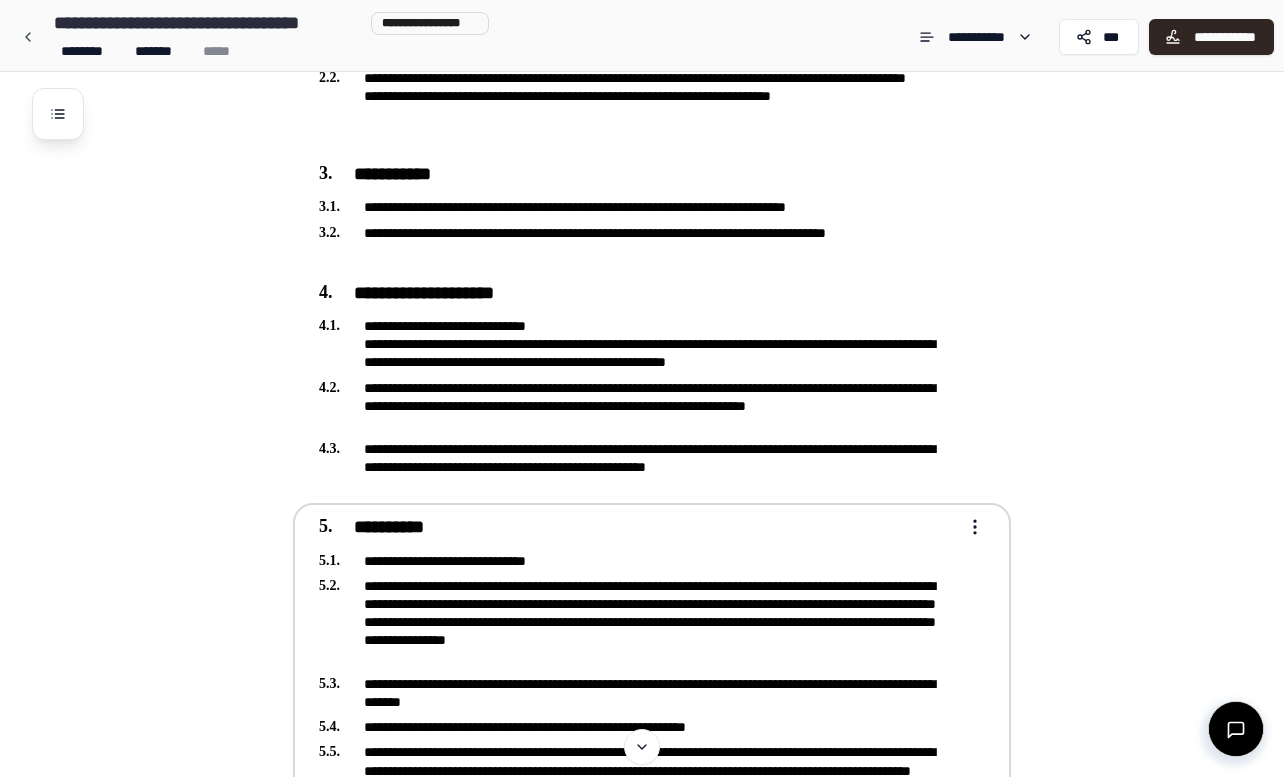 scroll, scrollTop: 0, scrollLeft: 0, axis: both 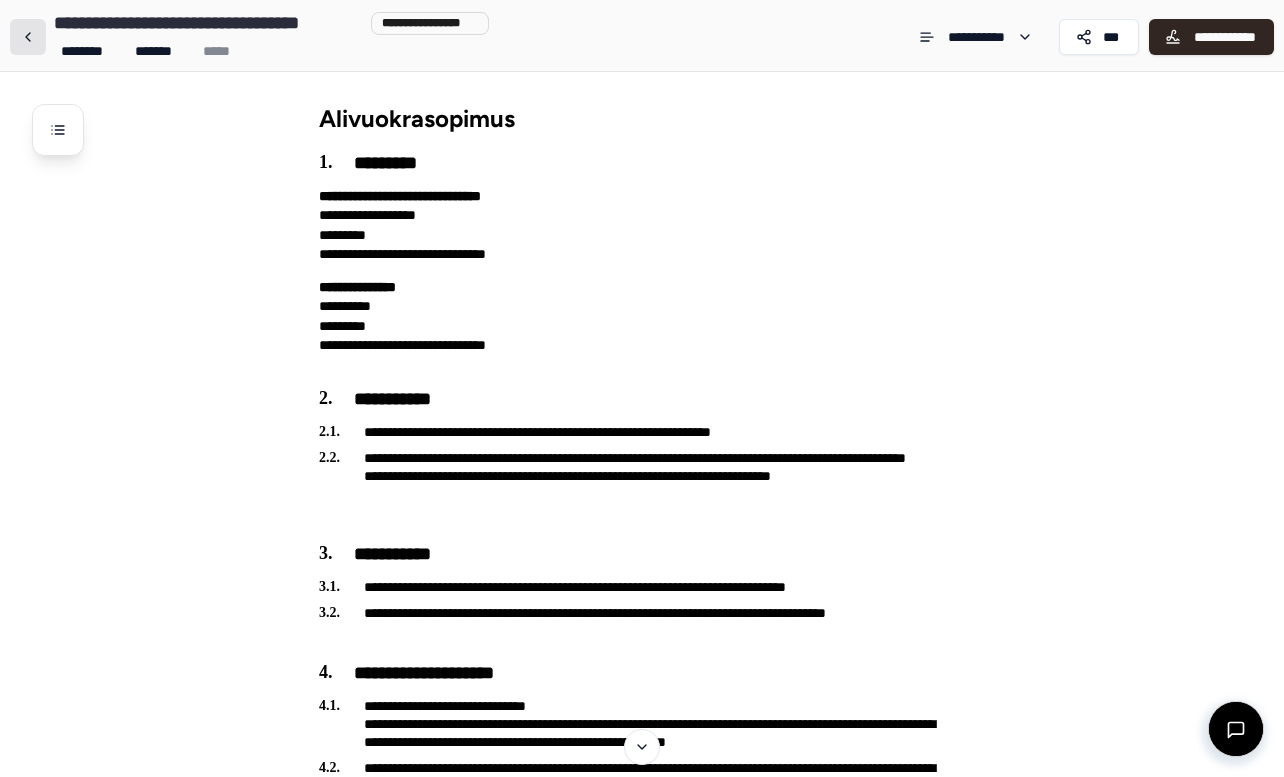 click at bounding box center (28, 37) 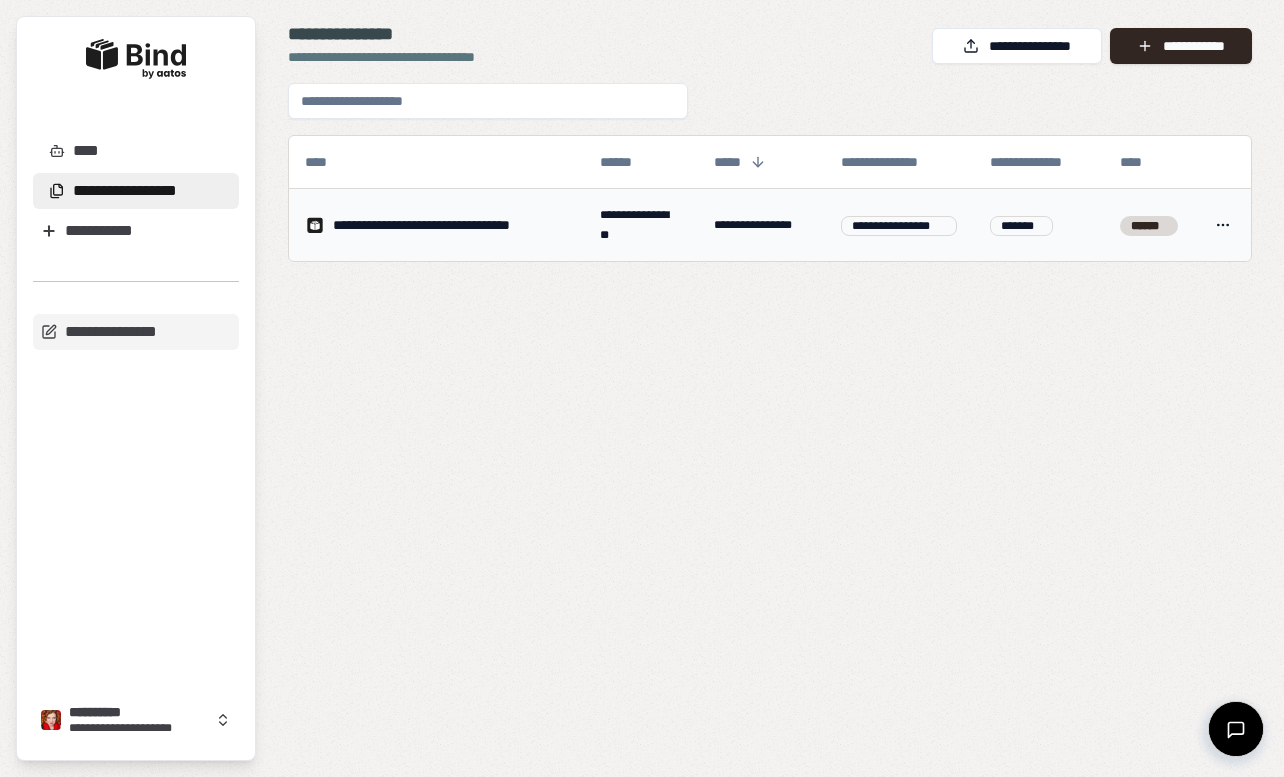 click on "****" at bounding box center [1223, 225] 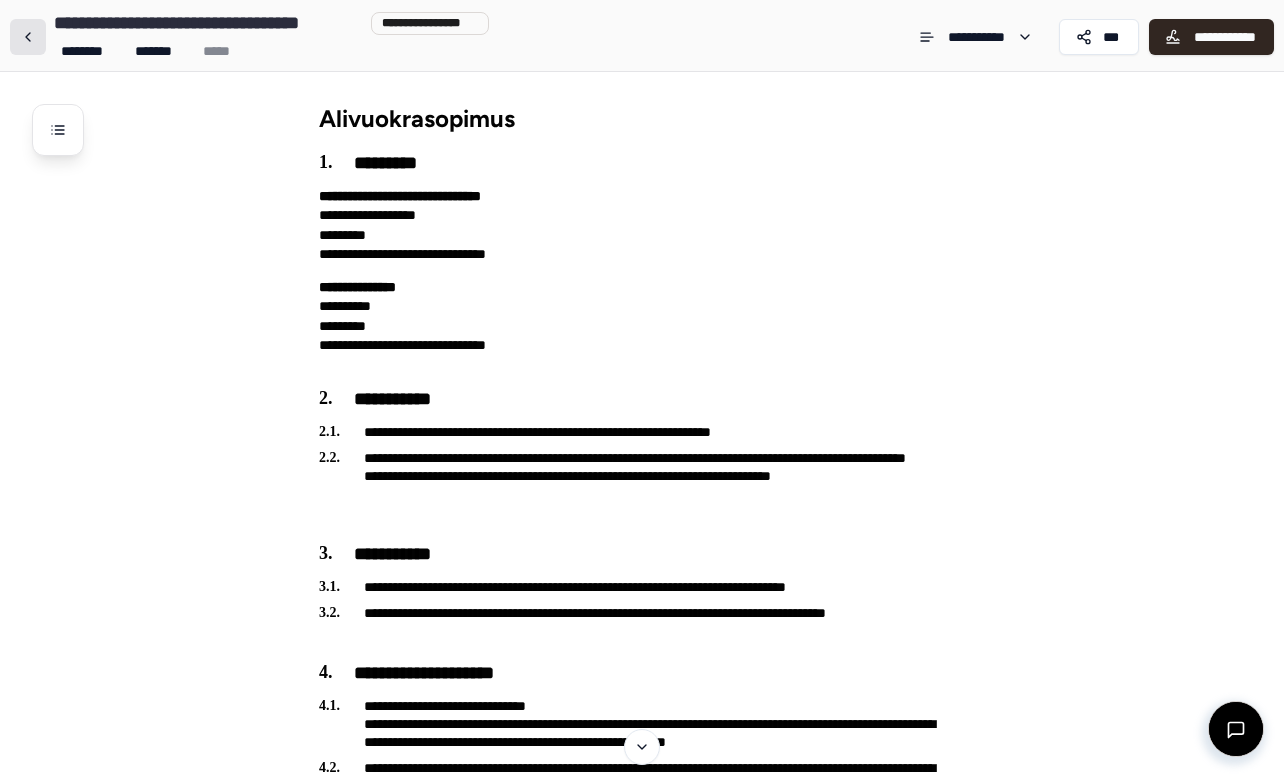 click at bounding box center (28, 37) 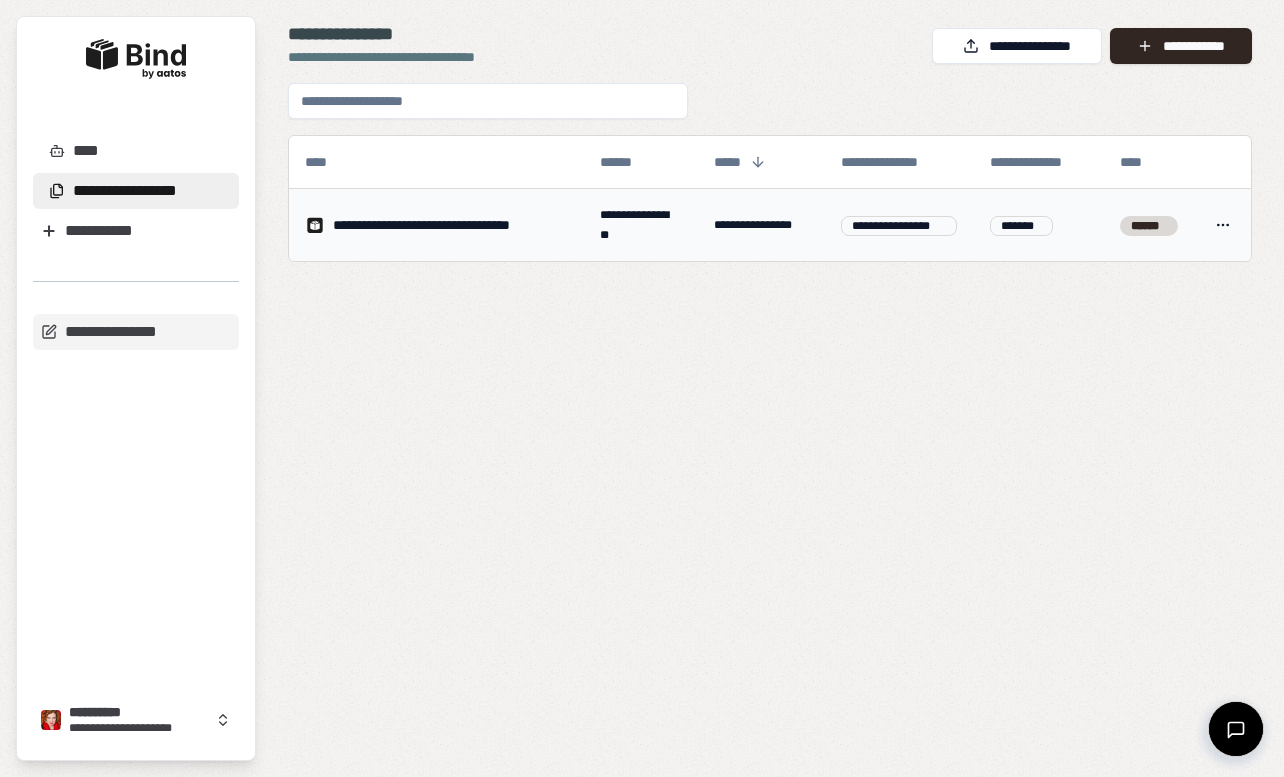 click on "**********" at bounding box center (642, 388) 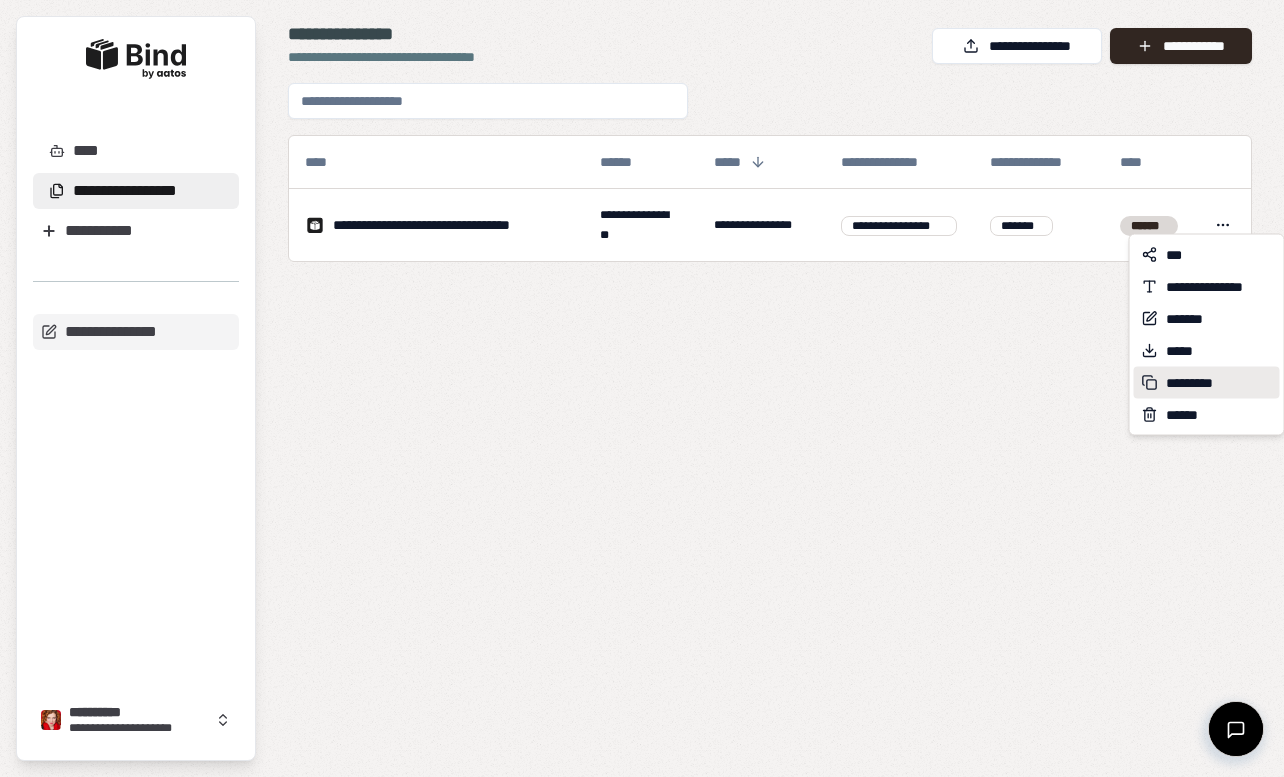 click on "*********" at bounding box center [1196, 383] 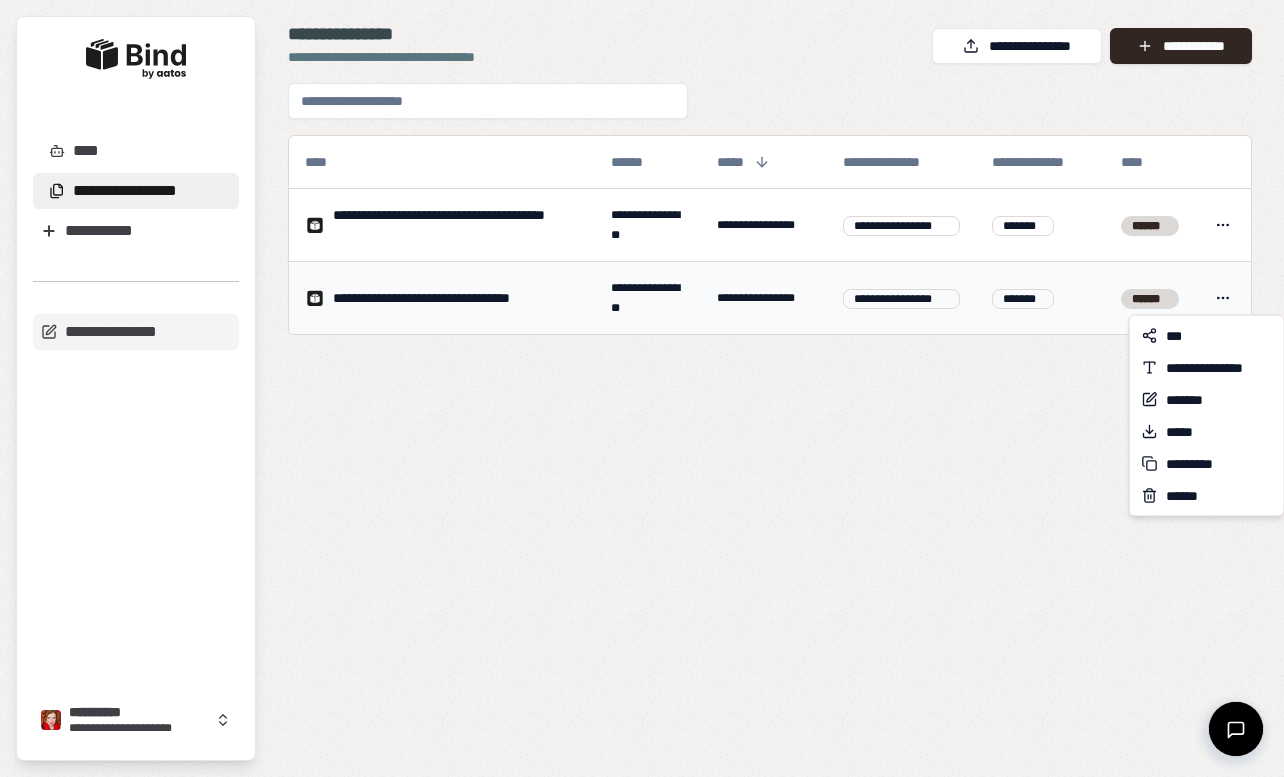 click on "**********" at bounding box center (642, 388) 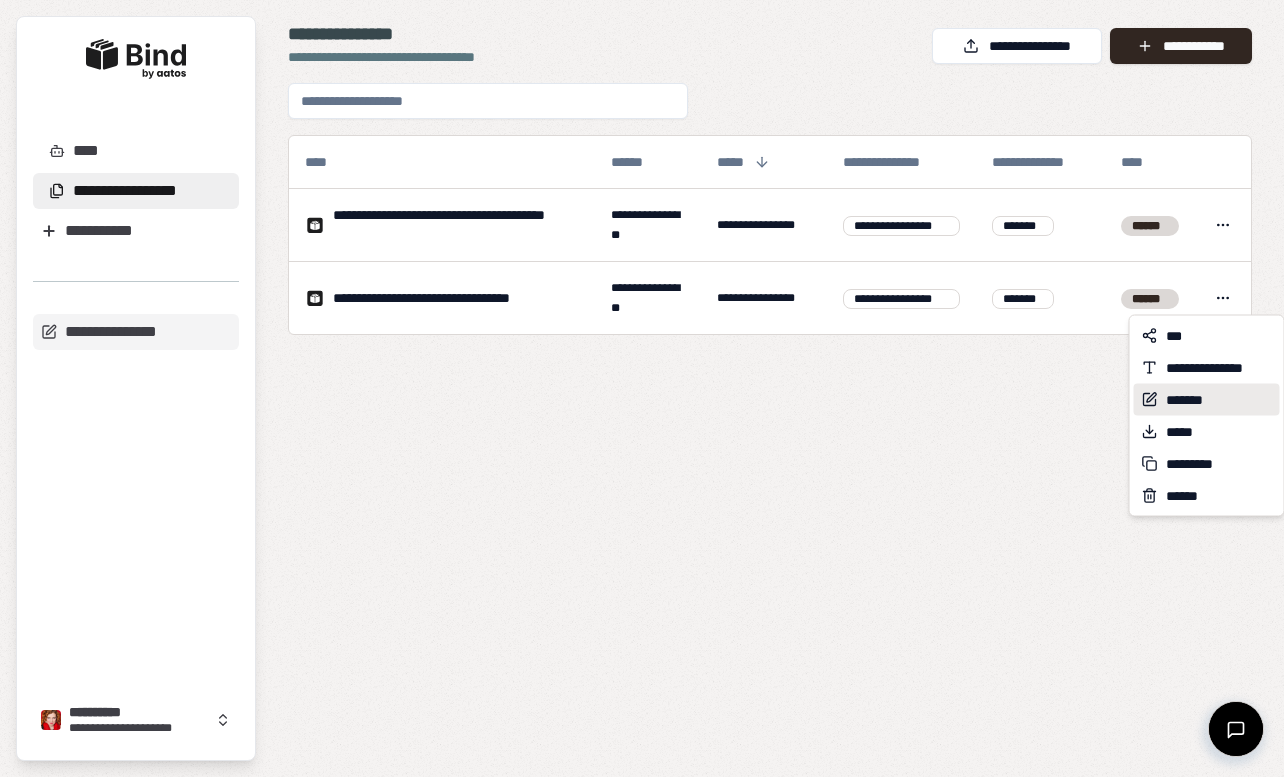 click on "*******" at bounding box center [1194, 400] 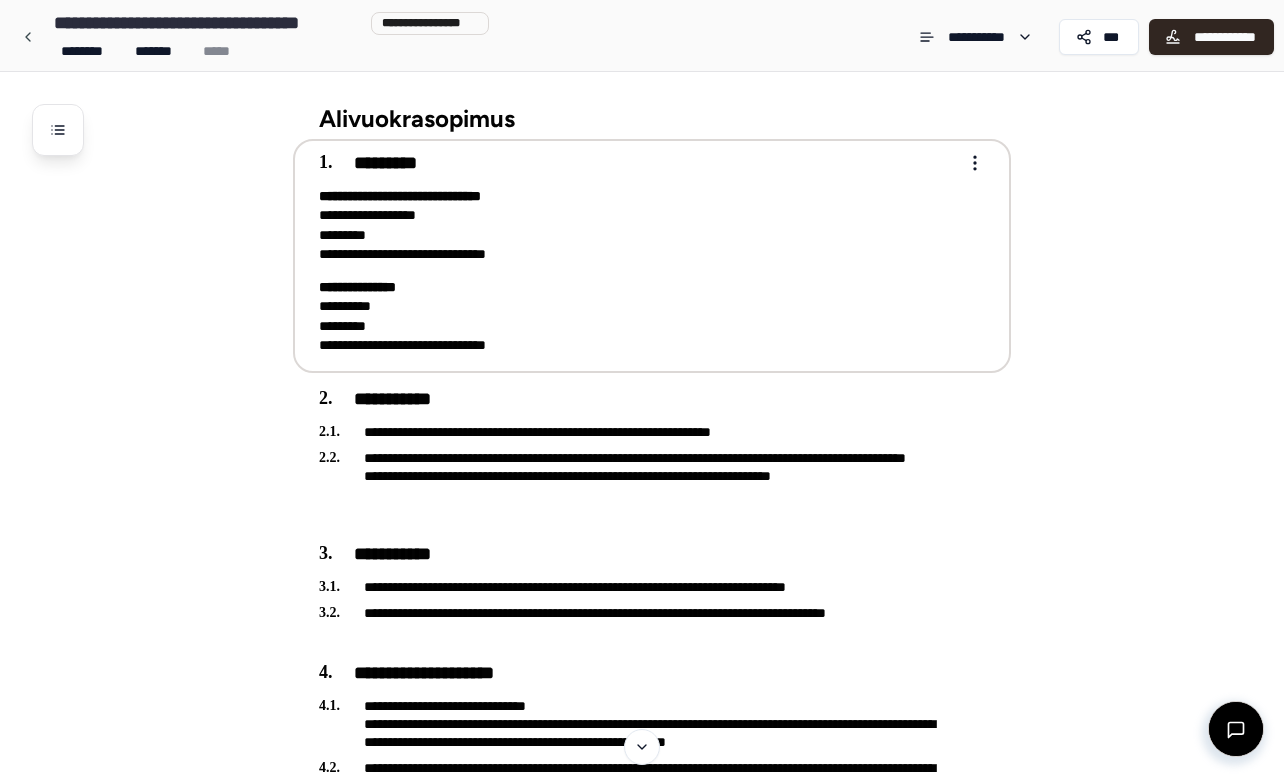 click on "**********" at bounding box center (638, 316) 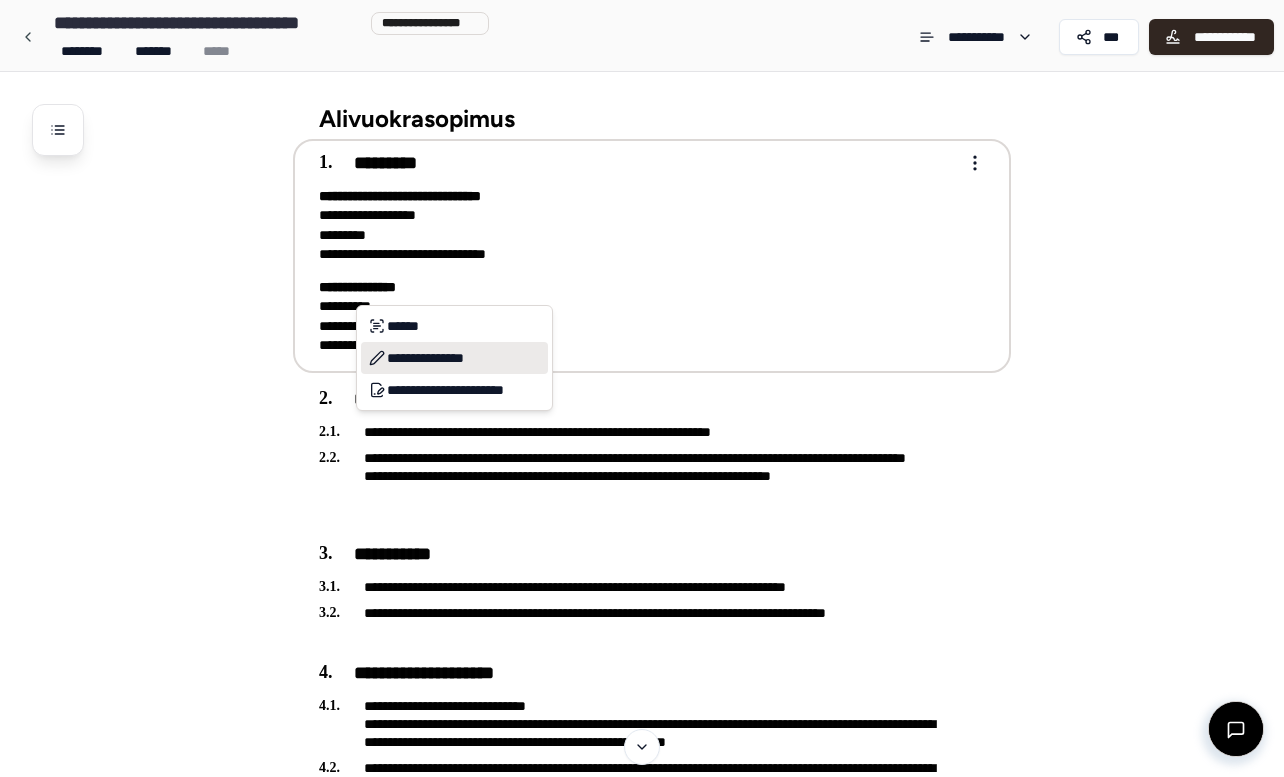 click on "**********" at bounding box center [454, 358] 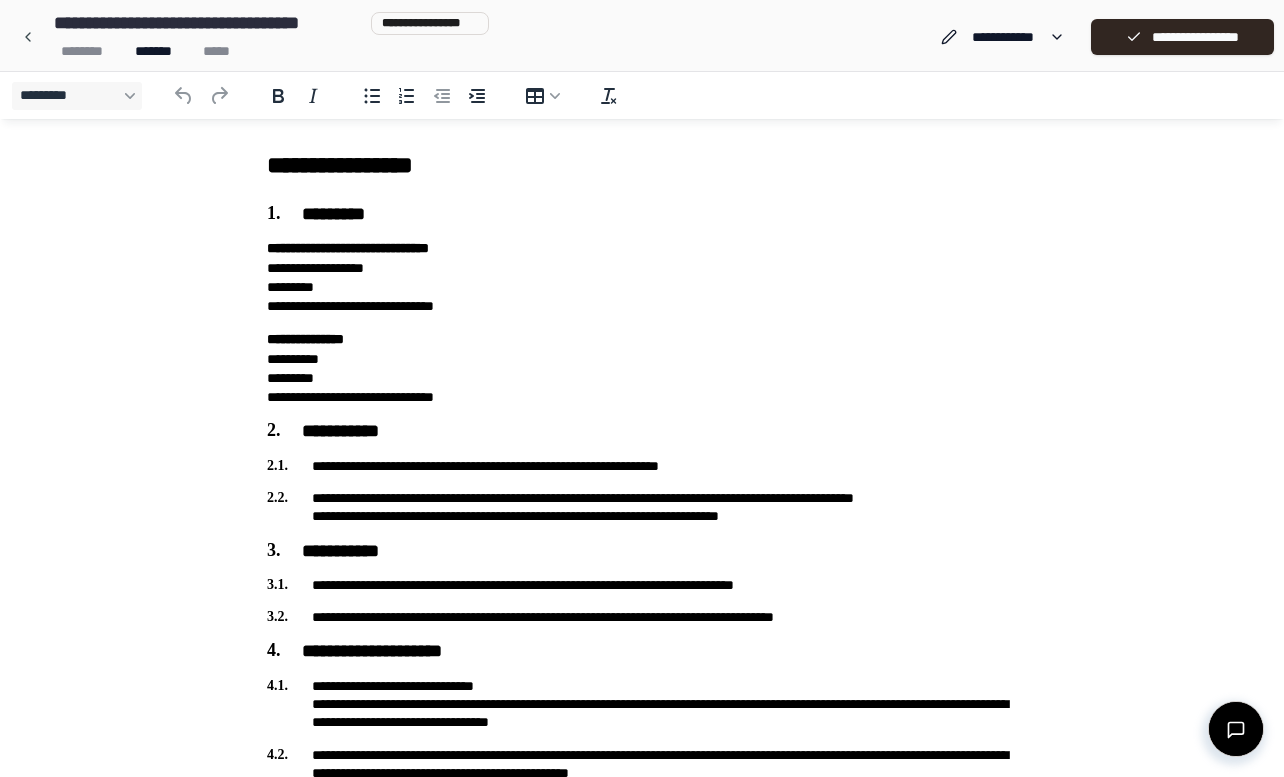 scroll, scrollTop: 0, scrollLeft: 0, axis: both 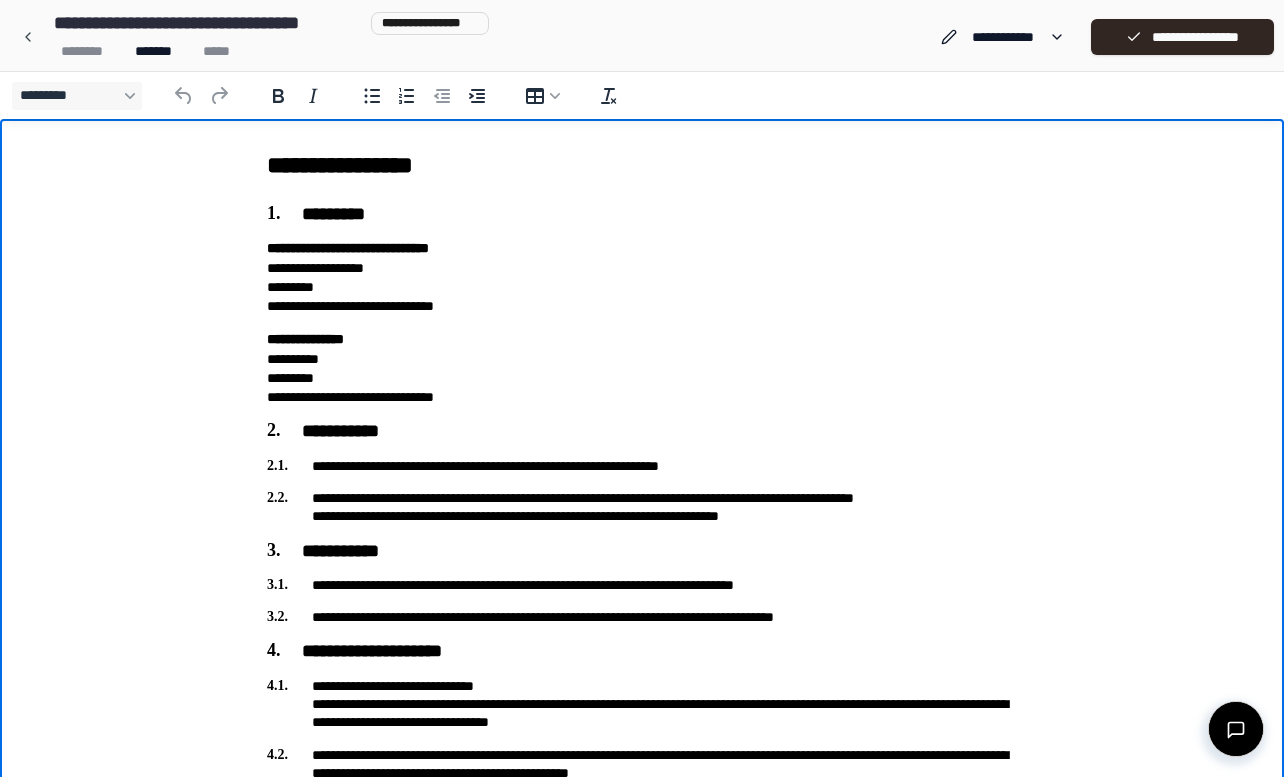 type 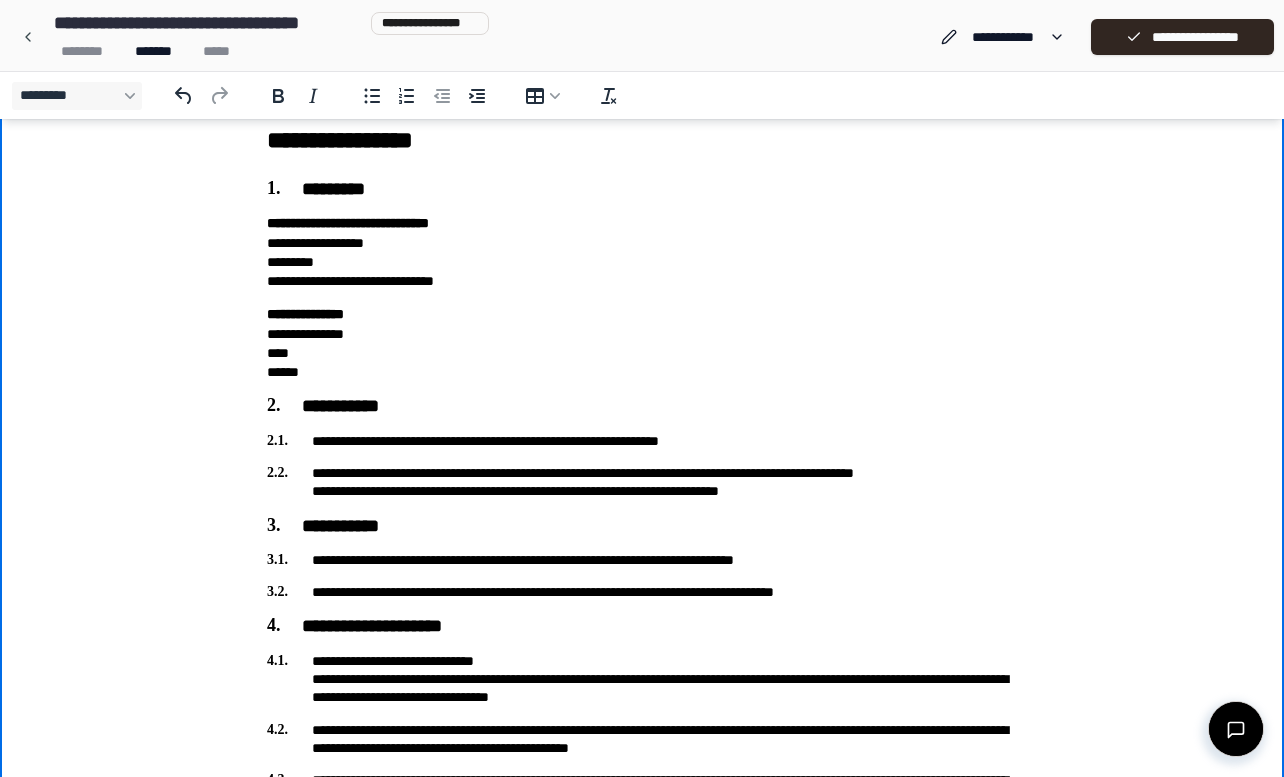 scroll, scrollTop: 0, scrollLeft: 0, axis: both 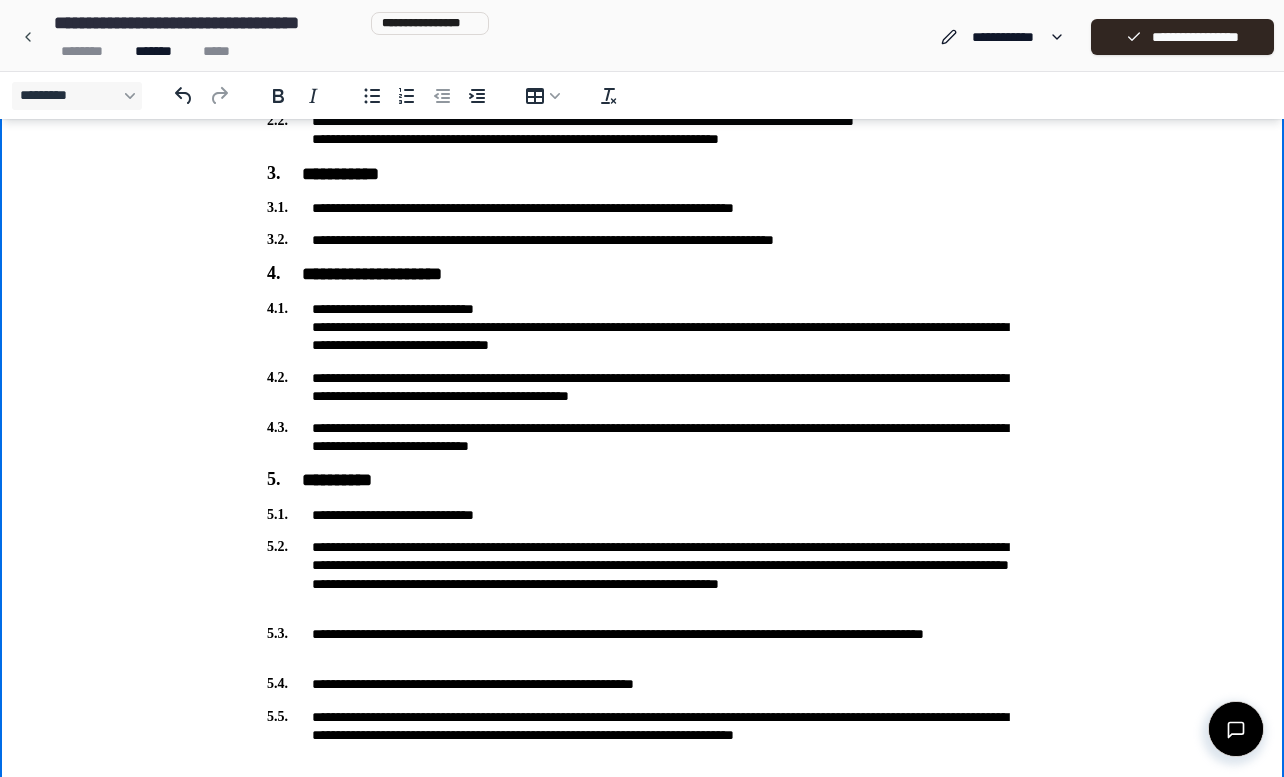 click on "**********" at bounding box center [642, 327] 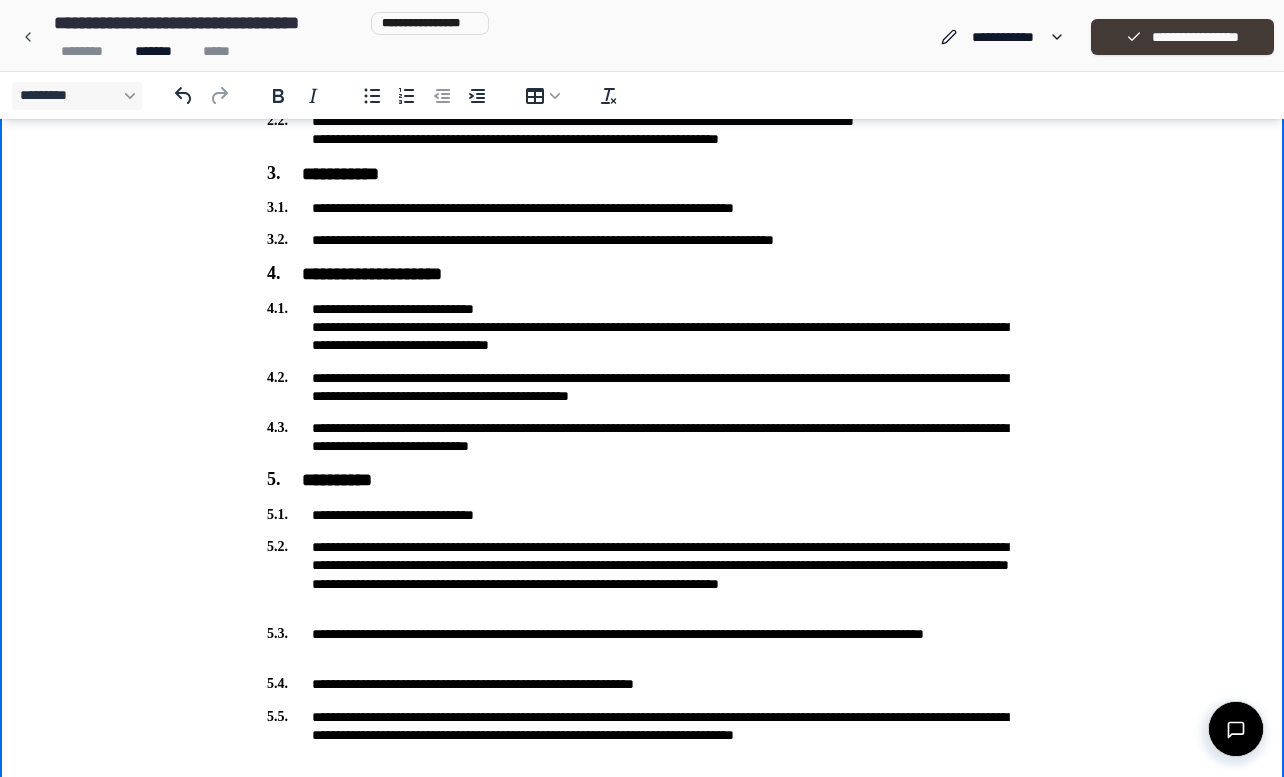 click on "**********" at bounding box center (1182, 37) 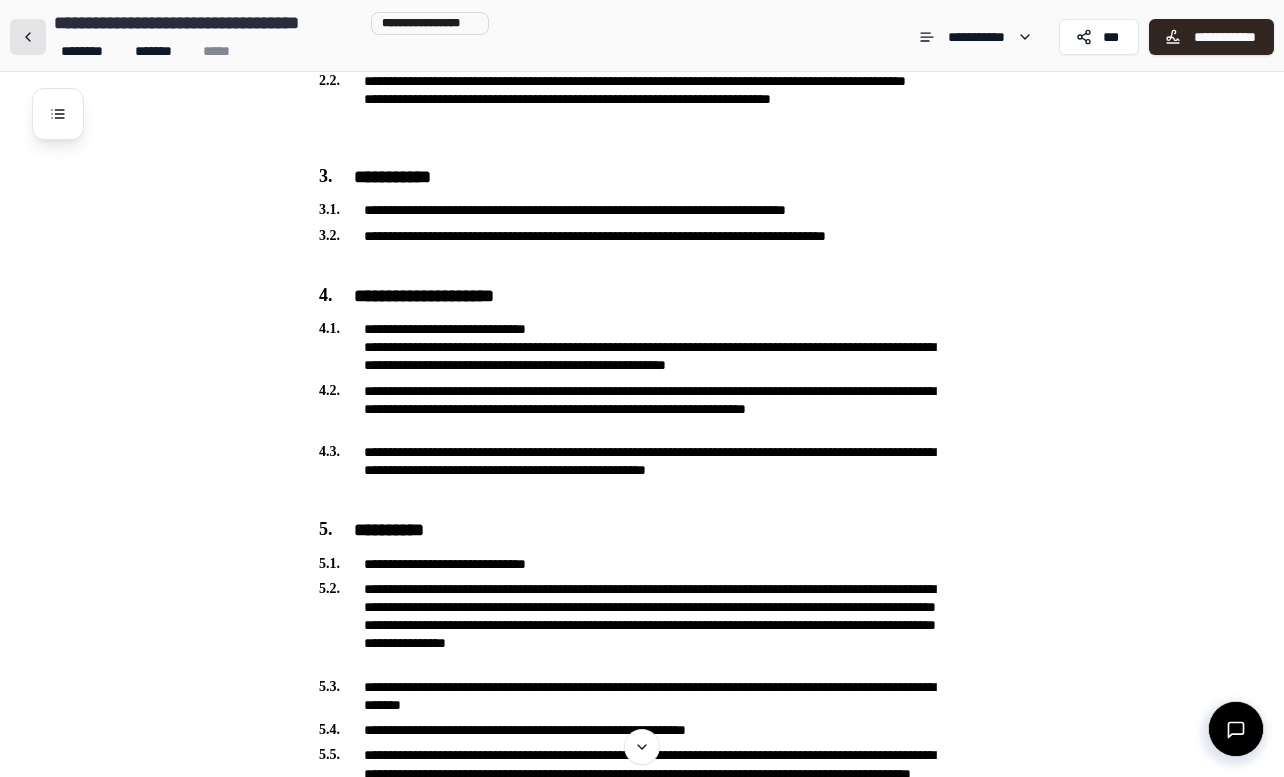 click at bounding box center [28, 37] 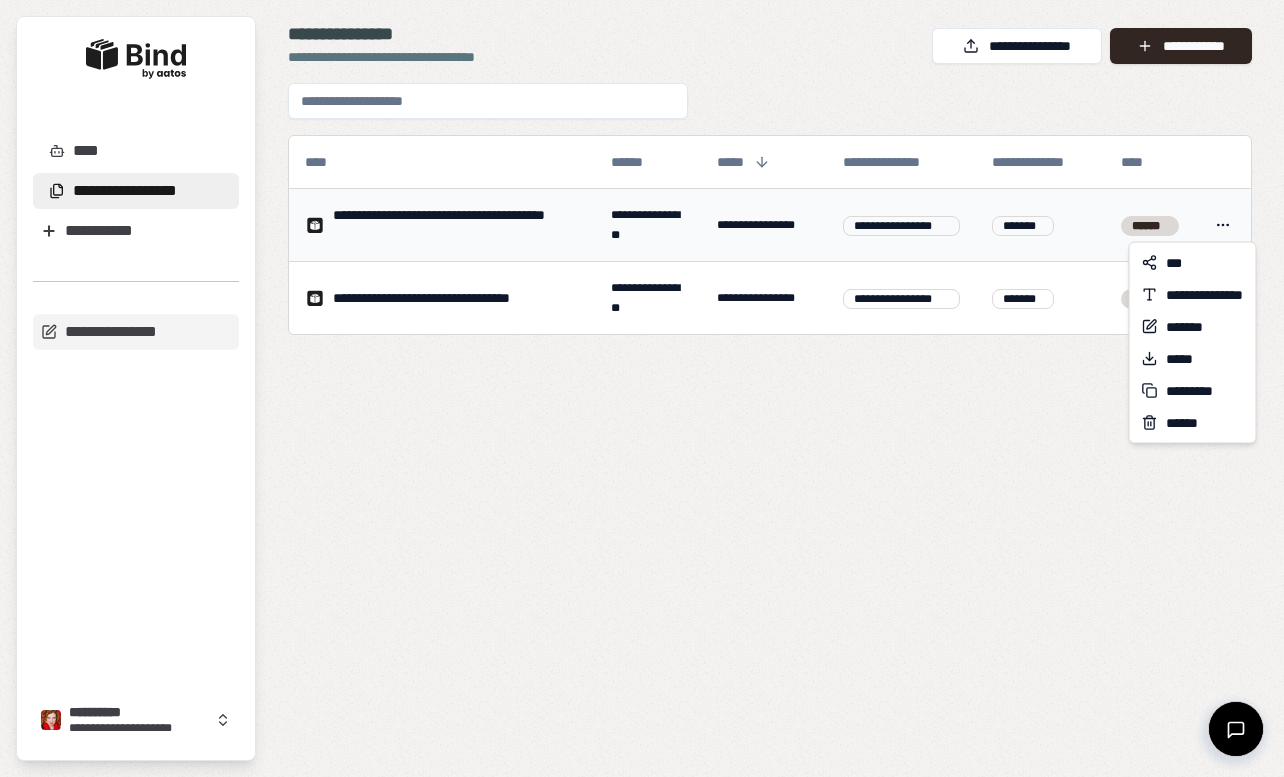 click on "**********" at bounding box center (642, 388) 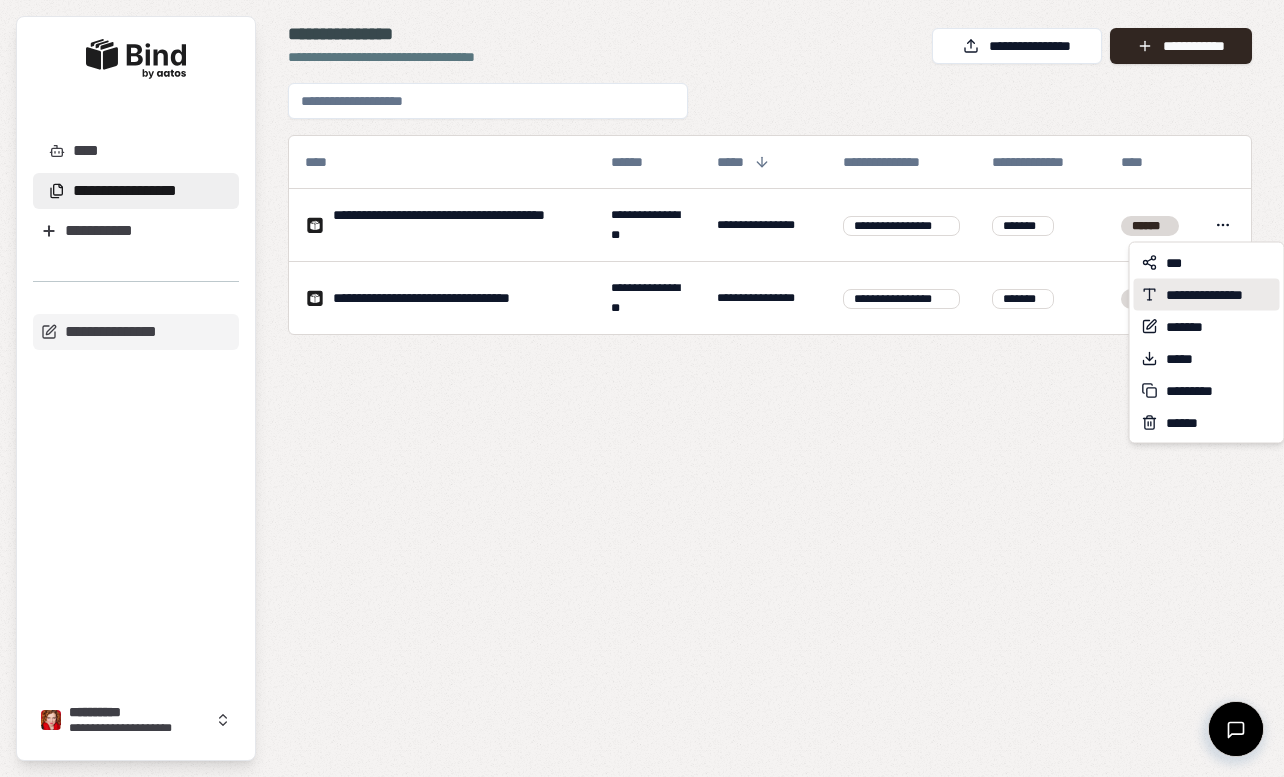 click on "**********" at bounding box center (1219, 295) 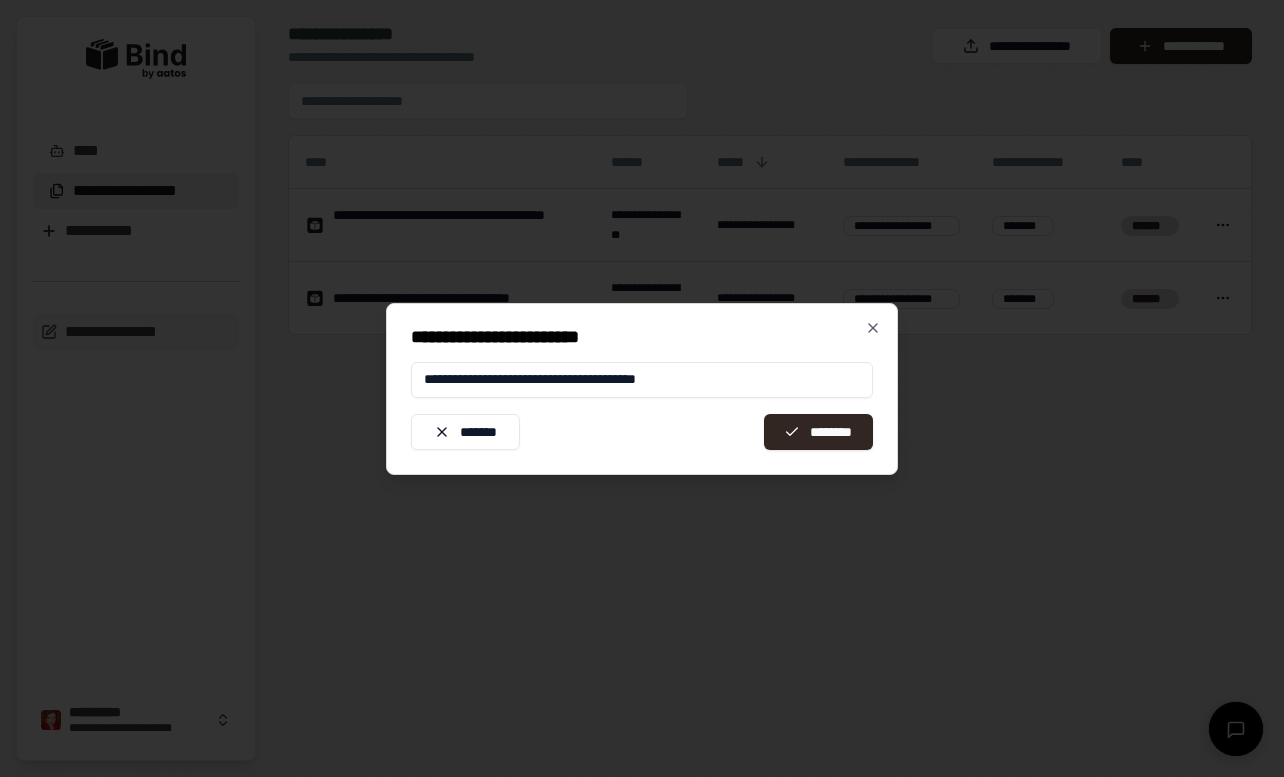 click on "**********" at bounding box center (642, 380) 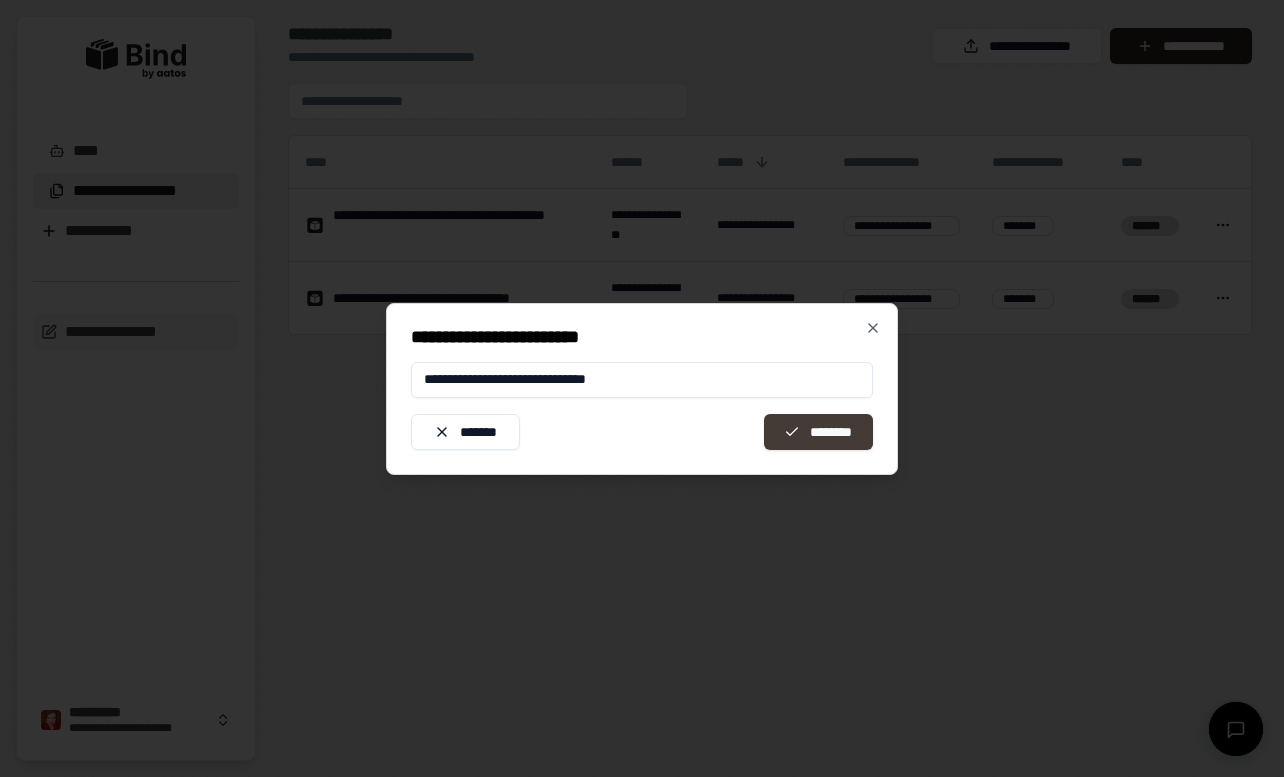 type on "**********" 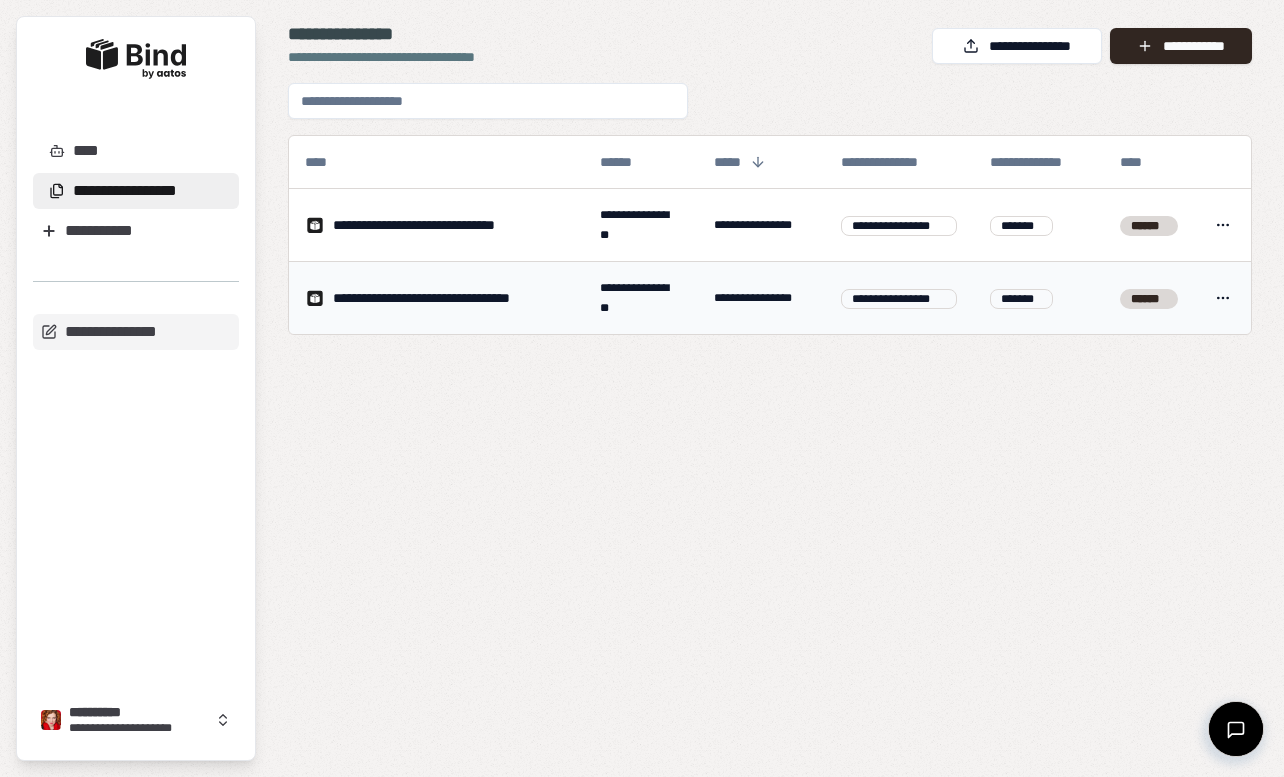 click on "****" at bounding box center [1223, 298] 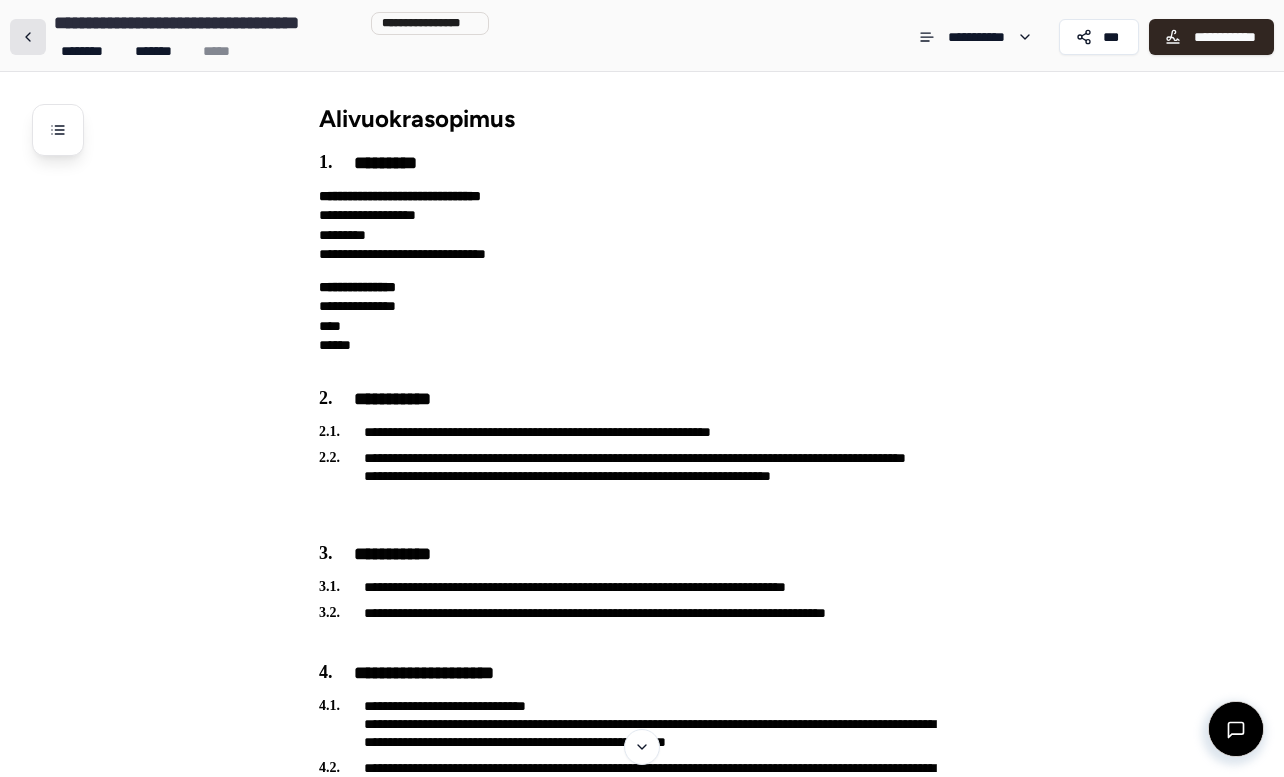 click at bounding box center (28, 37) 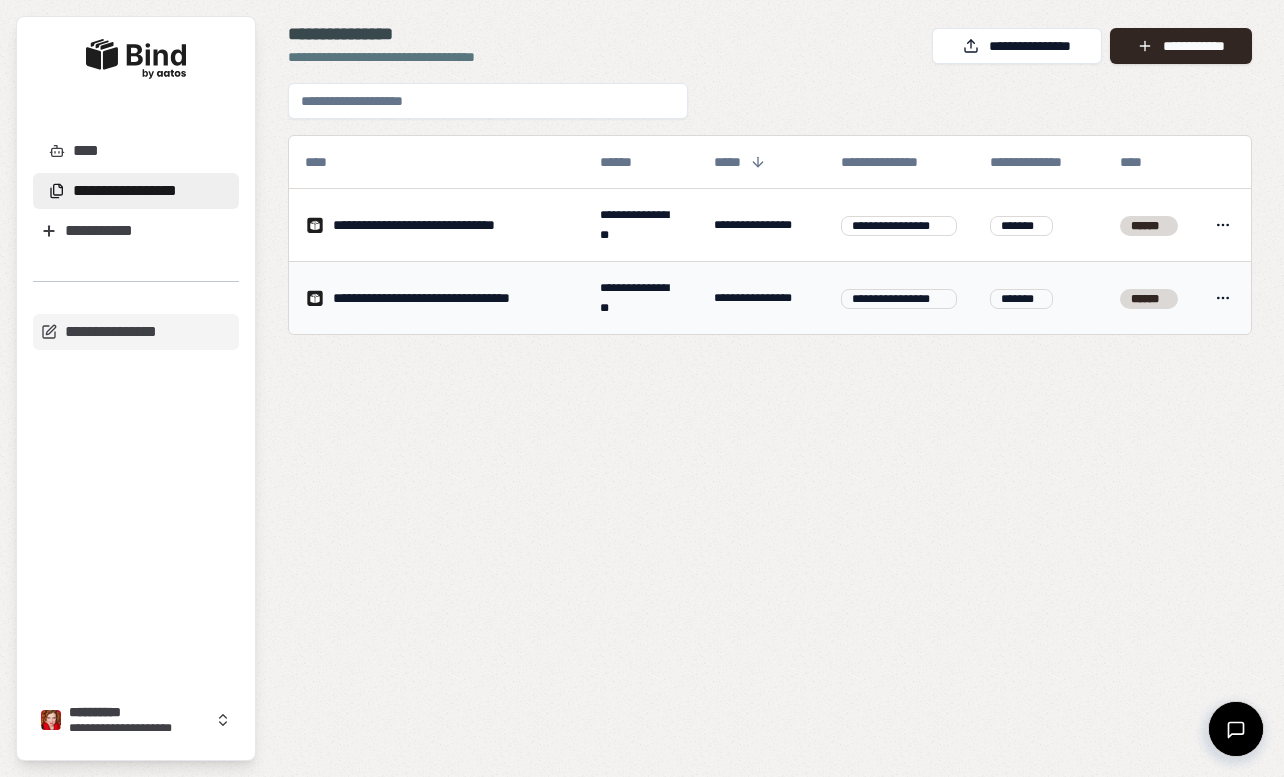 click on "**********" at bounding box center (642, 388) 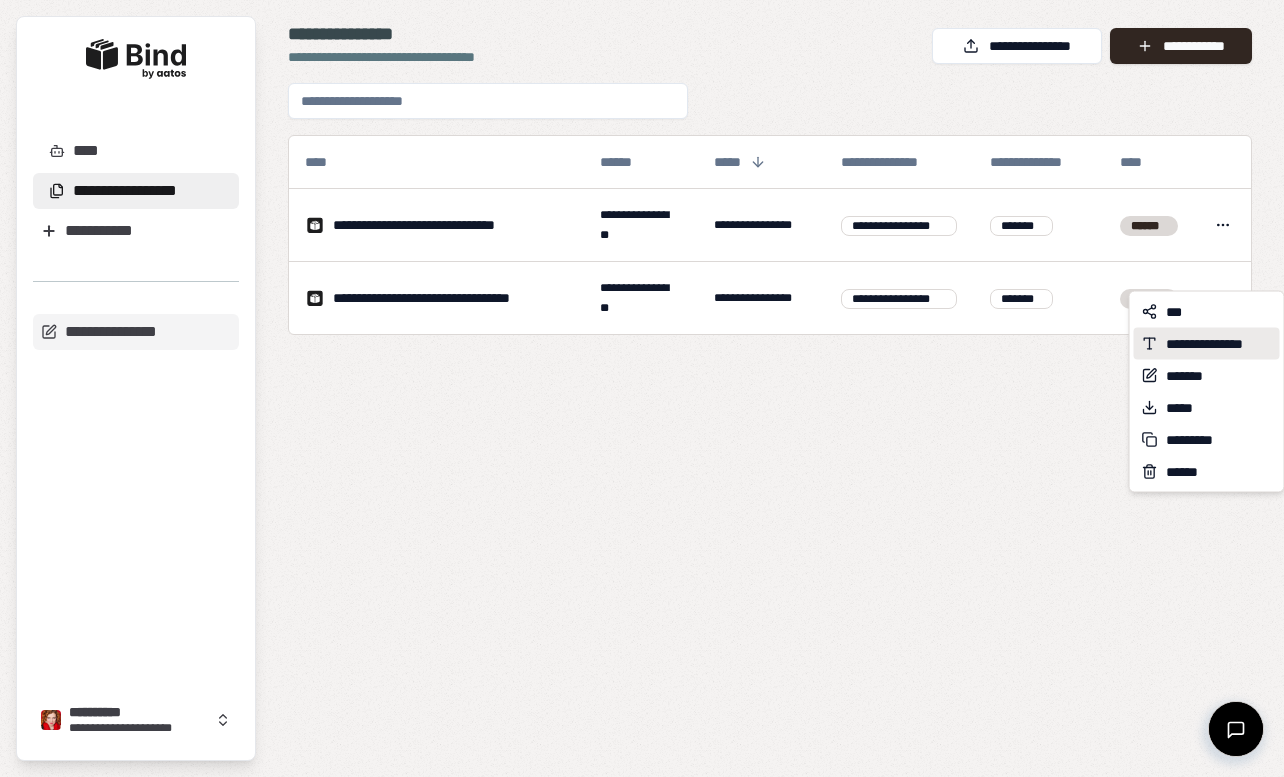 click on "**********" at bounding box center (1219, 344) 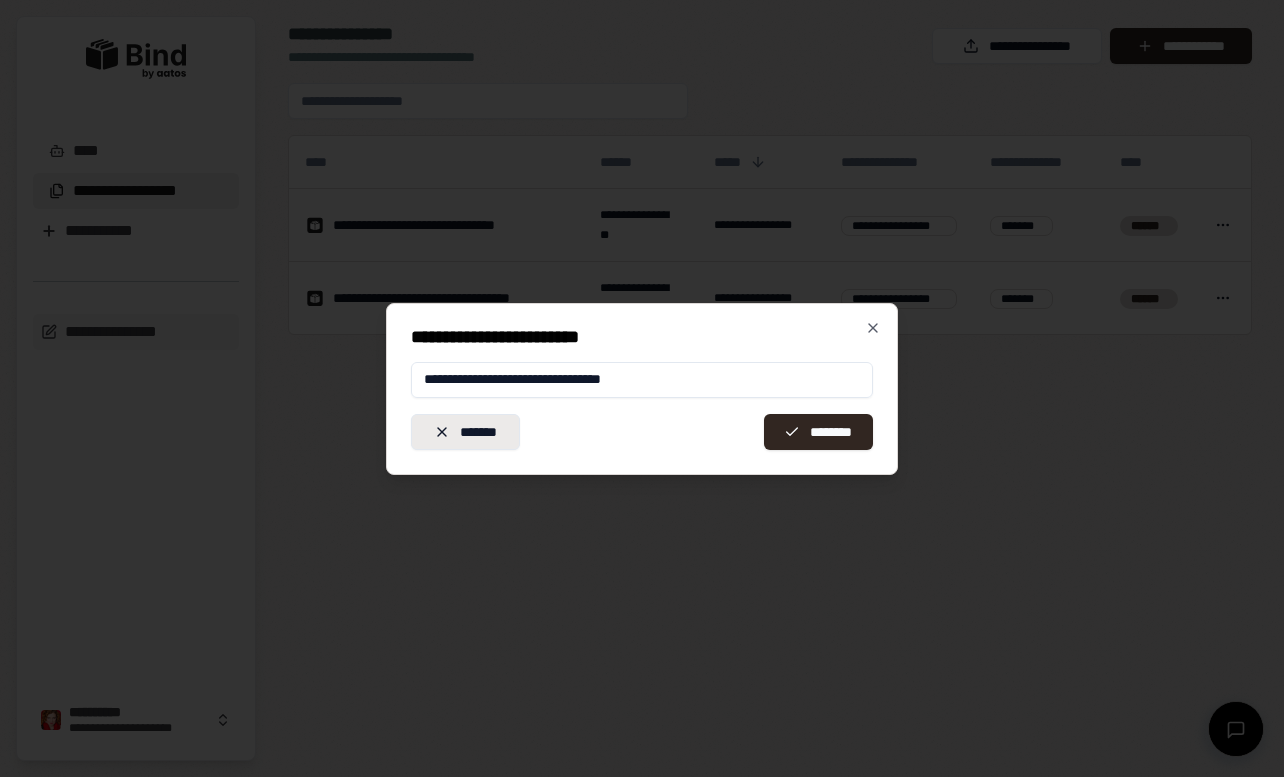 click on "*******" at bounding box center (465, 432) 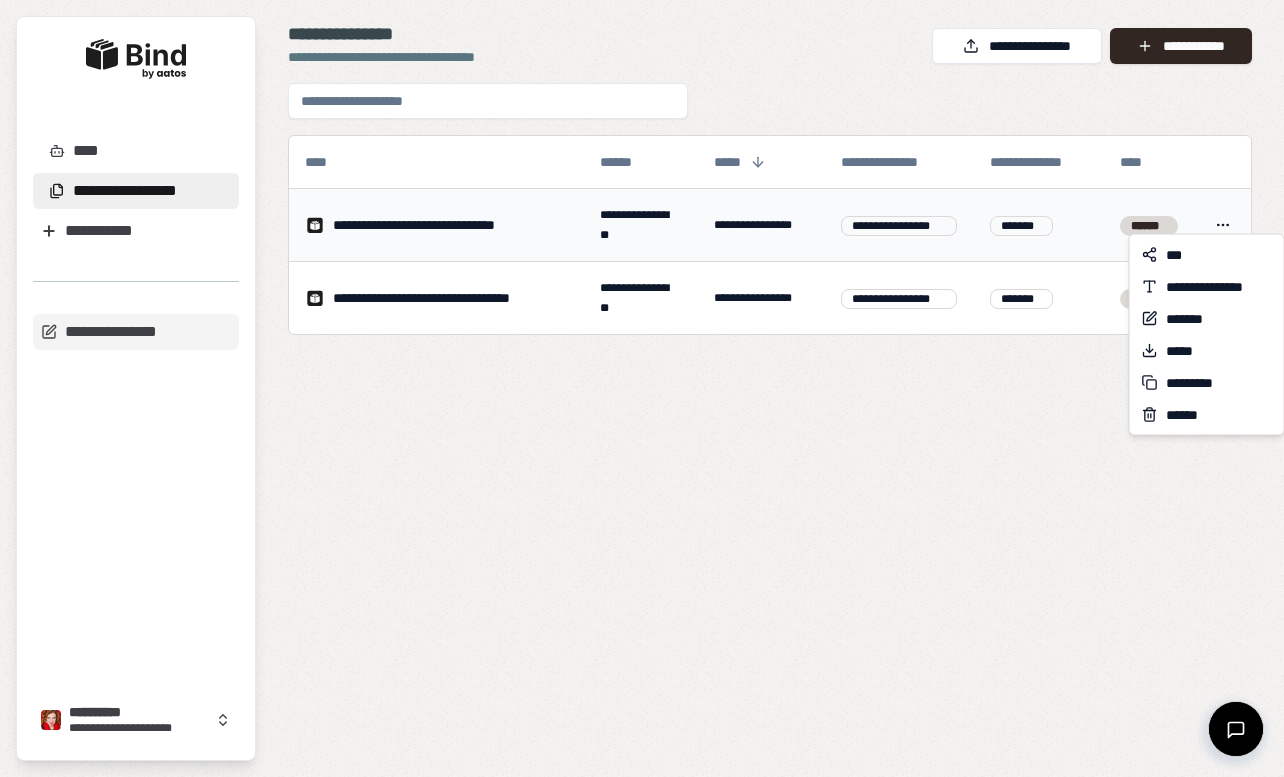click on "**********" at bounding box center (642, 388) 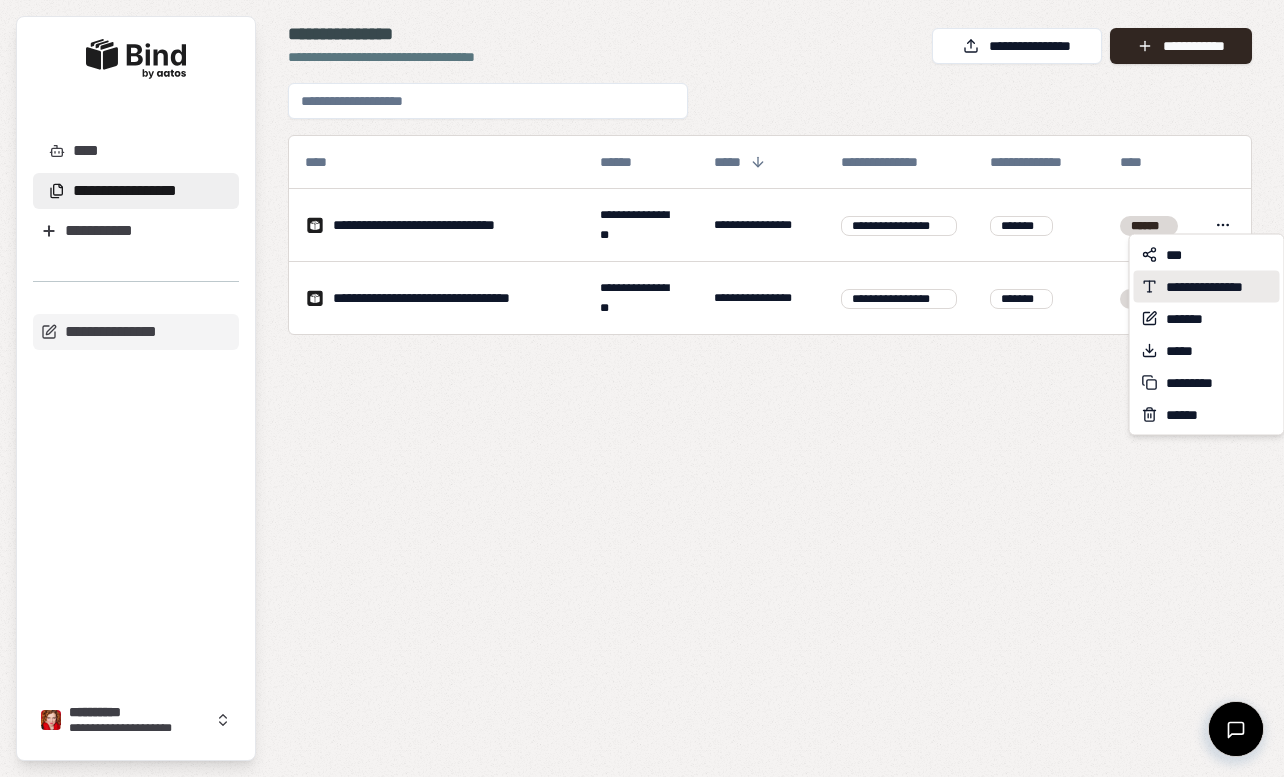 click on "**********" at bounding box center (1219, 287) 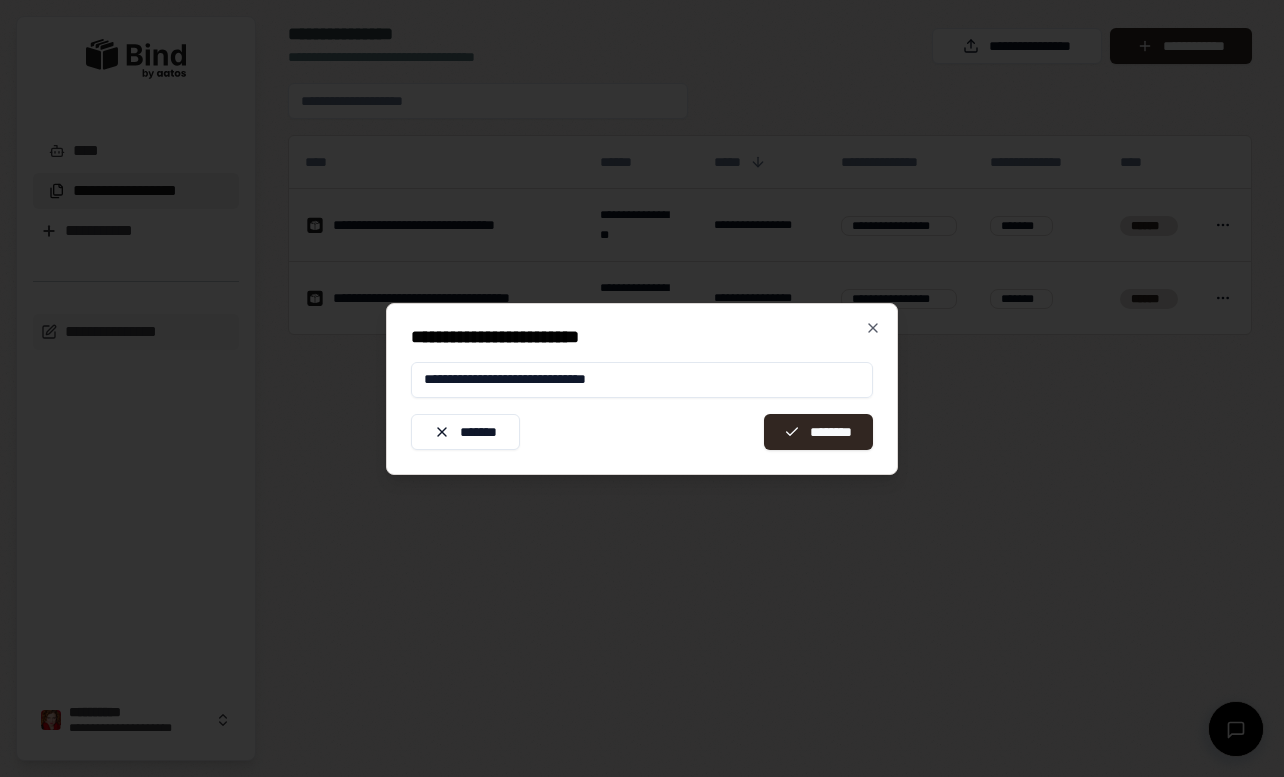 click on "**********" at bounding box center [642, 380] 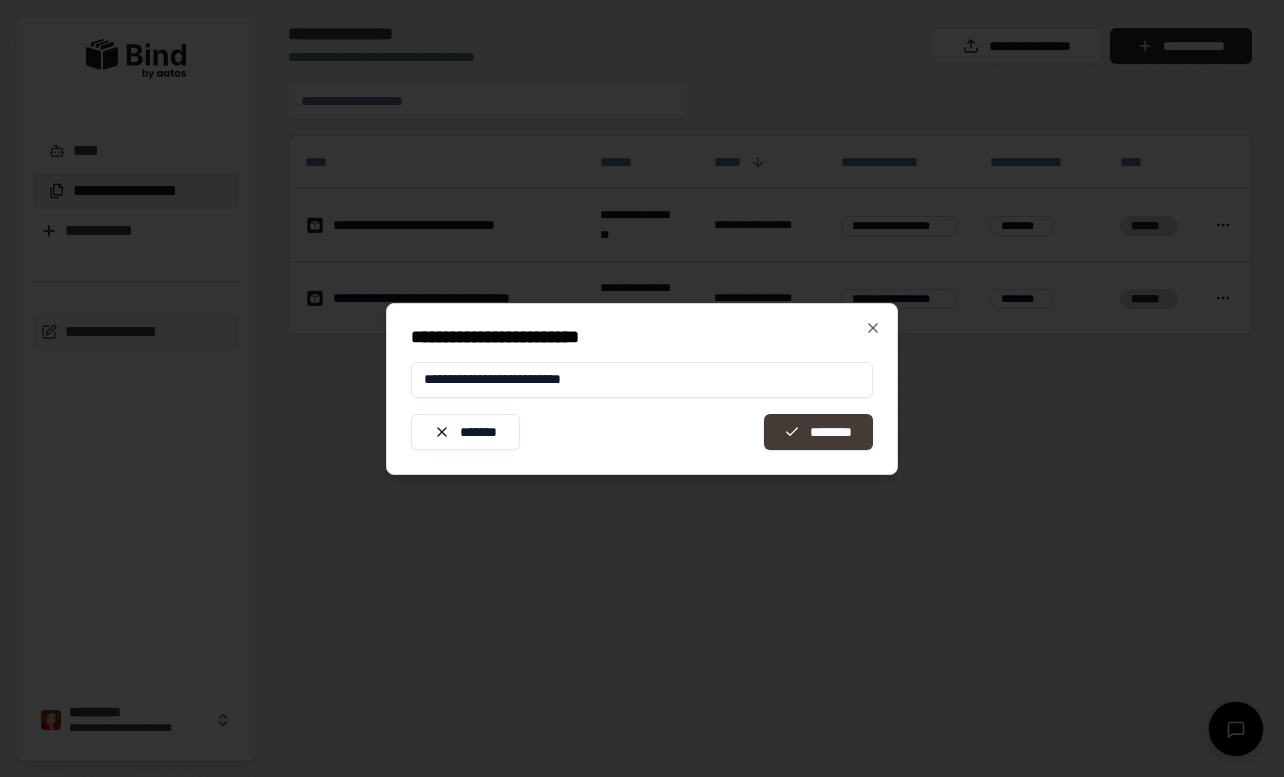 type on "**********" 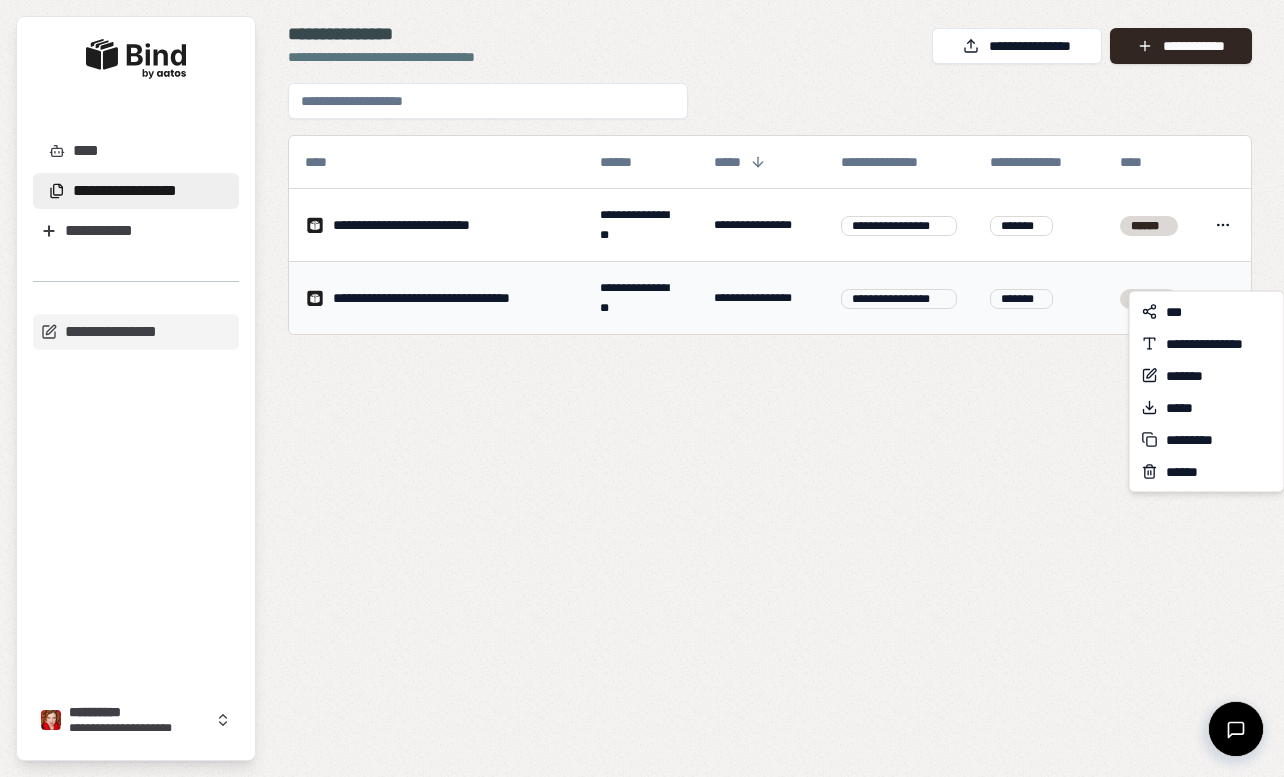 click on "**********" at bounding box center (642, 388) 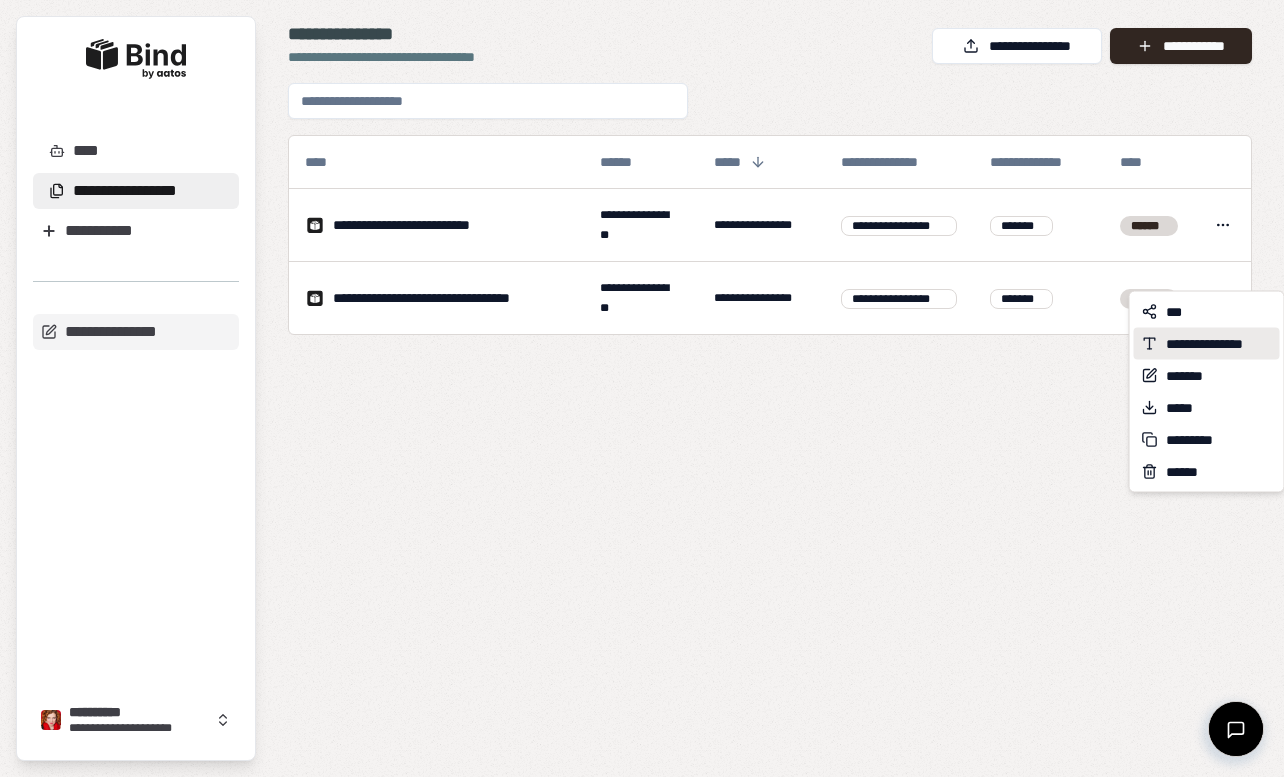 click on "**********" at bounding box center (1219, 344) 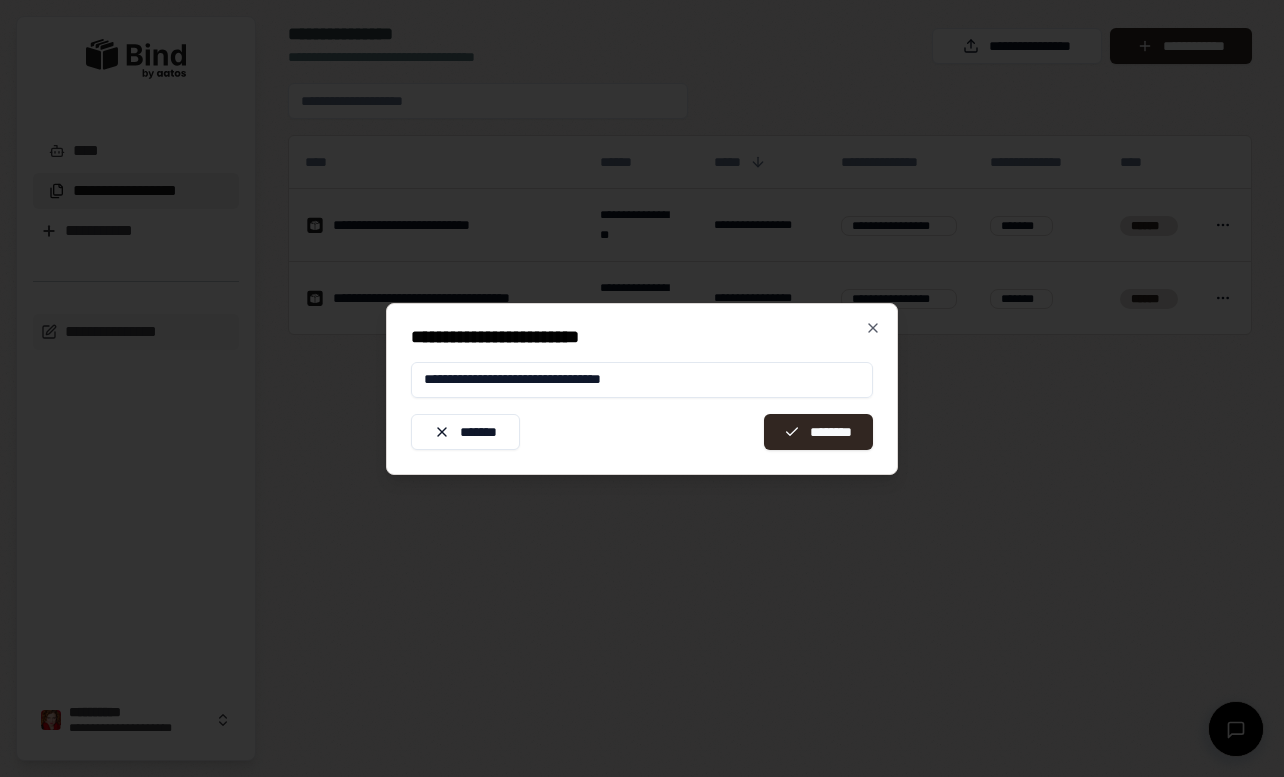 click on "**********" at bounding box center [642, 380] 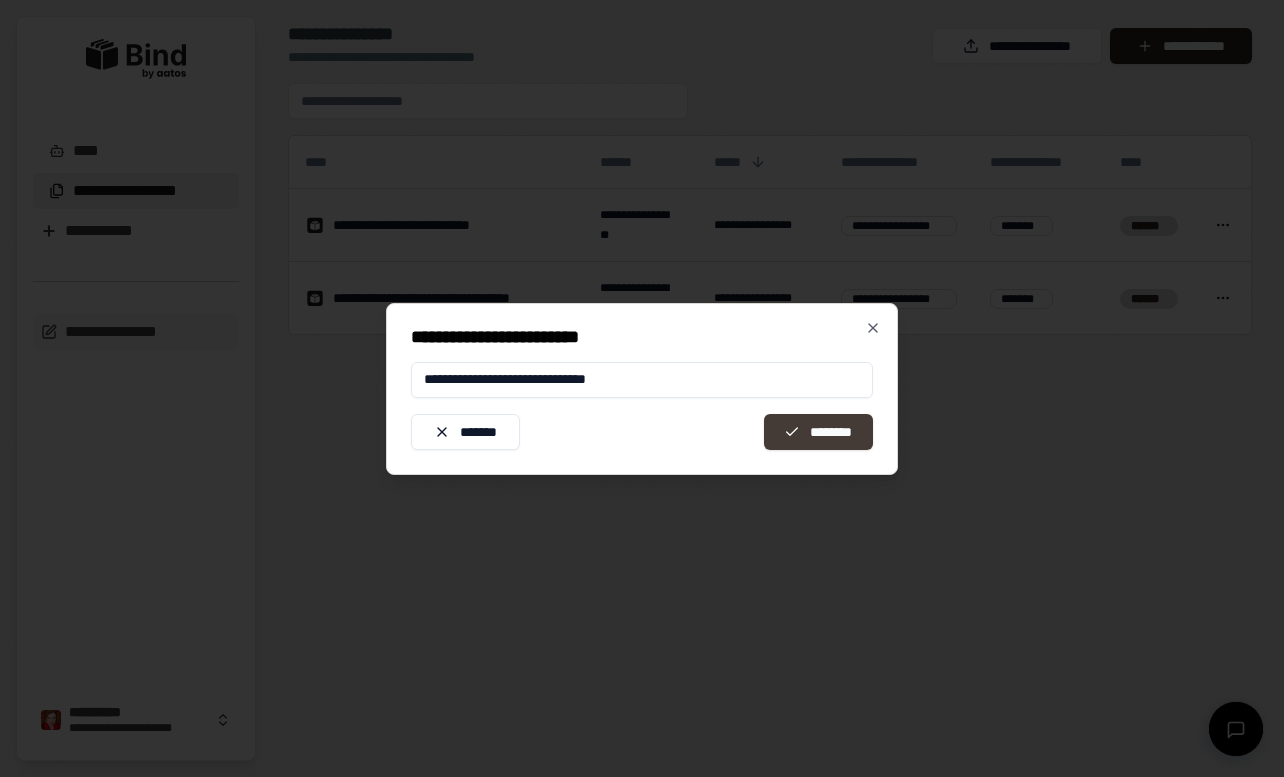 type on "**********" 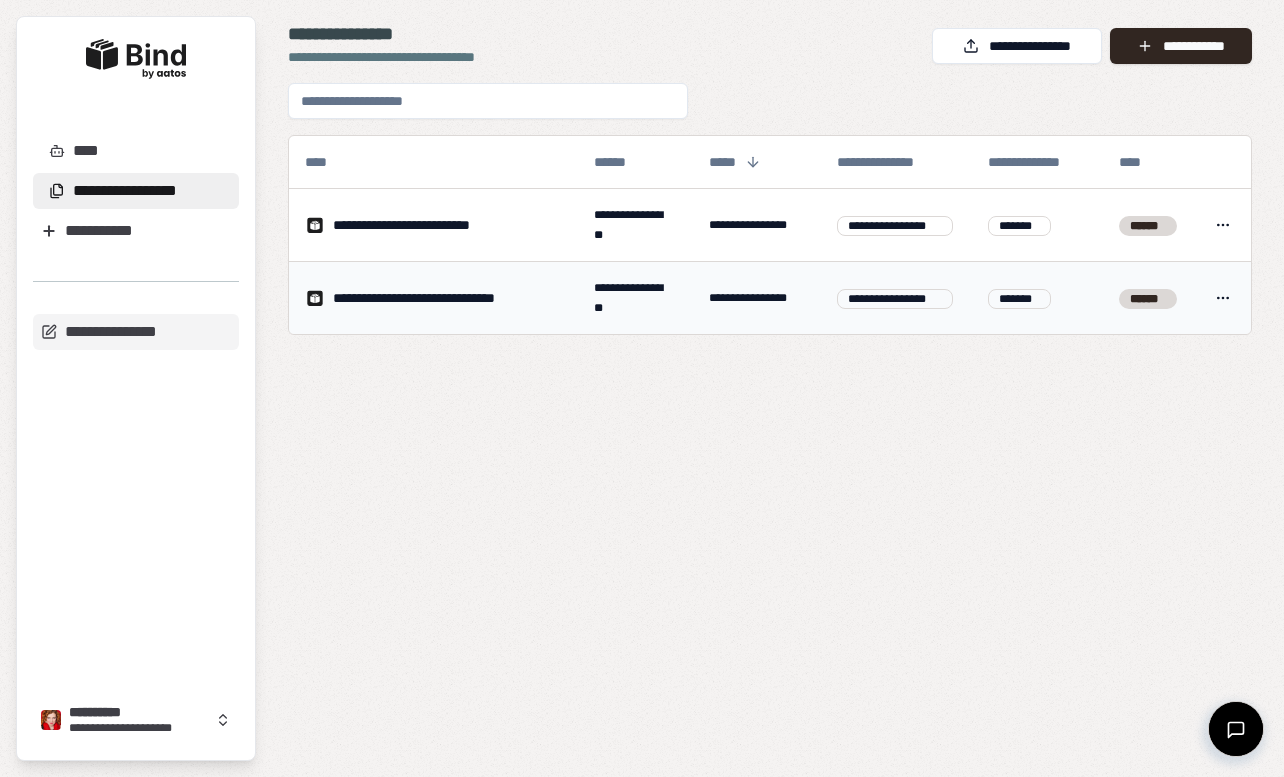 click on "**********" at bounding box center (445, 298) 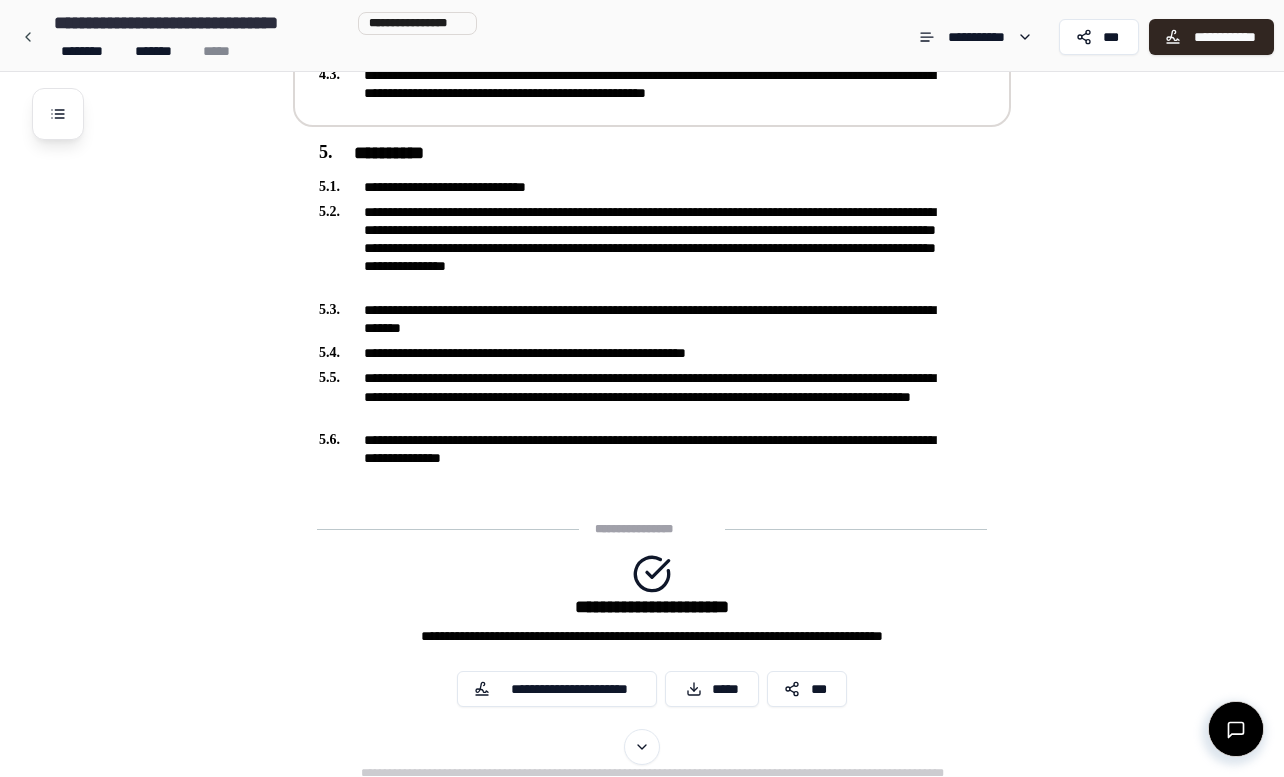 scroll, scrollTop: 767, scrollLeft: 0, axis: vertical 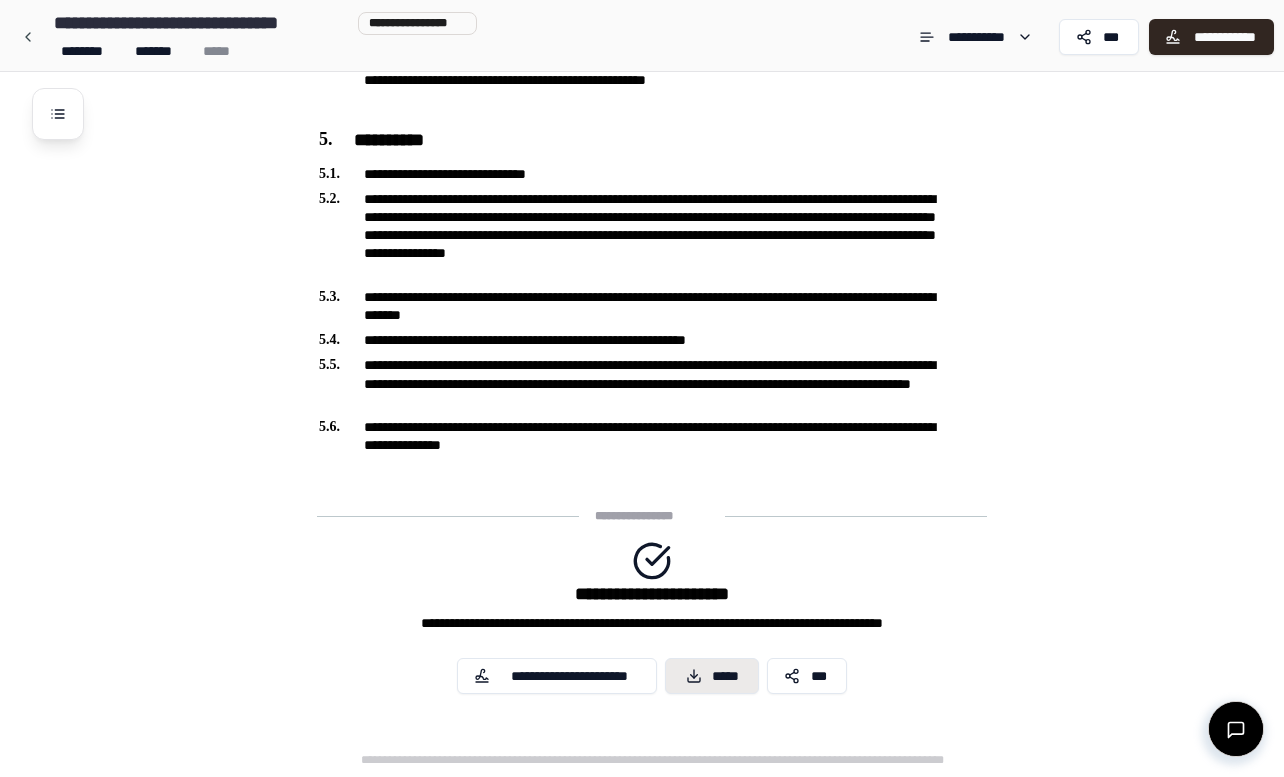 click on "*****" at bounding box center [712, 676] 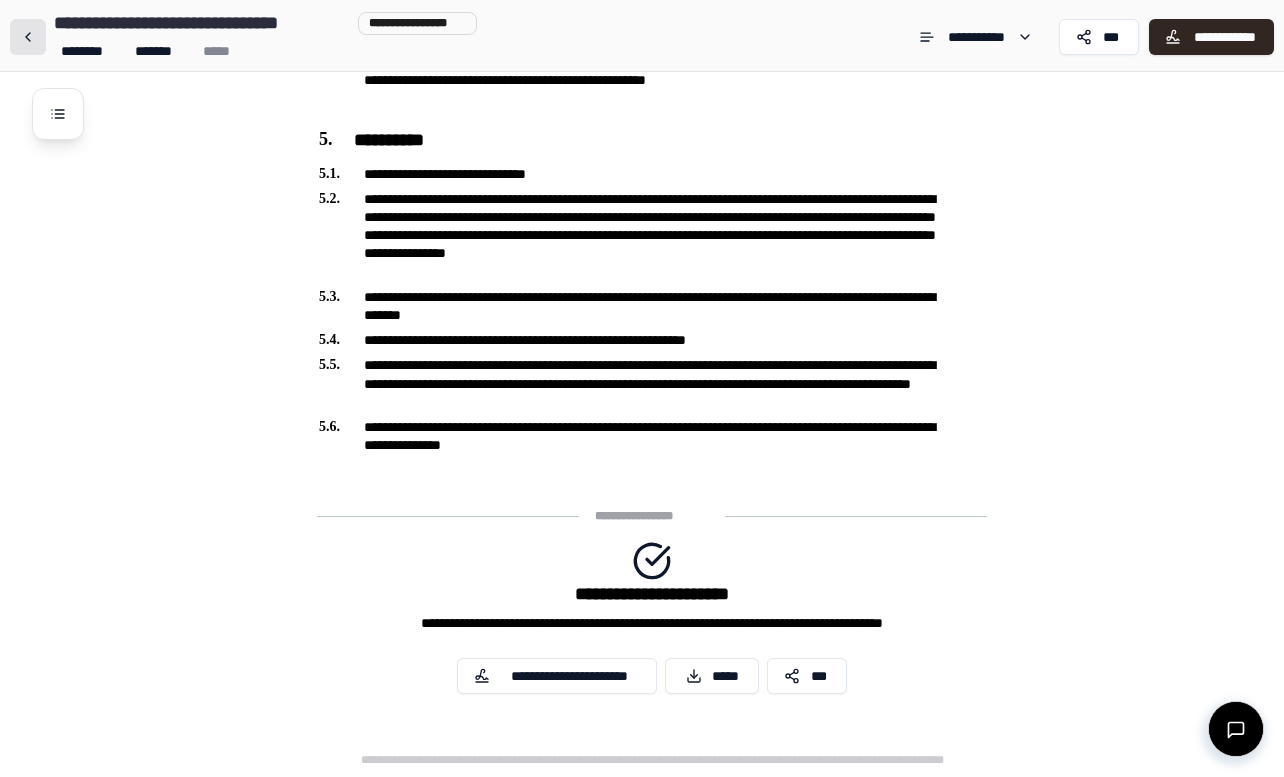 click at bounding box center [28, 37] 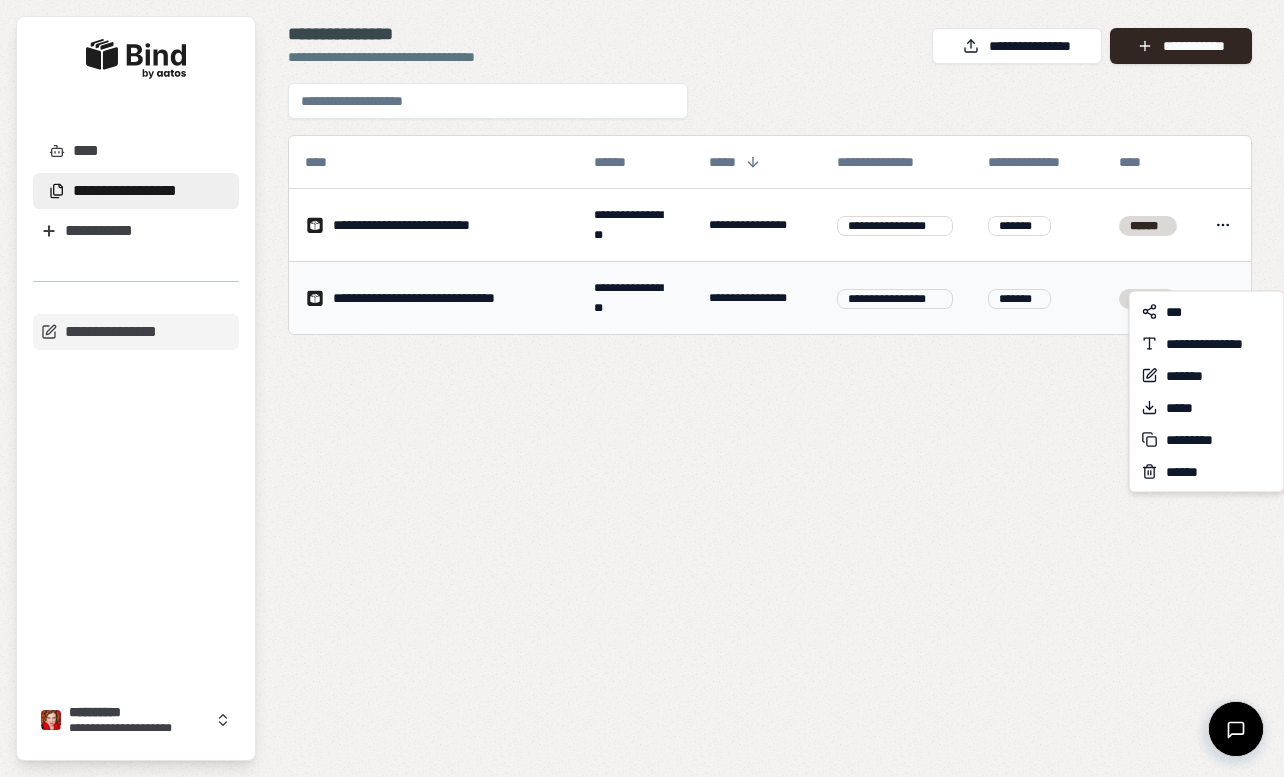 click on "**********" at bounding box center [642, 388] 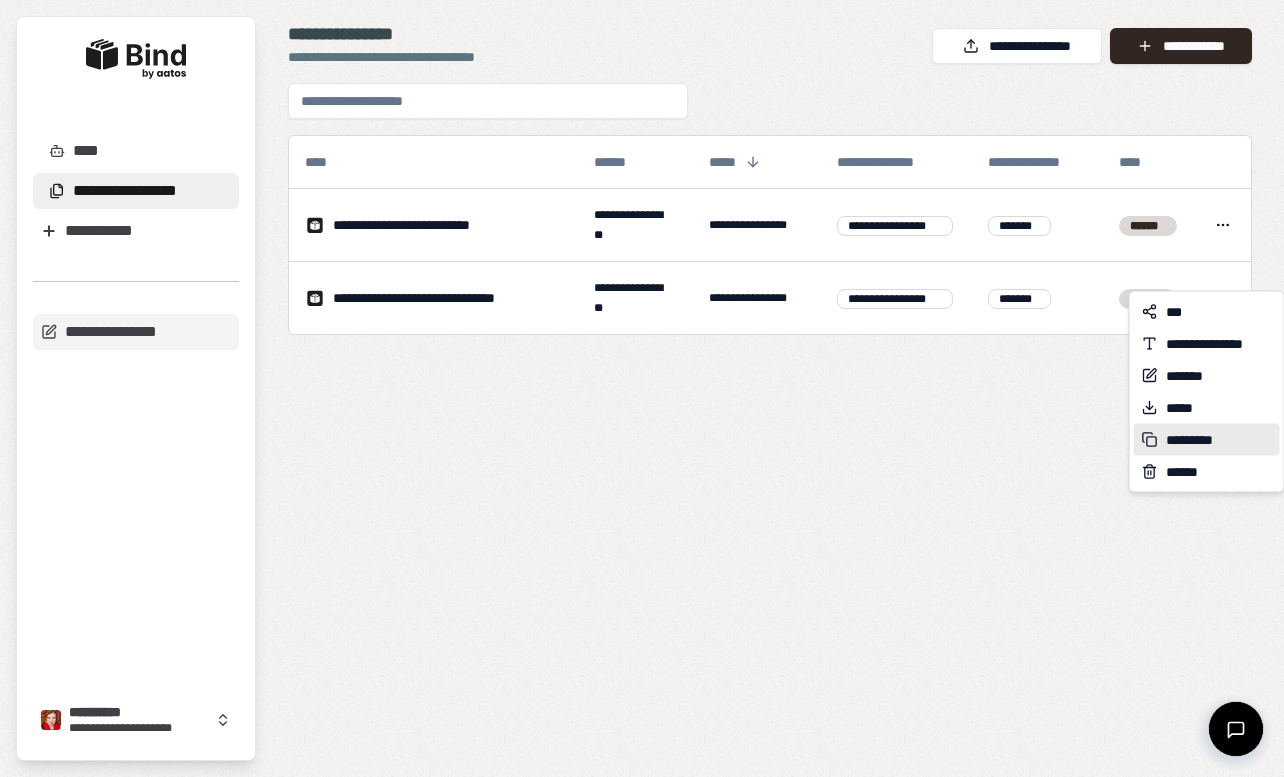 click on "*********" at bounding box center (1207, 440) 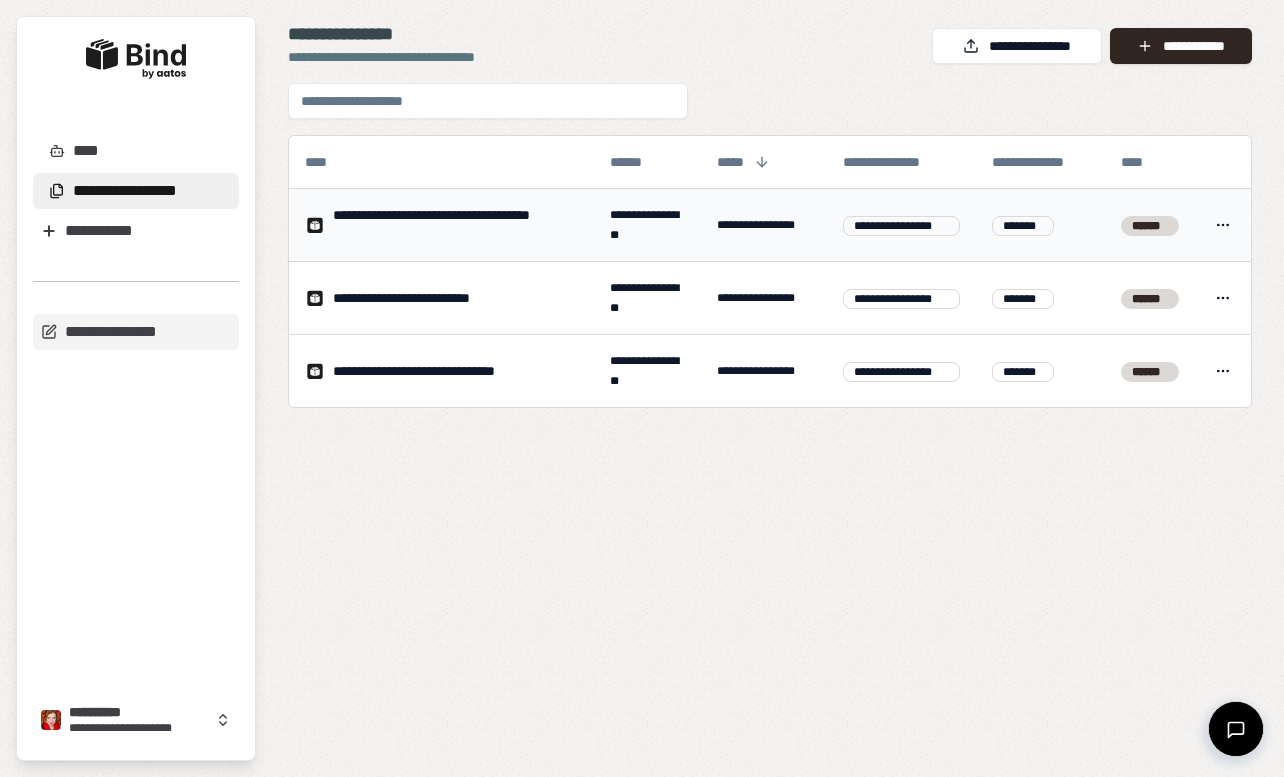 click on "**********" at bounding box center (642, 388) 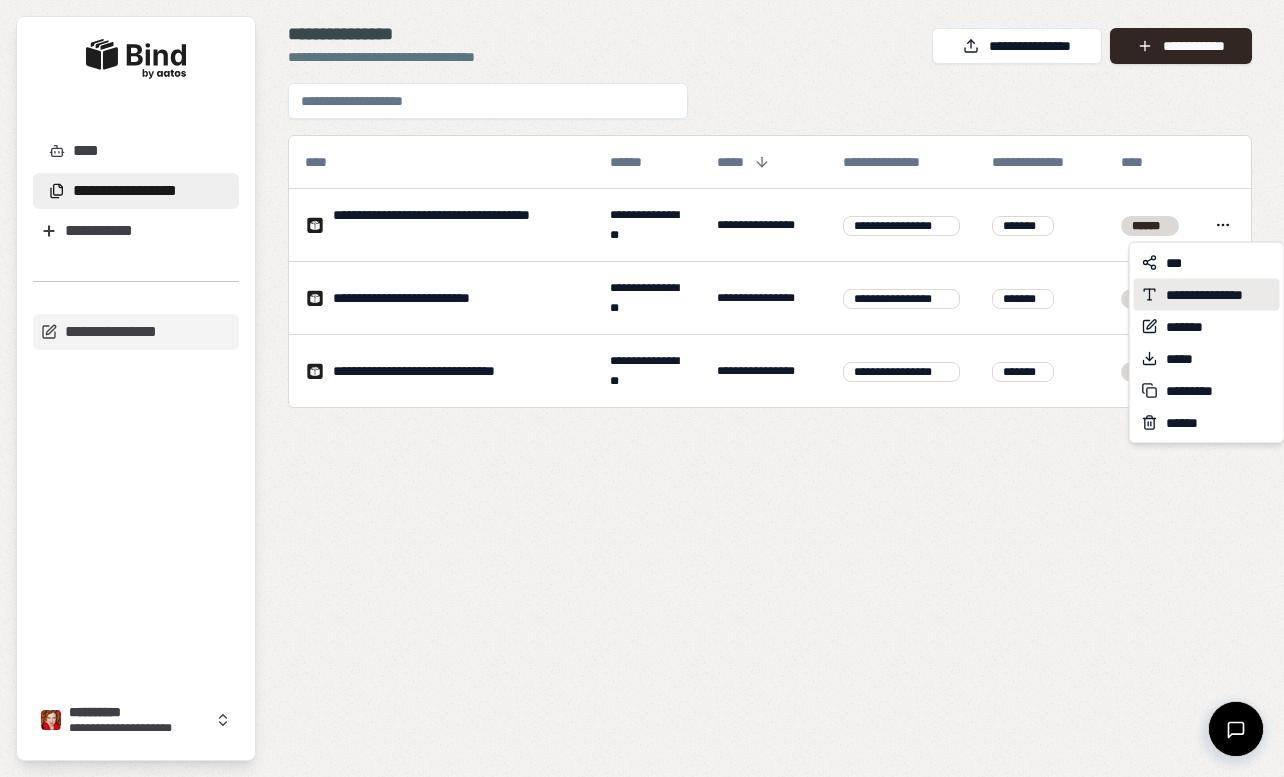 click on "**********" at bounding box center [1219, 295] 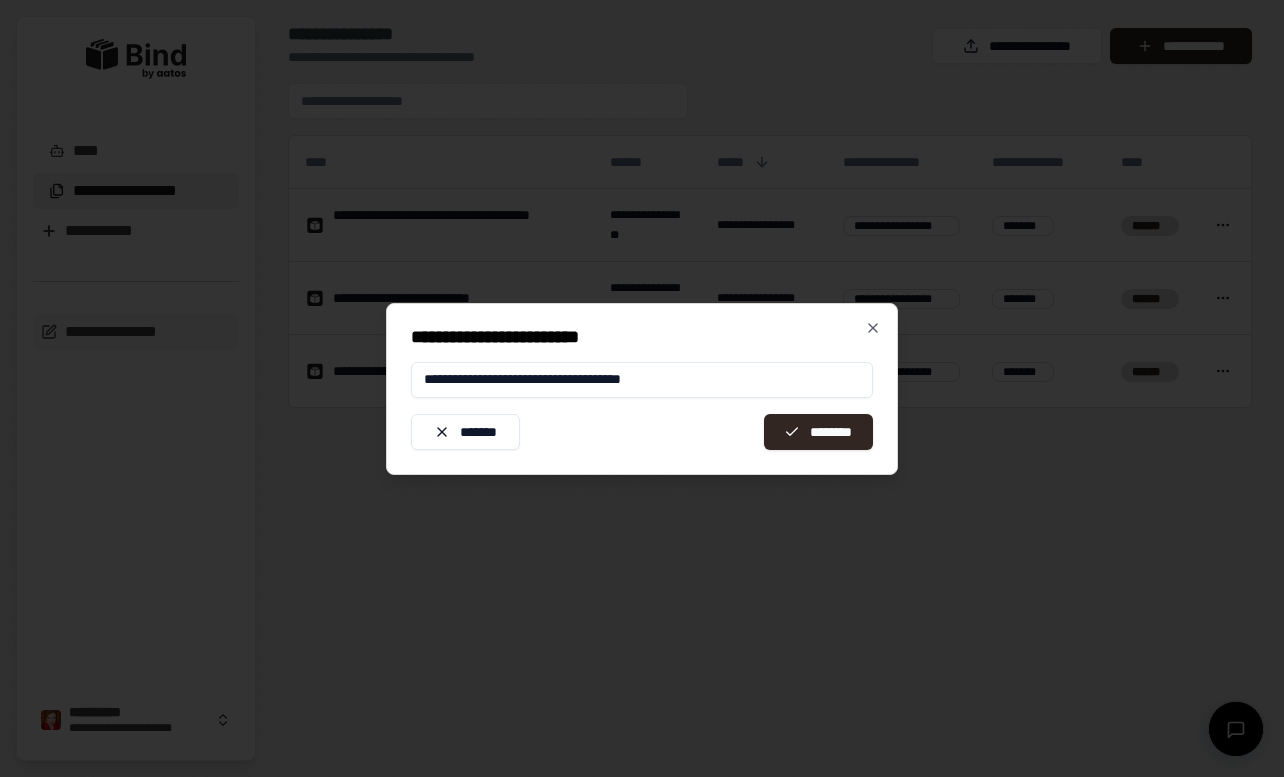 click on "**********" at bounding box center [642, 380] 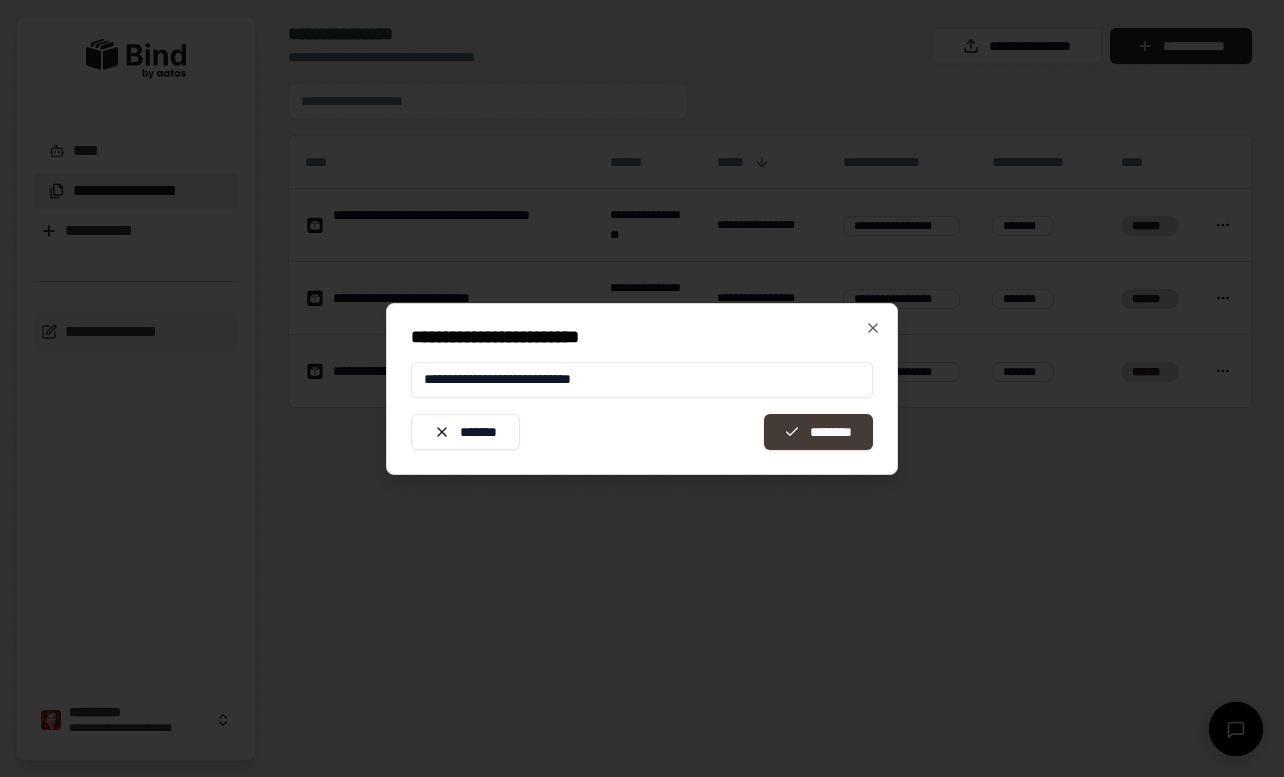 type on "**********" 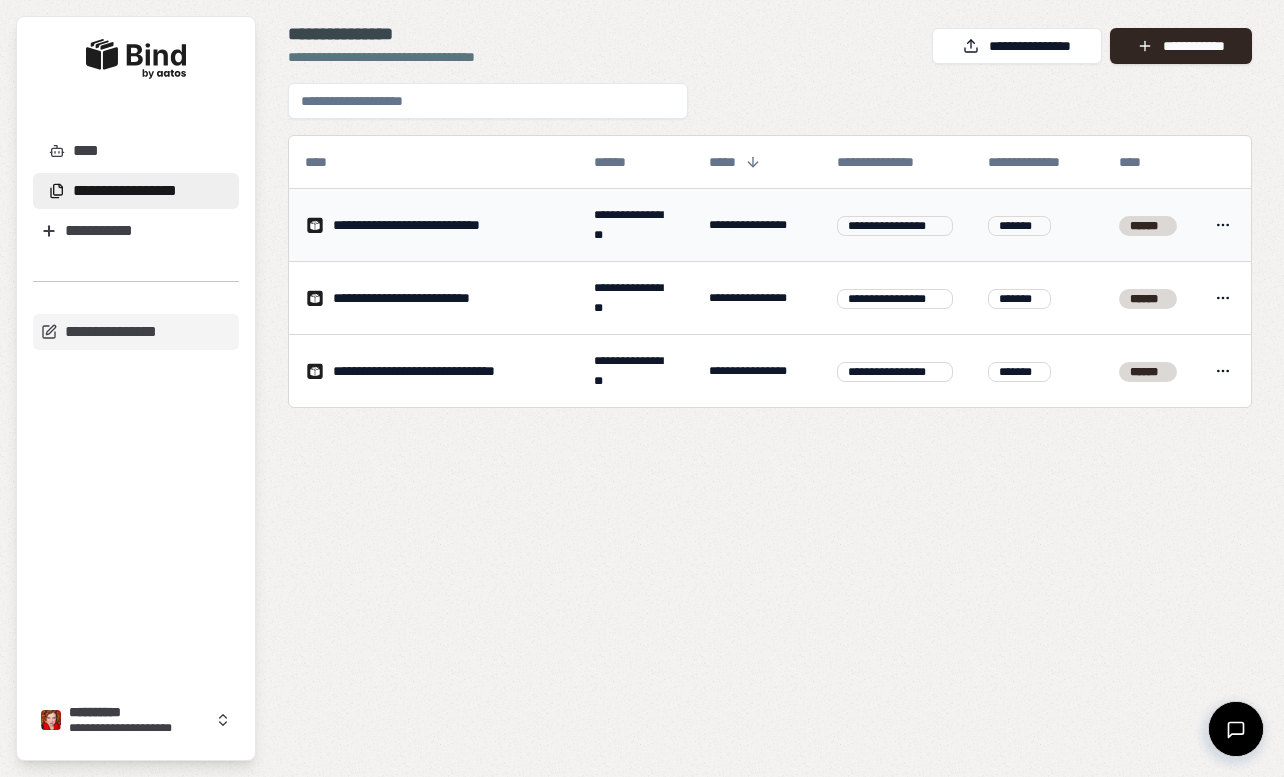 click on "**********" at bounding box center (642, 388) 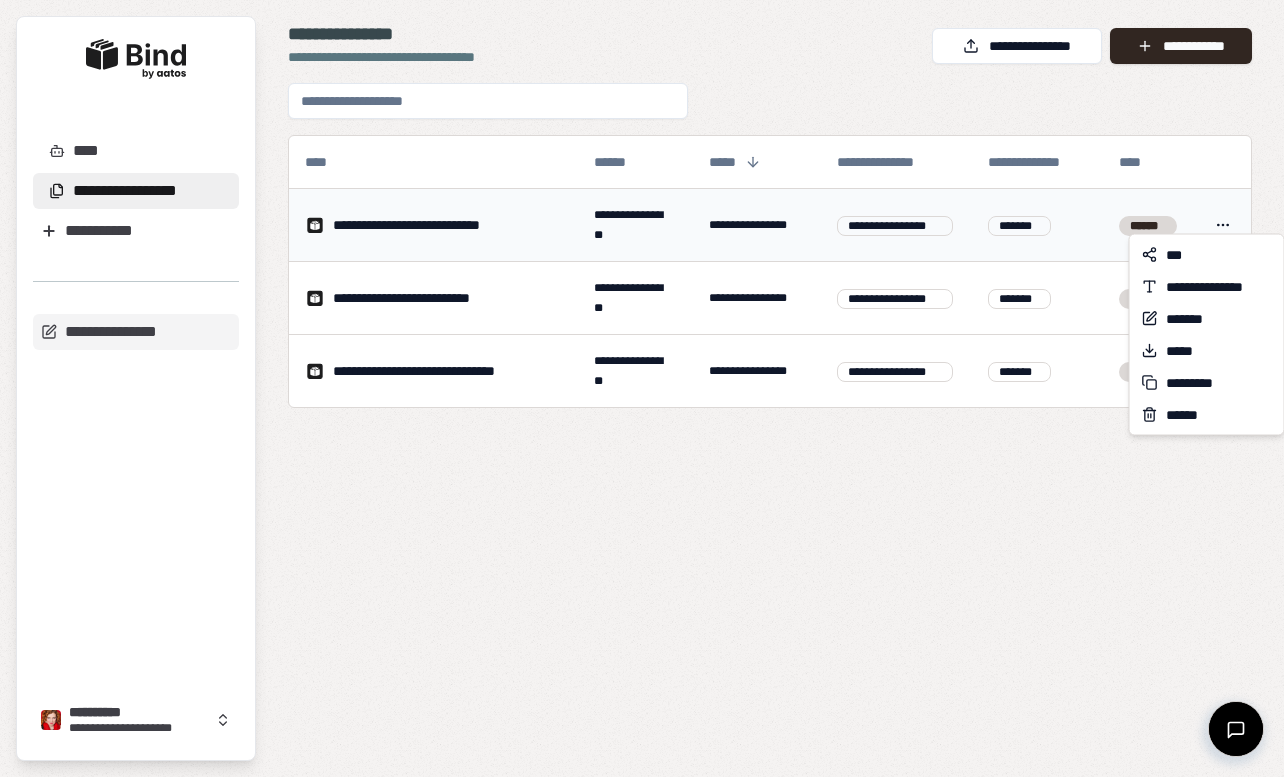 click on "**********" at bounding box center [642, 388] 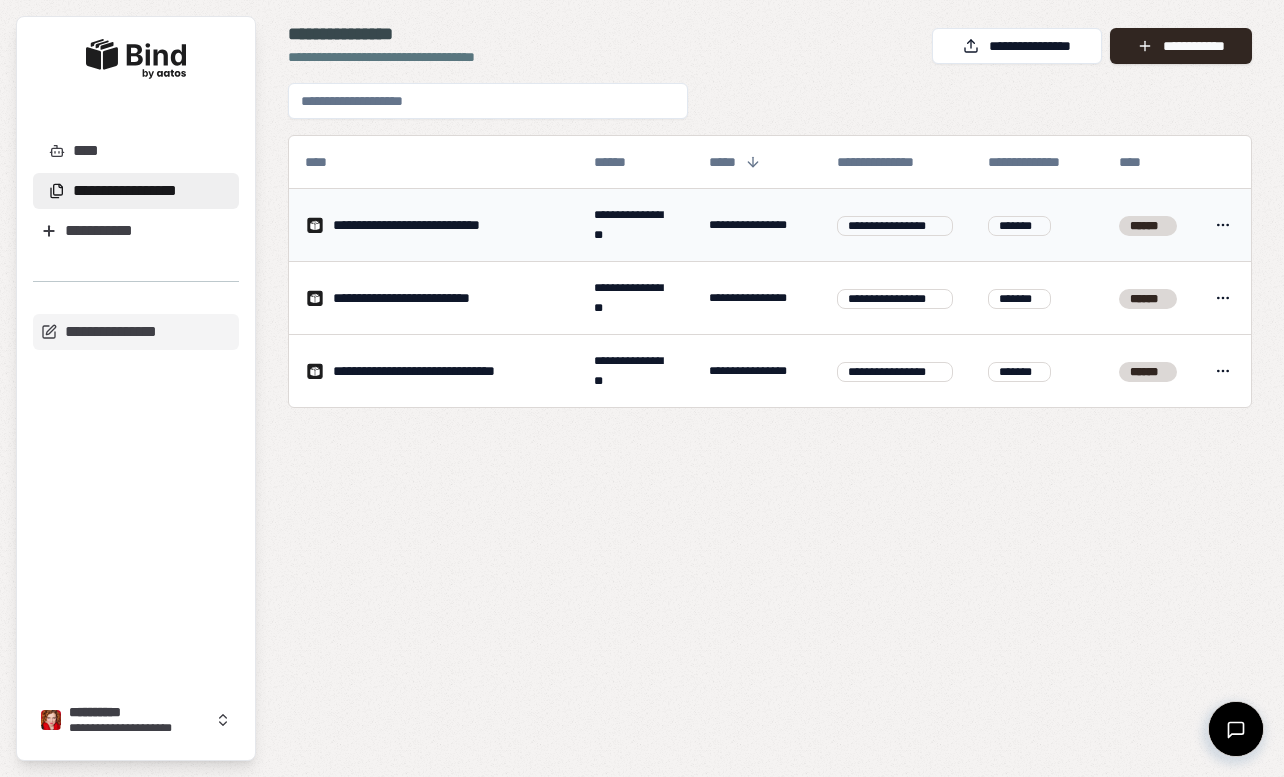 click on "**********" at bounding box center (635, 225) 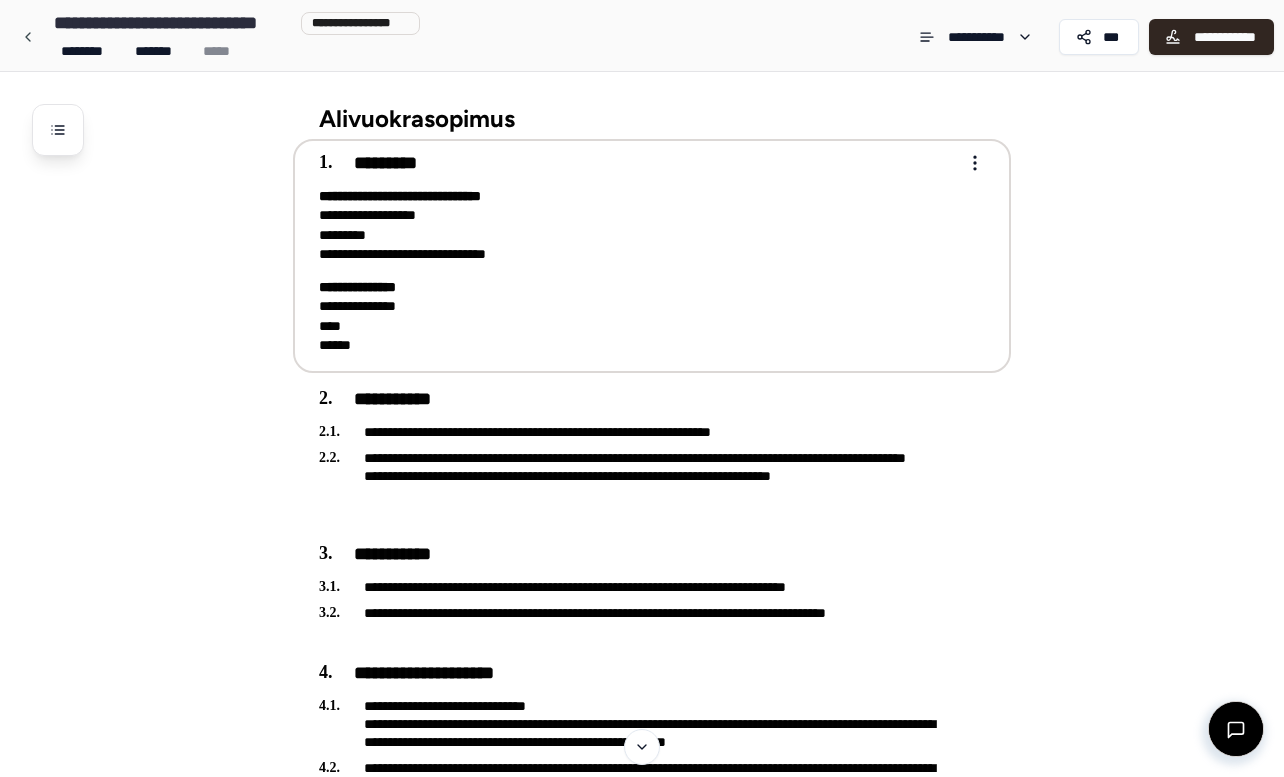 click on "**********" at bounding box center [638, 316] 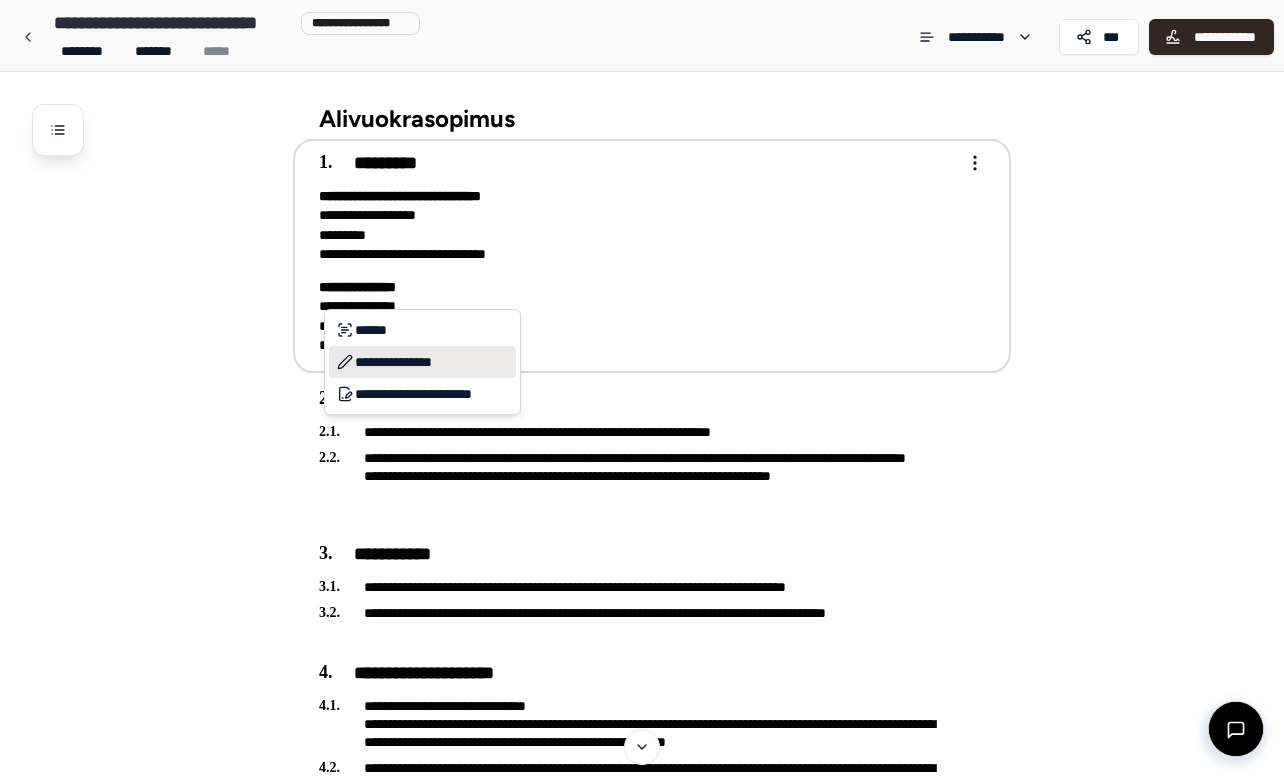 click on "**********" at bounding box center [422, 362] 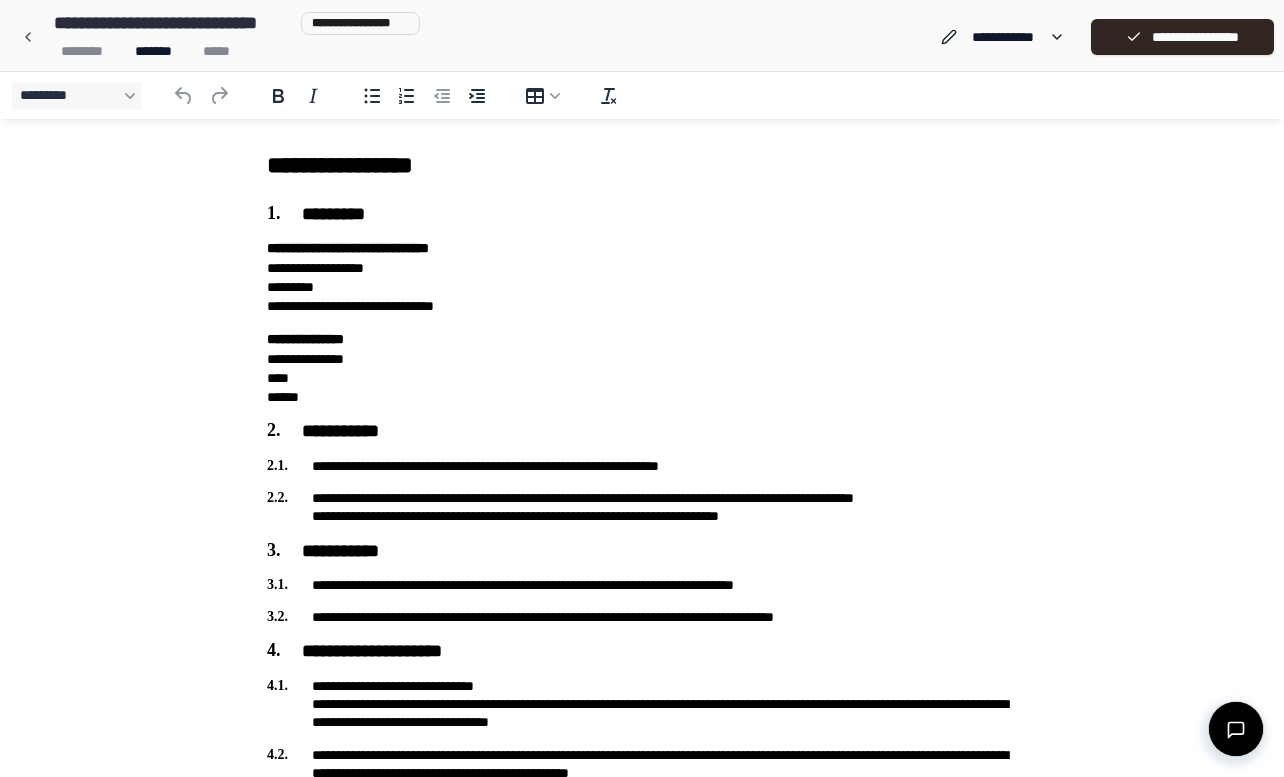 scroll, scrollTop: 0, scrollLeft: 0, axis: both 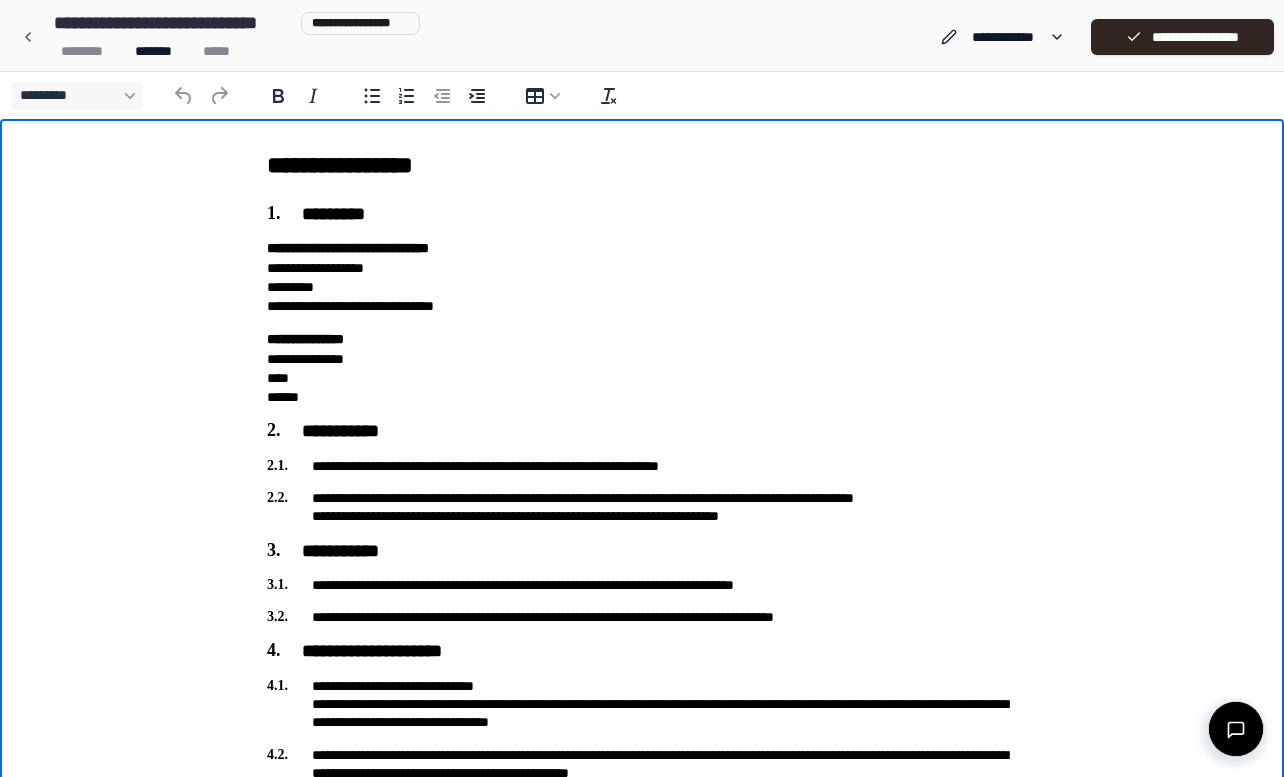 type 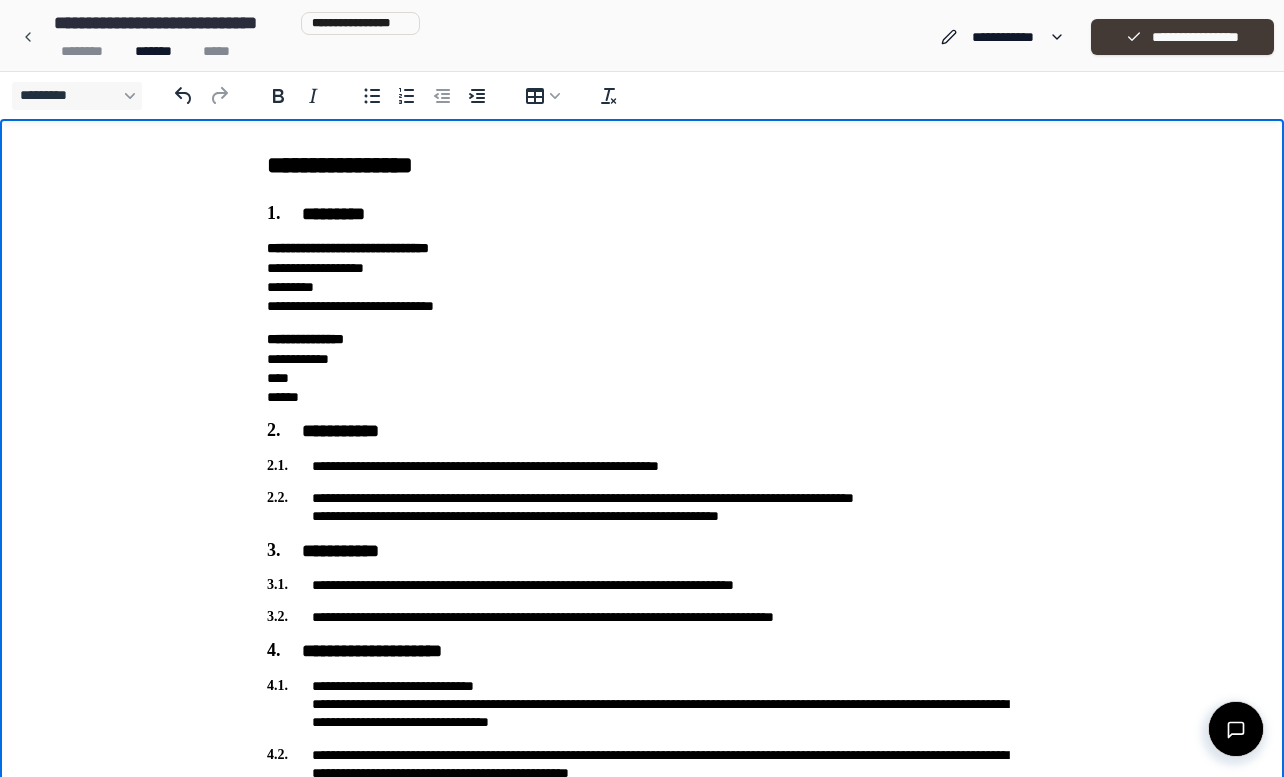 click on "**********" at bounding box center (1182, 37) 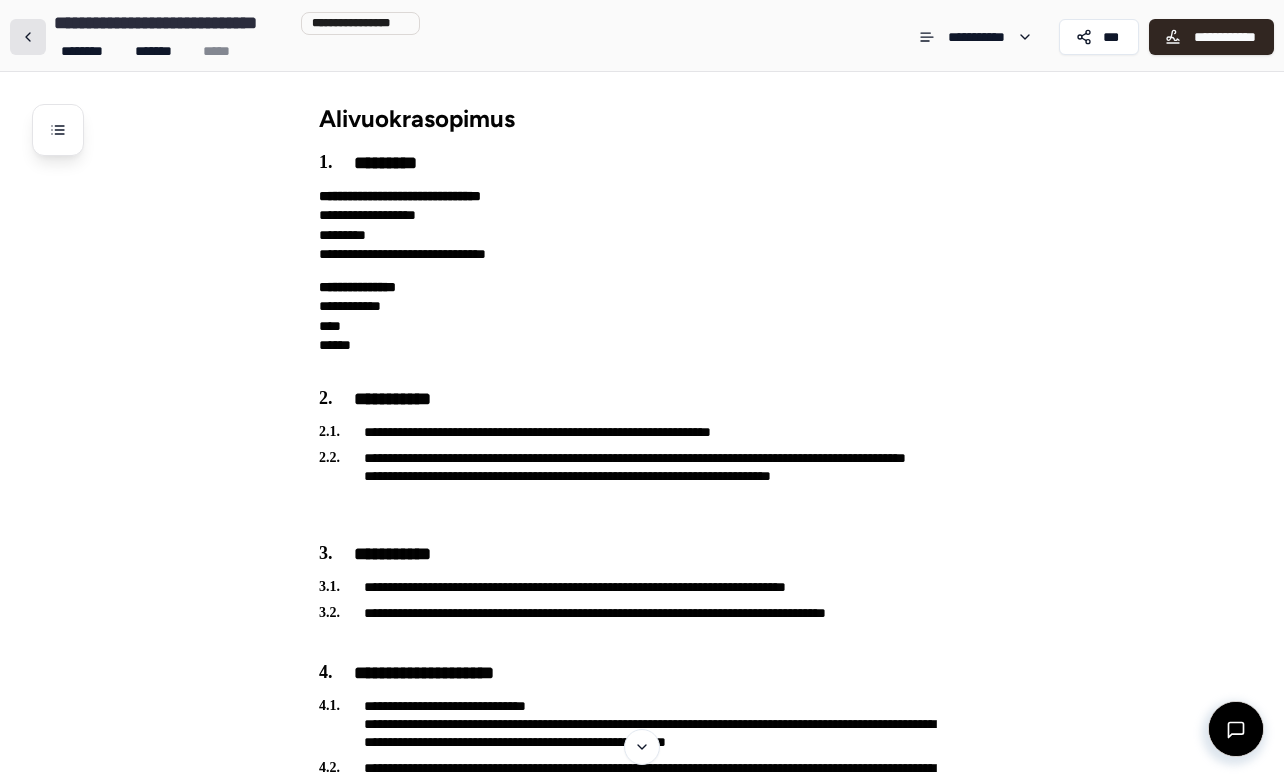 click at bounding box center [28, 37] 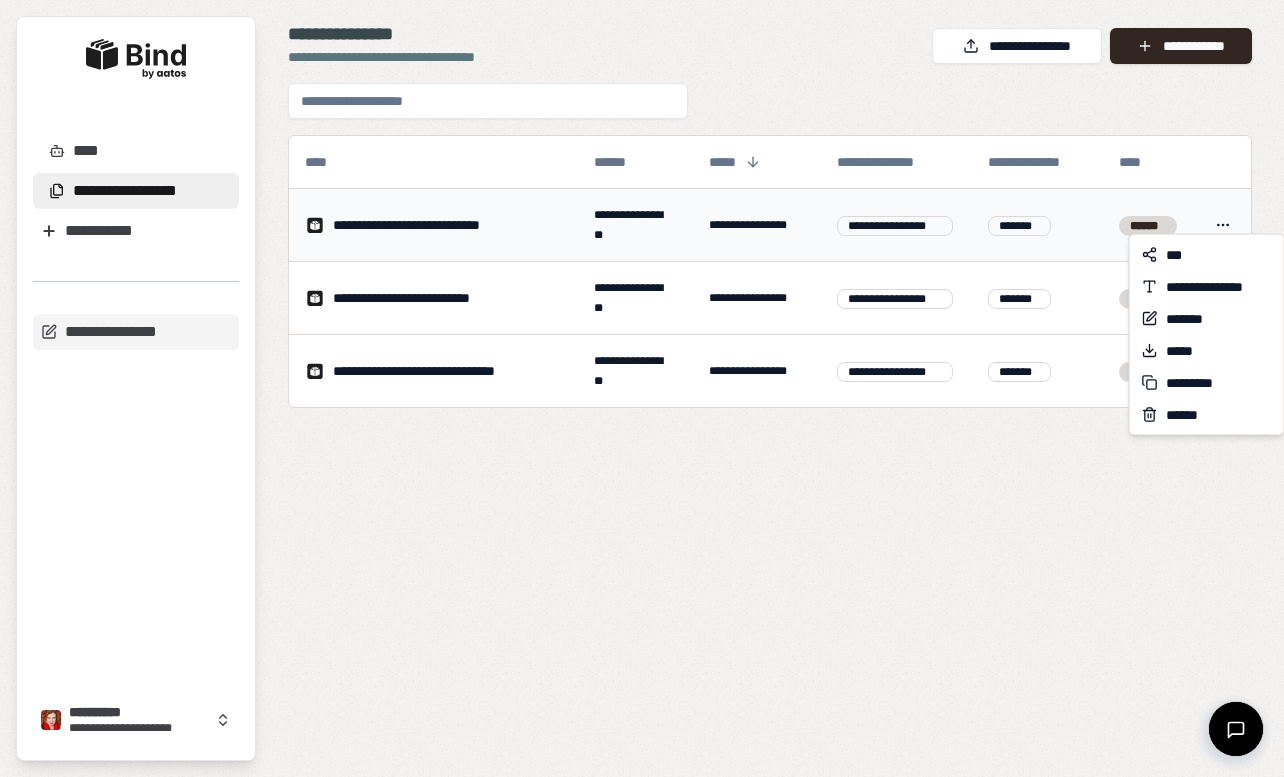 click on "**********" at bounding box center [642, 388] 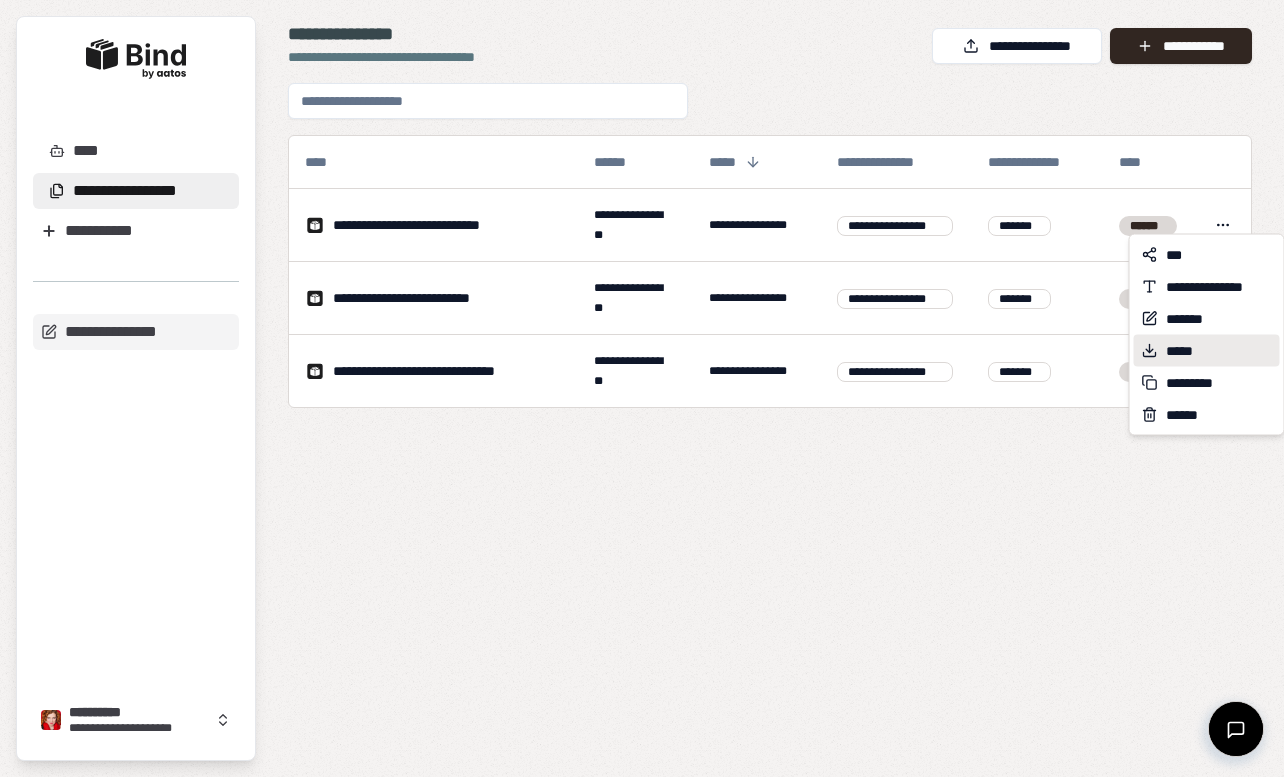 click on "*****" at bounding box center (1183, 351) 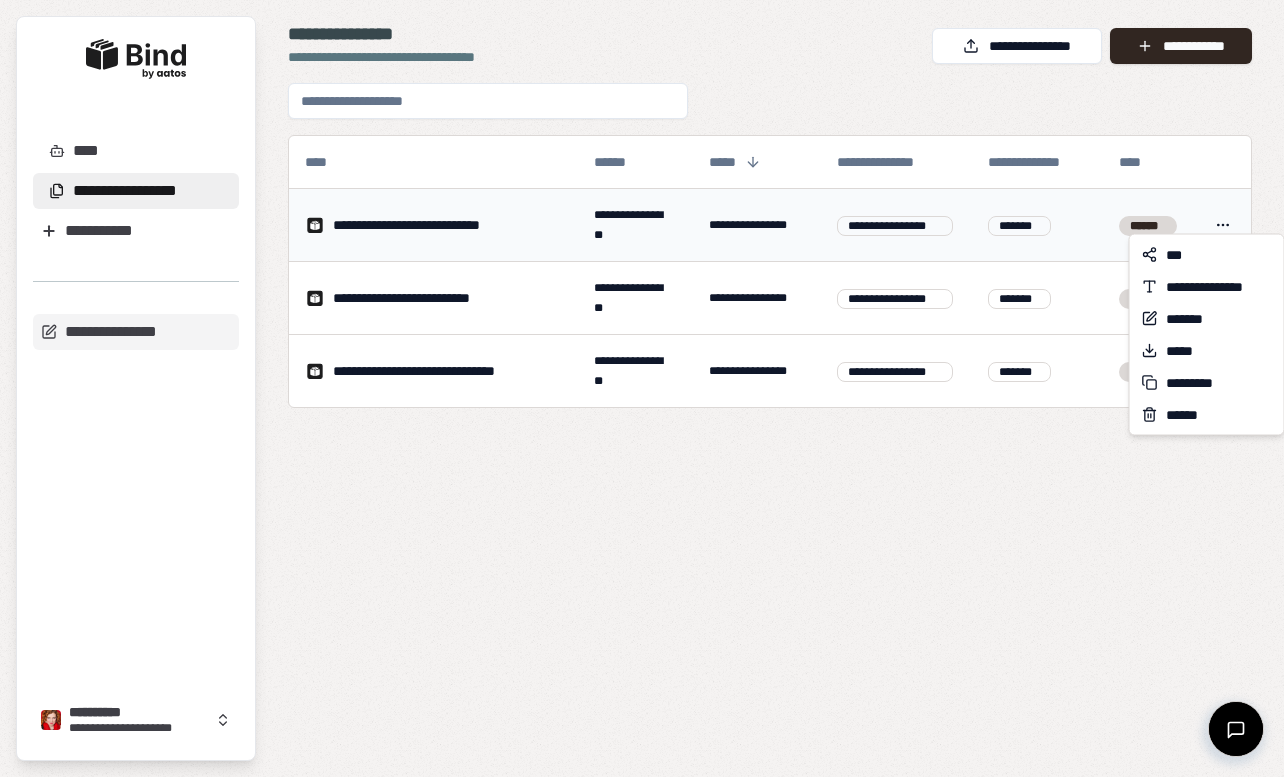click on "**********" at bounding box center [642, 388] 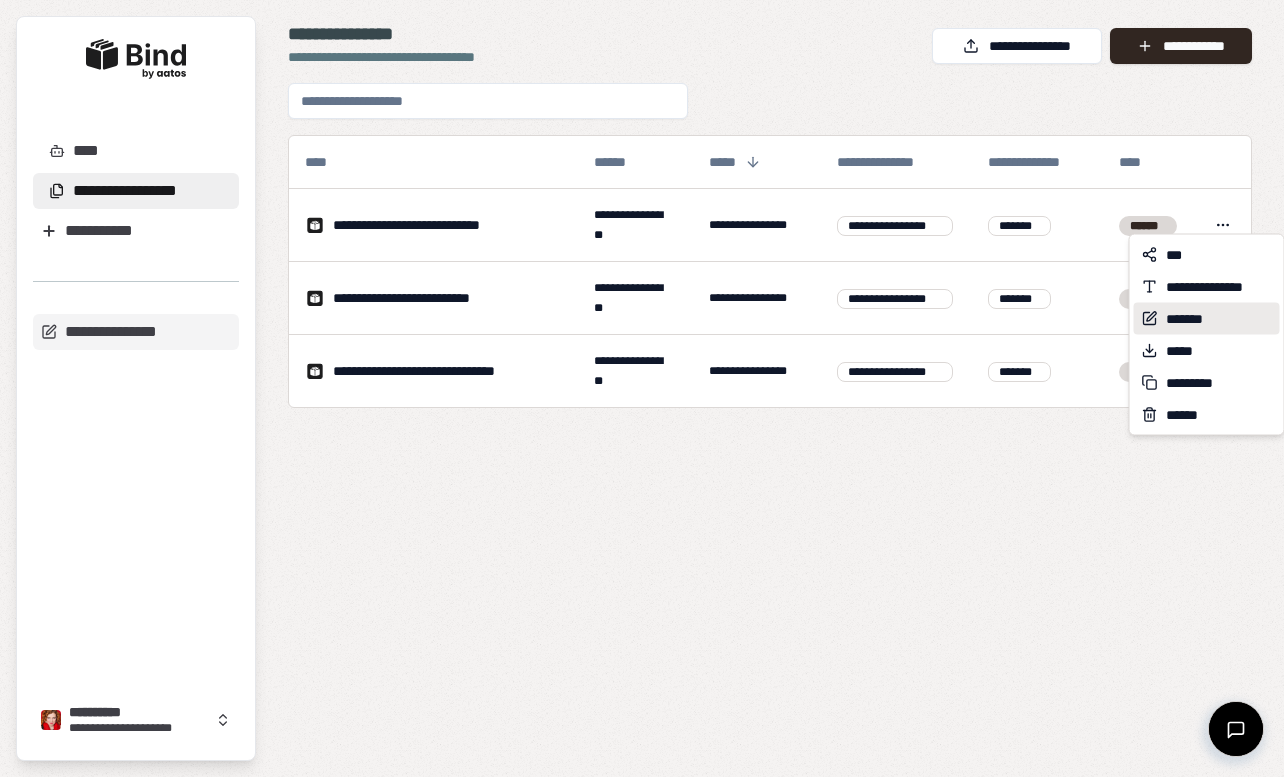 click on "*******" at bounding box center [1194, 319] 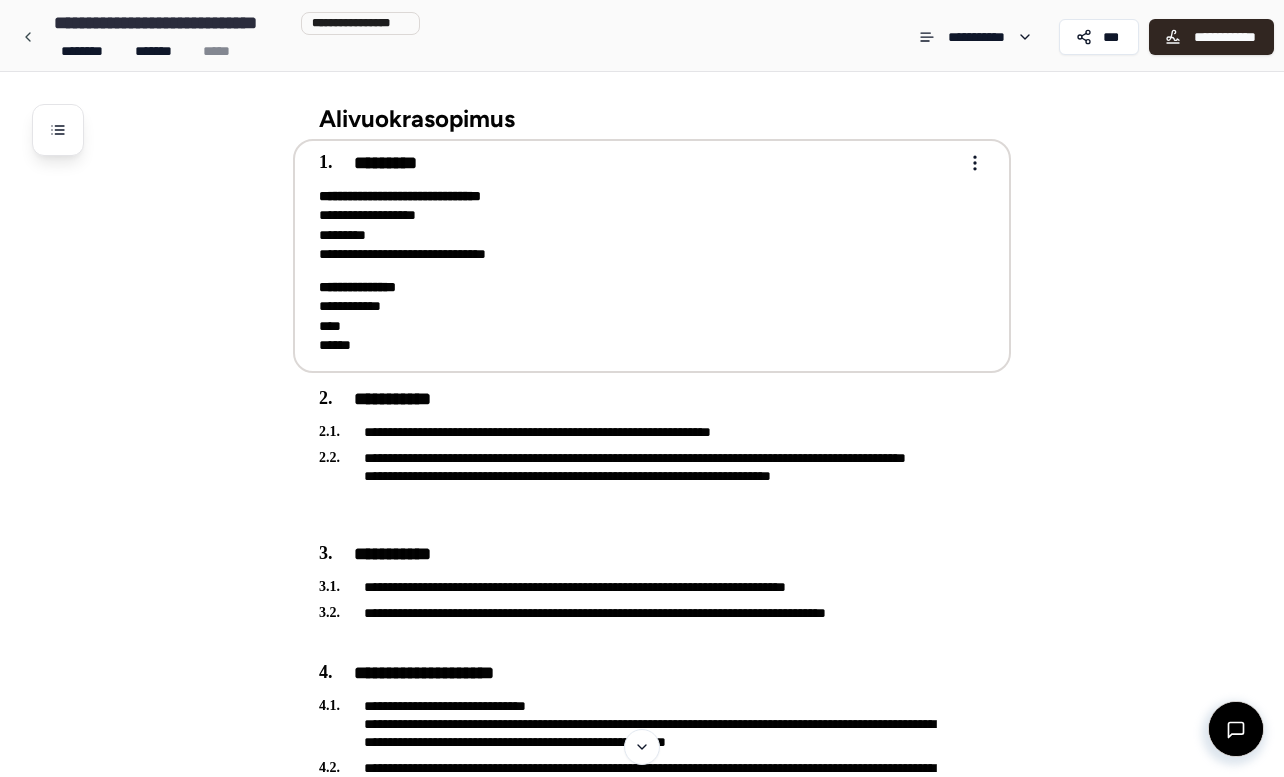 click on "**********" at bounding box center (638, 316) 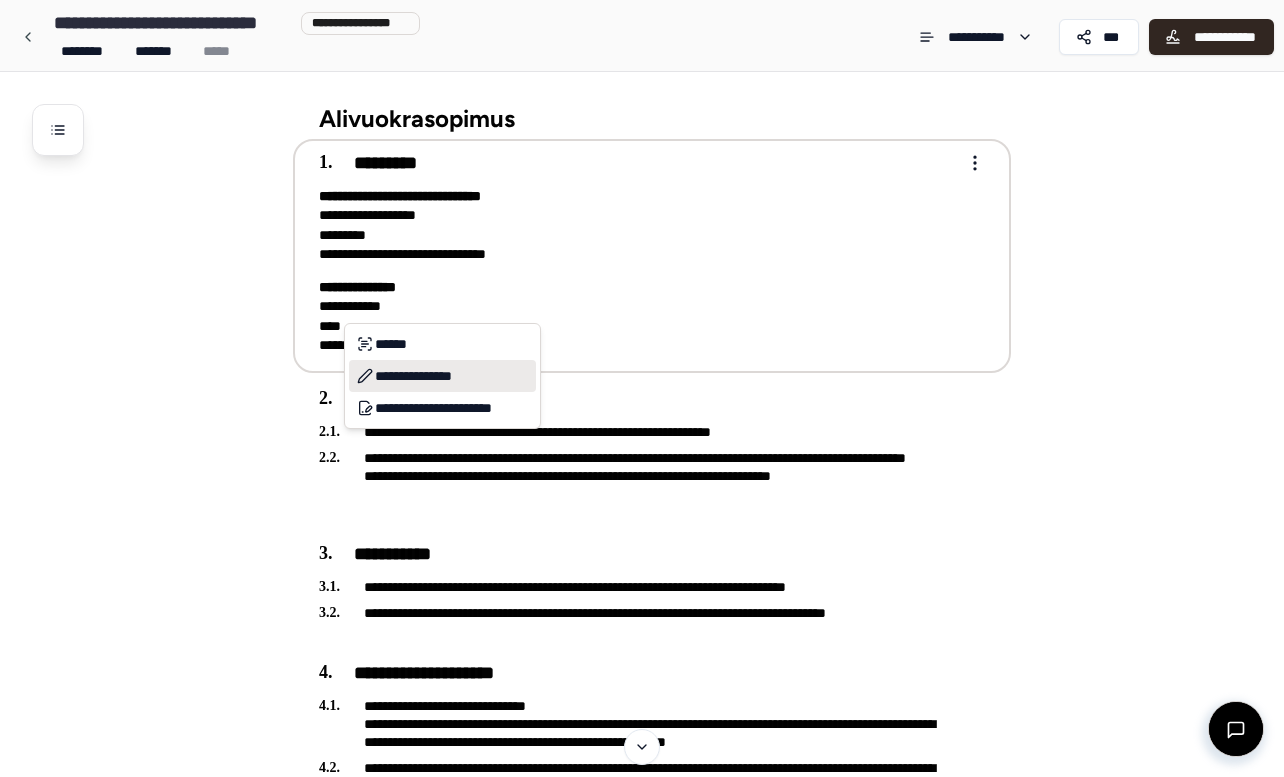 click on "**********" at bounding box center [442, 376] 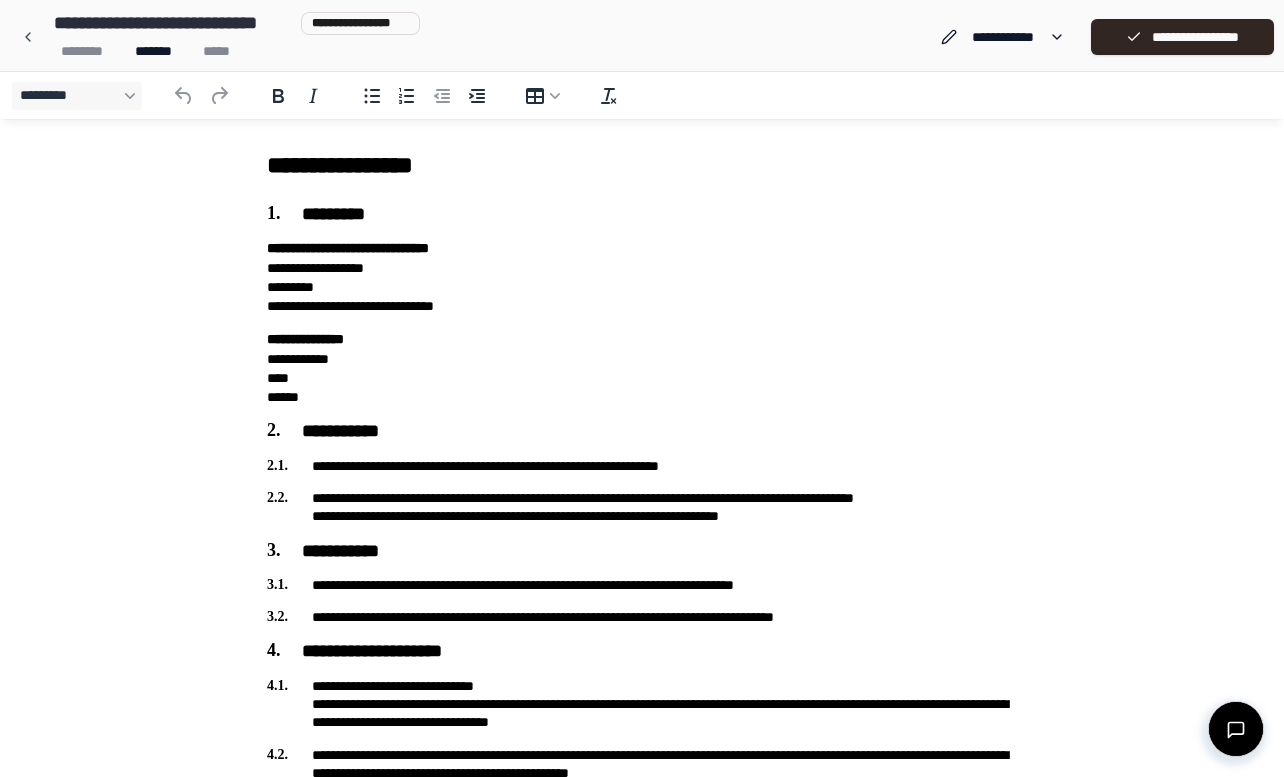 scroll, scrollTop: 0, scrollLeft: 0, axis: both 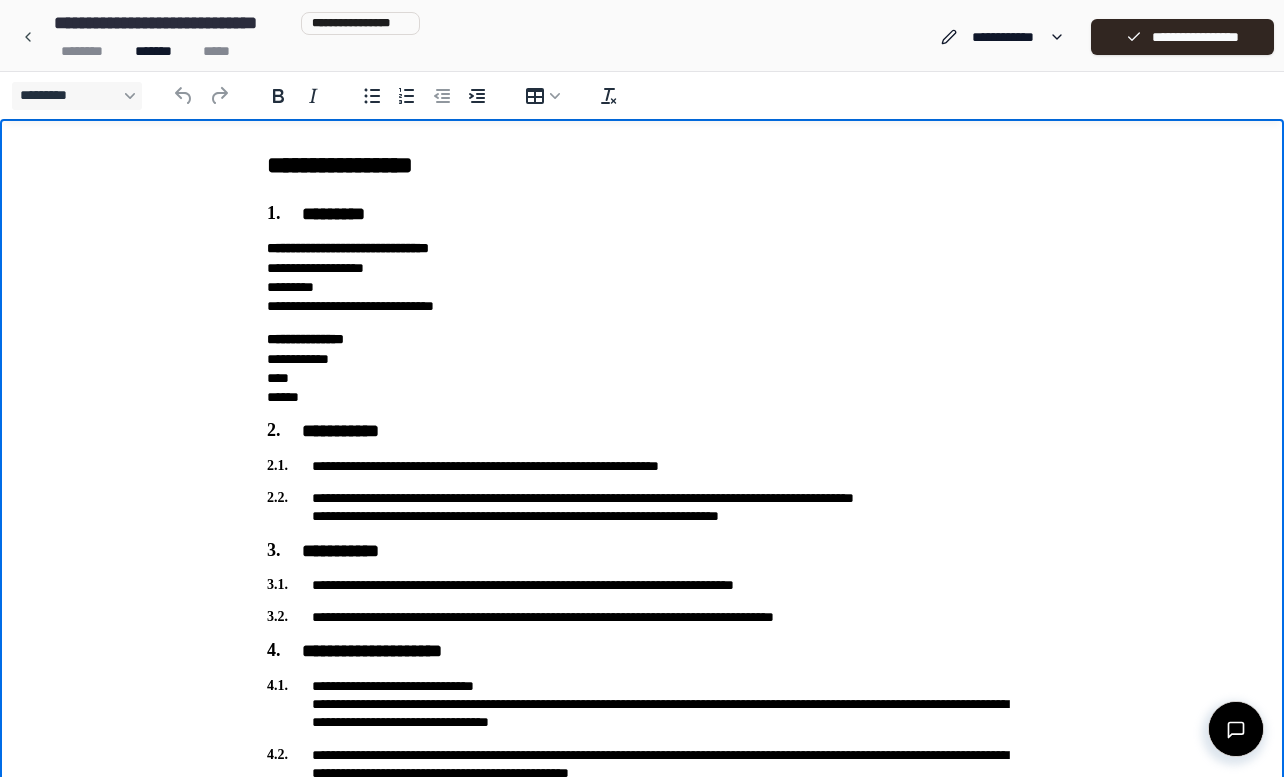 click on "**********" at bounding box center (642, 368) 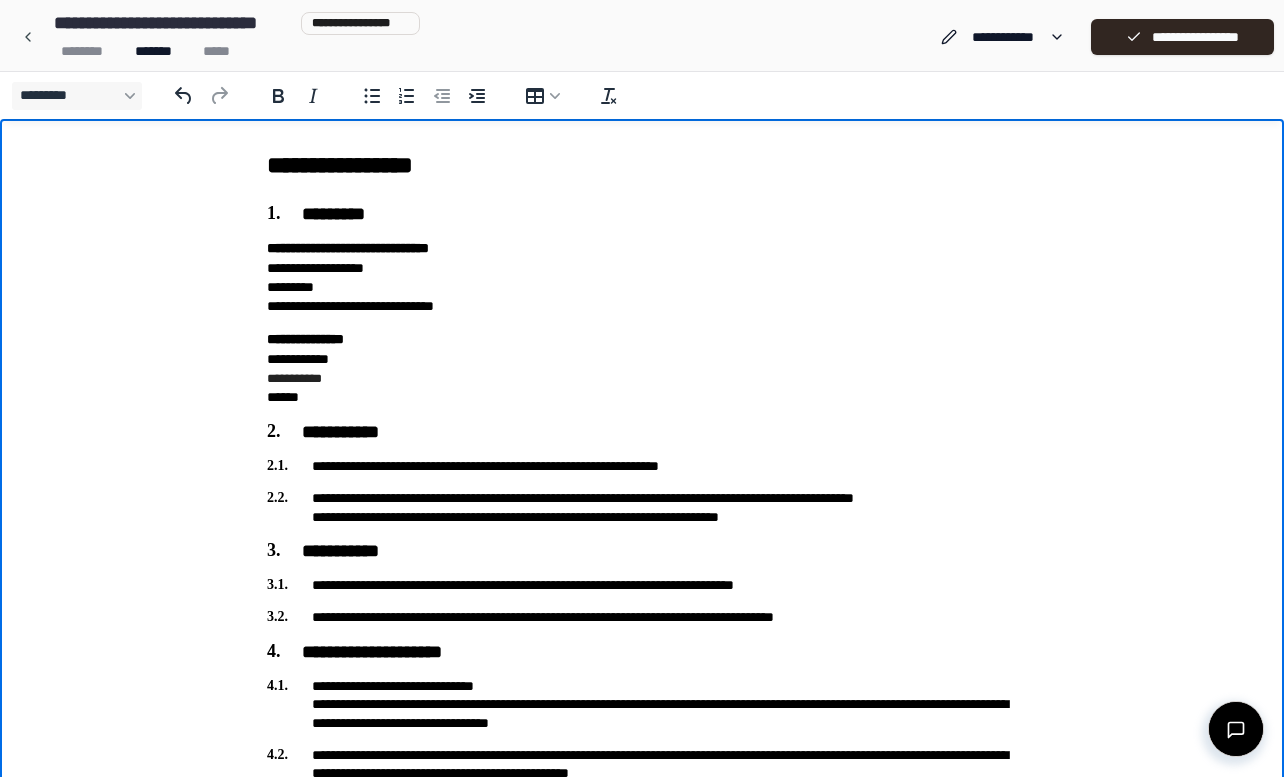 scroll, scrollTop: 25, scrollLeft: 0, axis: vertical 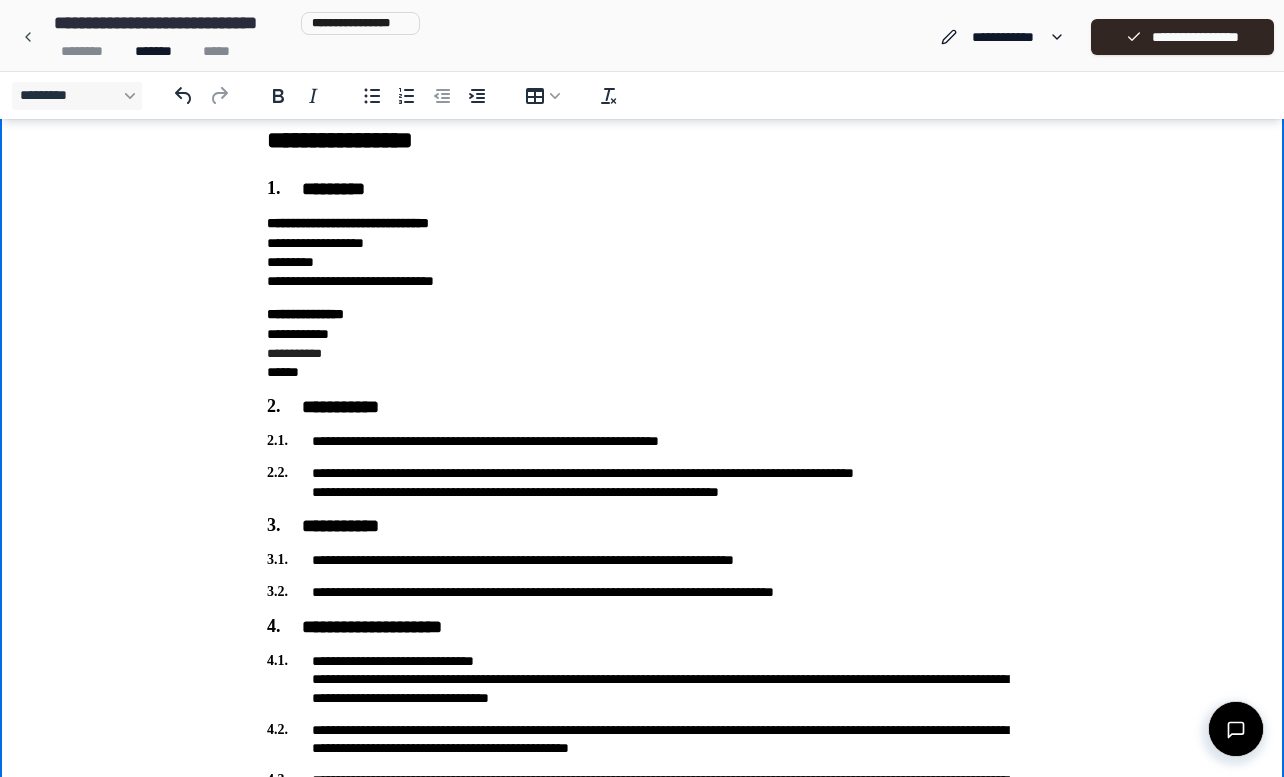click on "**********" at bounding box center (642, 343) 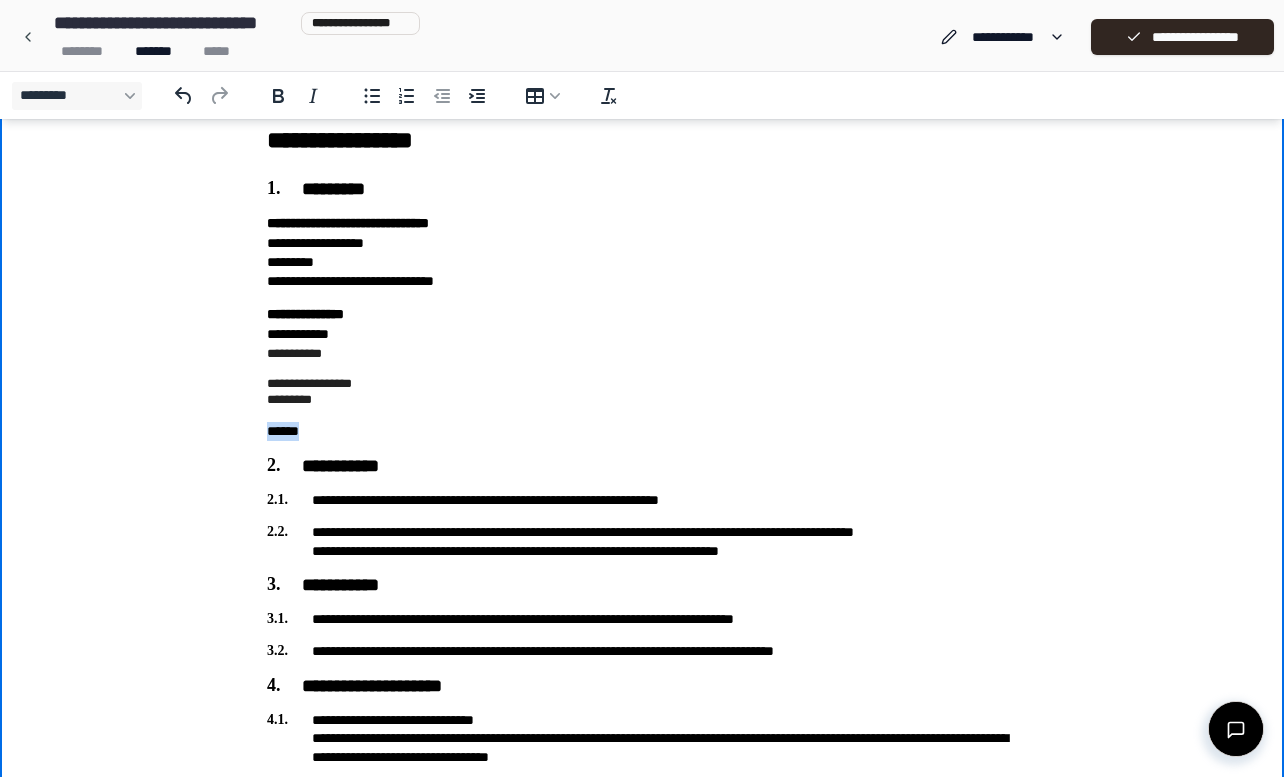 drag, startPoint x: 309, startPoint y: 431, endPoint x: 269, endPoint y: 416, distance: 42.72002 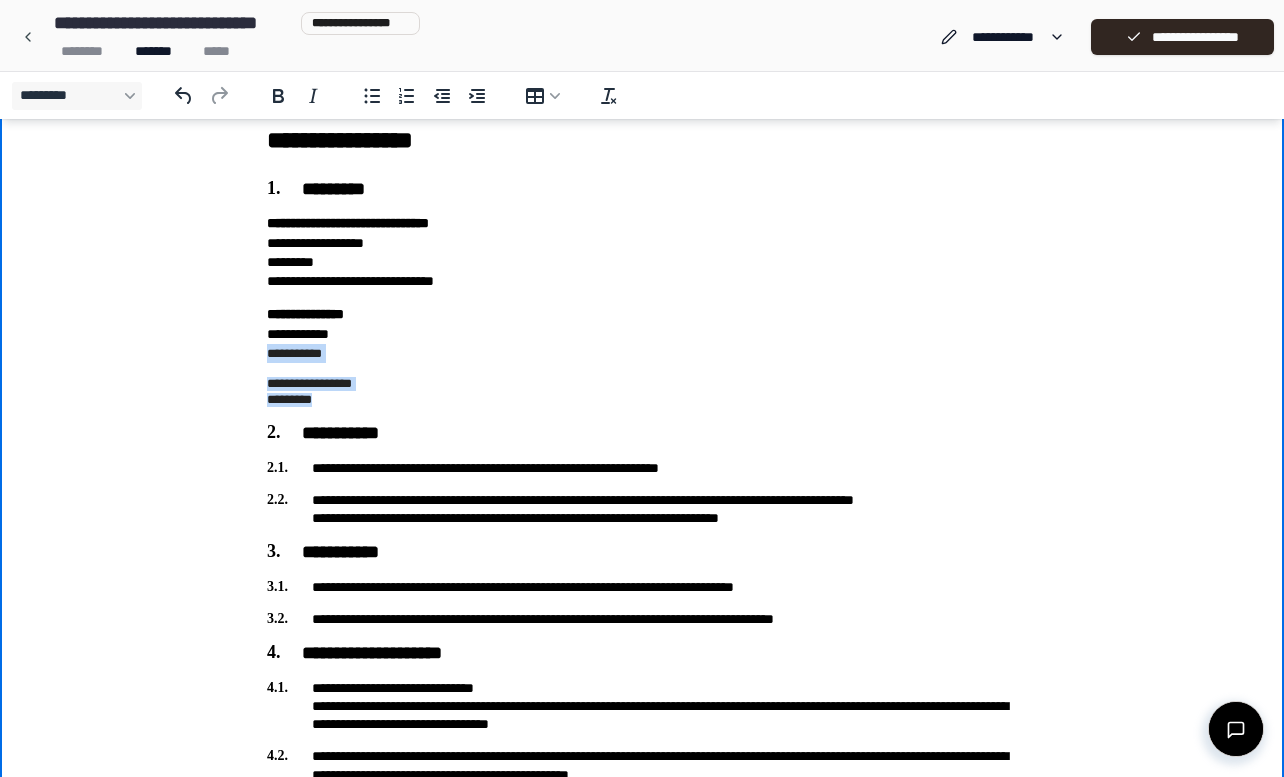 drag, startPoint x: 334, startPoint y: 399, endPoint x: 260, endPoint y: 349, distance: 89.30846 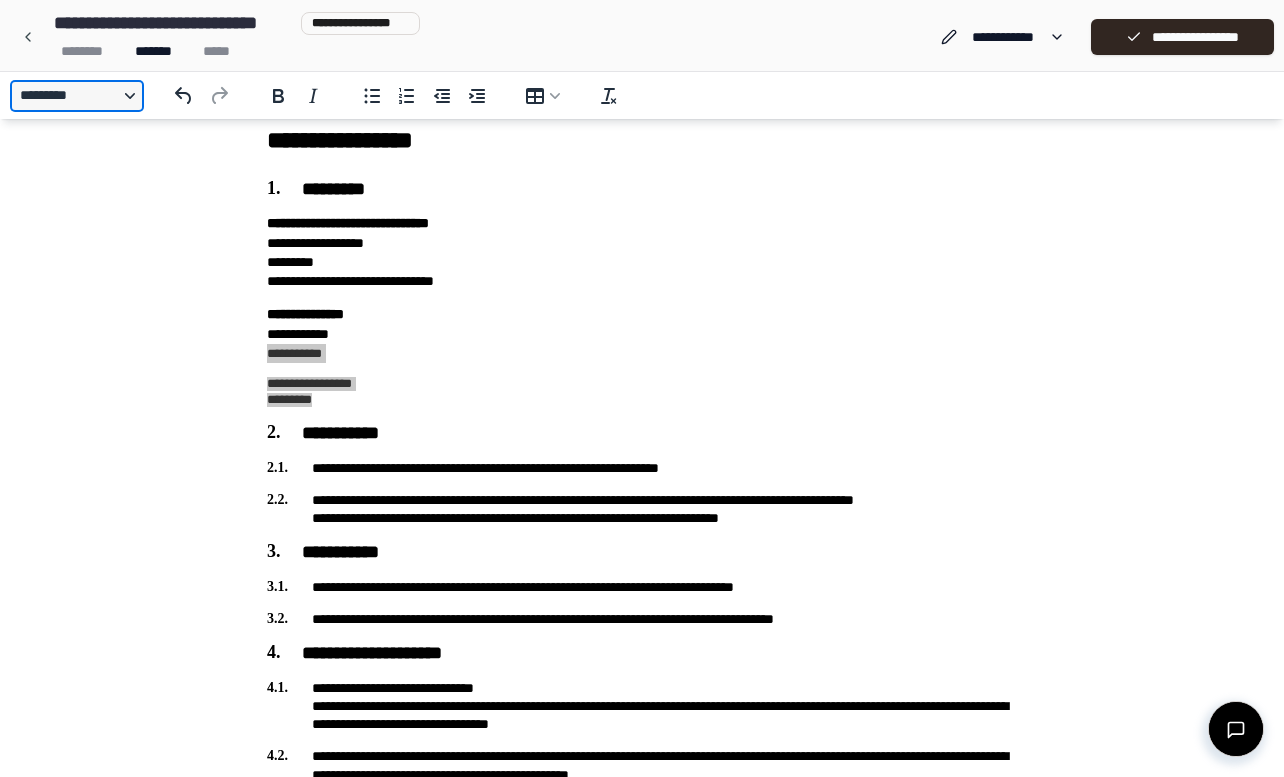 click on "*********" at bounding box center (77, 96) 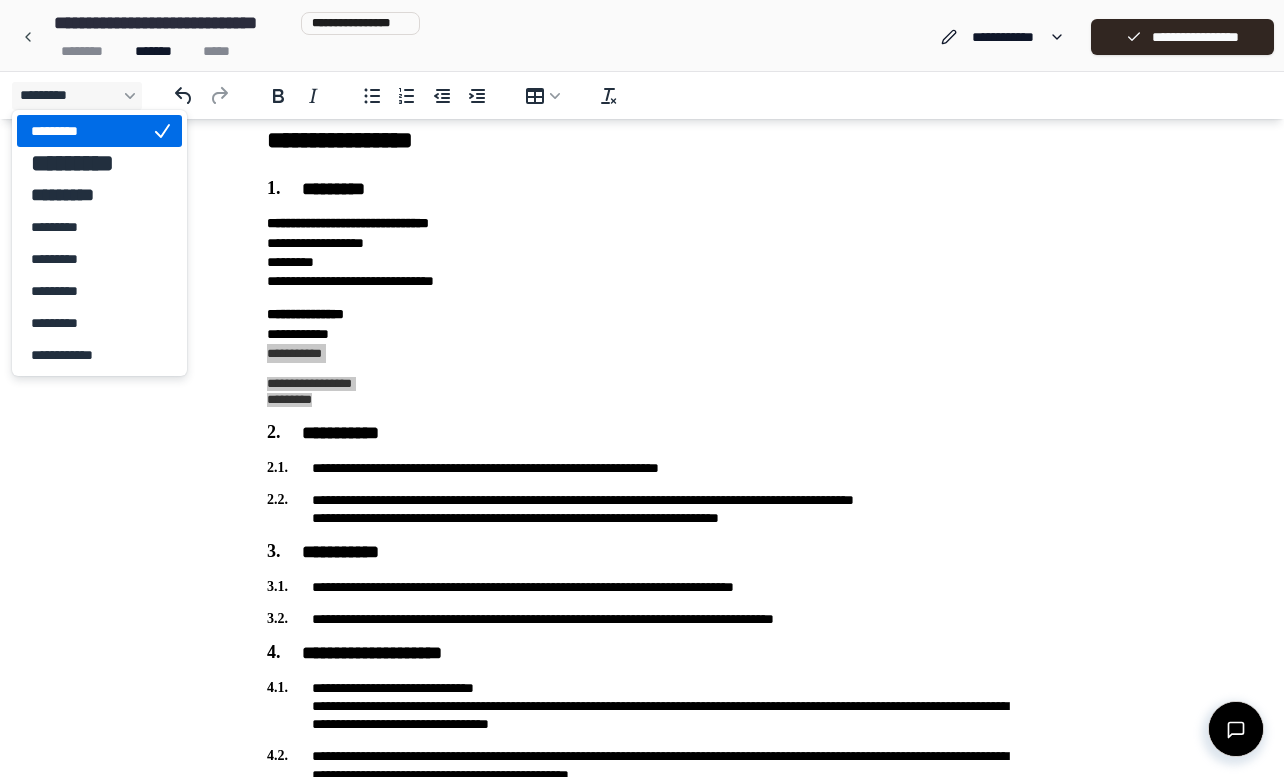 click on "*********" at bounding box center [85, 131] 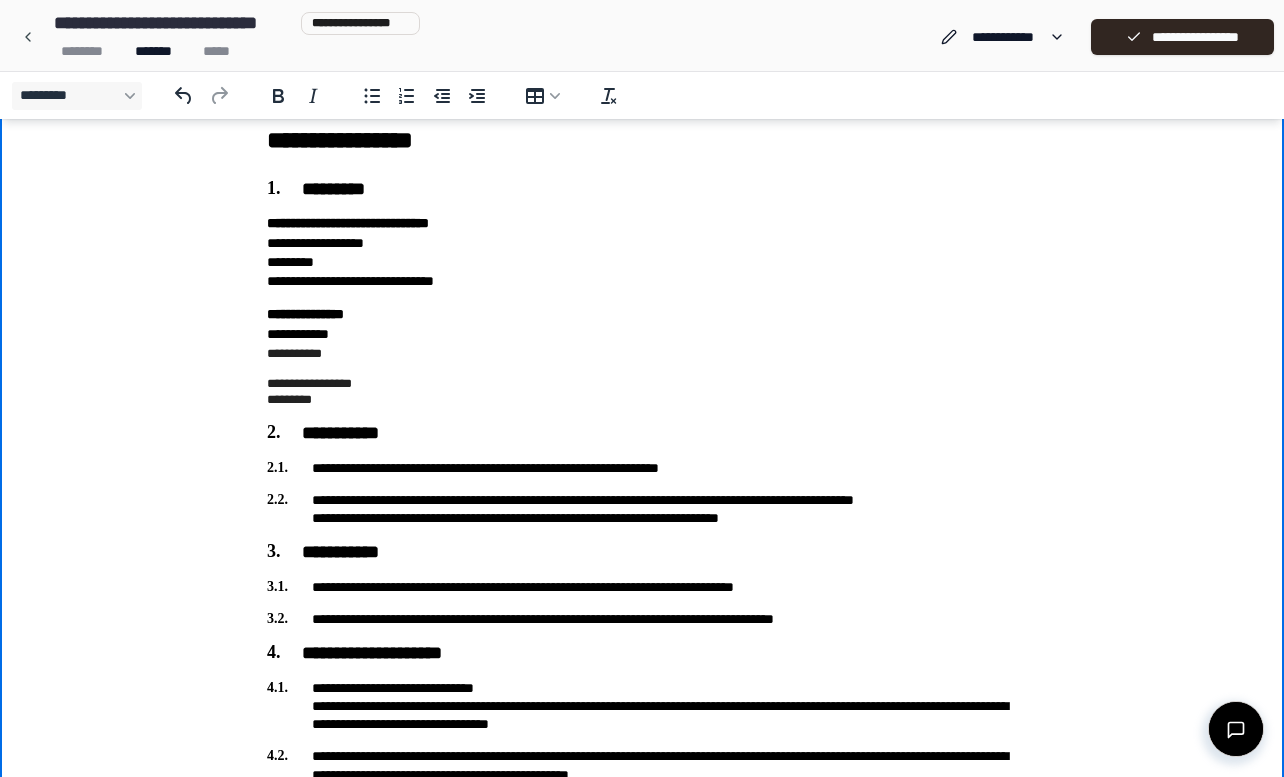 click on "**********" at bounding box center [305, 314] 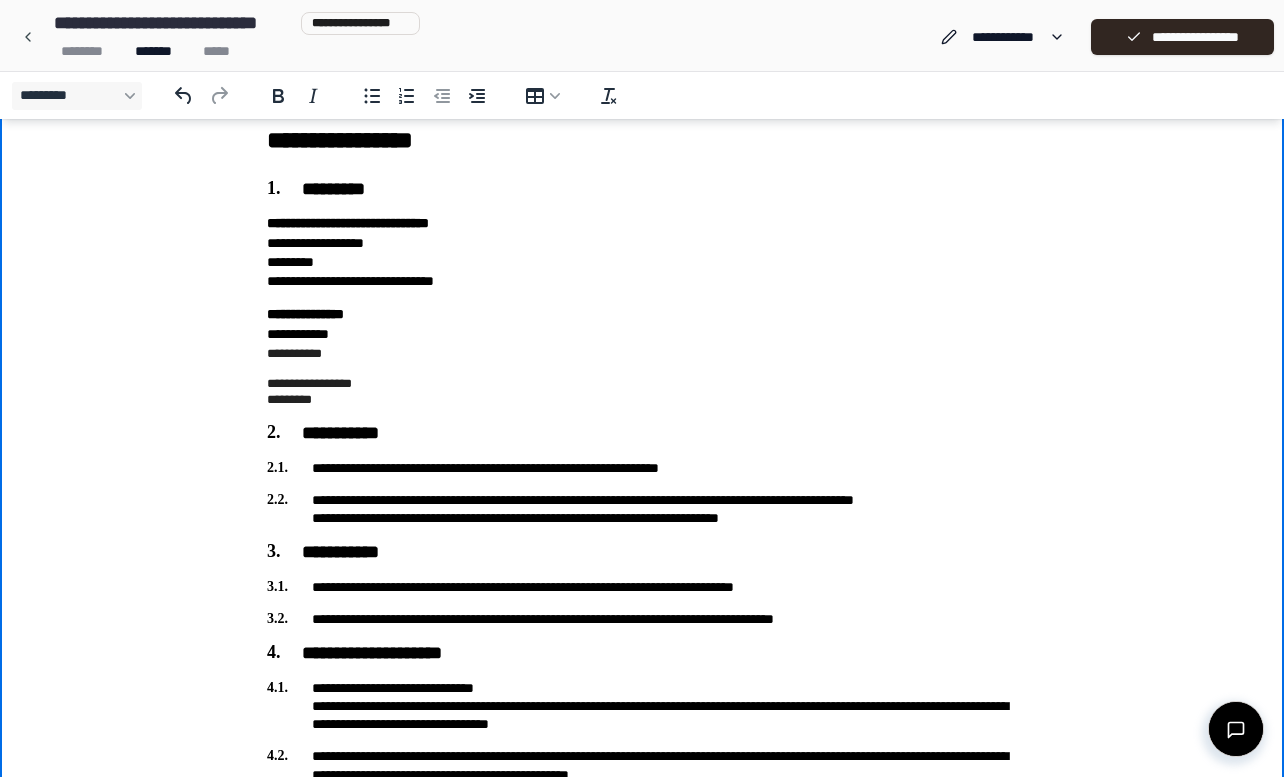 click on "**********" at bounding box center [642, 334] 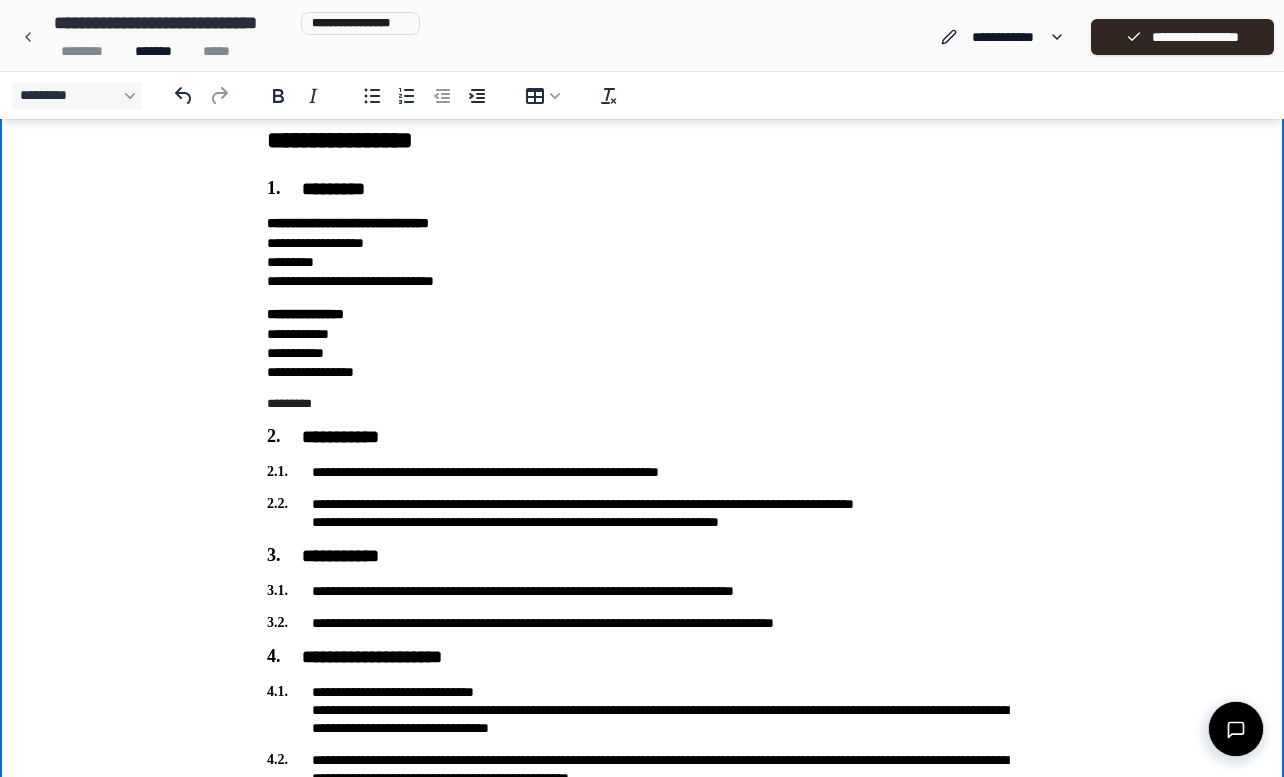 click on "**********" at bounding box center [642, 656] 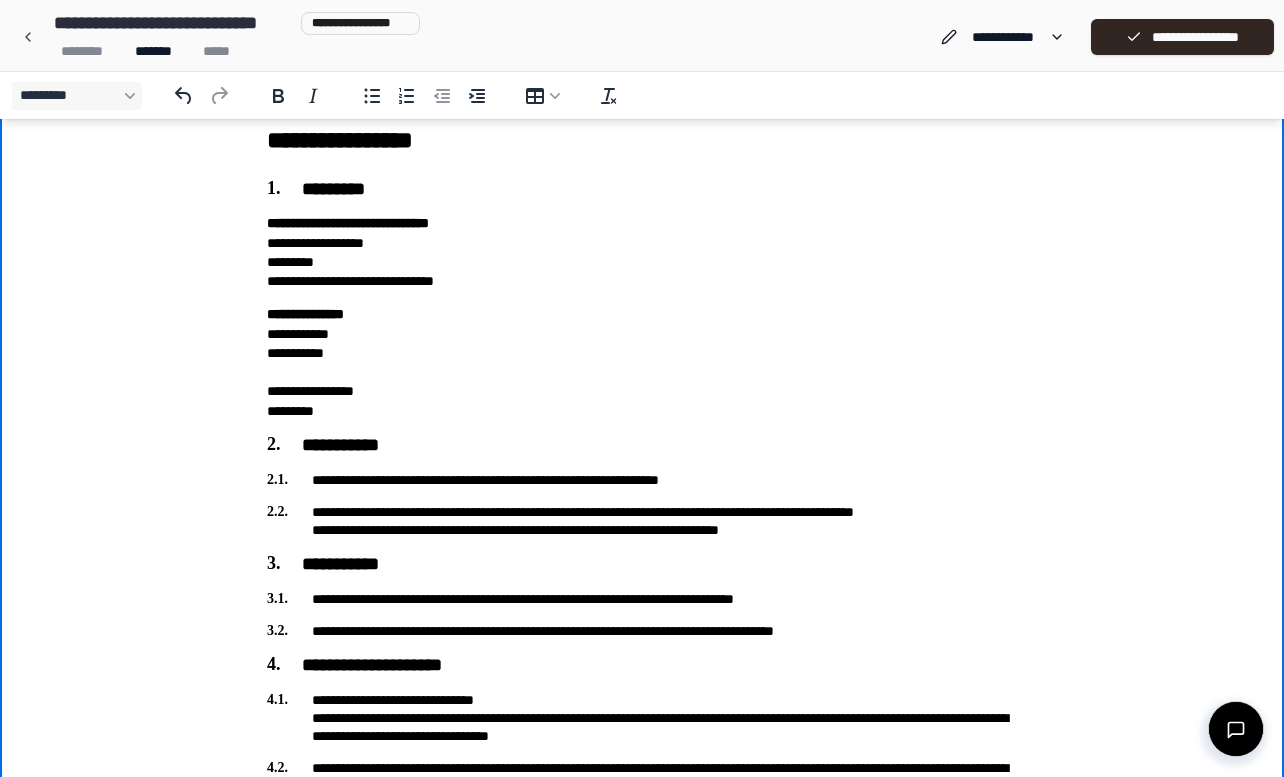 click on "**********" at bounding box center [642, 363] 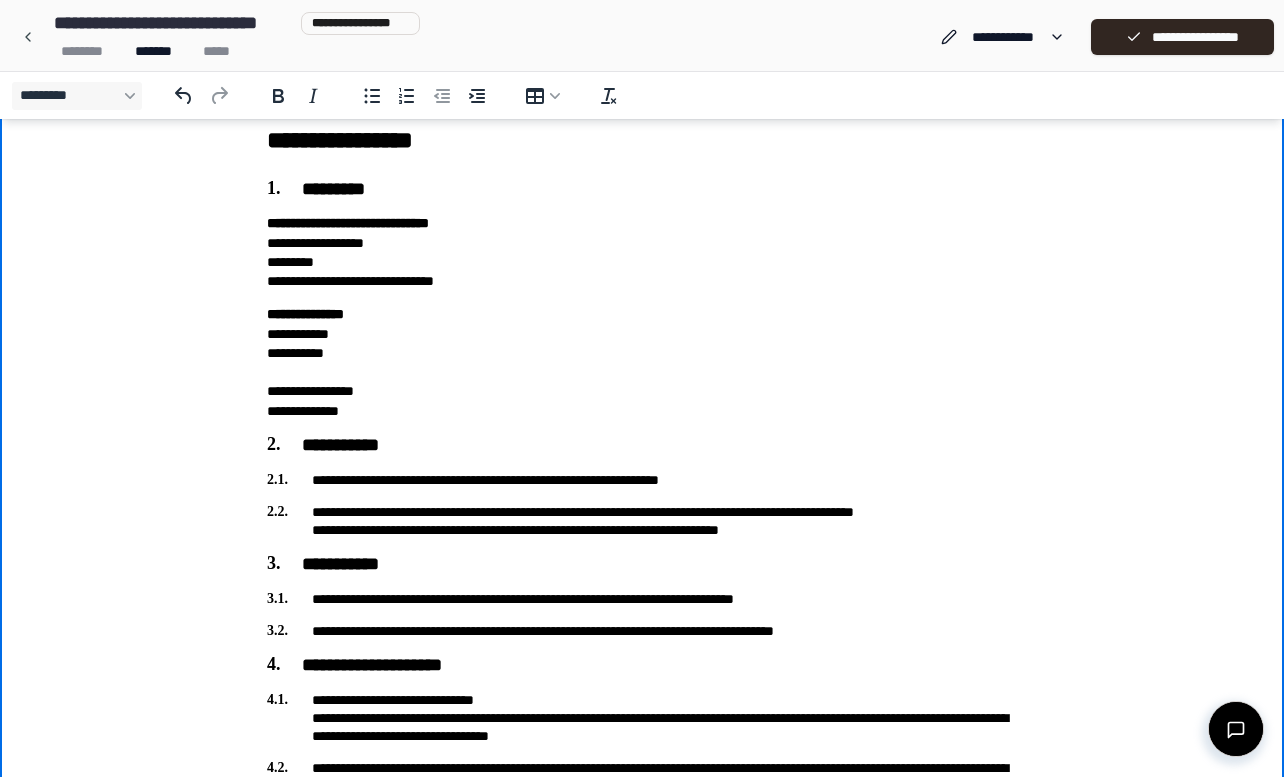 click on "**********" at bounding box center (642, 363) 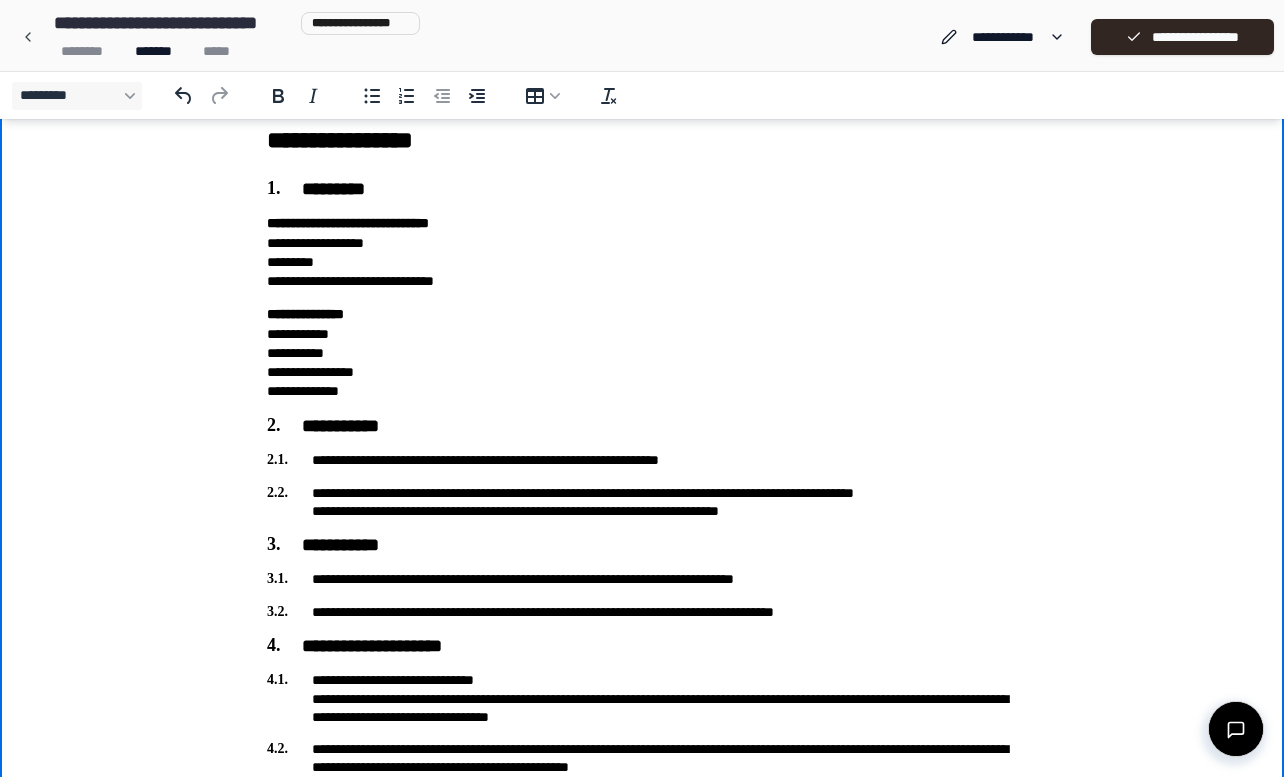 click on "**********" at bounding box center [642, 353] 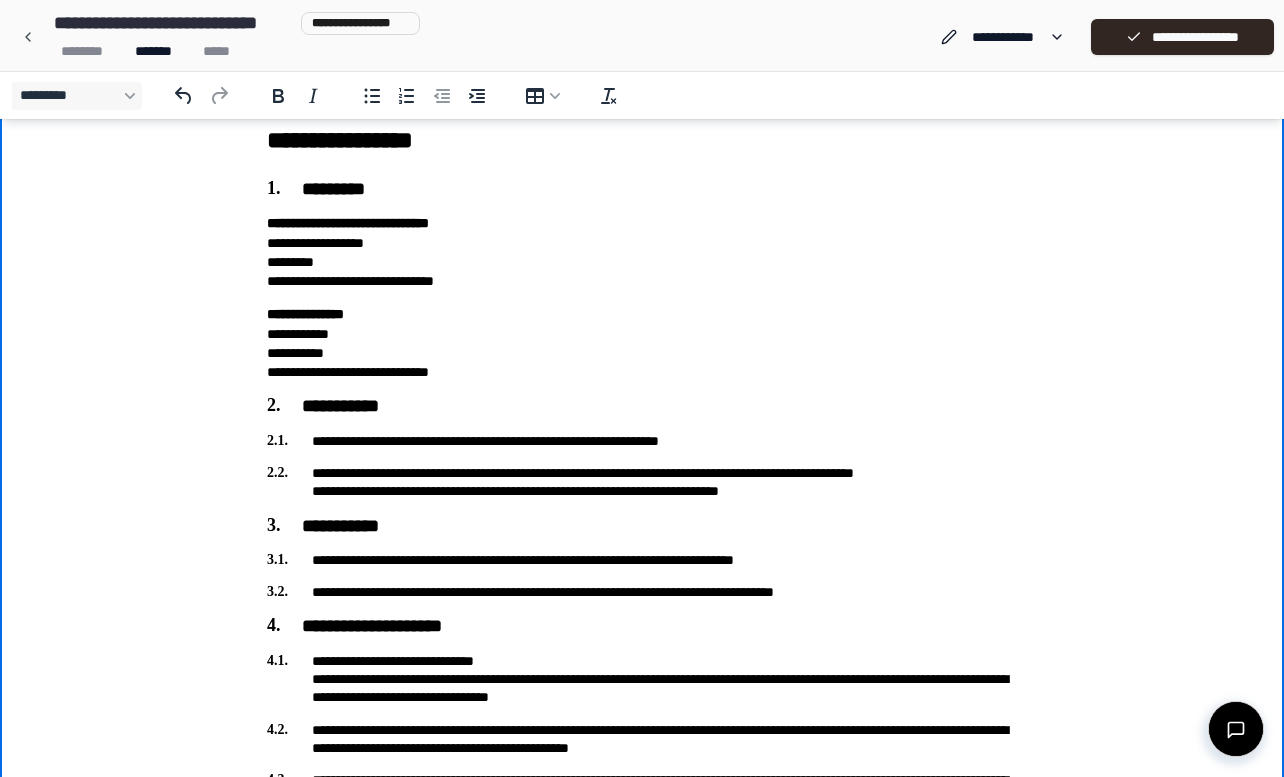 click on "**********" at bounding box center [642, 343] 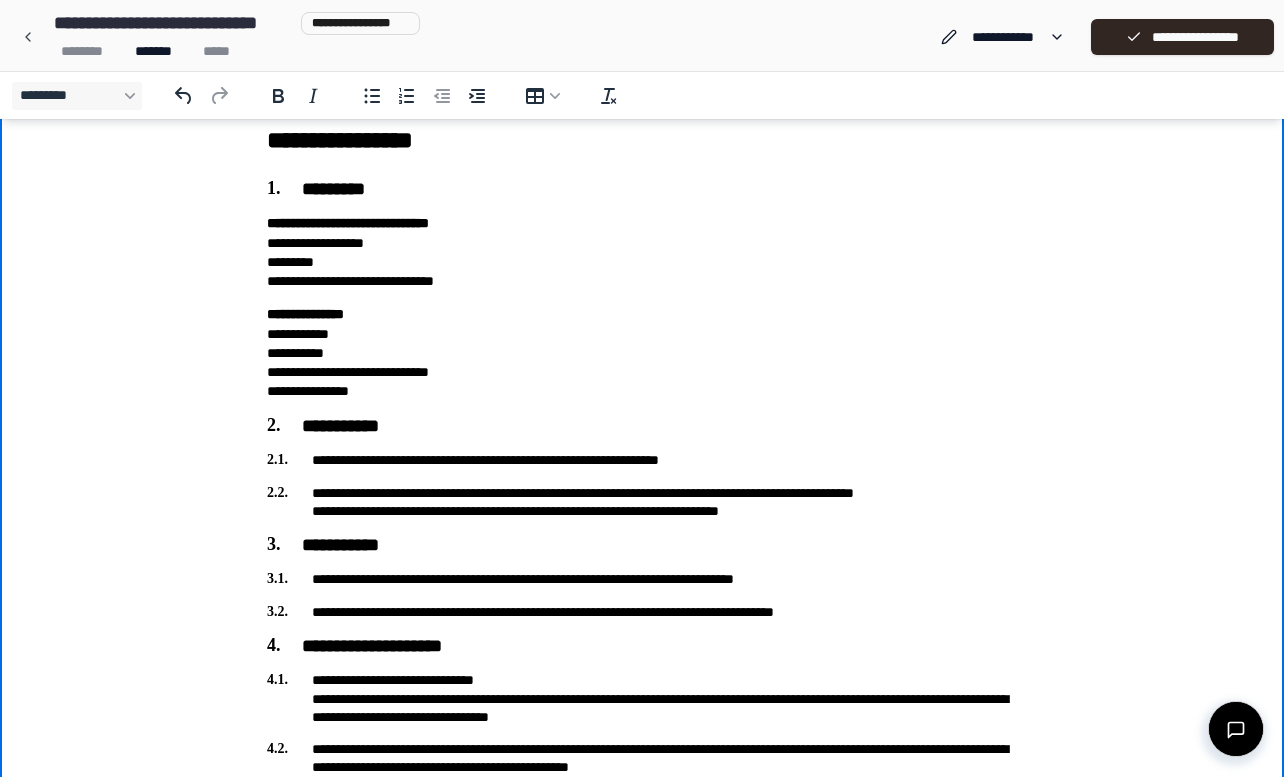 click on "**********" at bounding box center (642, 252) 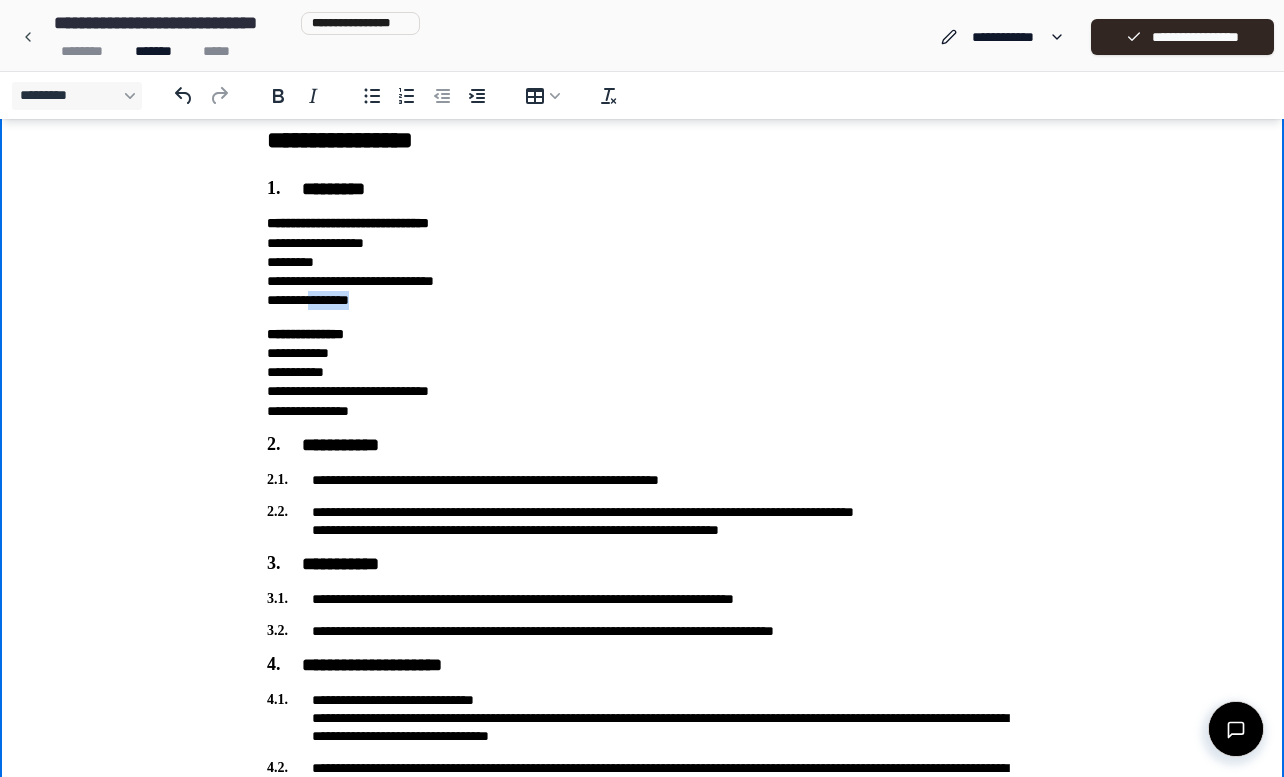 drag, startPoint x: 324, startPoint y: 300, endPoint x: 392, endPoint y: 299, distance: 68.007355 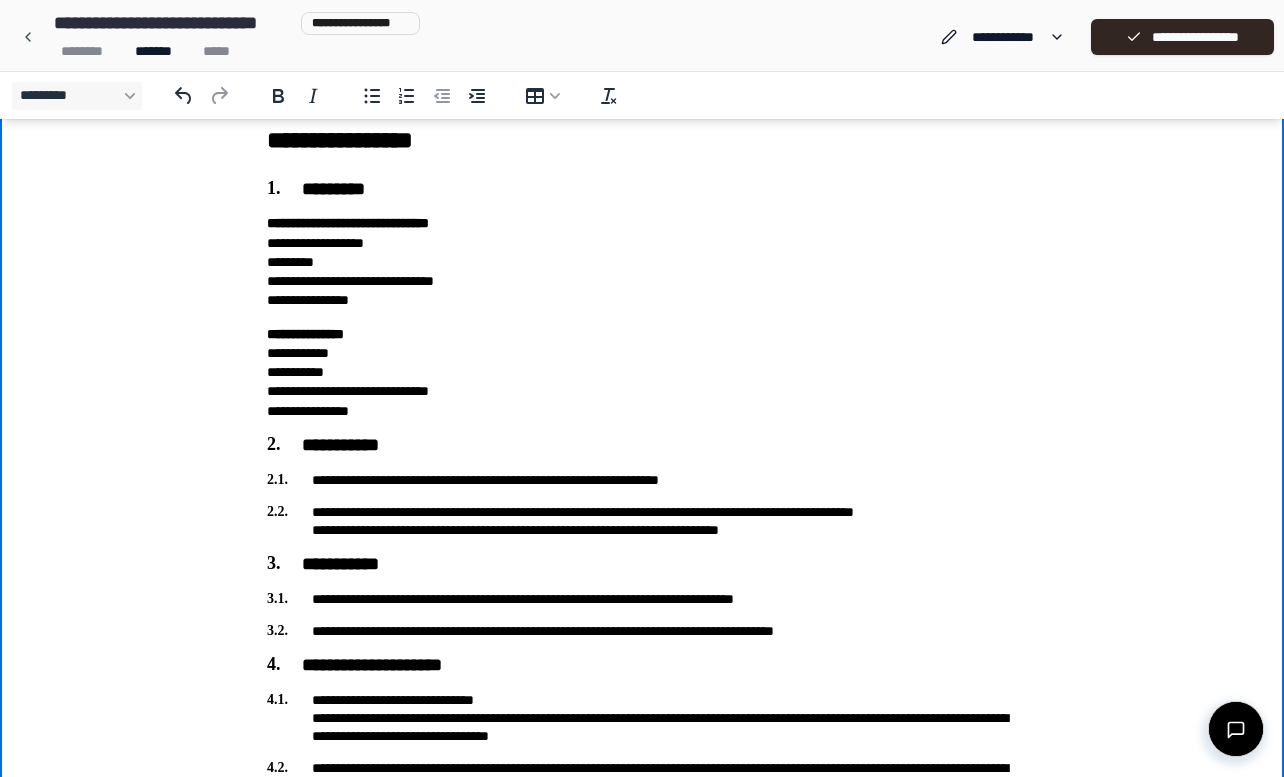 click on "**********" at bounding box center [642, 373] 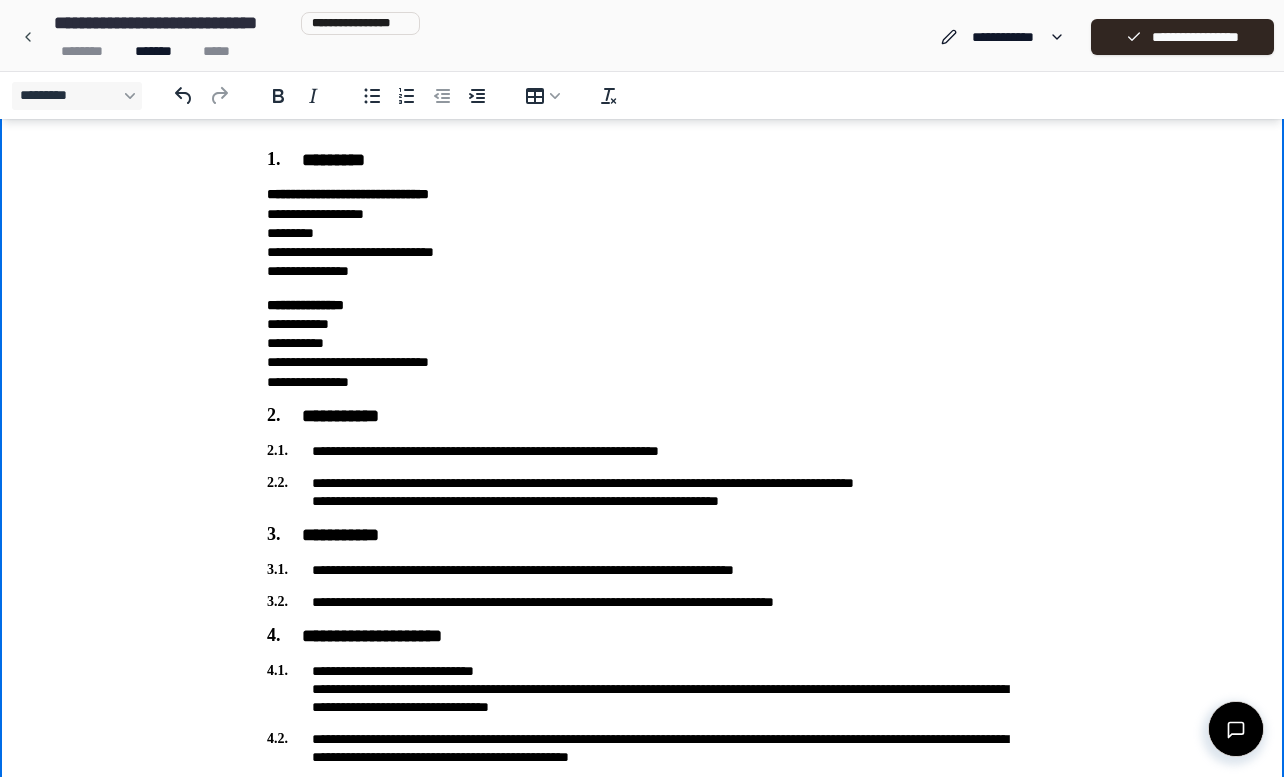 scroll, scrollTop: 0, scrollLeft: 0, axis: both 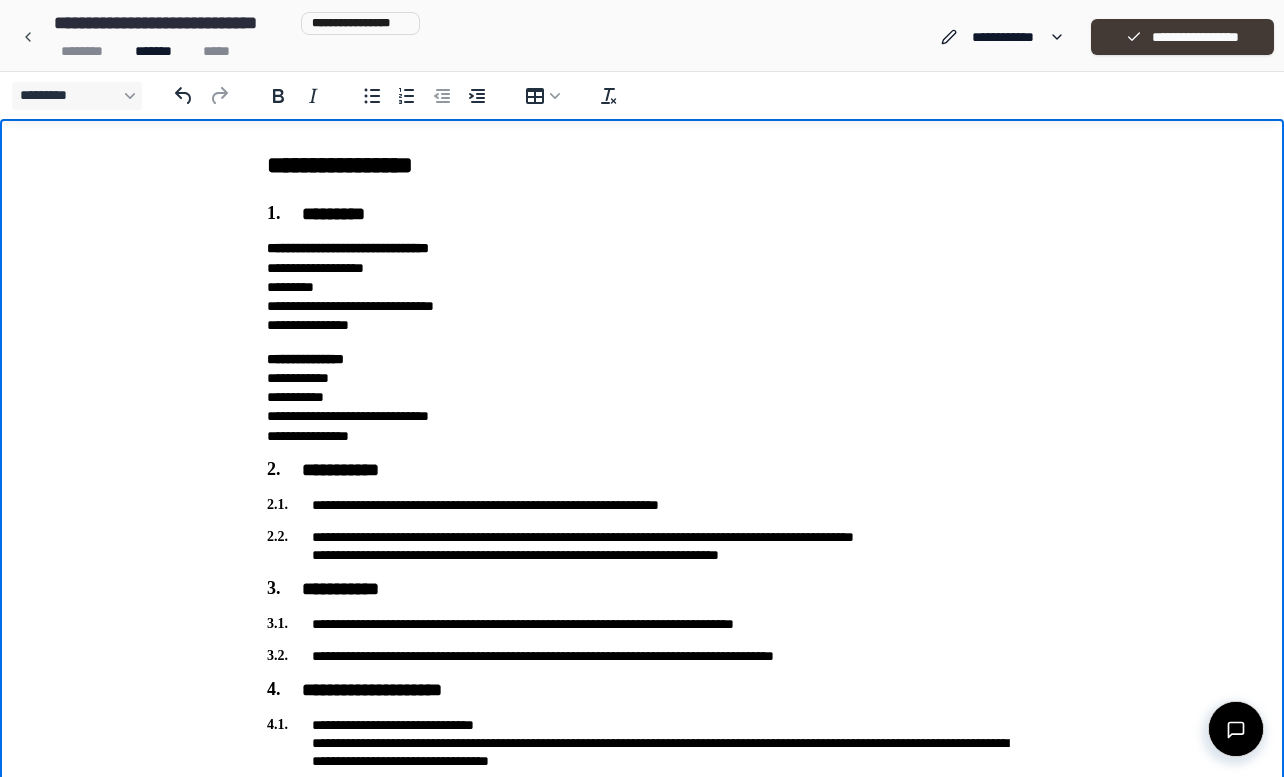 click on "**********" at bounding box center [1182, 37] 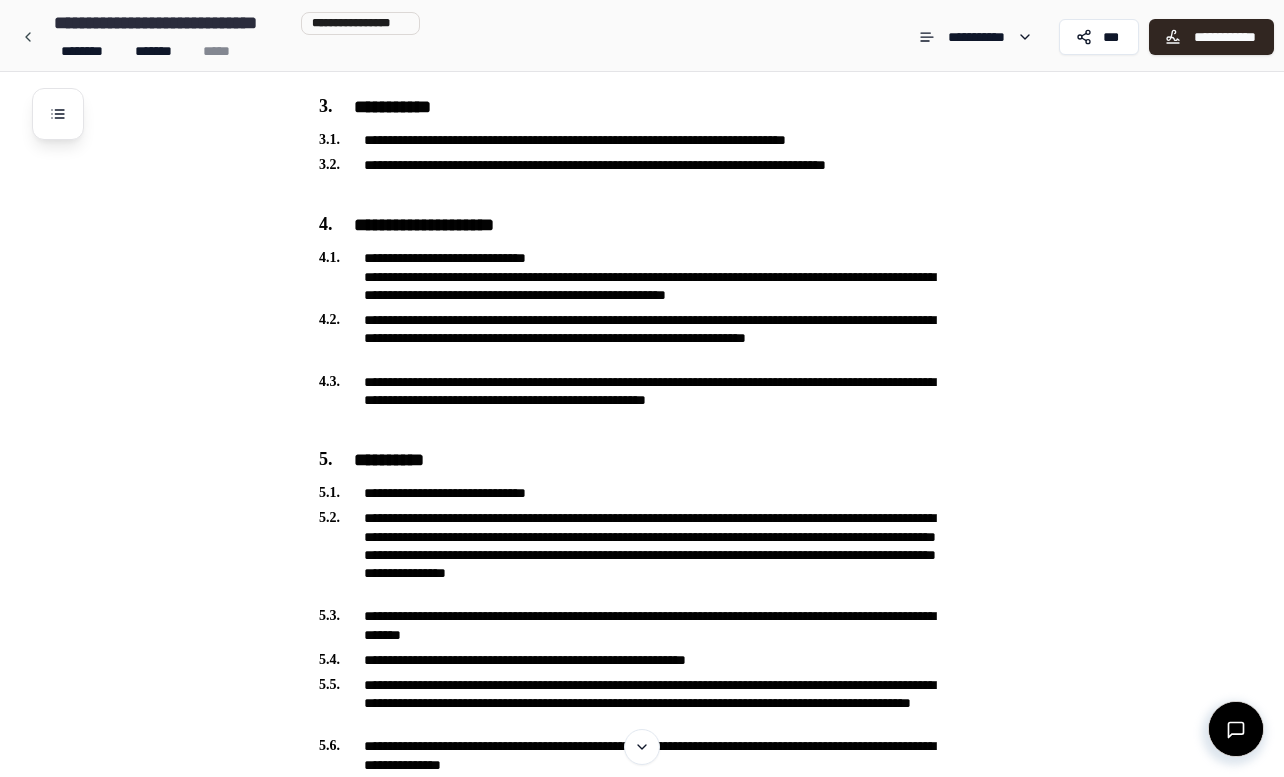 scroll, scrollTop: 806, scrollLeft: 0, axis: vertical 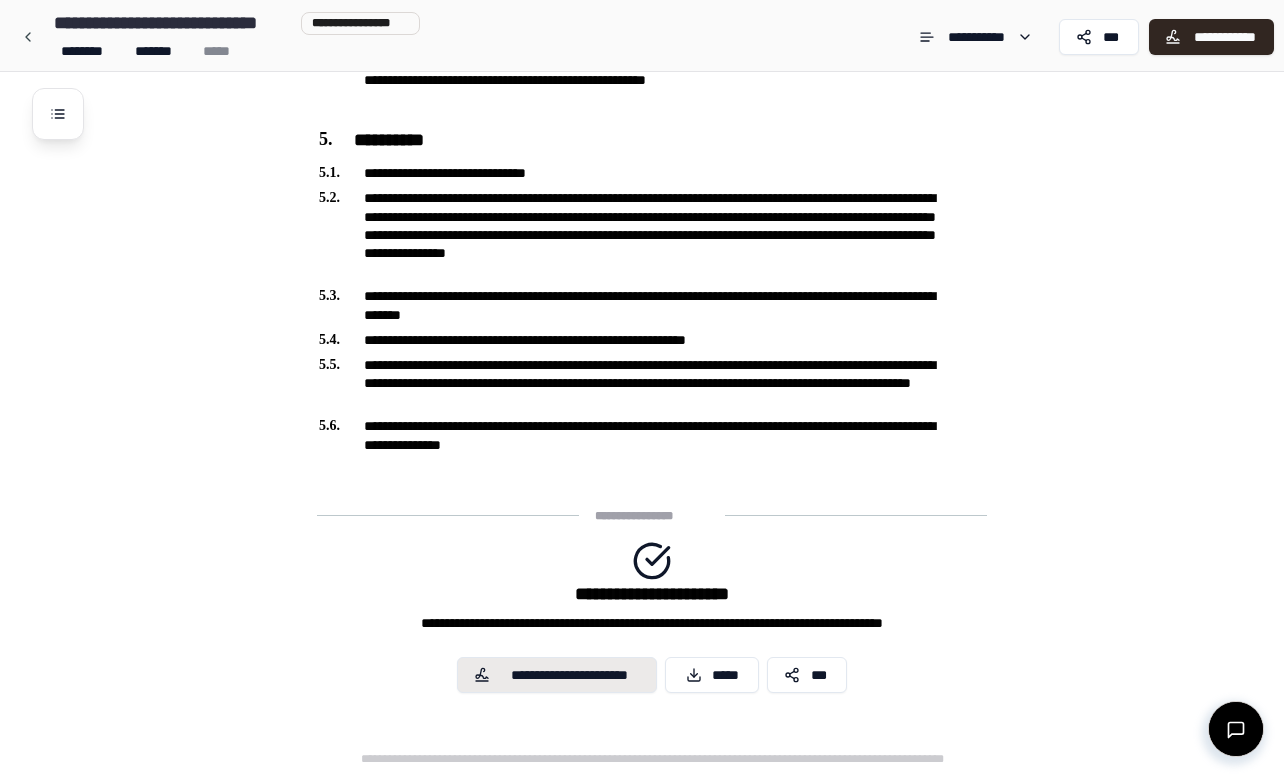 click on "**********" at bounding box center [570, 675] 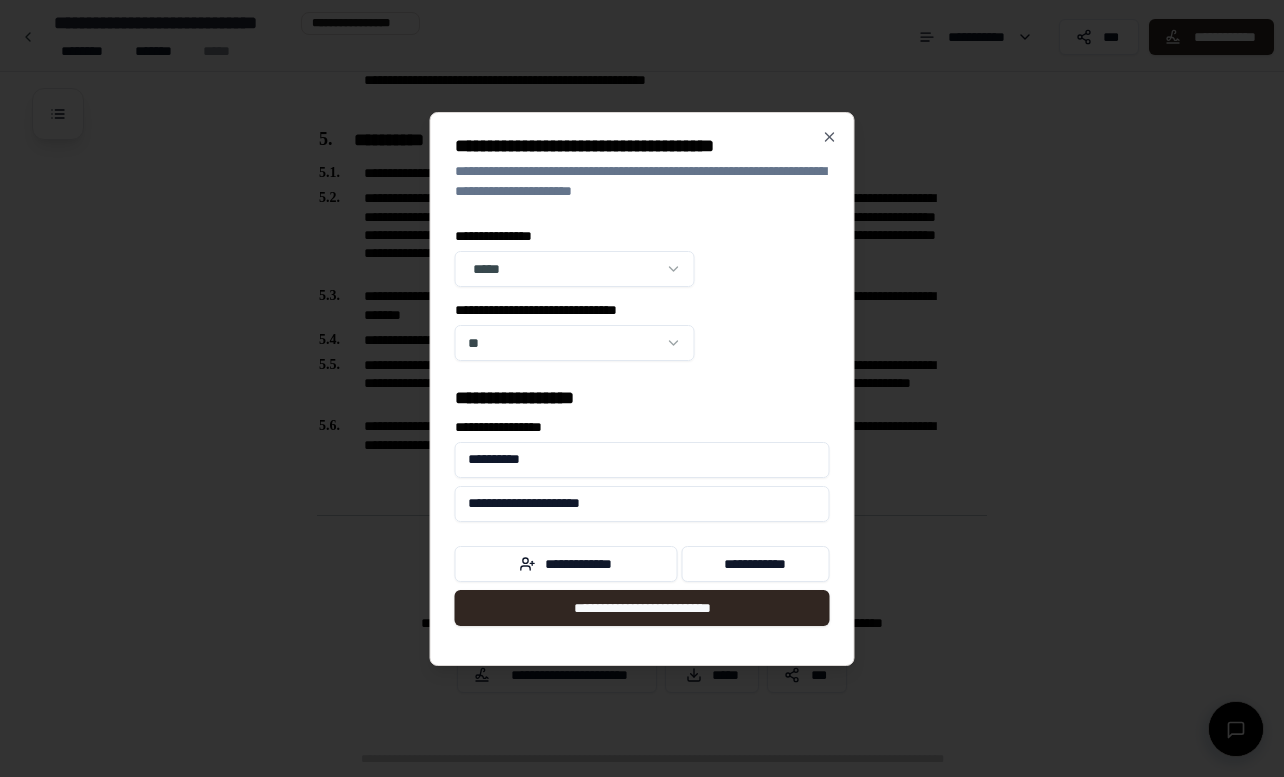 click on "**********" at bounding box center [642, -15] 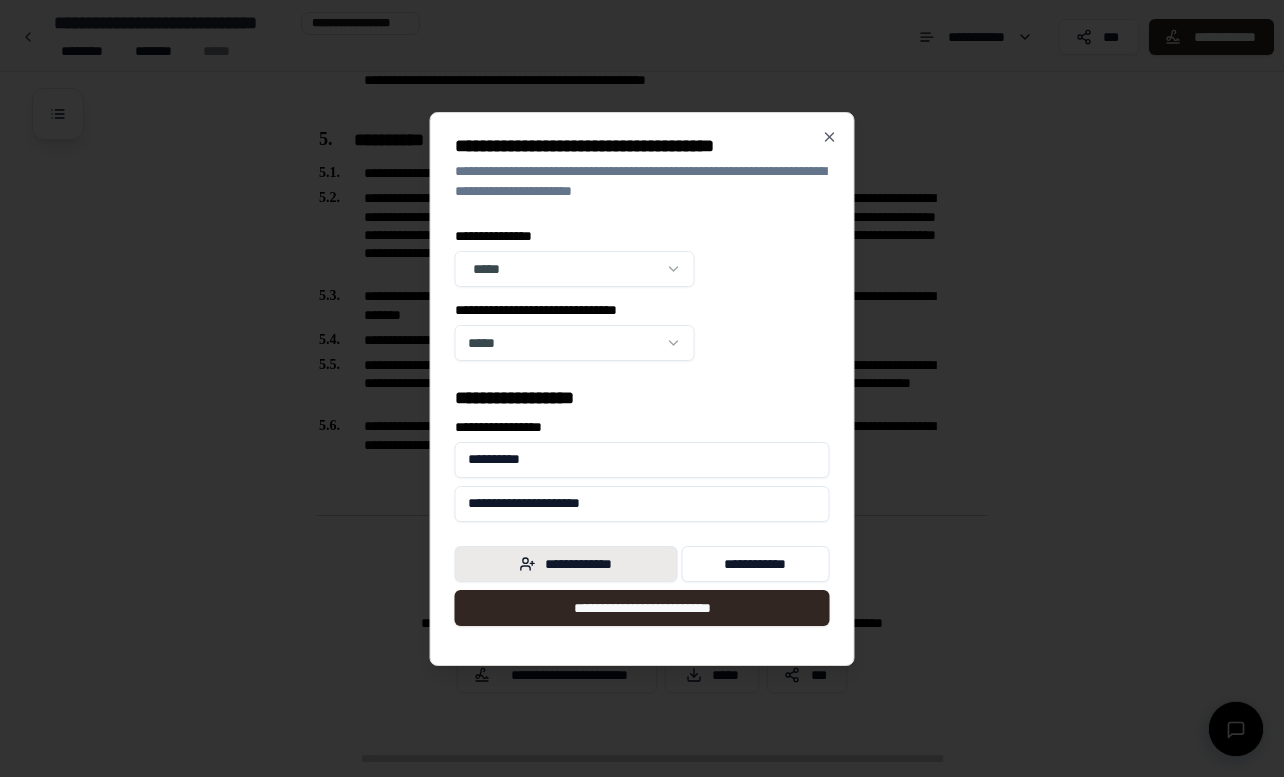 click on "**********" at bounding box center (566, 564) 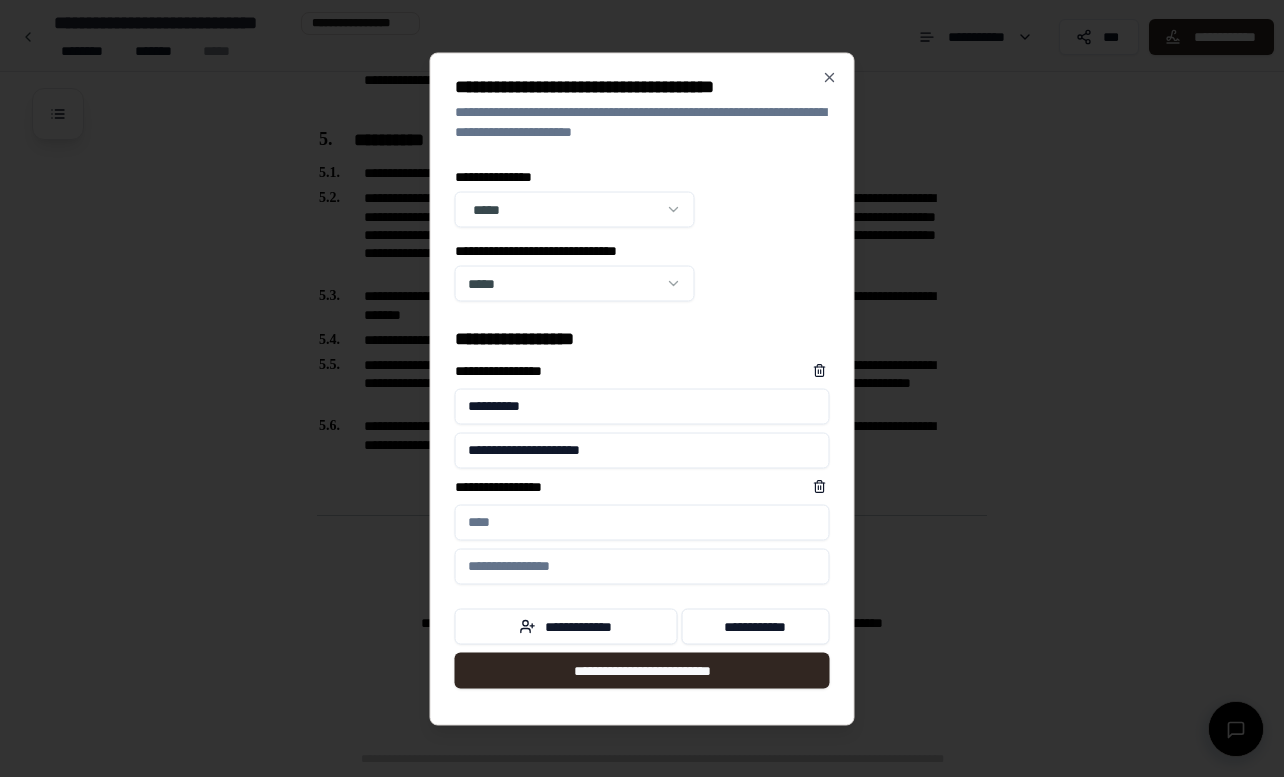 click on "**********" at bounding box center (642, 522) 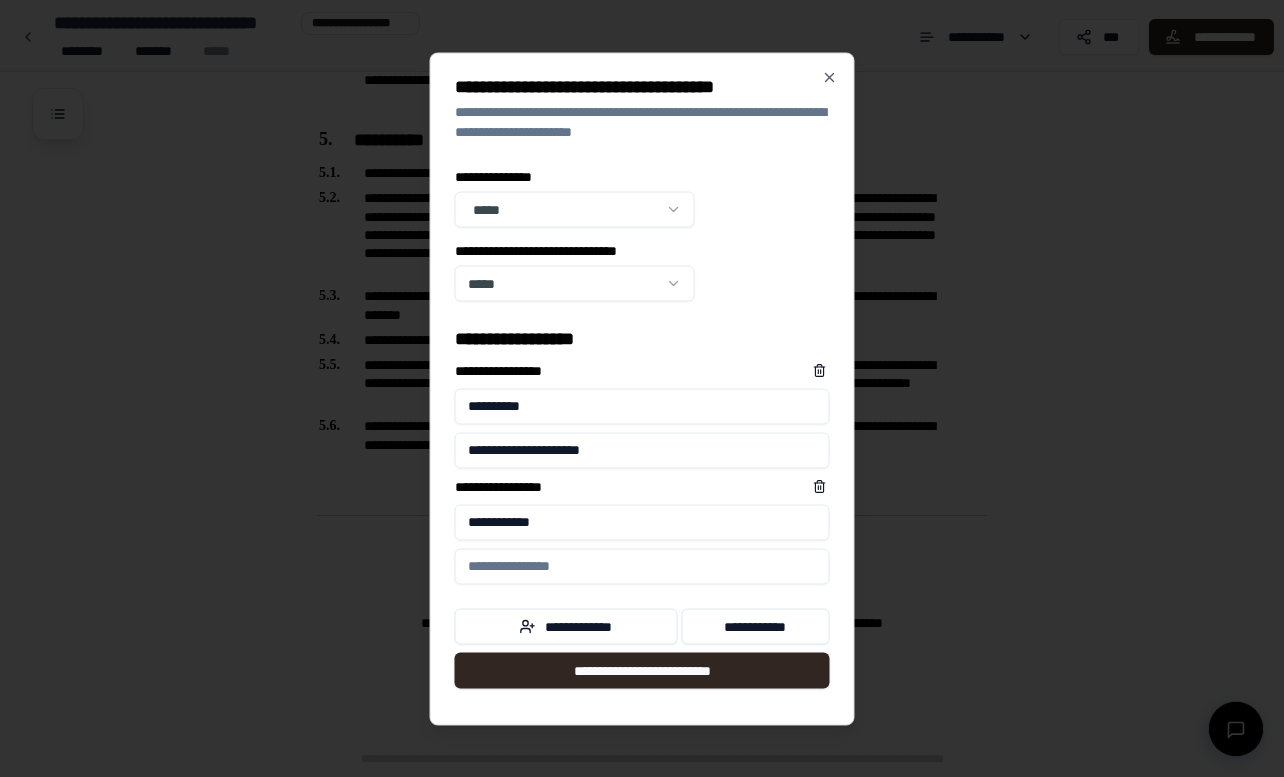 type on "**********" 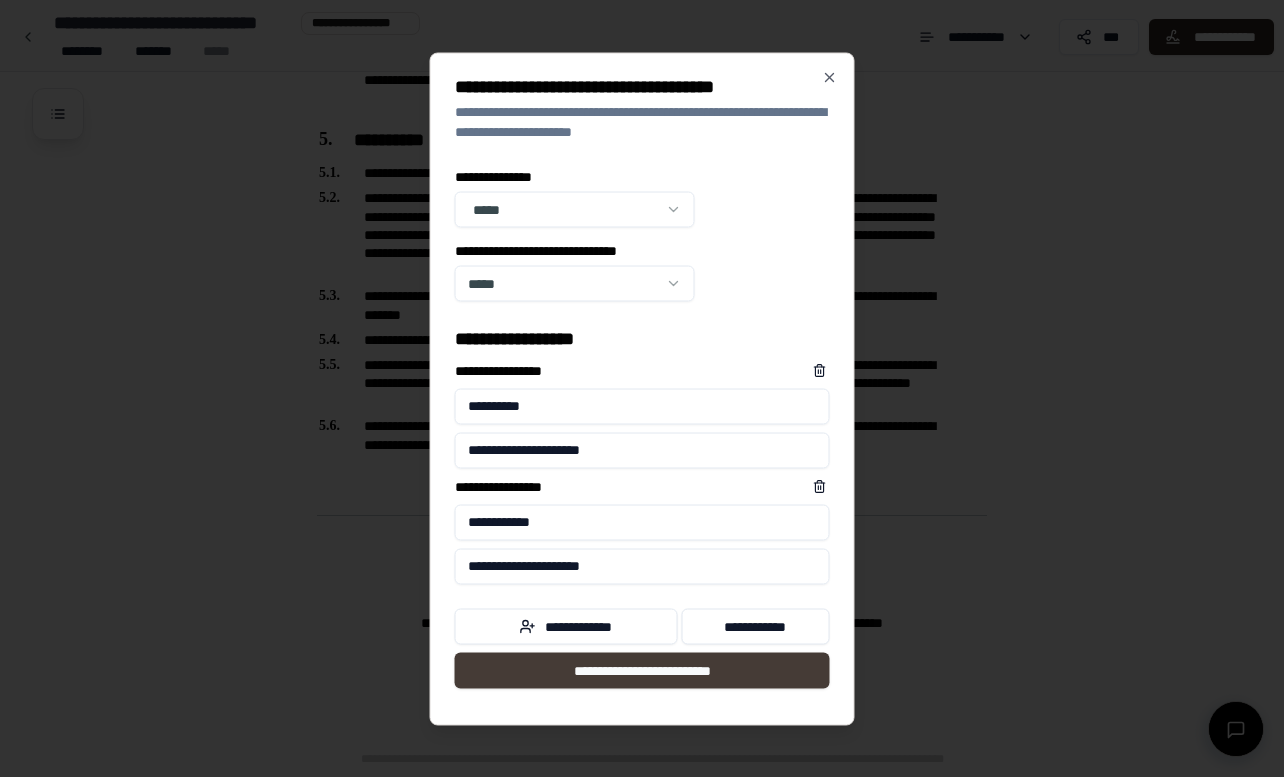 type on "**********" 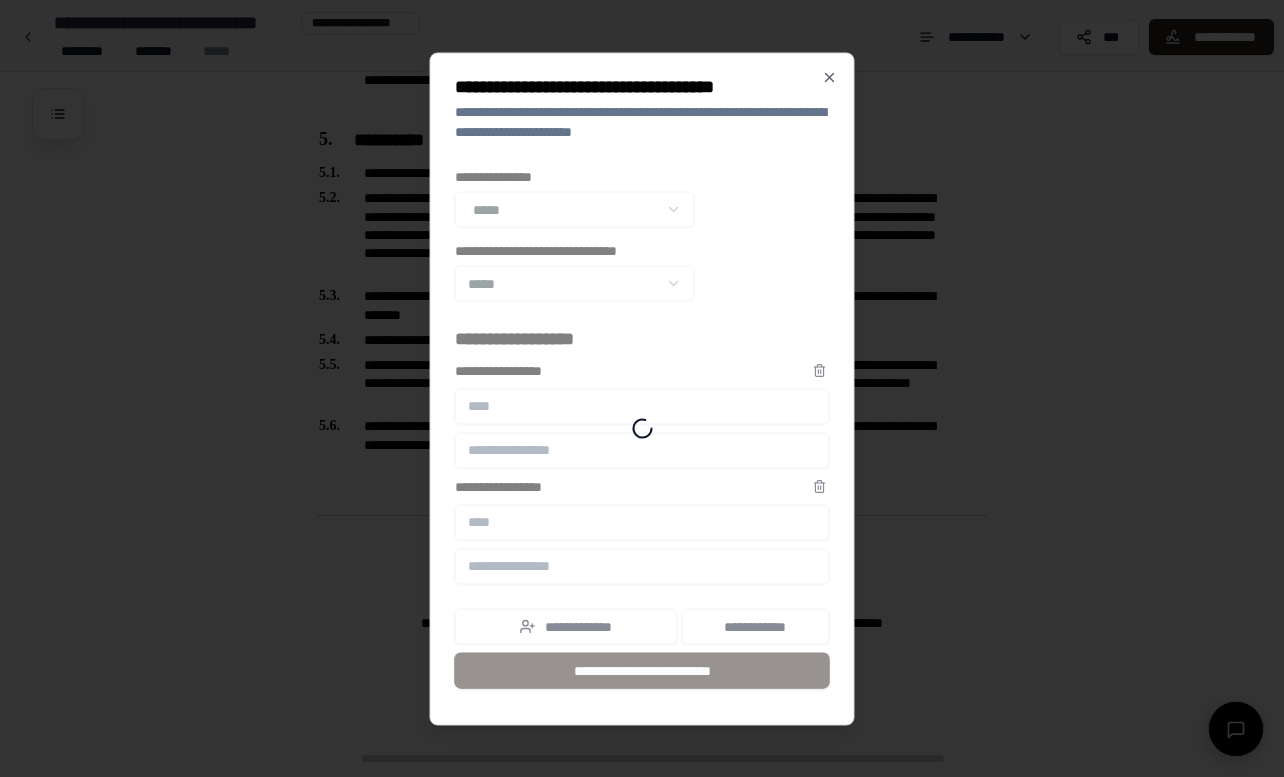 scroll, scrollTop: 1043, scrollLeft: 0, axis: vertical 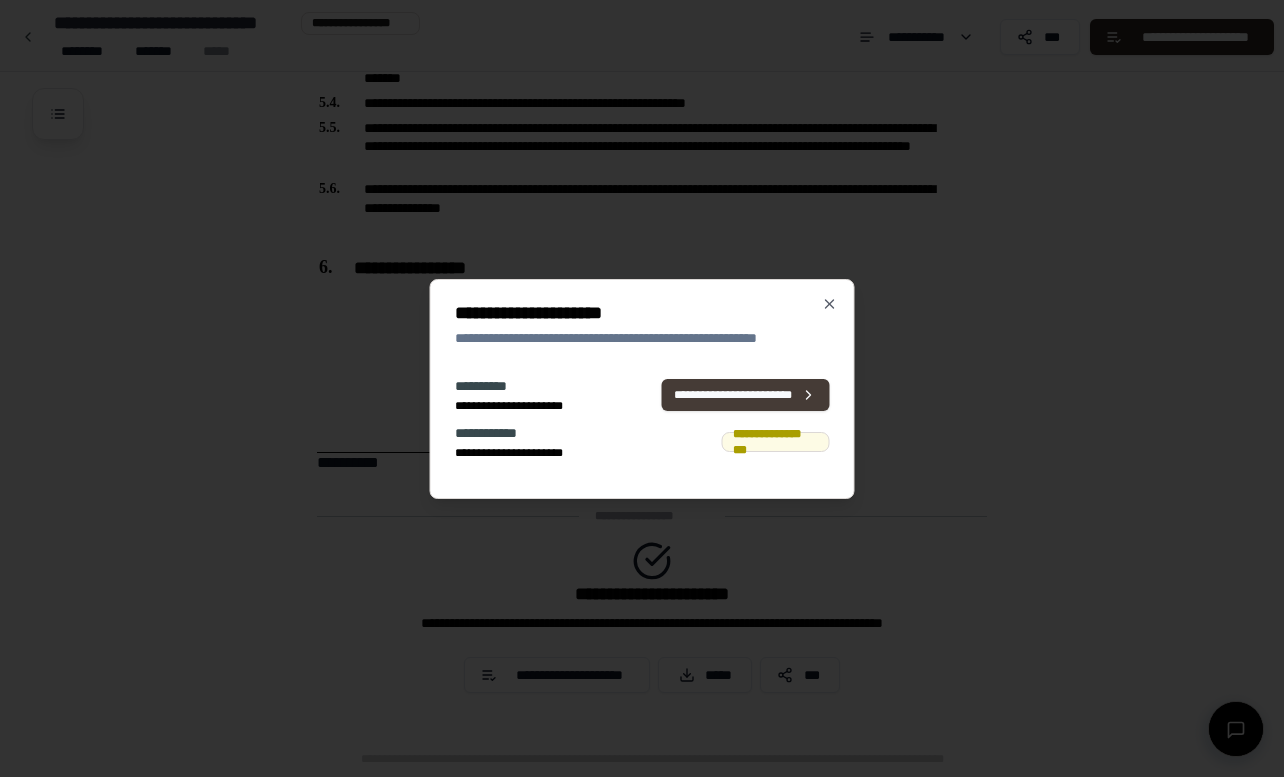 click on "**********" at bounding box center [745, 395] 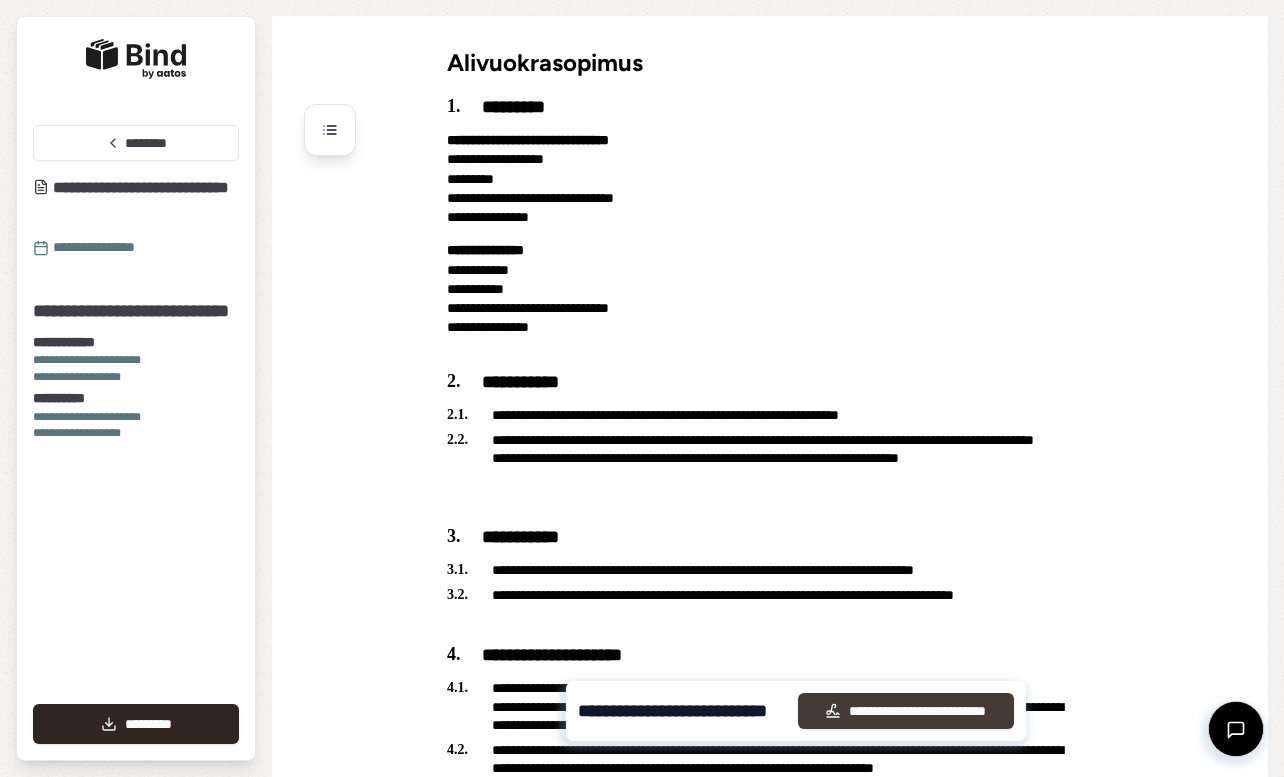 click on "**********" at bounding box center [905, 711] 